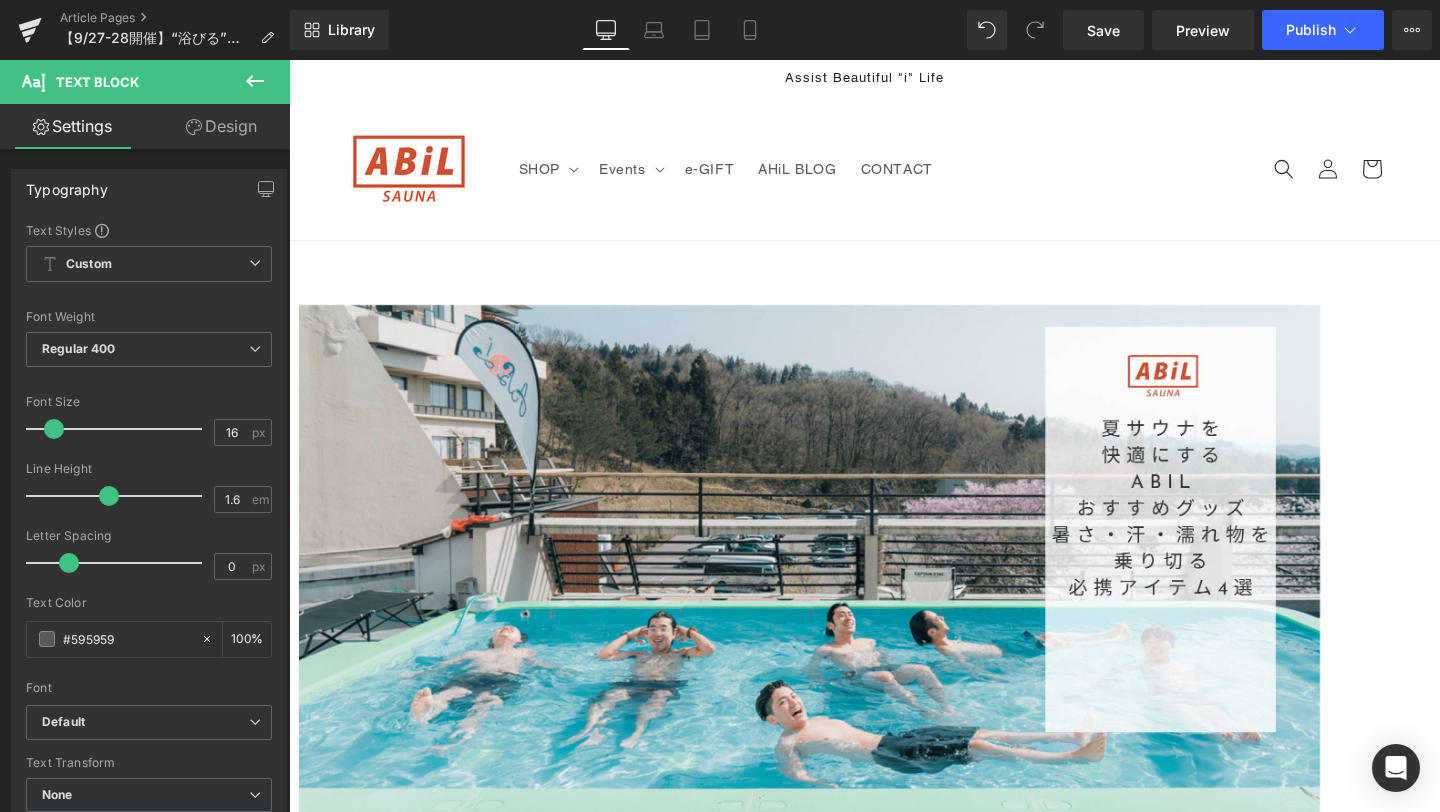 scroll, scrollTop: 3531, scrollLeft: 0, axis: vertical 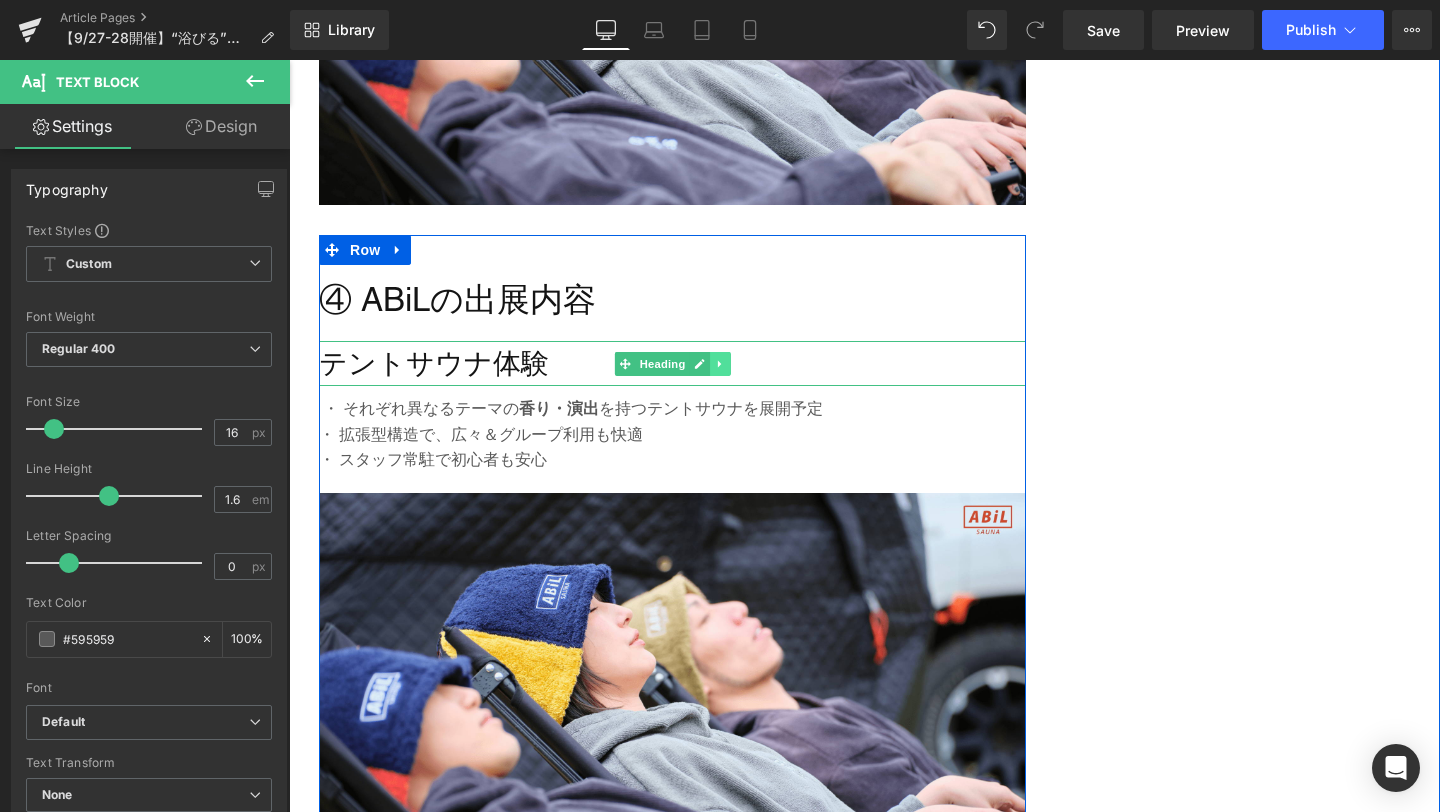 click at bounding box center [720, 364] 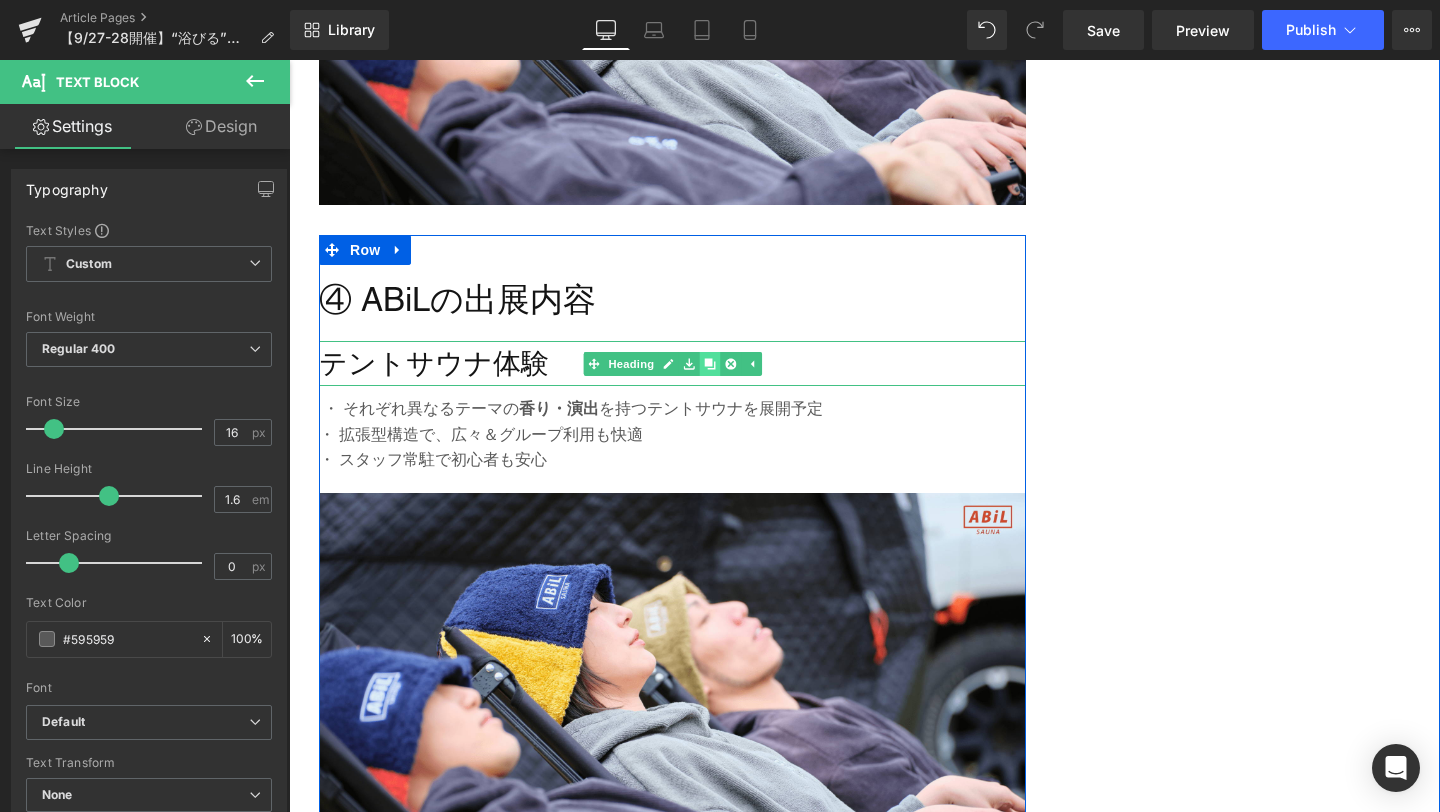 click at bounding box center (710, 364) 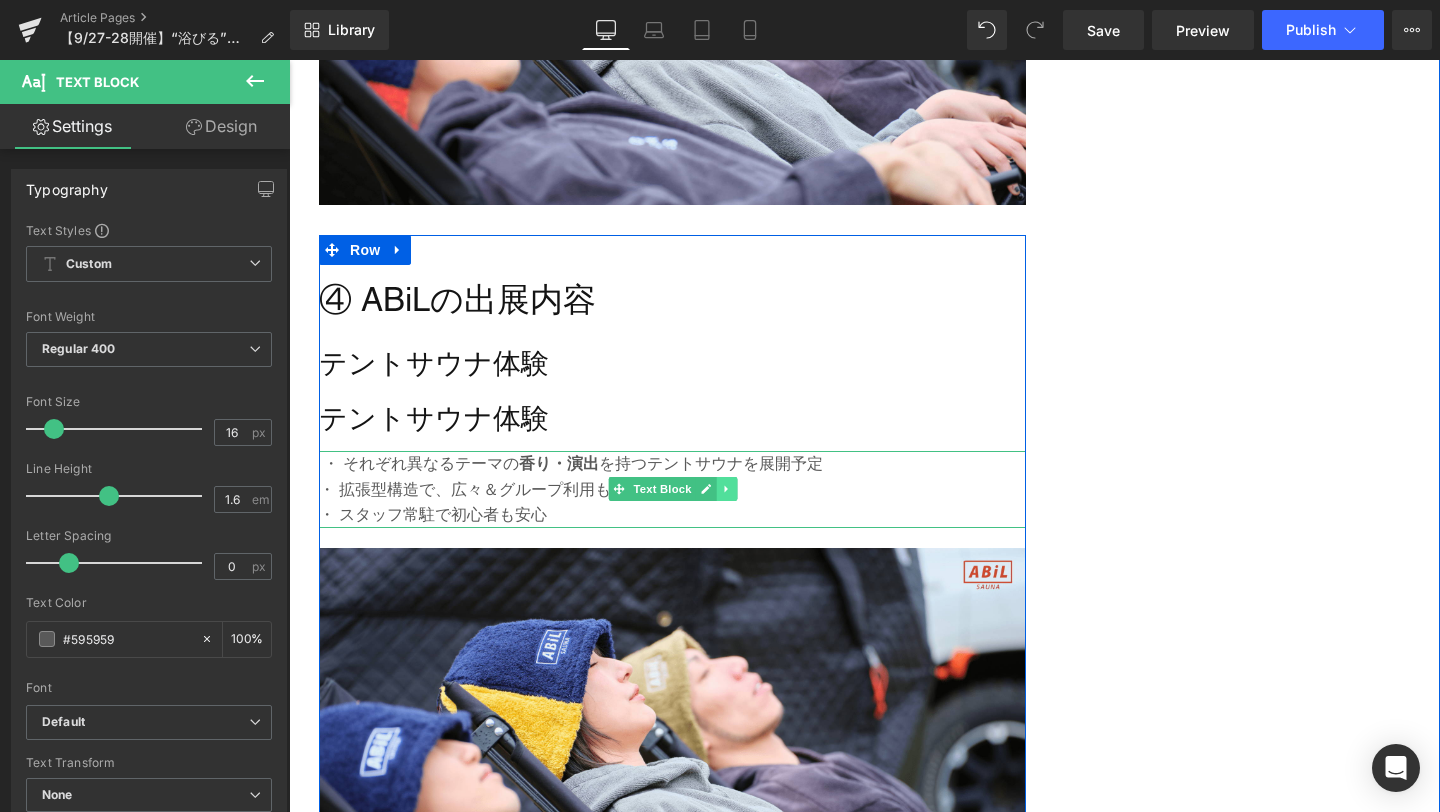 click 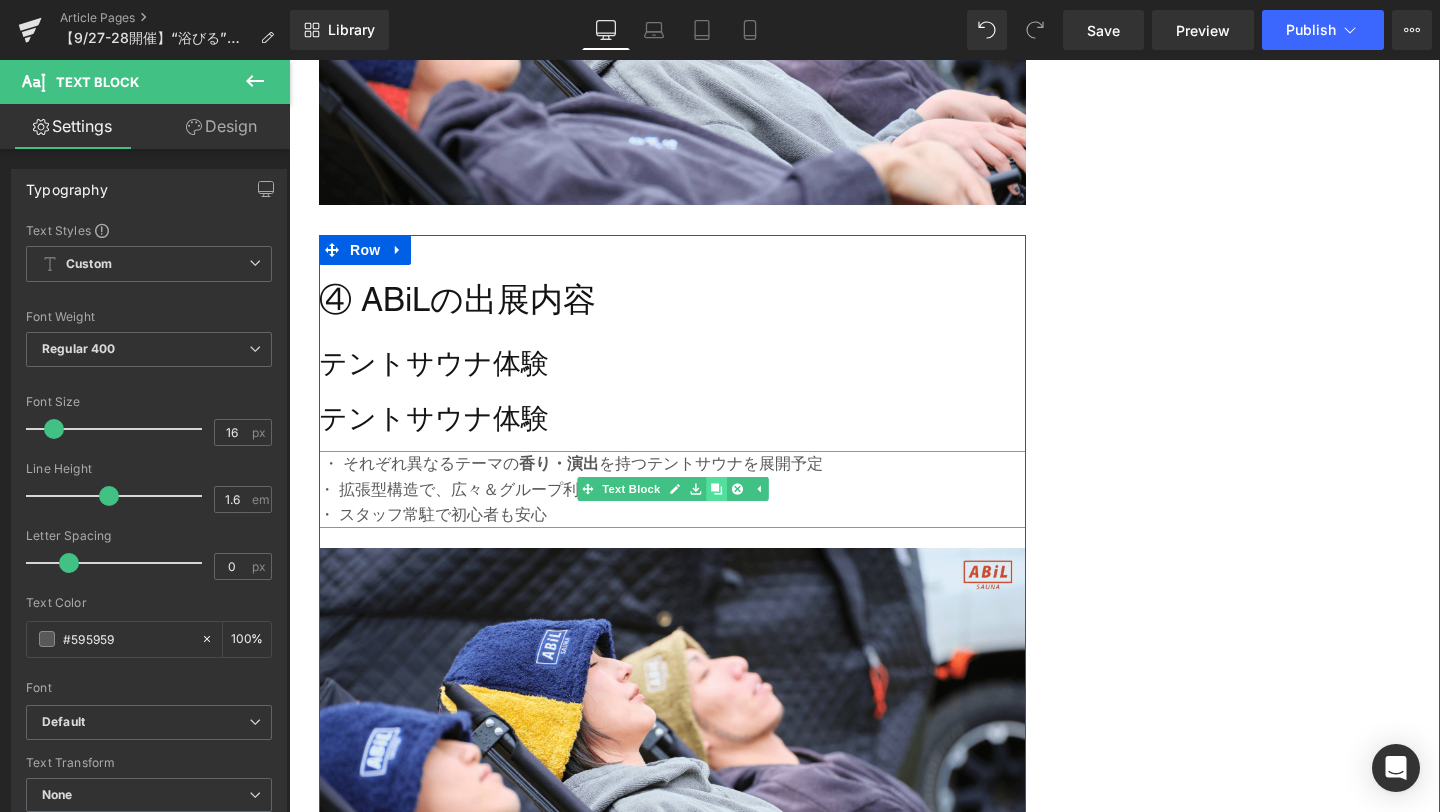 click 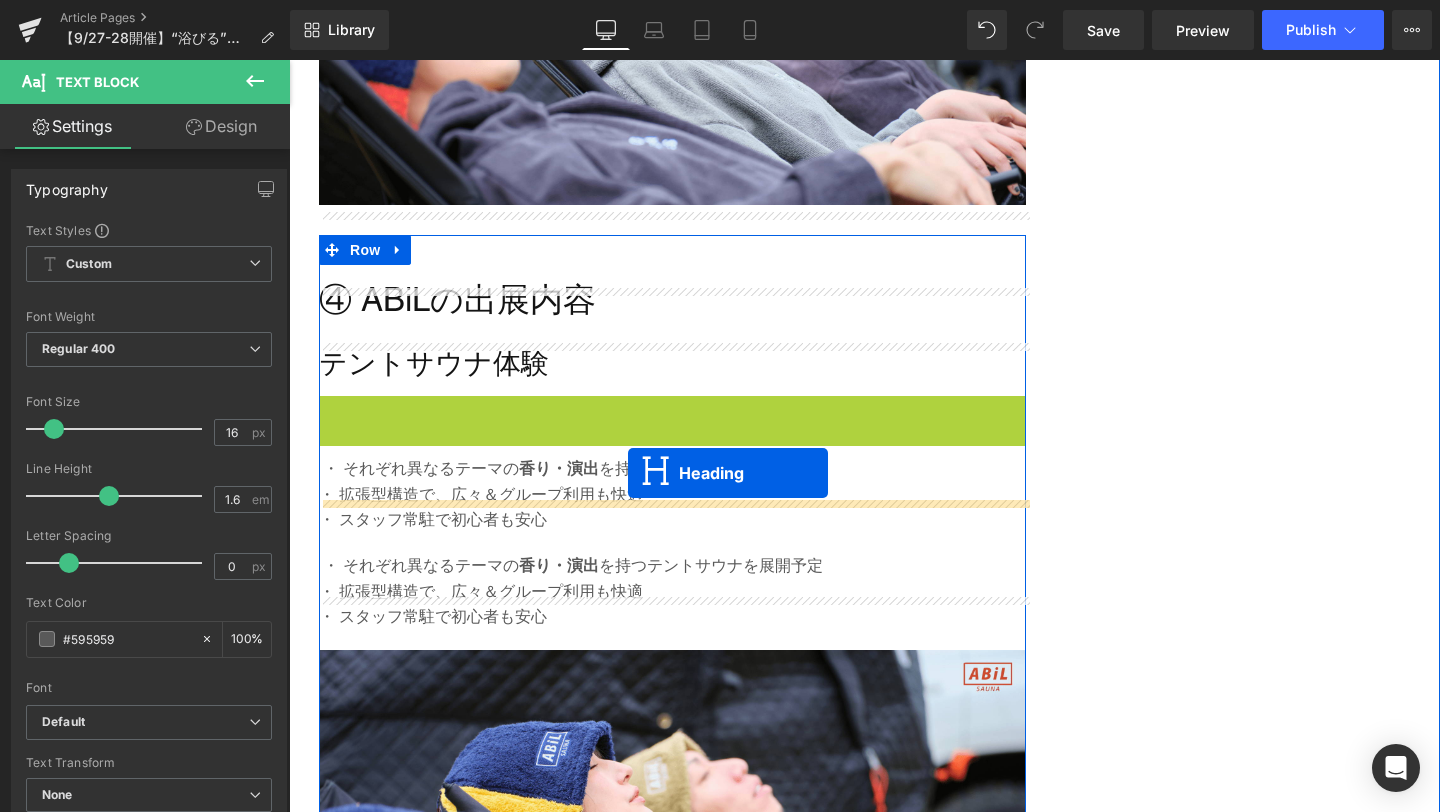 drag, startPoint x: 630, startPoint y: 366, endPoint x: 628, endPoint y: 474, distance: 108.01852 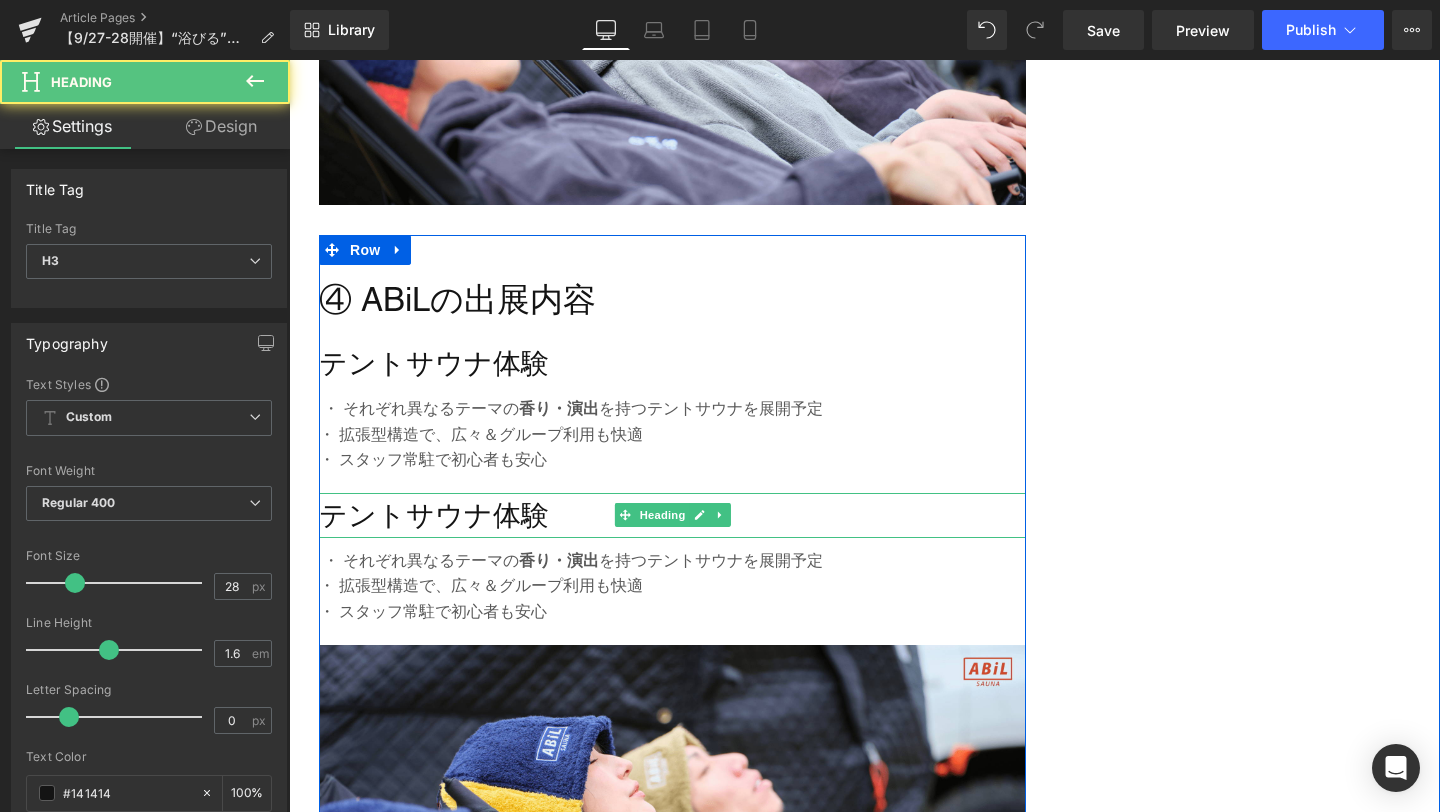 click on "テントサウナ体験" at bounding box center [672, 515] 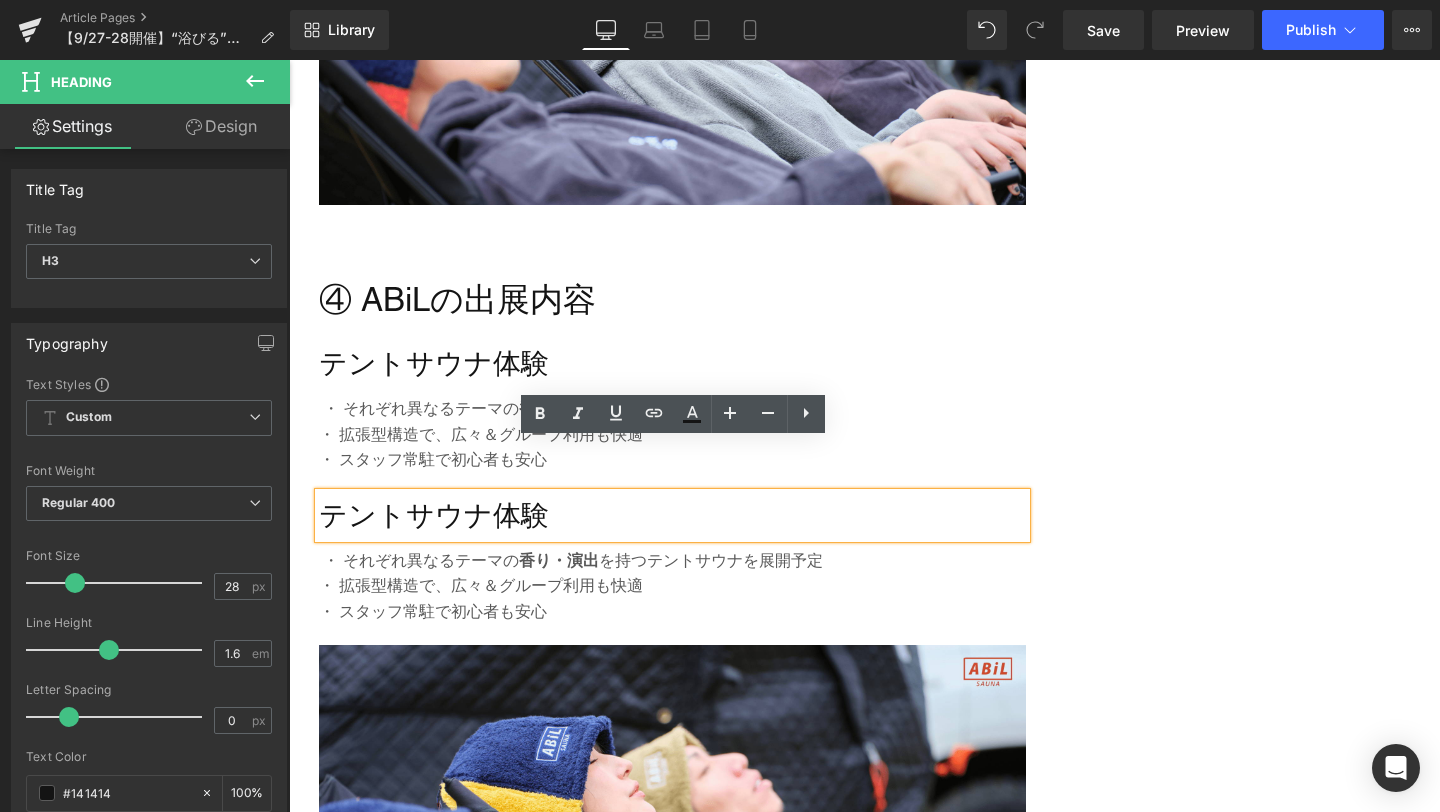drag, startPoint x: 559, startPoint y: 467, endPoint x: 328, endPoint y: 464, distance: 231.01949 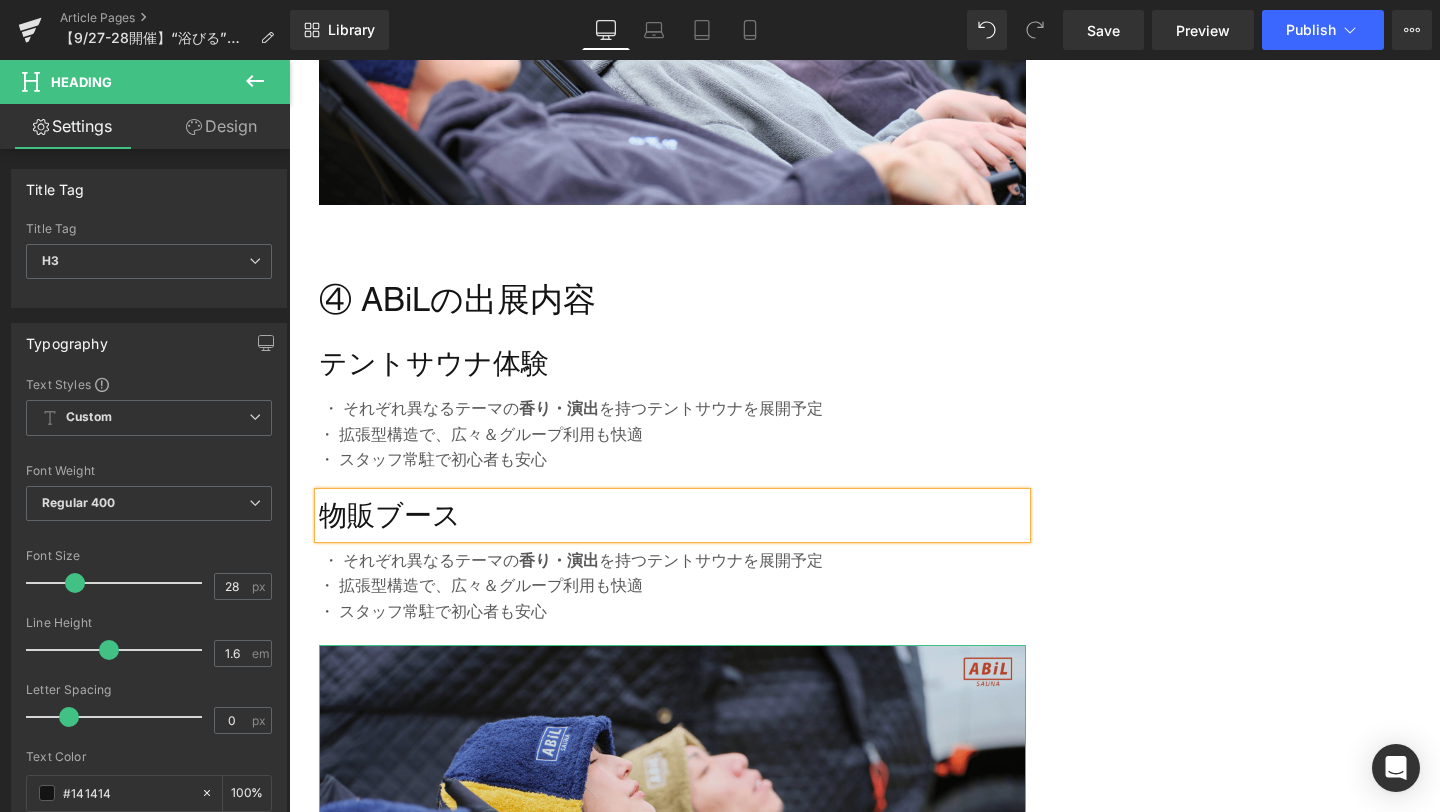 click at bounding box center [672, 844] 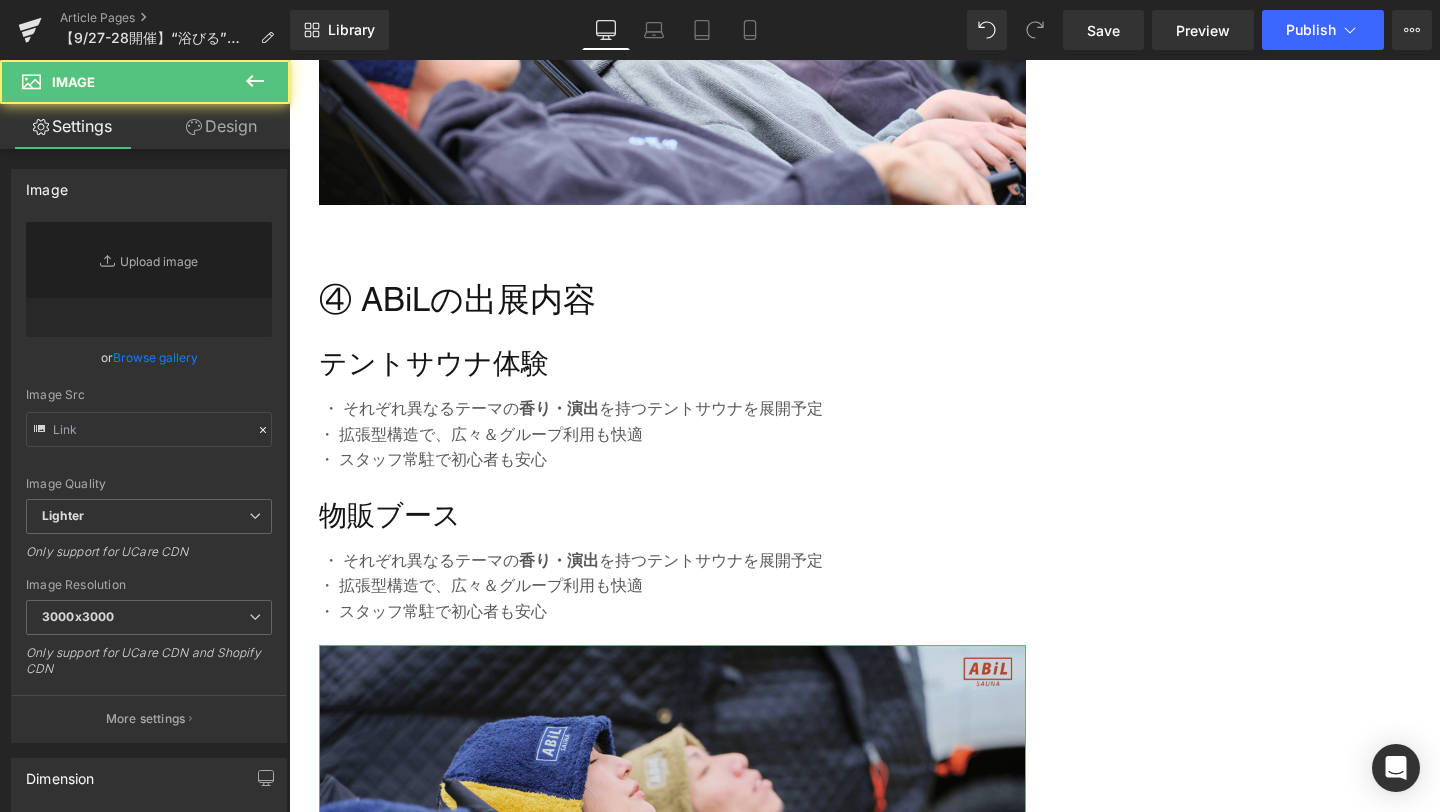 type on "https://ucarecdn.com/9cd0fbe6-bdc2-46d4-83fe-2c31f1f43c56/-/format/auto/-/preview/3000x3000/-/quality/lighter/3-min.png" 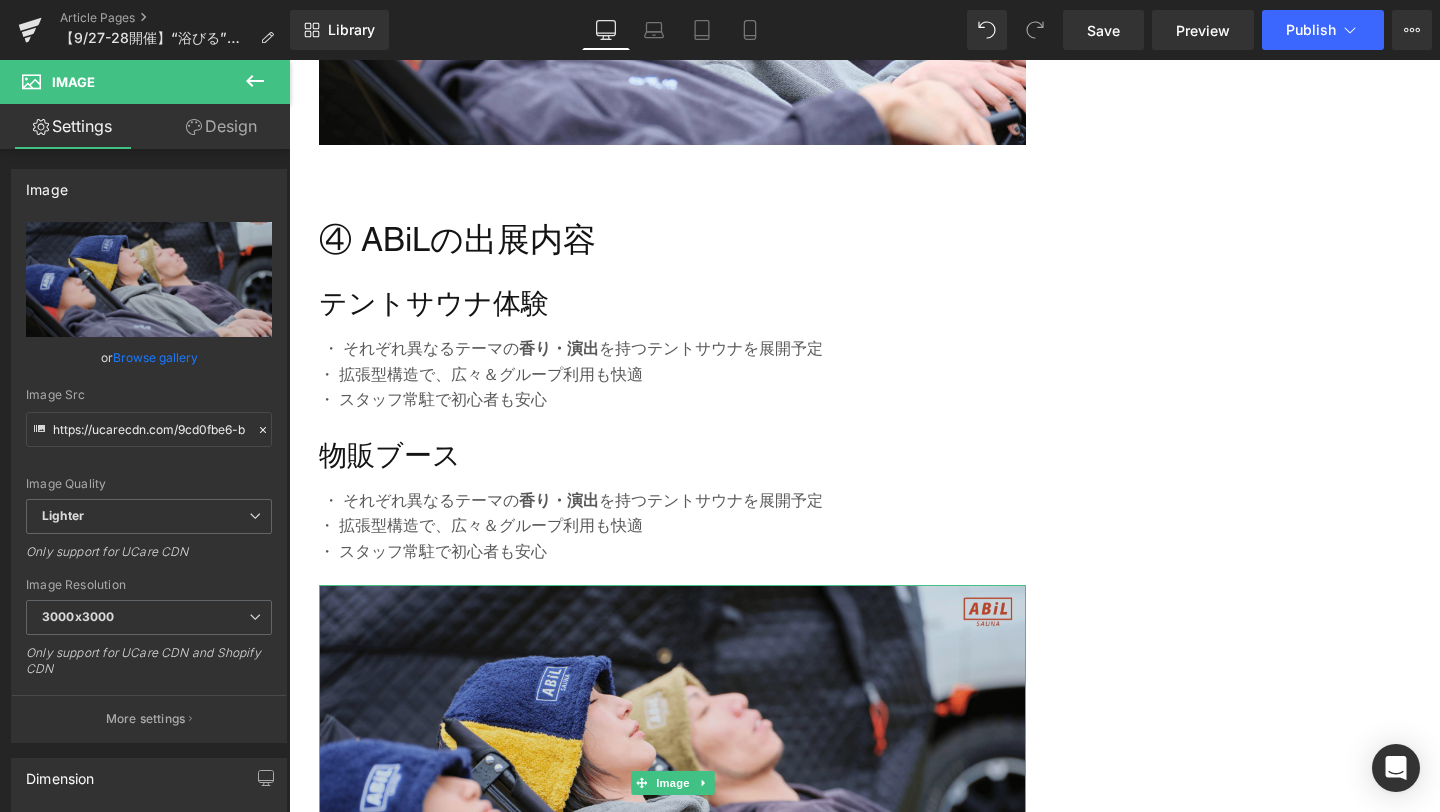 scroll, scrollTop: 3800, scrollLeft: 0, axis: vertical 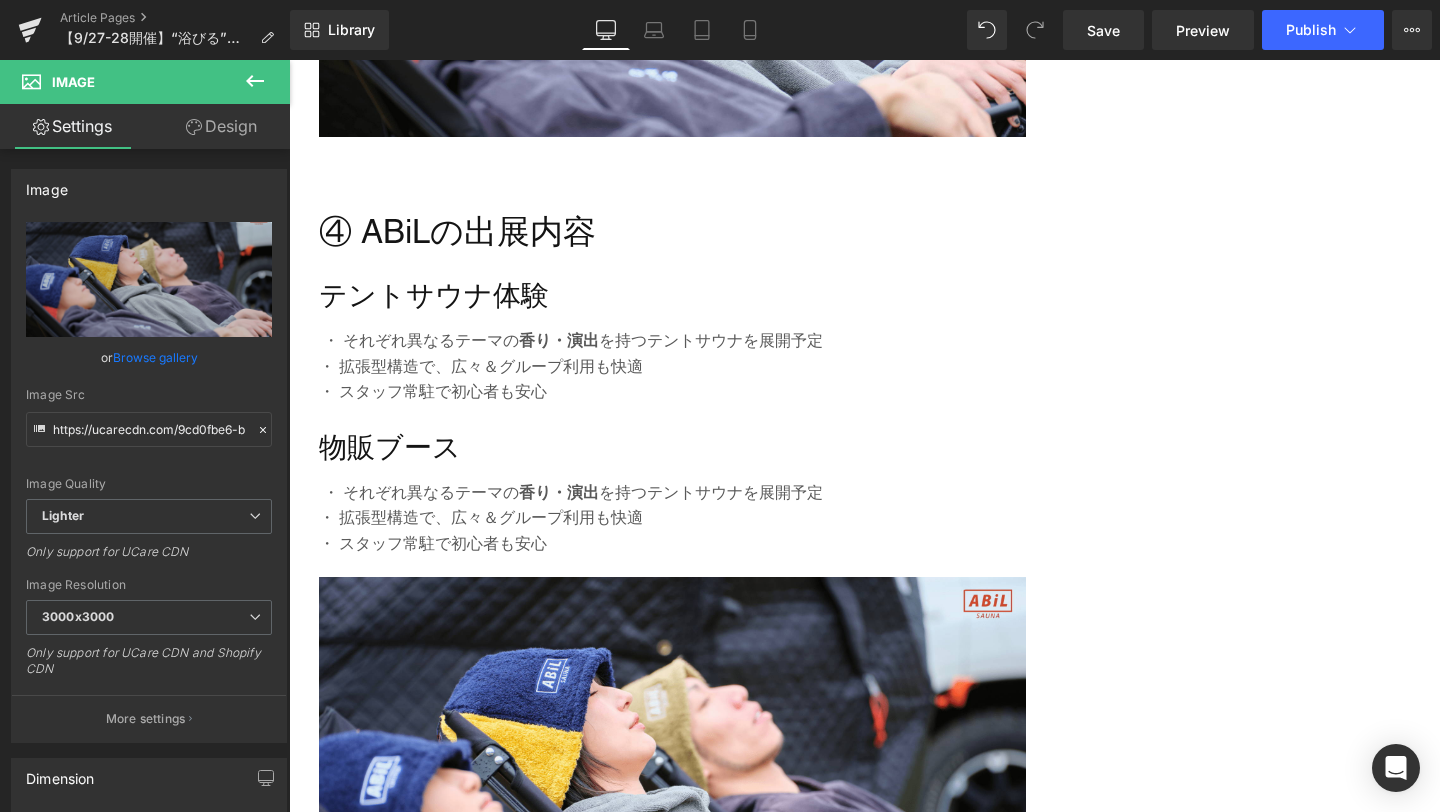 click on "Loading Product Data" at bounding box center [720, 733] 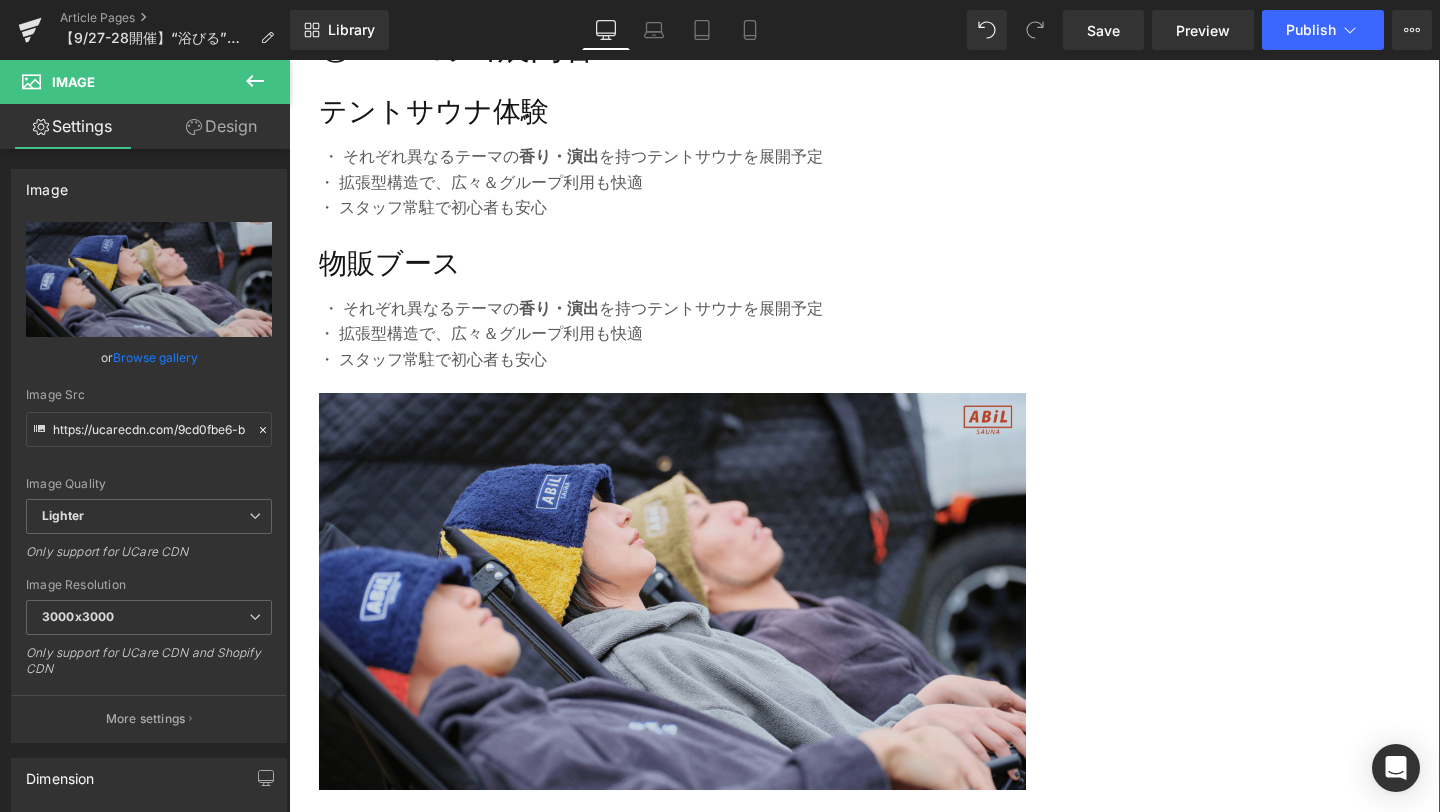 scroll, scrollTop: 3989, scrollLeft: 0, axis: vertical 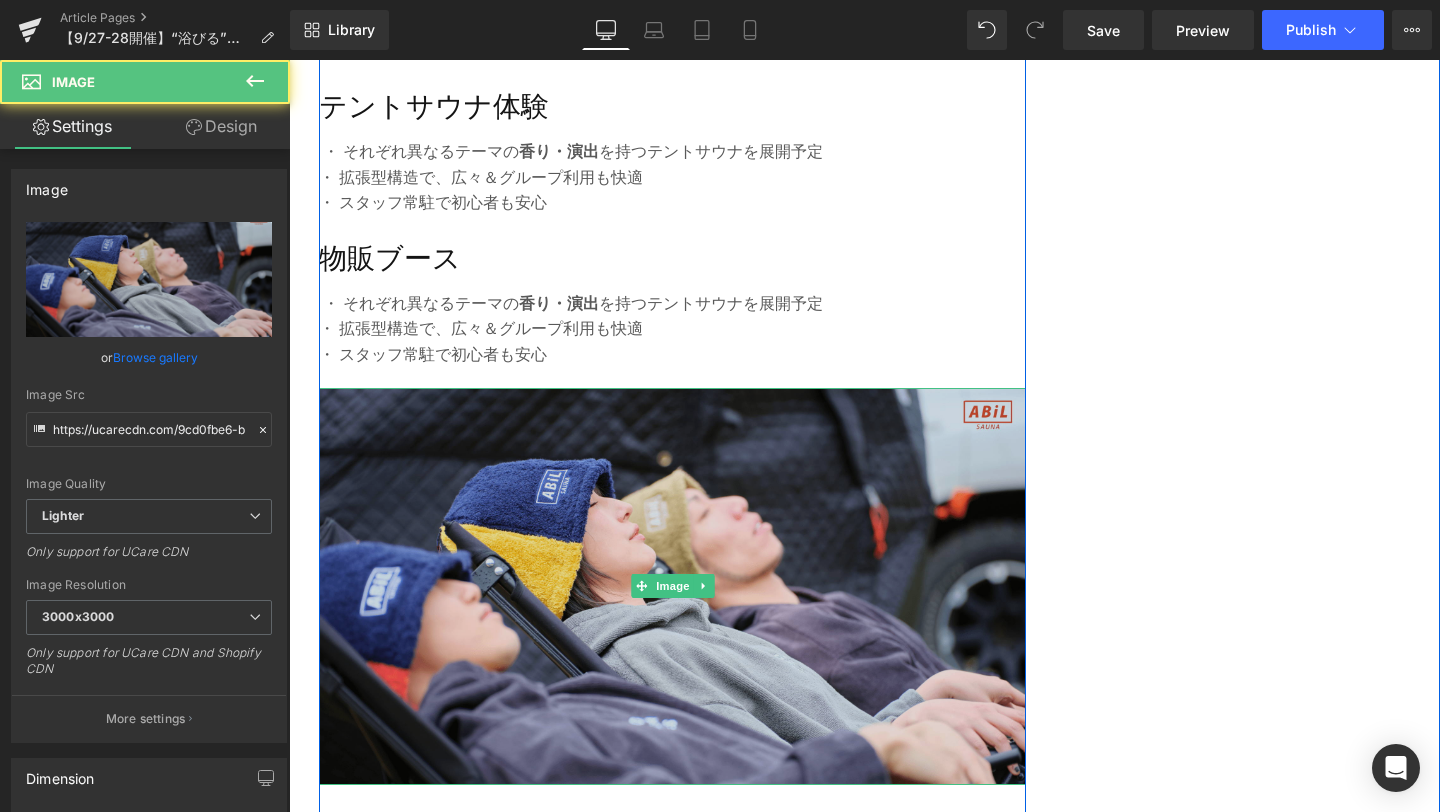 click at bounding box center [672, 587] 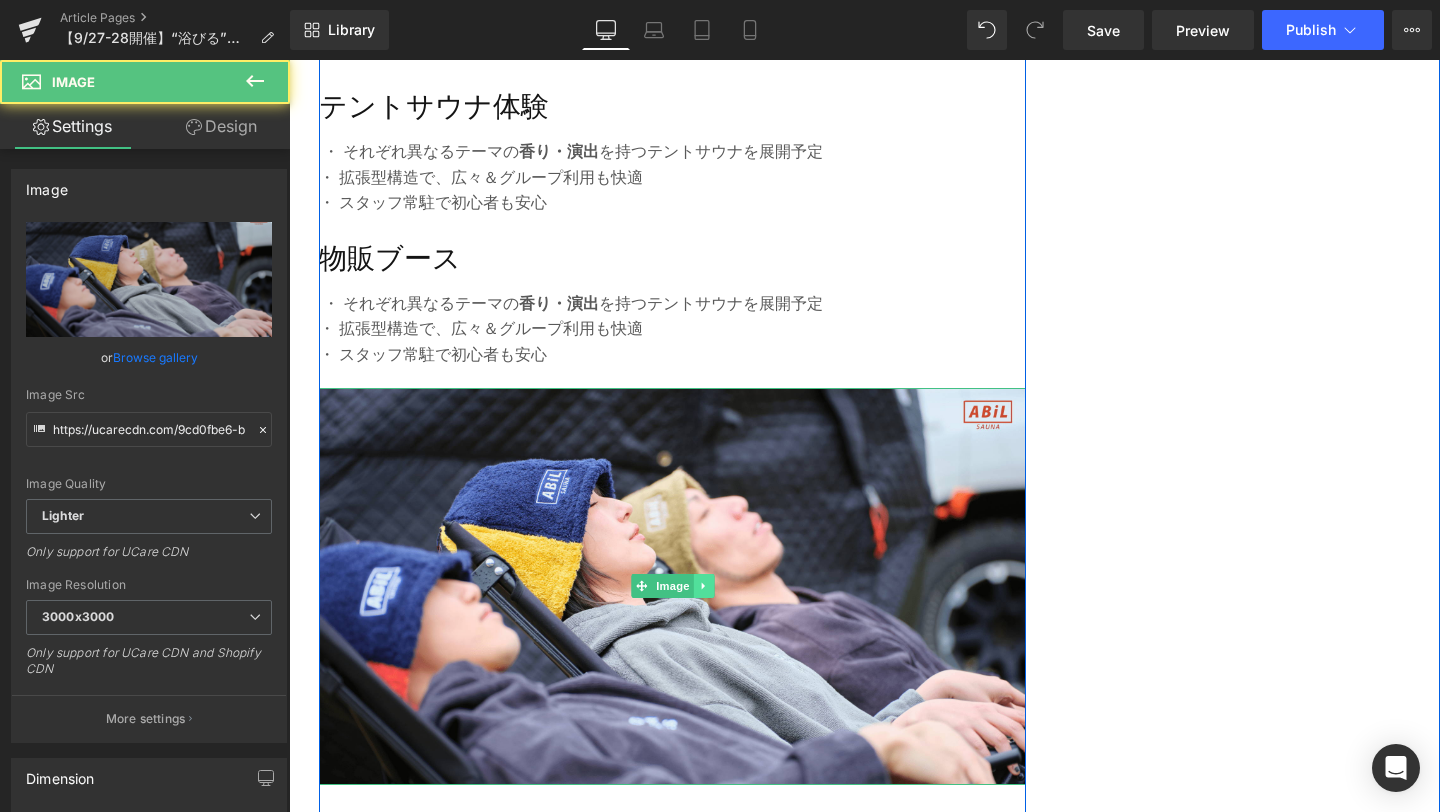 click 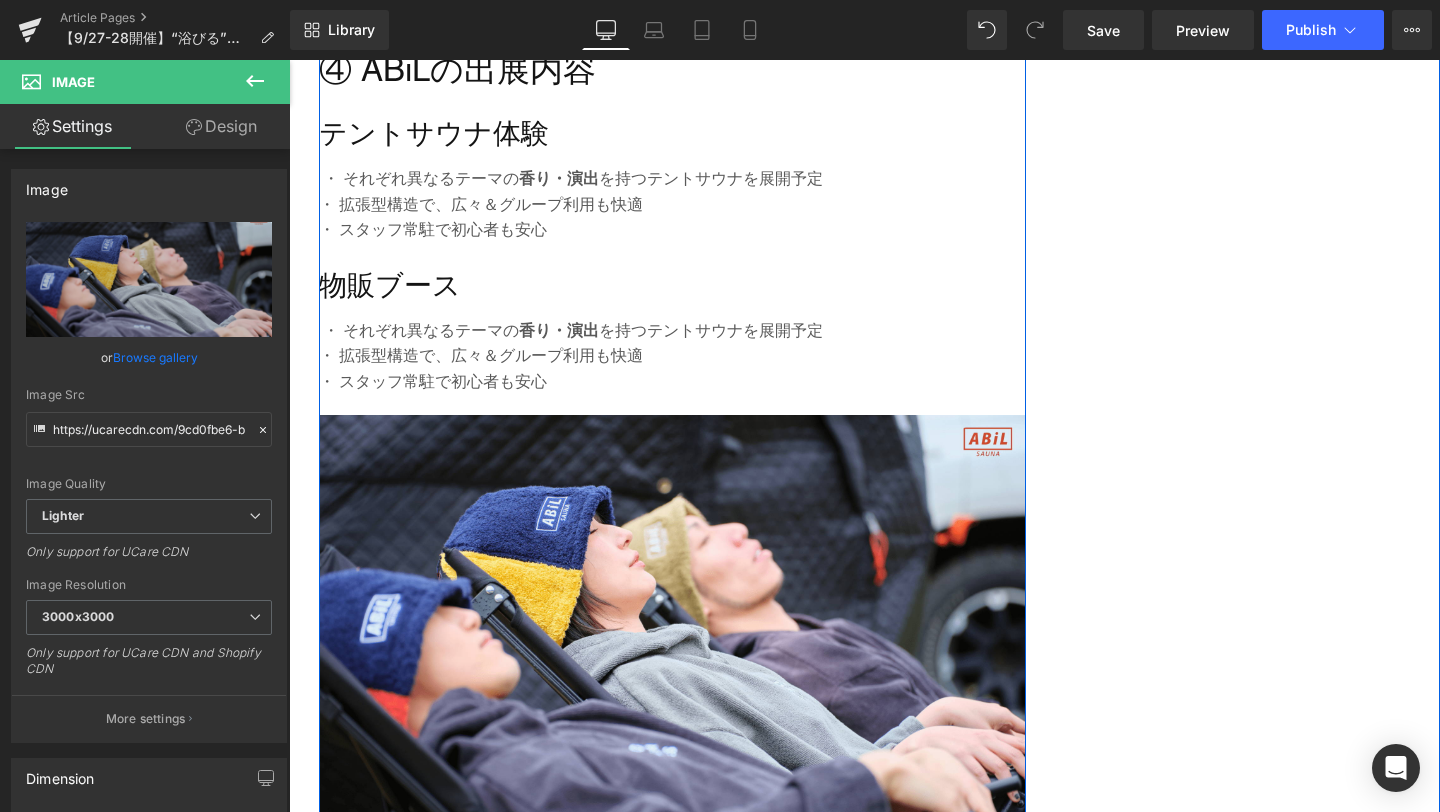scroll, scrollTop: 3958, scrollLeft: 0, axis: vertical 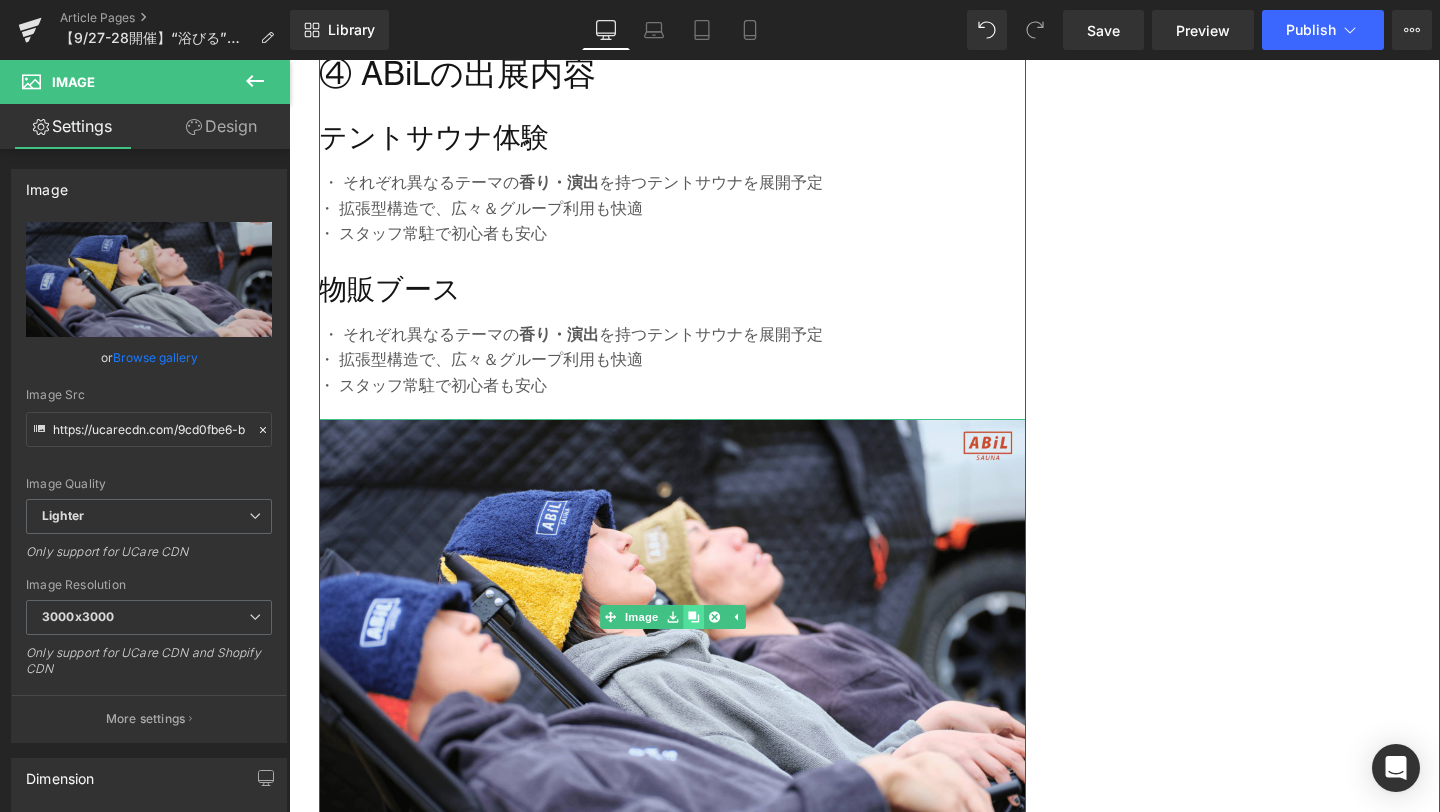 click 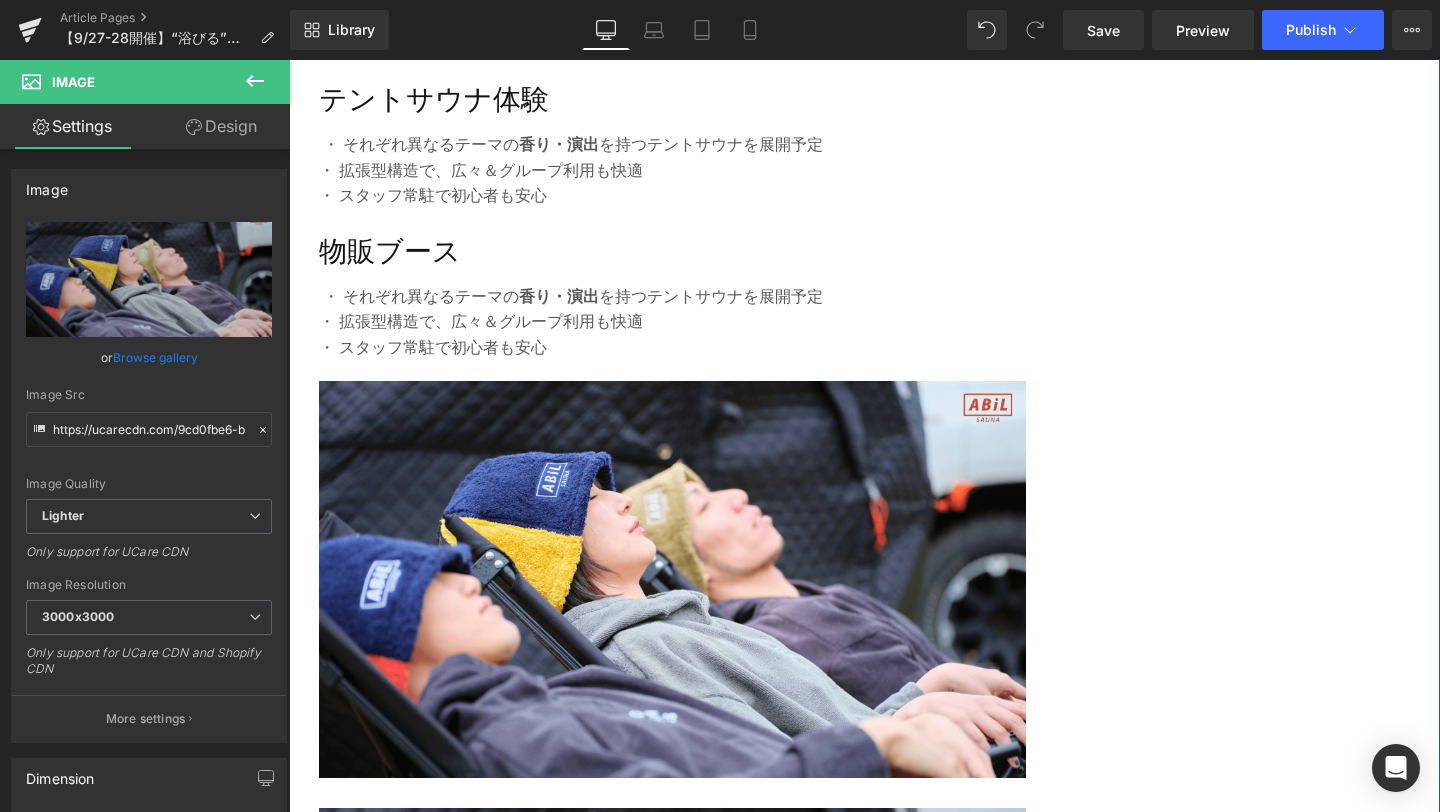 scroll, scrollTop: 3999, scrollLeft: 0, axis: vertical 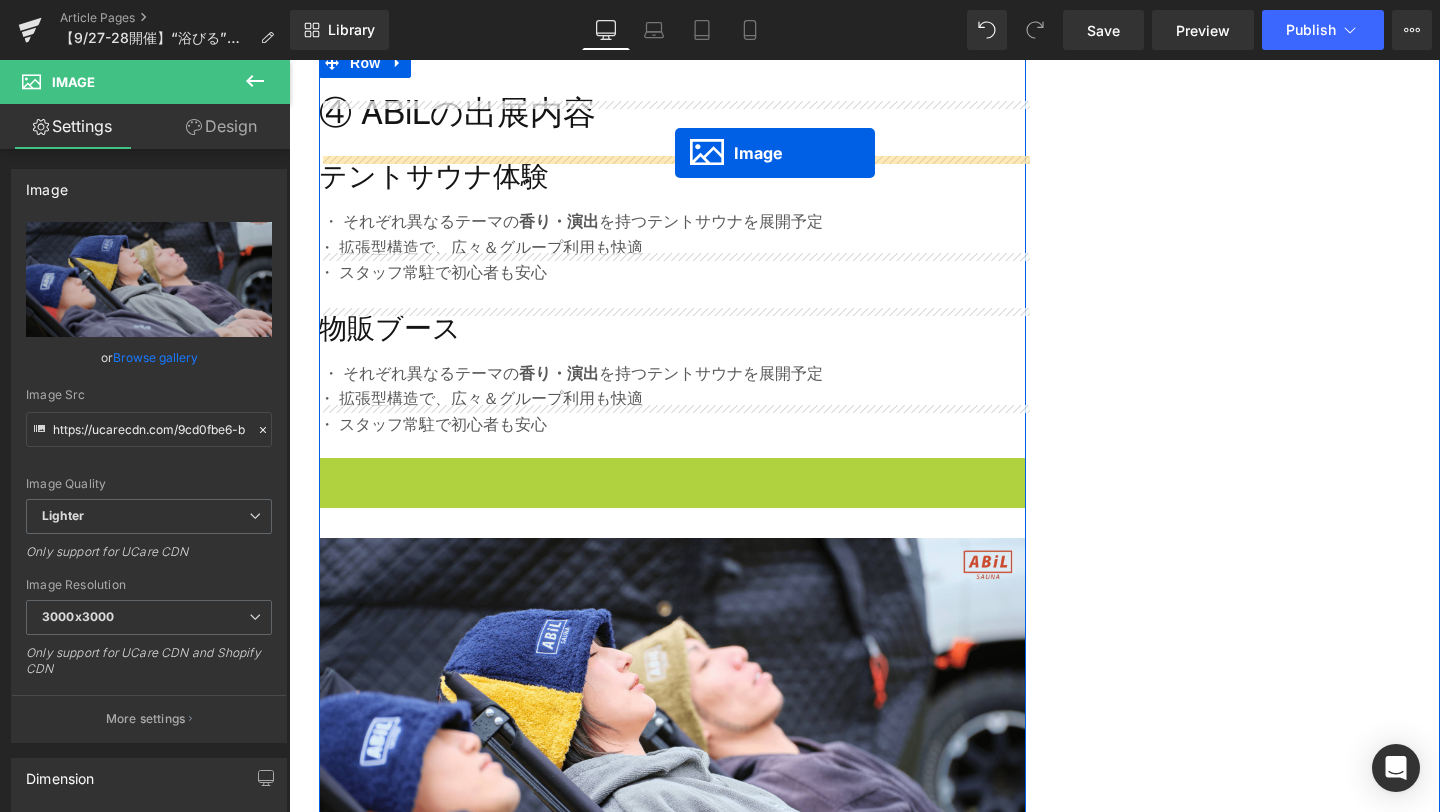 drag, startPoint x: 610, startPoint y: 518, endPoint x: 675, endPoint y: 133, distance: 390.44846 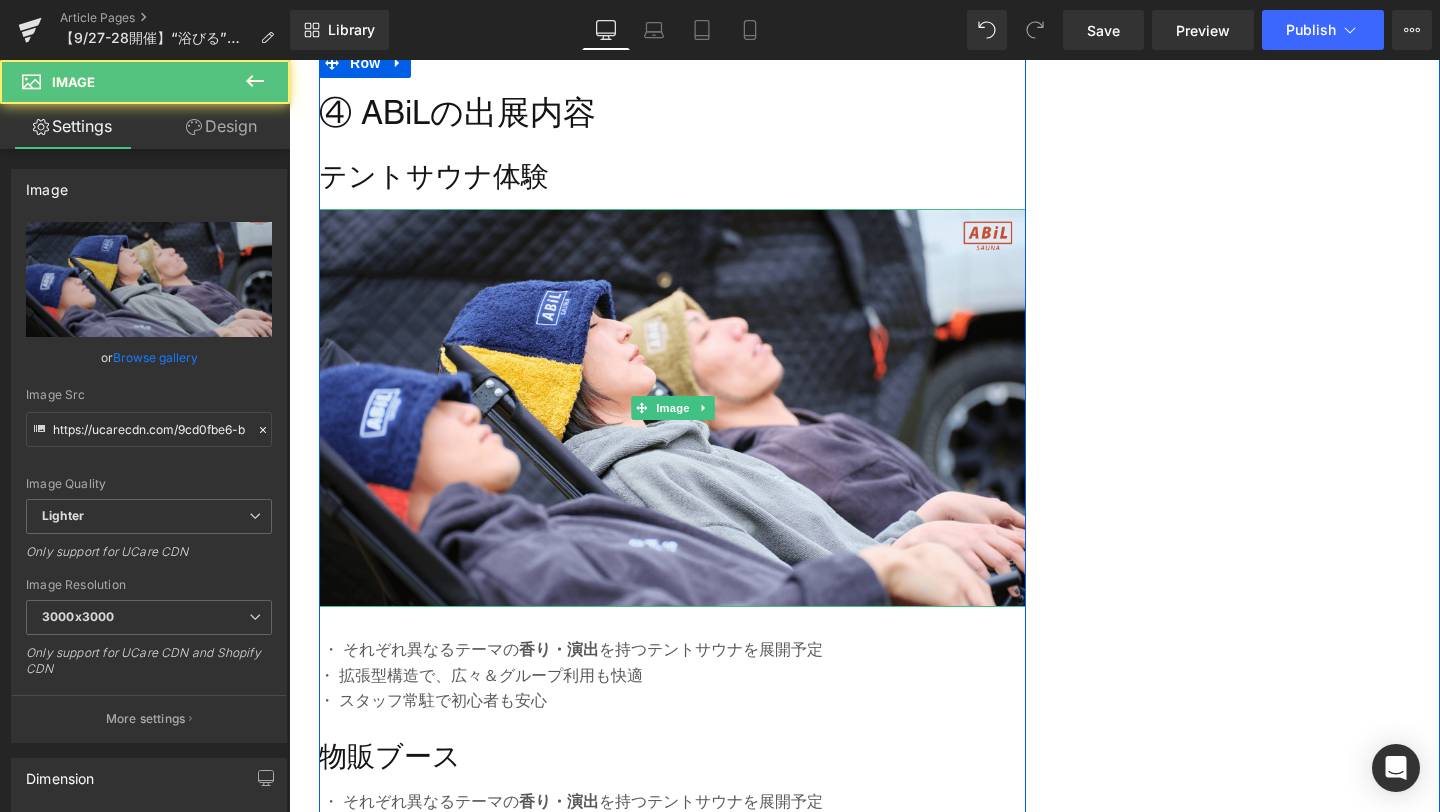 scroll, scrollTop: 3899, scrollLeft: 0, axis: vertical 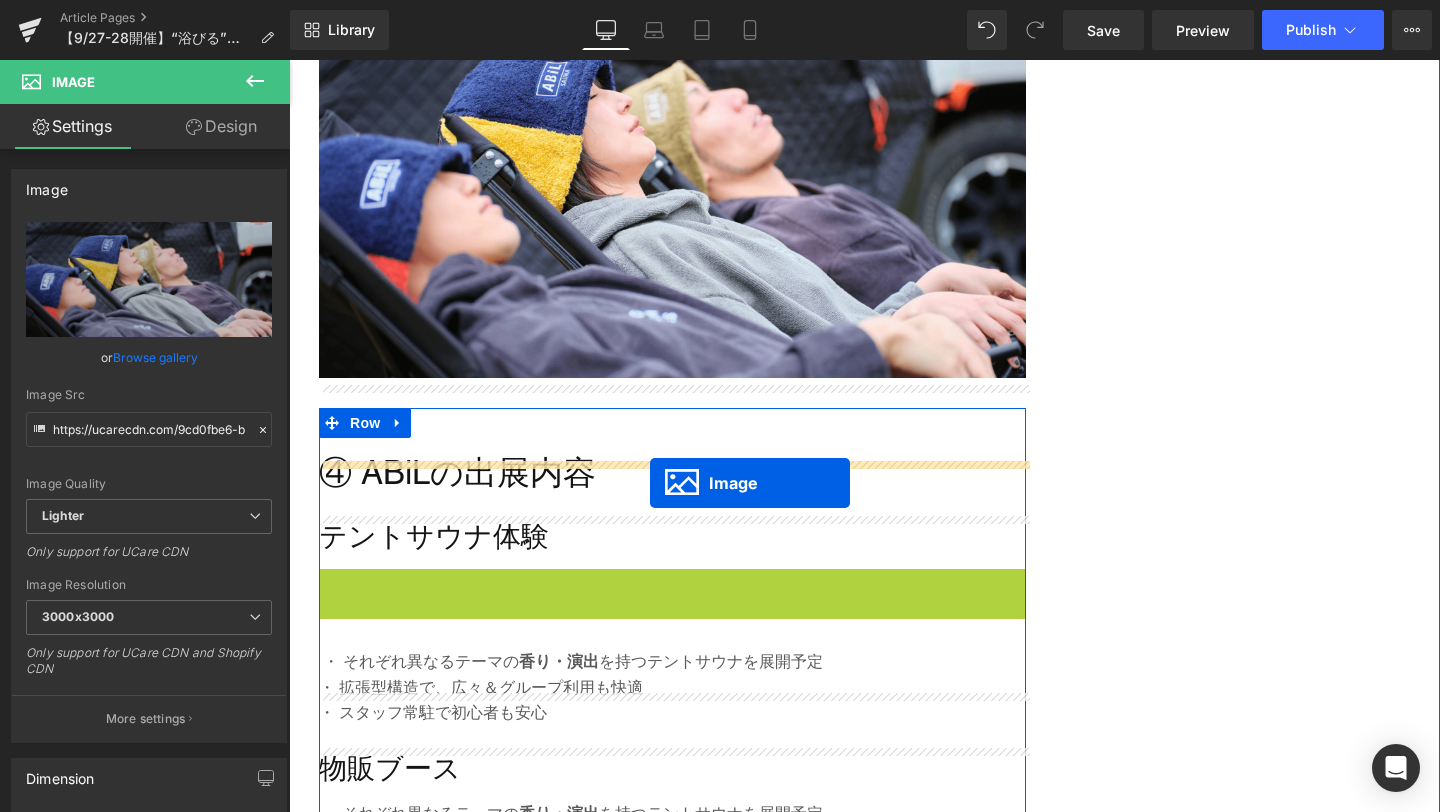 drag, startPoint x: 640, startPoint y: 376, endPoint x: 650, endPoint y: 483, distance: 107.46627 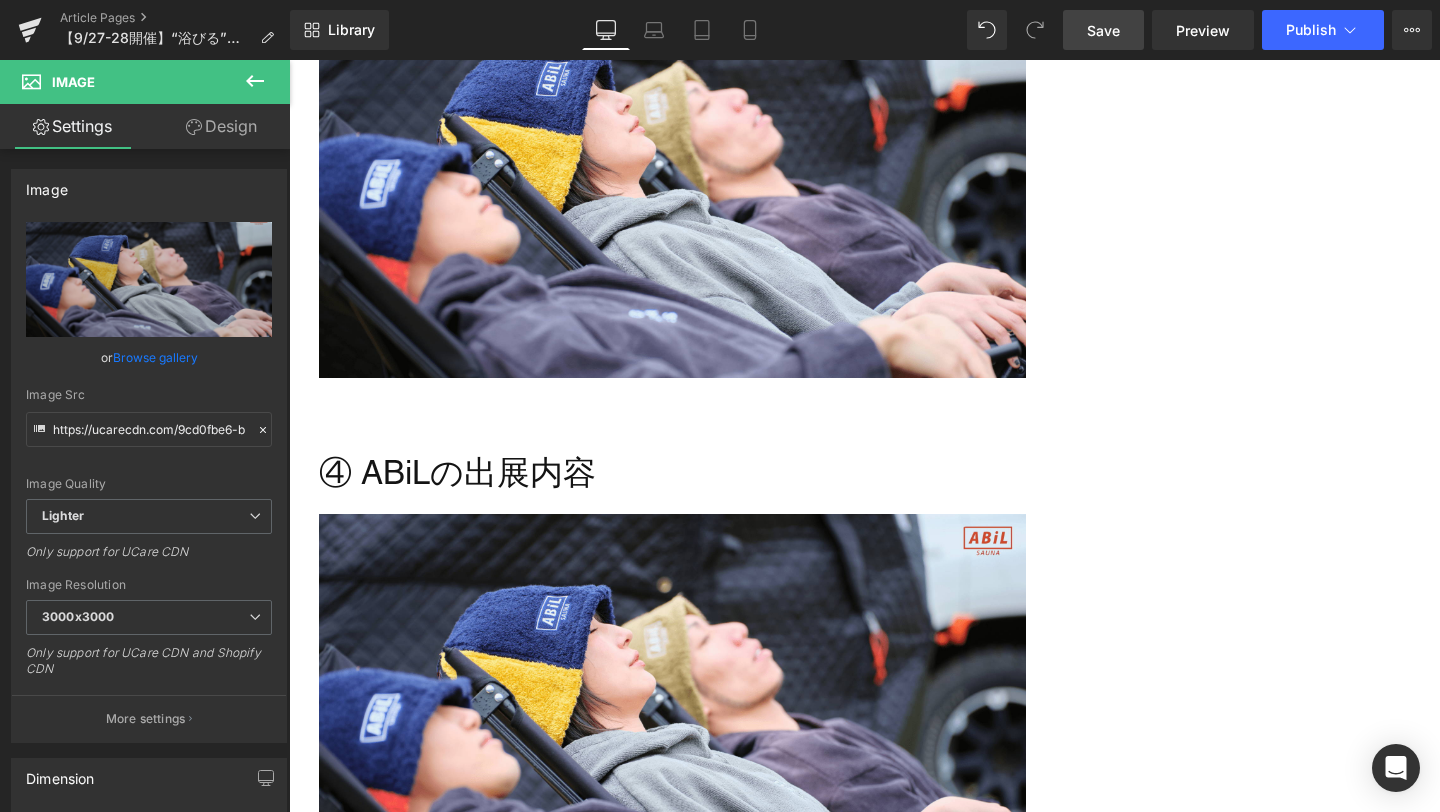 click on "Save" at bounding box center (1103, 30) 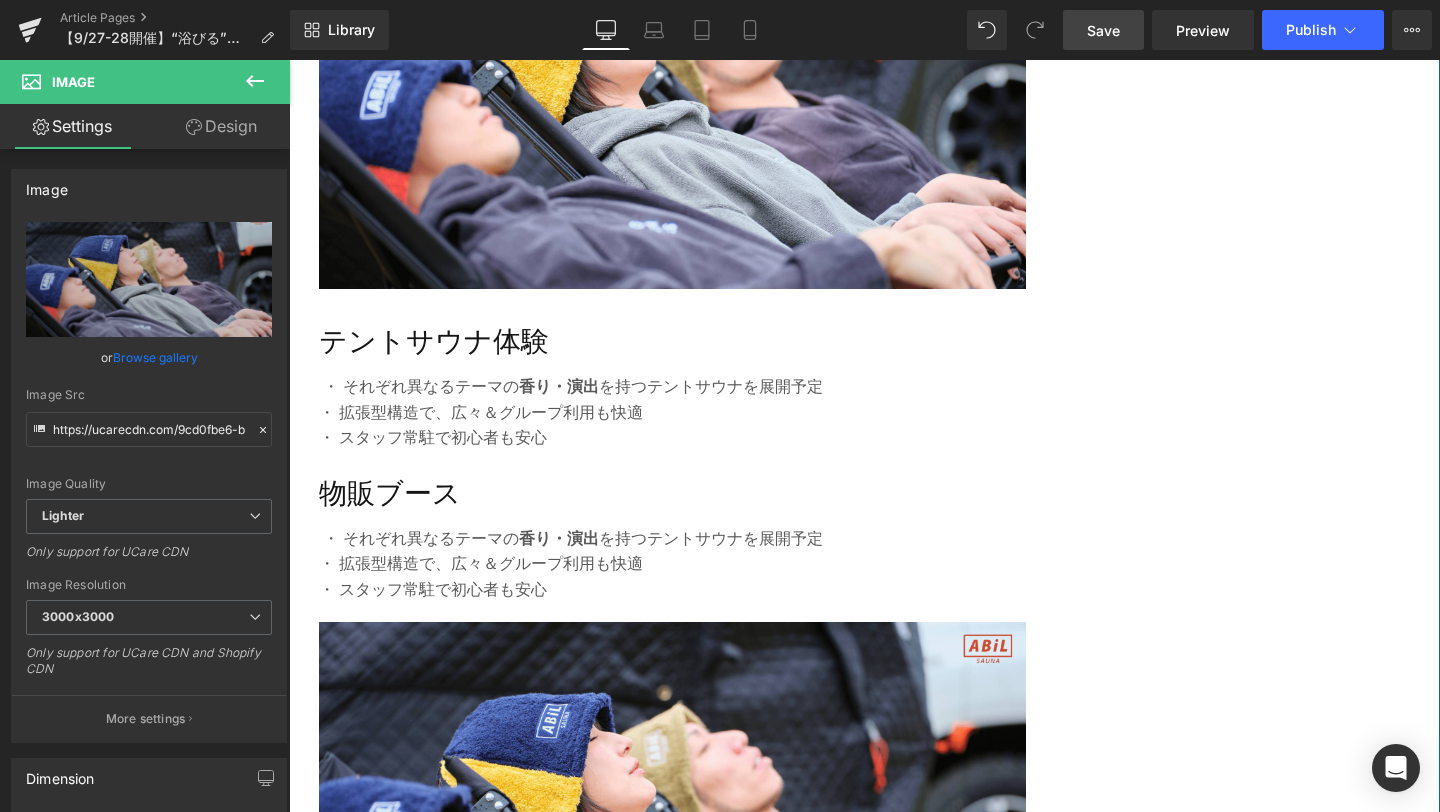 scroll, scrollTop: 4191, scrollLeft: 0, axis: vertical 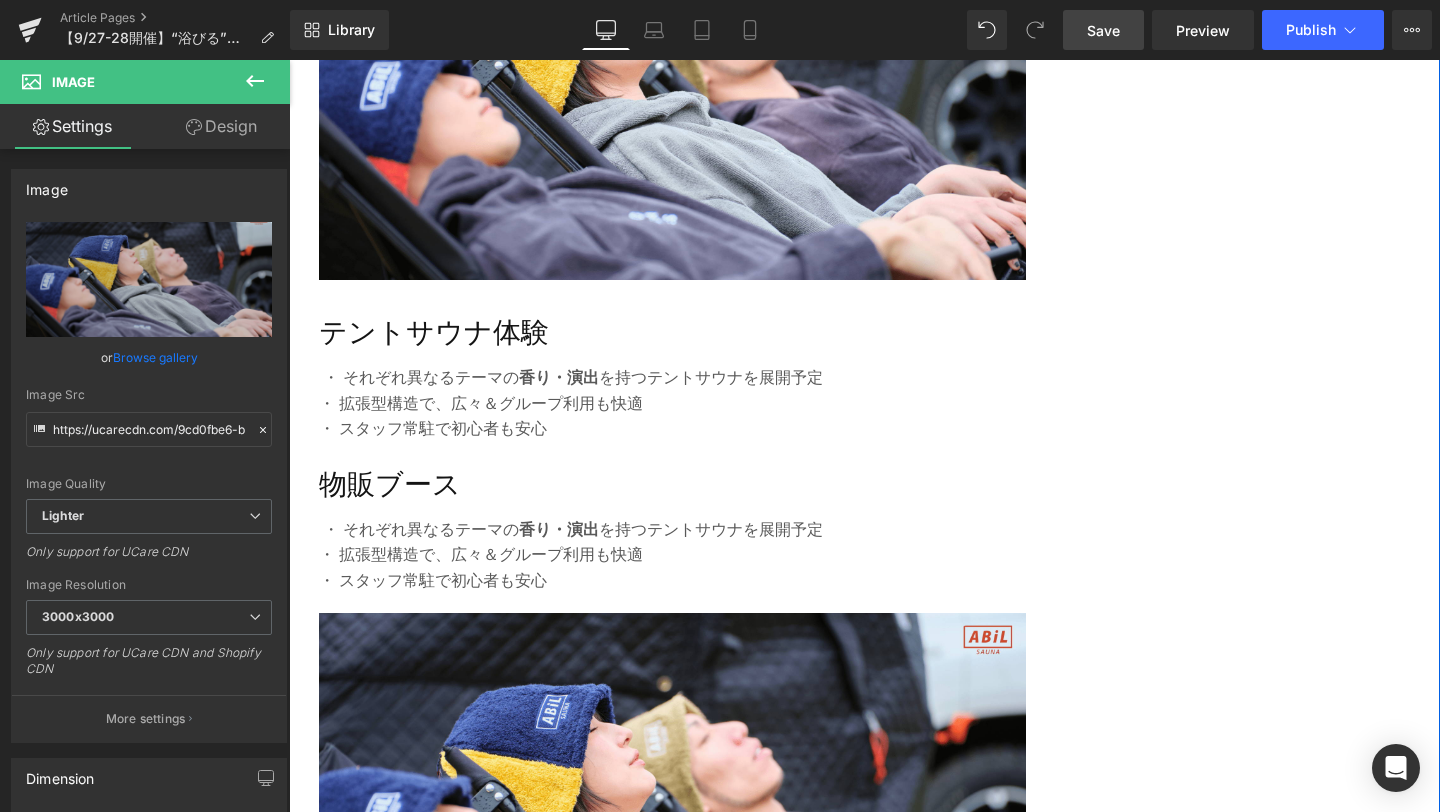 click on "・ スタッフ常駐で初心者も安心" at bounding box center (672, 581) 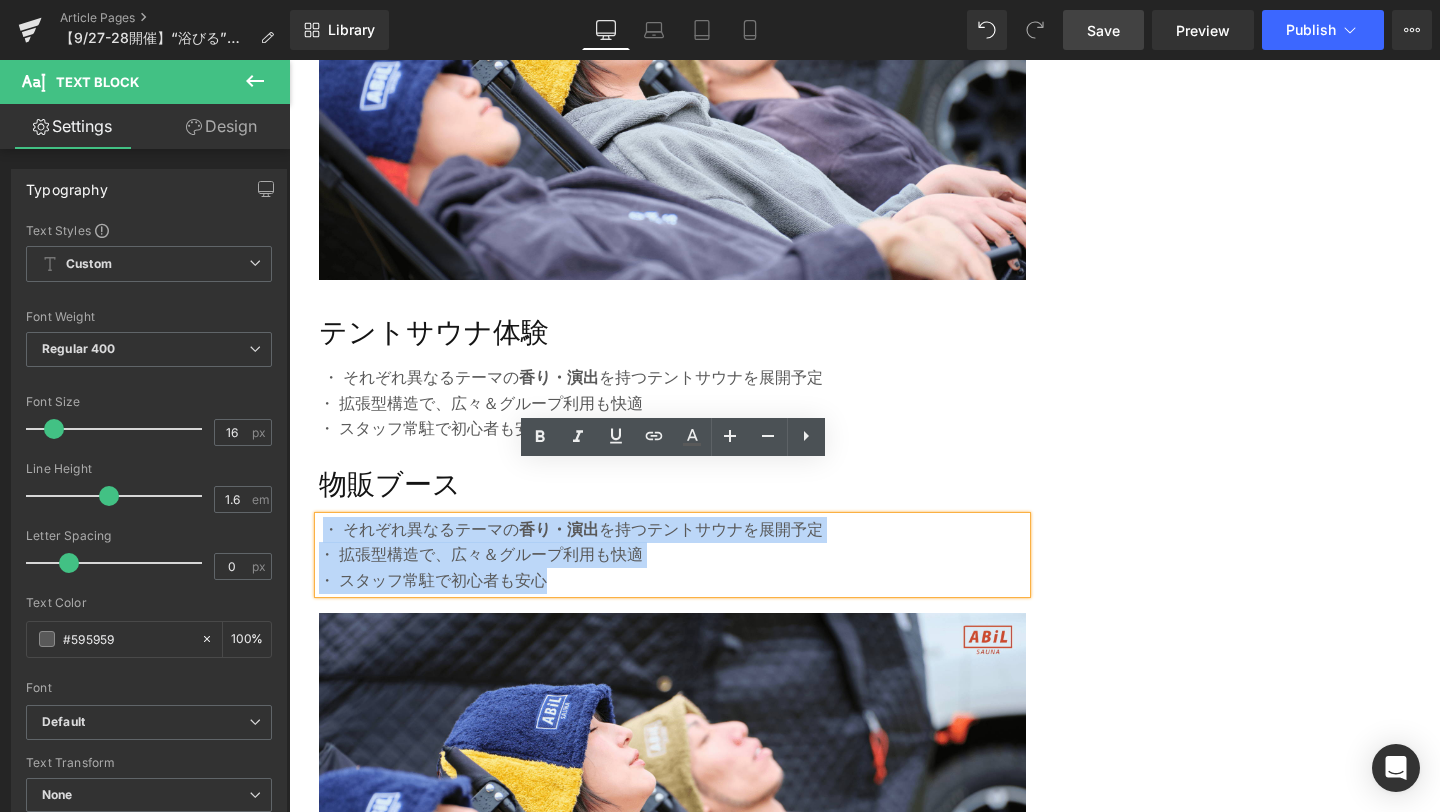 drag, startPoint x: 578, startPoint y: 531, endPoint x: 325, endPoint y: 467, distance: 260.96936 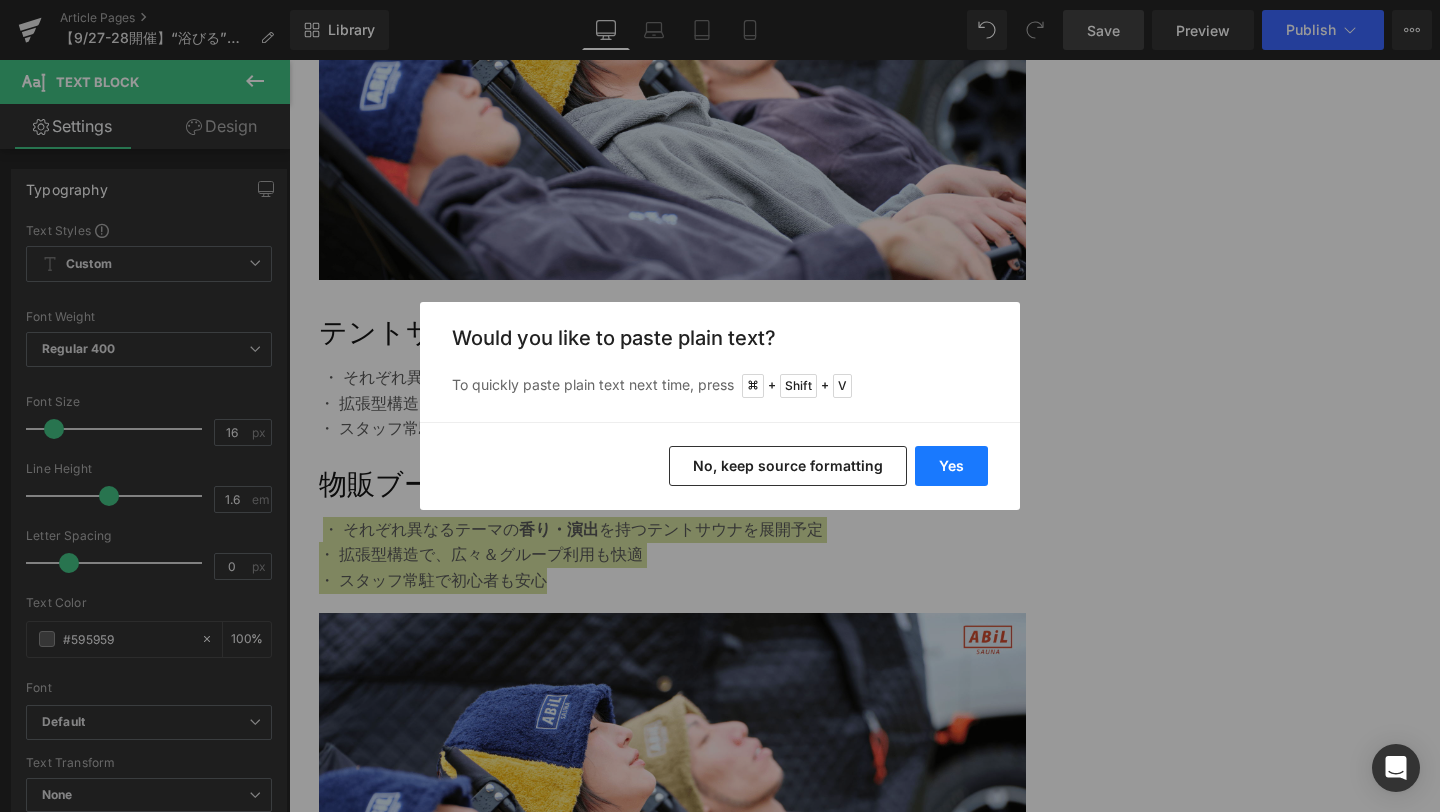 click on "Yes" at bounding box center (951, 466) 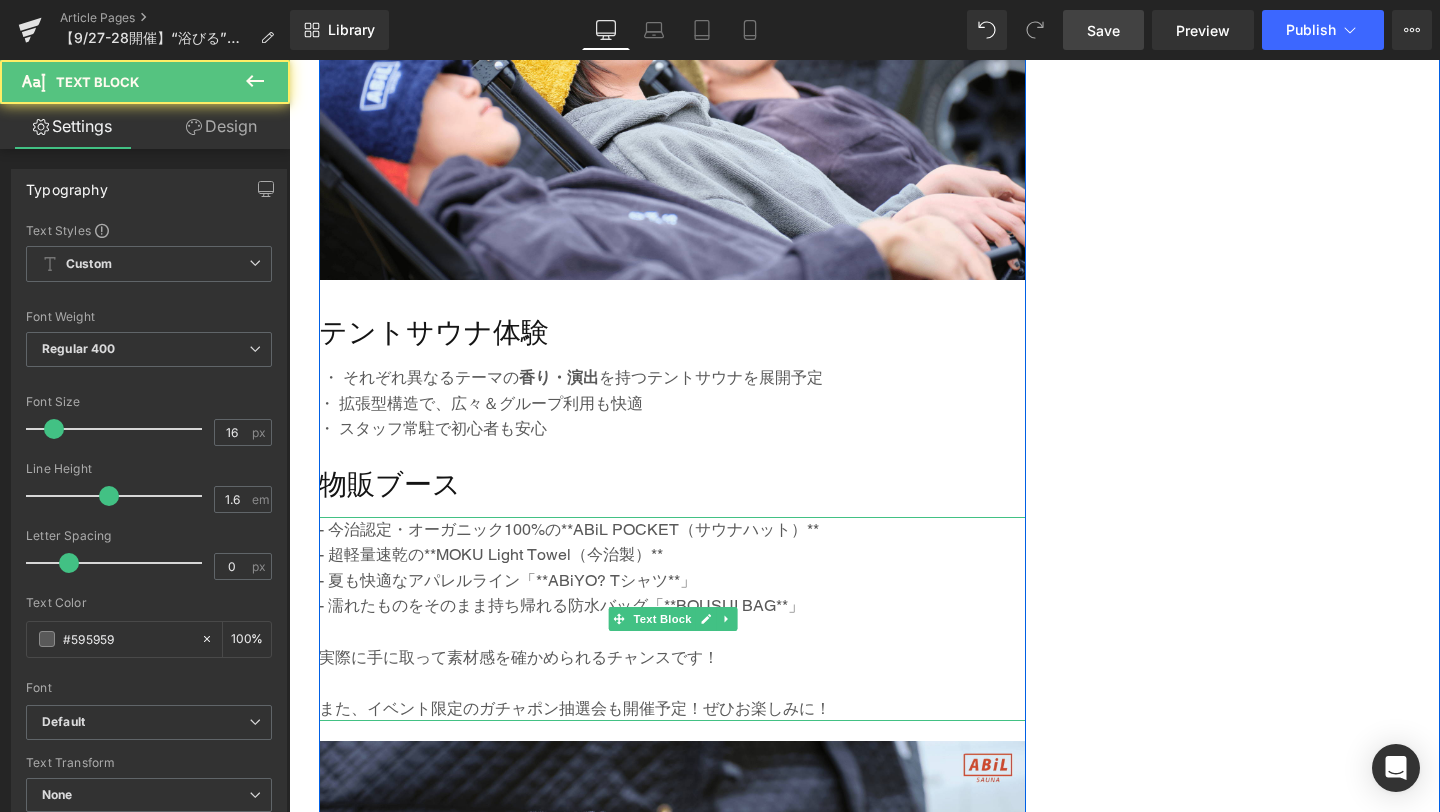 click on "- 今治認定・オーガニック100%の**ABiL POCKET（サウナハット）**" at bounding box center [672, 530] 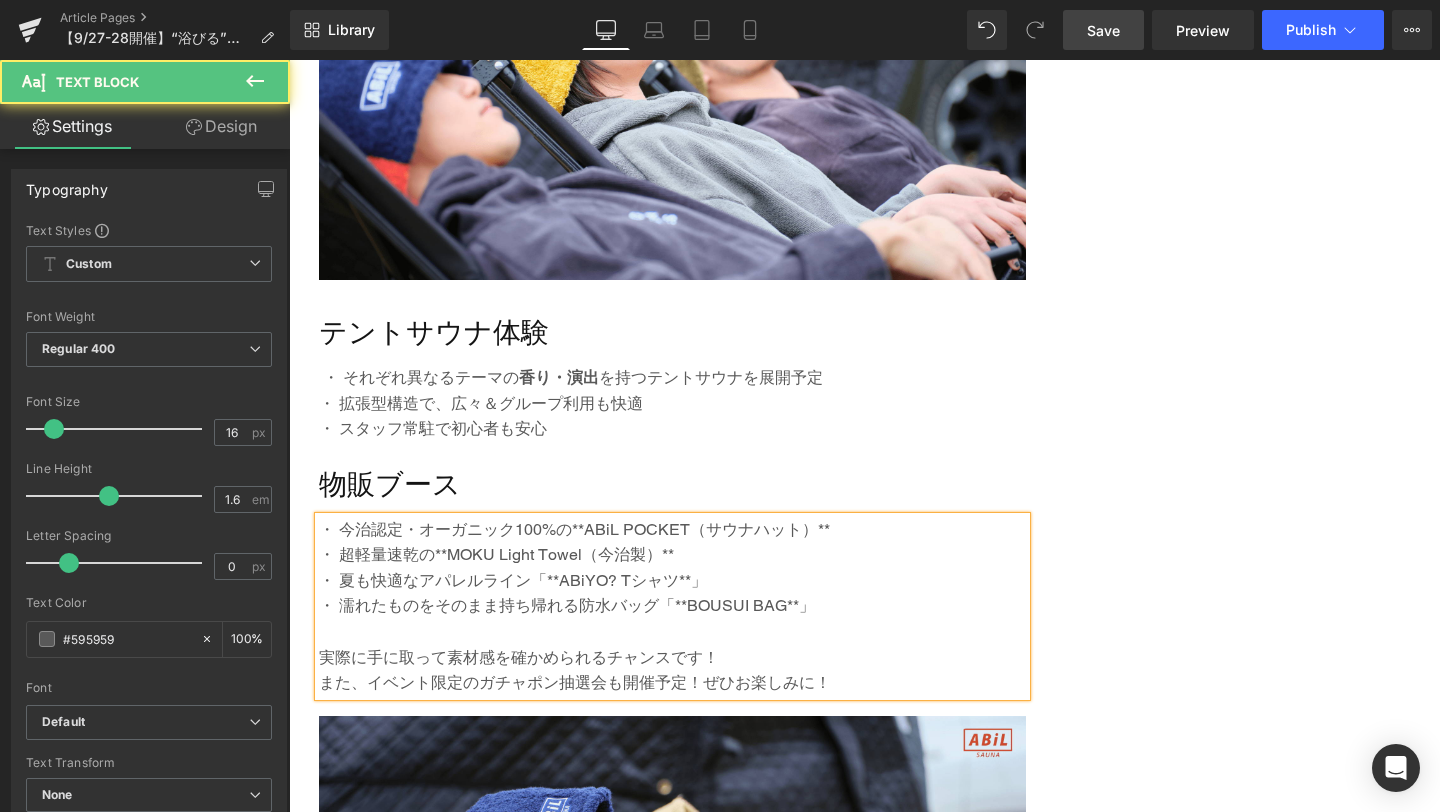 click on "・ 今治認定・オーガニック100%の**ABiL POCKET（サウナハット）**" at bounding box center (672, 530) 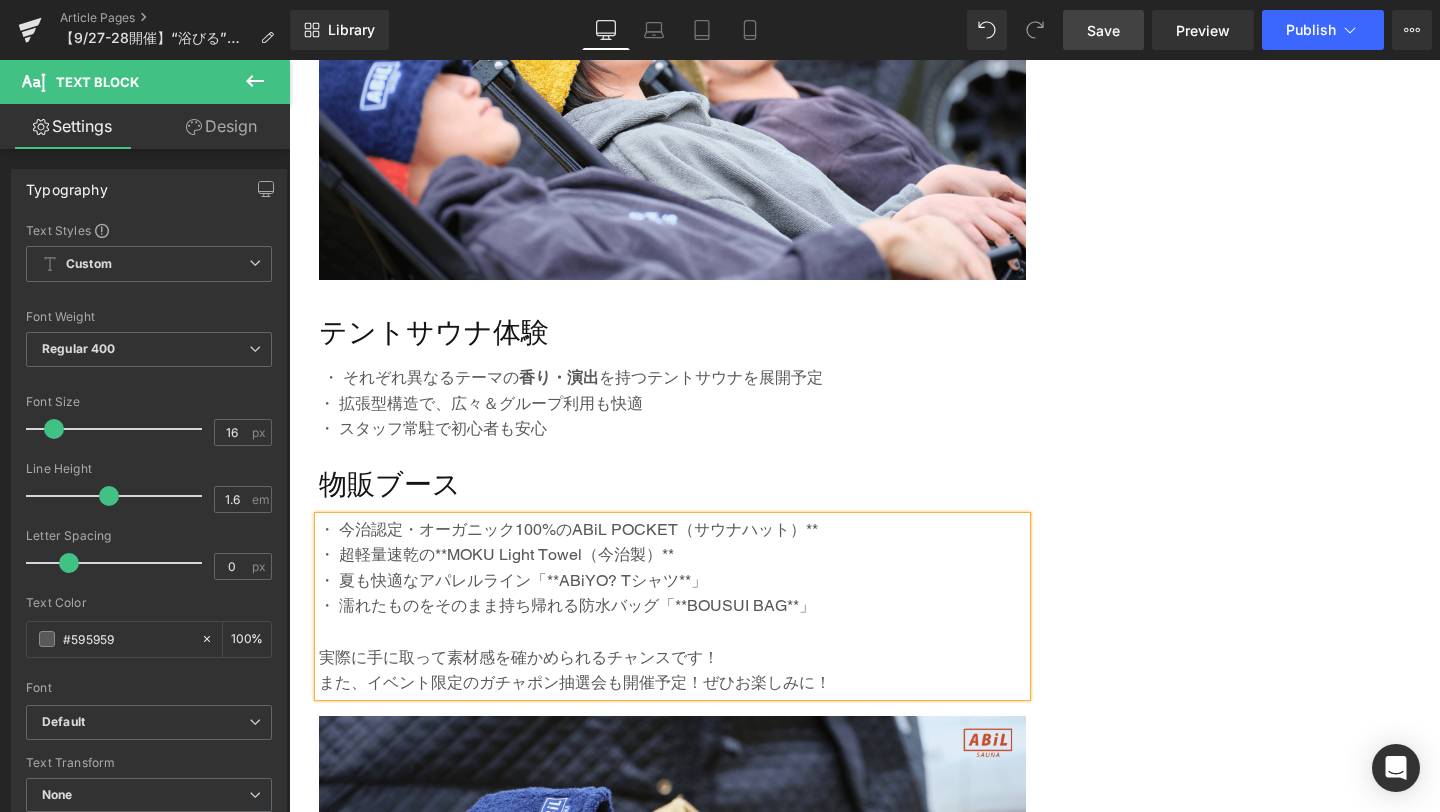 click on "・ 今治認定・オーガニック100%のABiL POCKET（サウナハット）**" at bounding box center (672, 530) 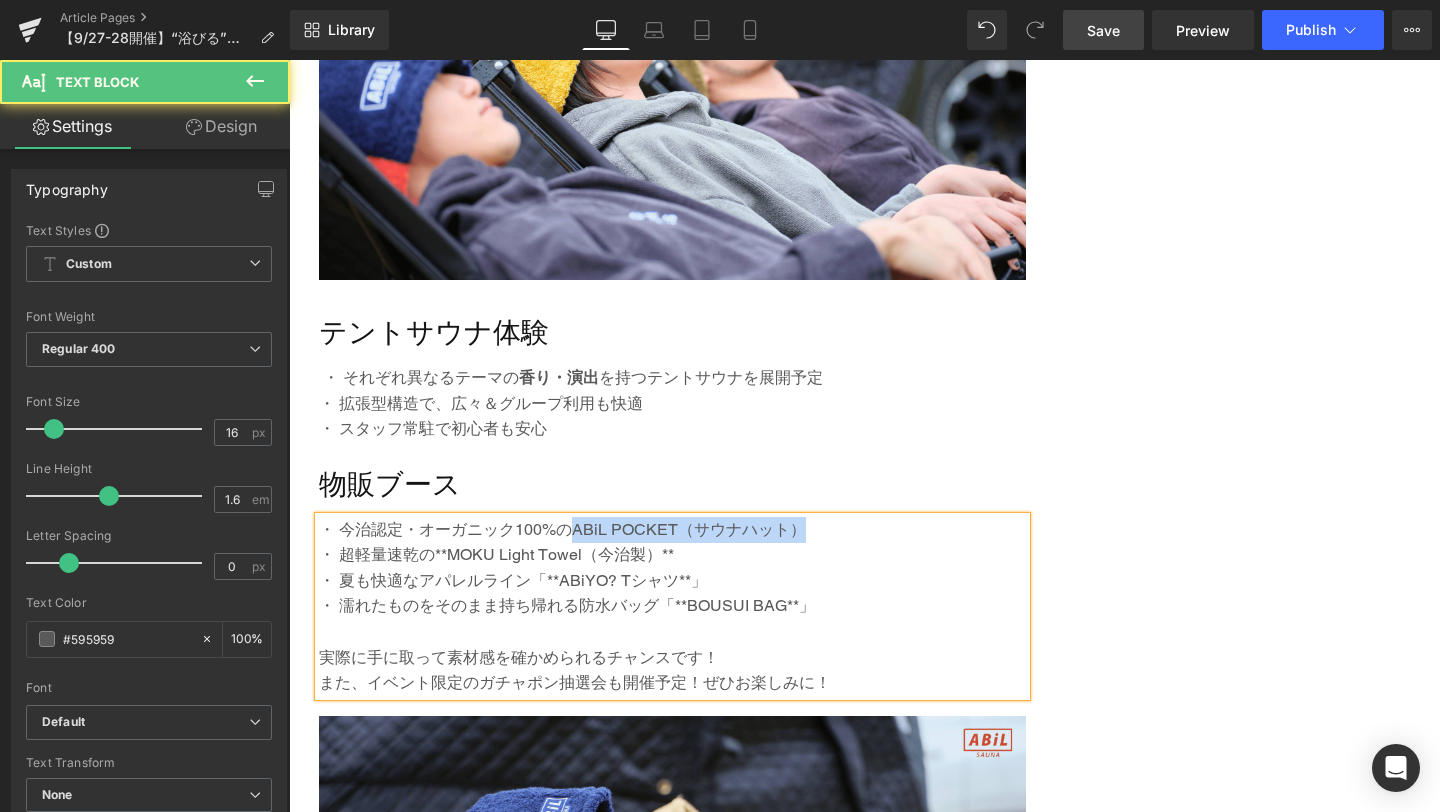 drag, startPoint x: 575, startPoint y: 481, endPoint x: 810, endPoint y: 472, distance: 235.17227 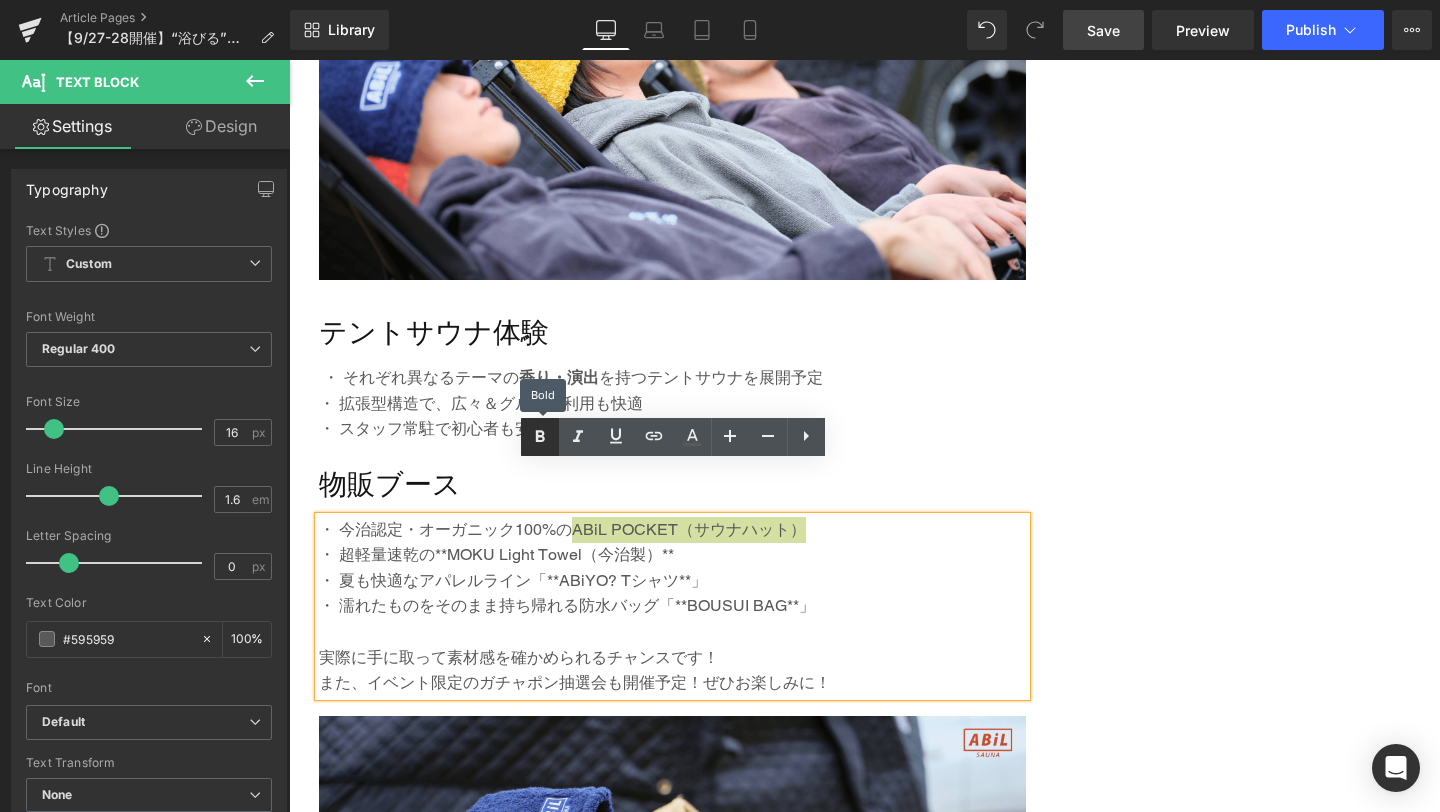 click 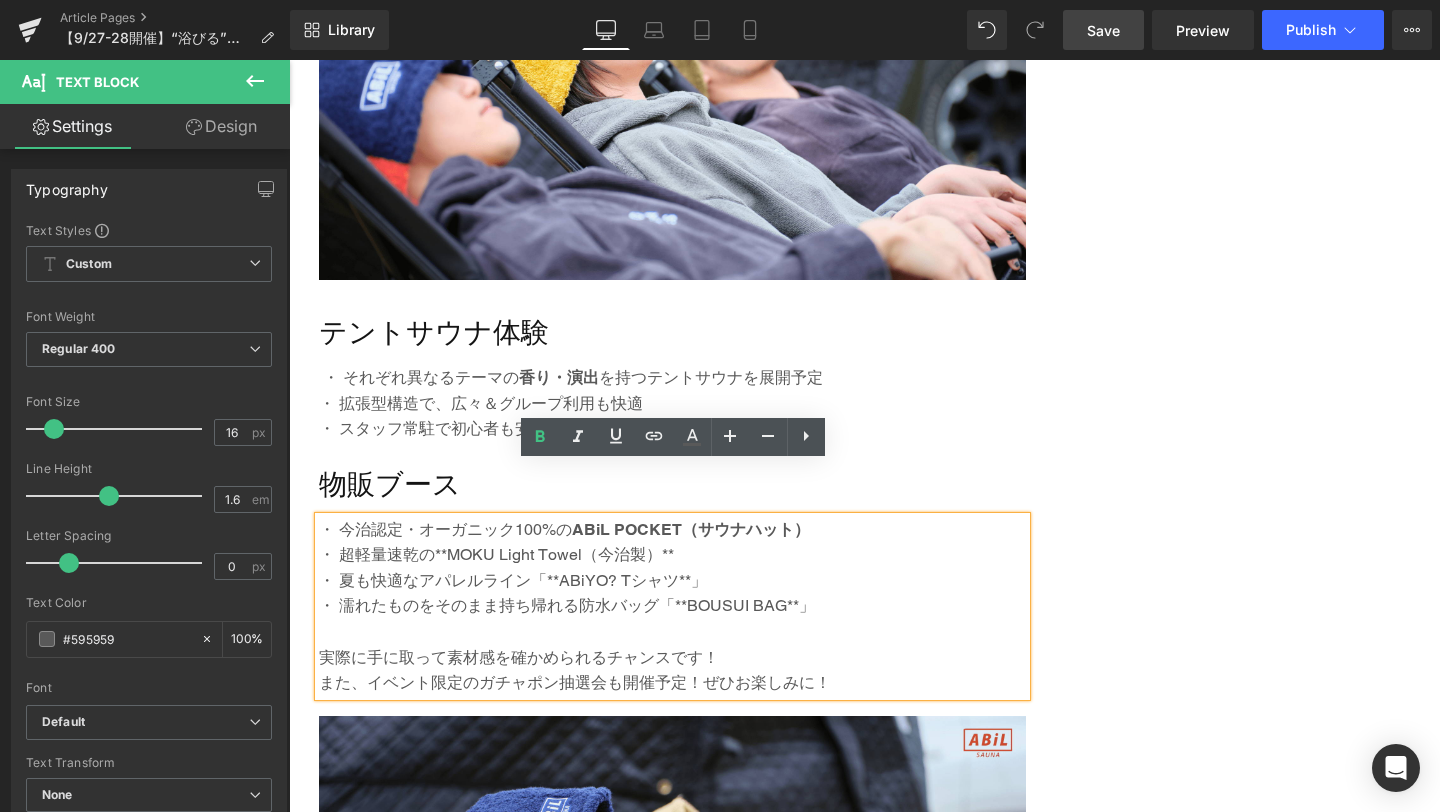 click on "・ 超軽量速乾の**MOKU Light Towel（今治製）**" at bounding box center [672, 555] 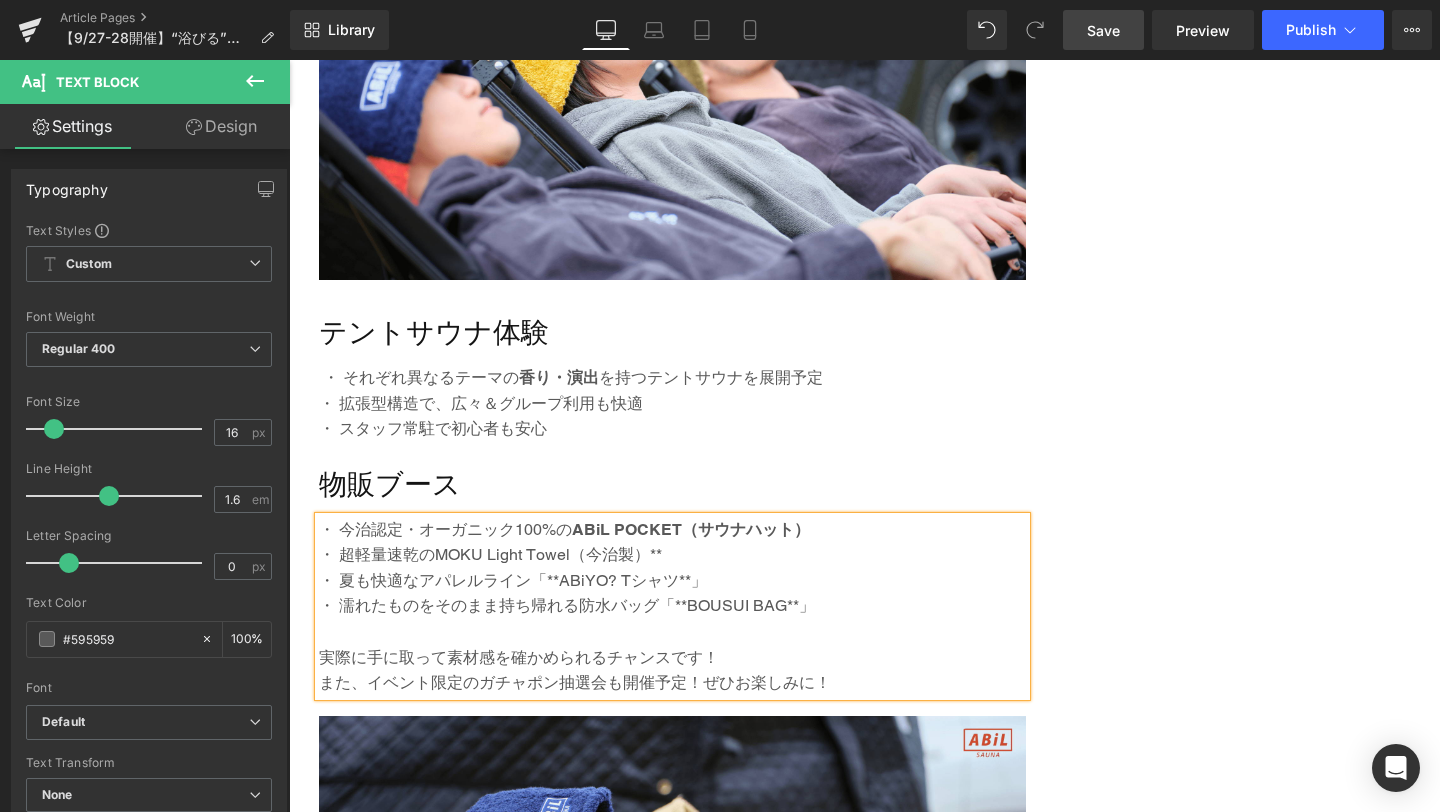 click on "・ 超軽量速乾のMOKU Light Towel（今治製）**" at bounding box center [672, 555] 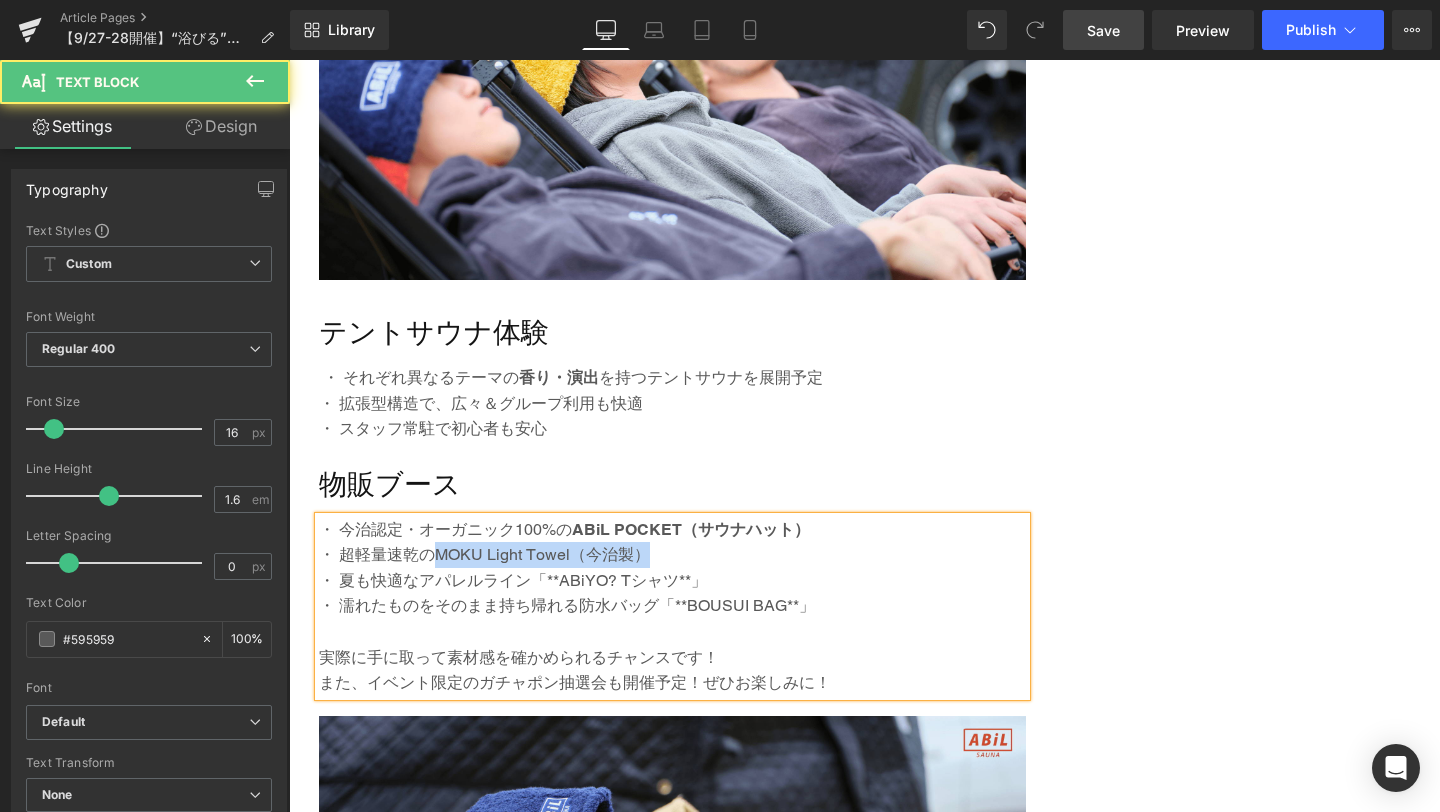 drag, startPoint x: 437, startPoint y: 504, endPoint x: 649, endPoint y: 502, distance: 212.00943 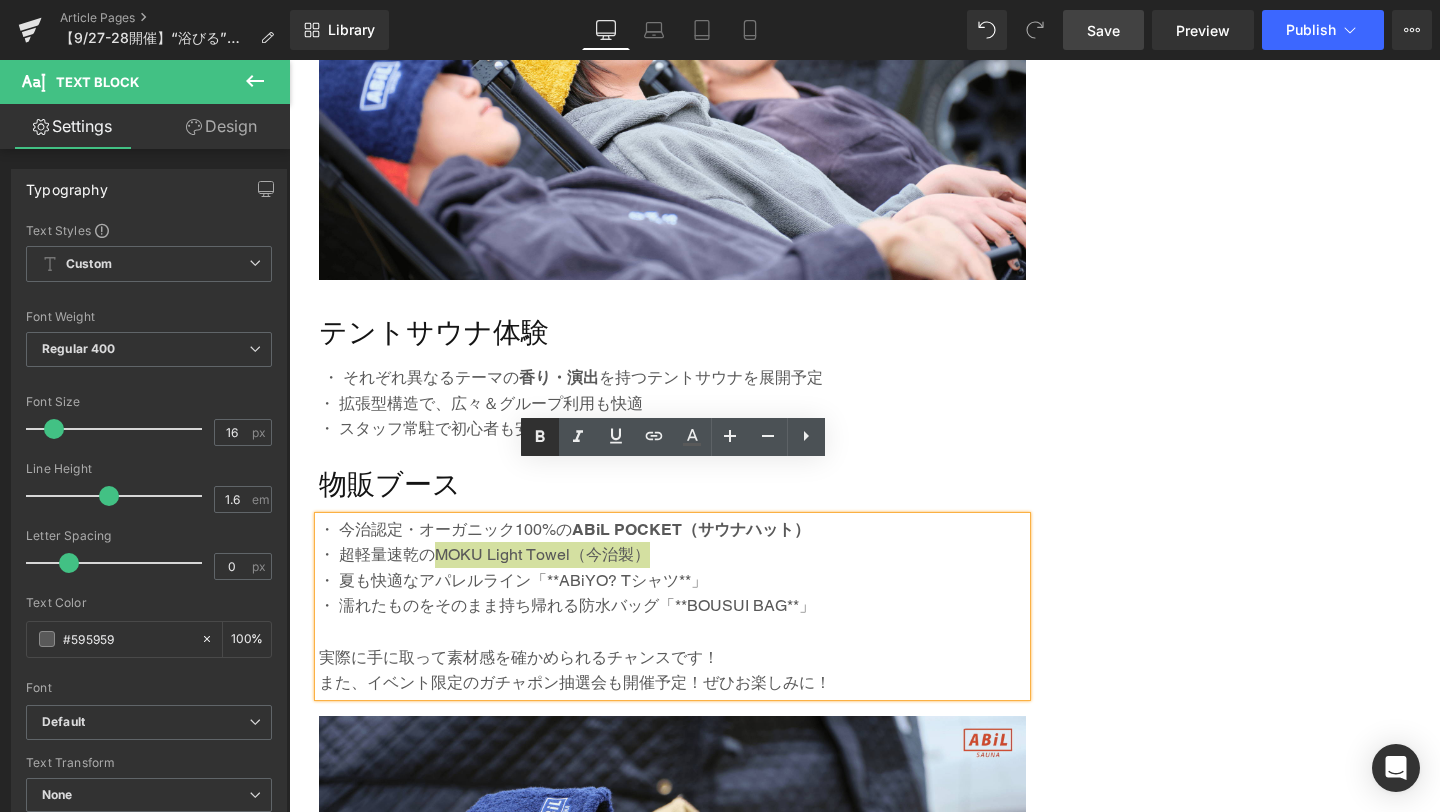 click 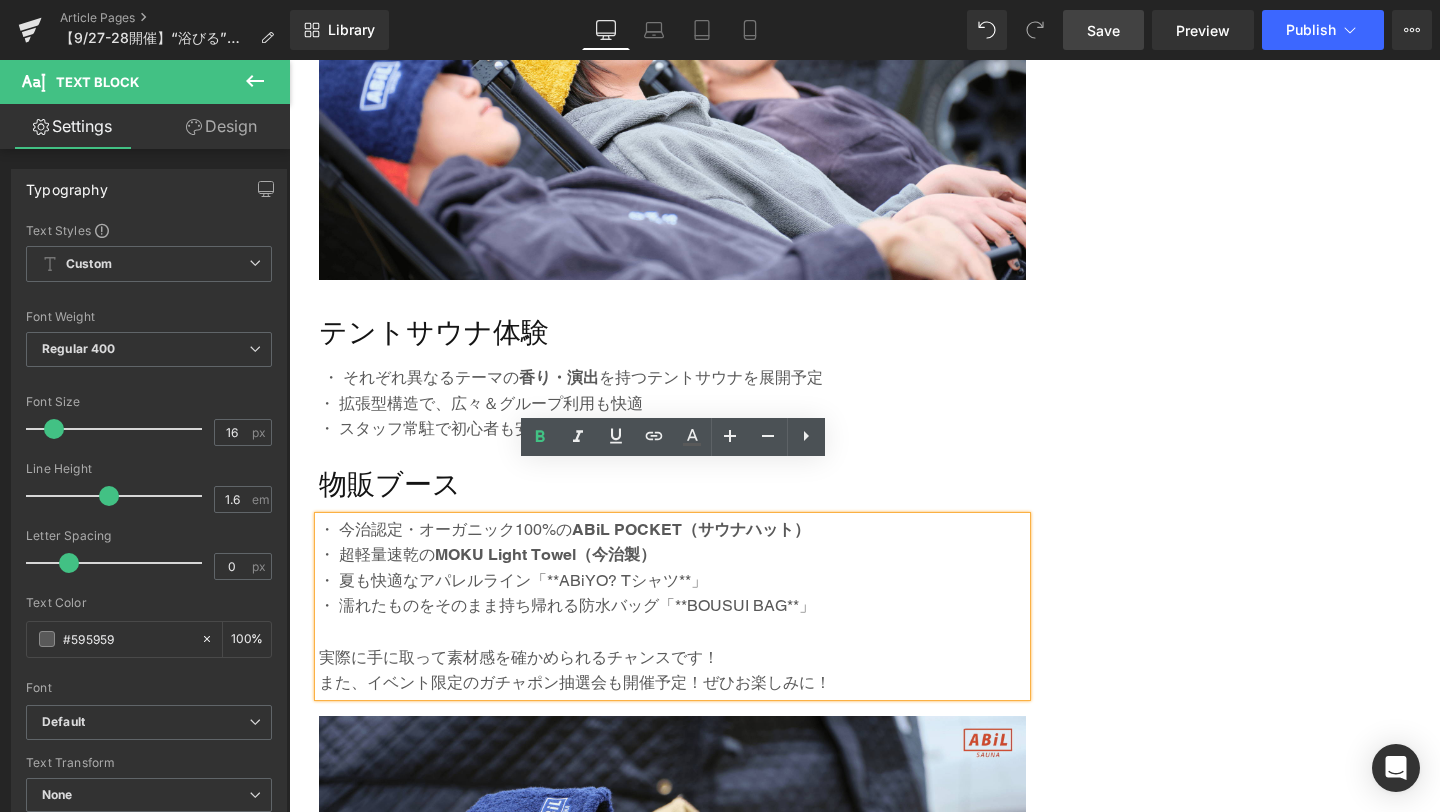 click on "・ 夏も快適なアパレルライン「**ABiYO? Tシャツ**」" at bounding box center (672, 581) 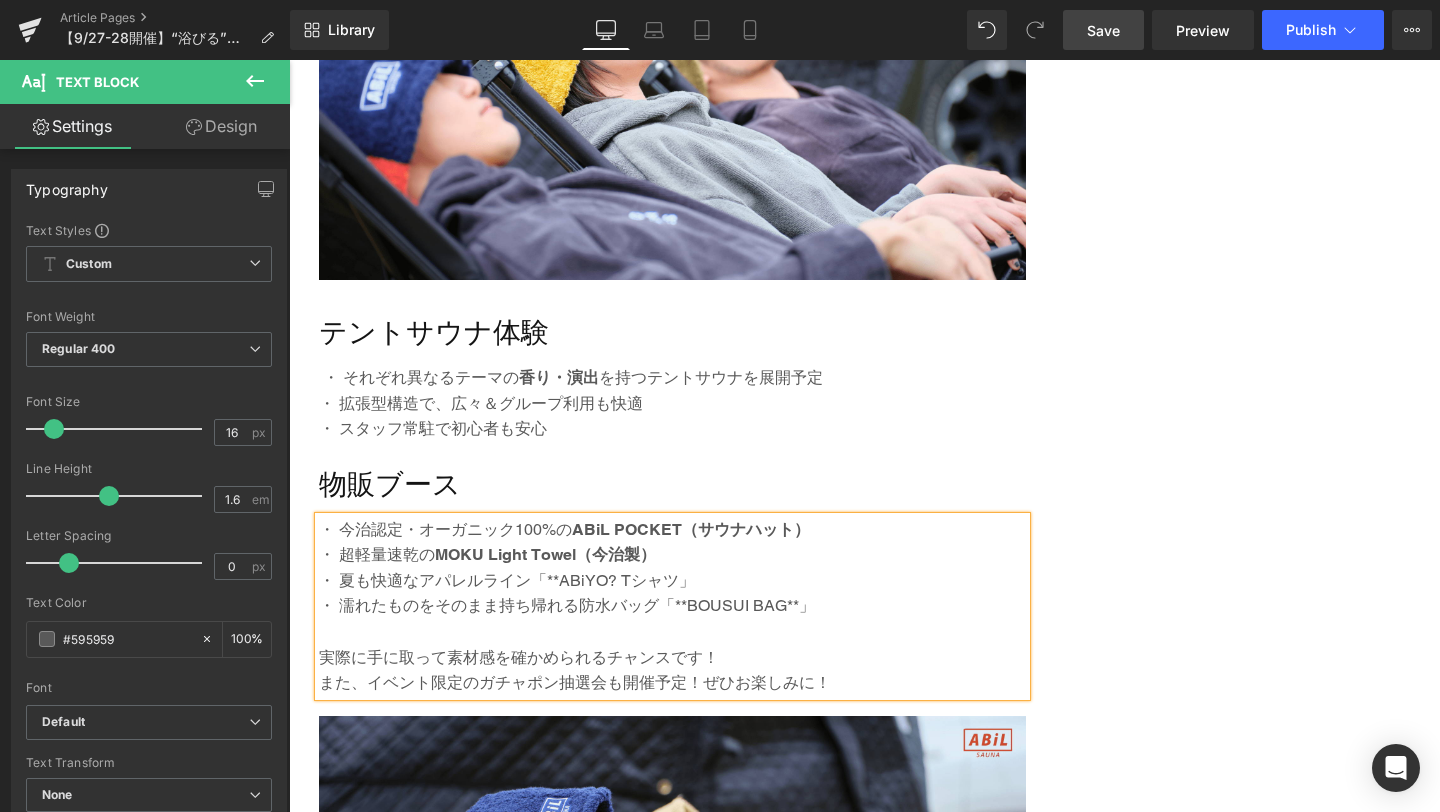 click on "・ 夏も快適なアパレルライン「**ABiYO? Tシャツ」" at bounding box center [672, 581] 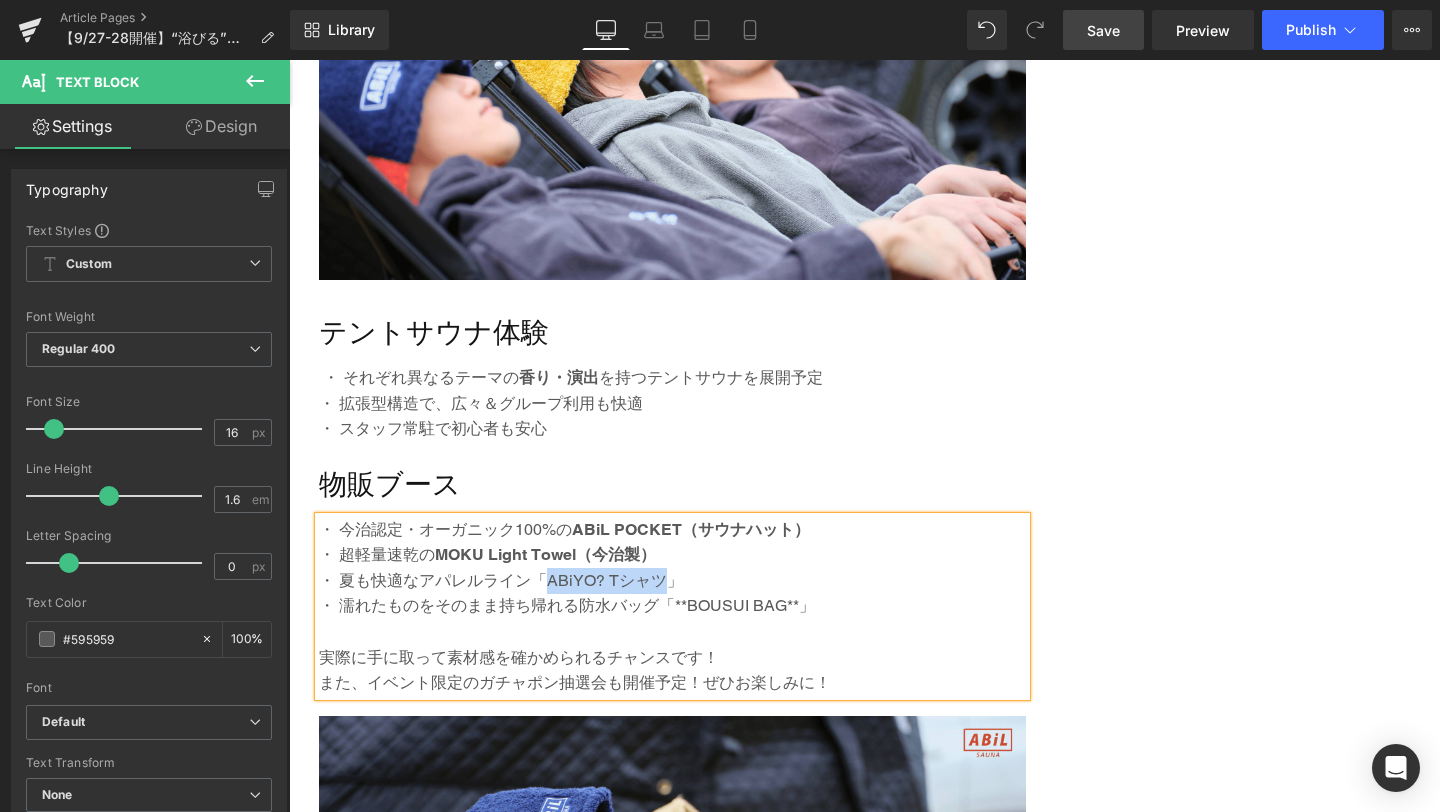 drag, startPoint x: 548, startPoint y: 530, endPoint x: 660, endPoint y: 530, distance: 112 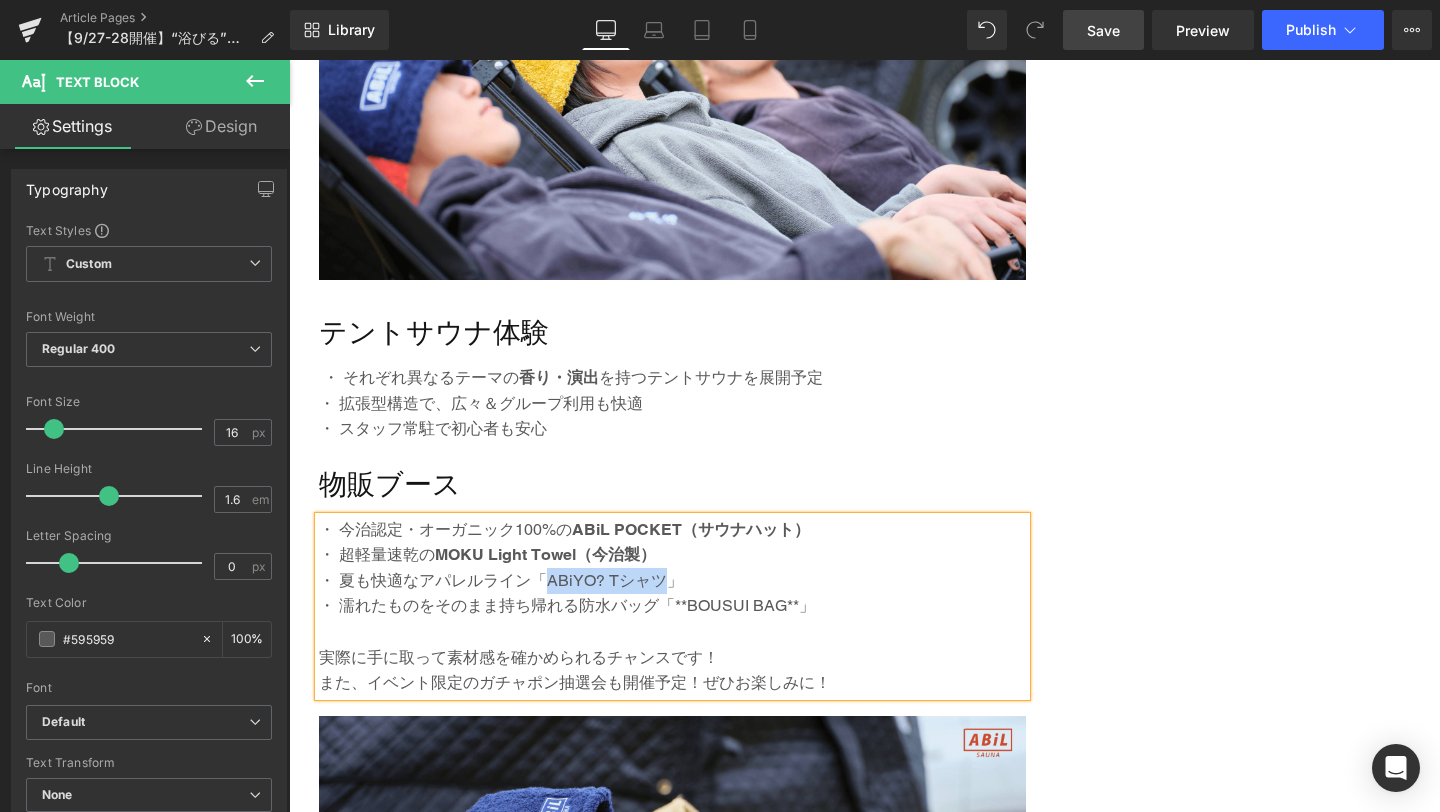 click on "・ 夏も快適なアパレルライン「ABiYO? Tシャツ」" at bounding box center [672, 581] 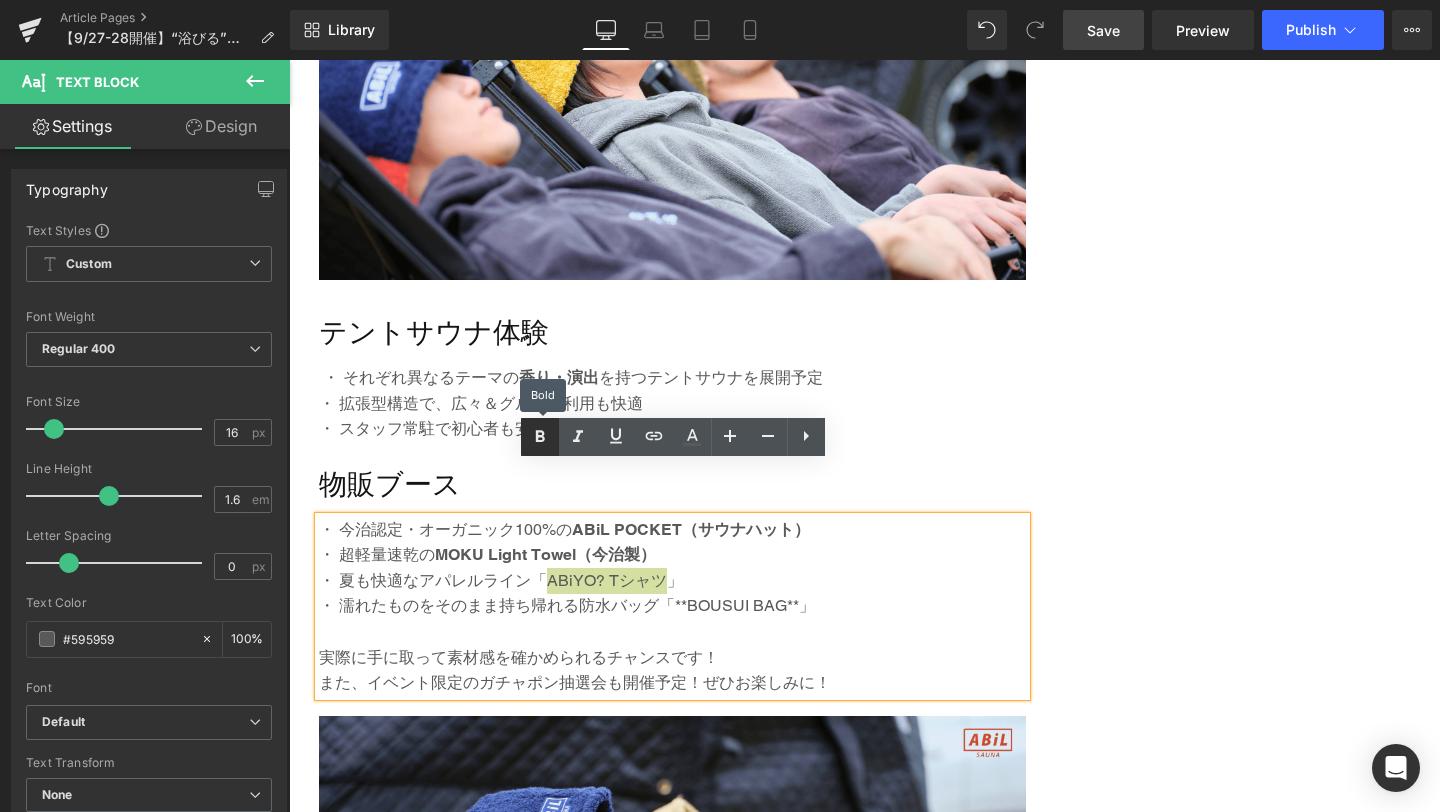 click 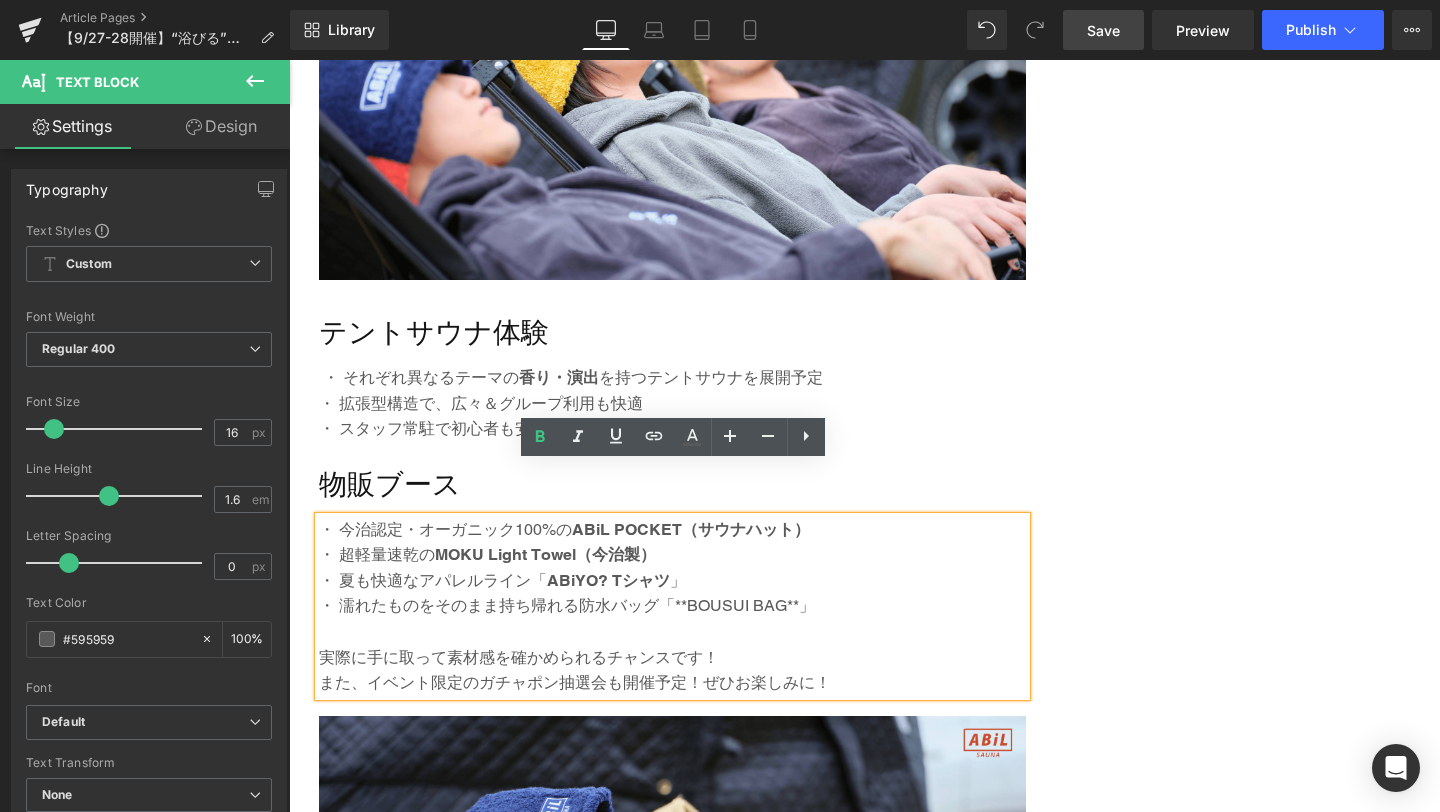 click on "・ 夏も快適なアパレルライン「 ABiYO? Tシャツ 」" at bounding box center [672, 581] 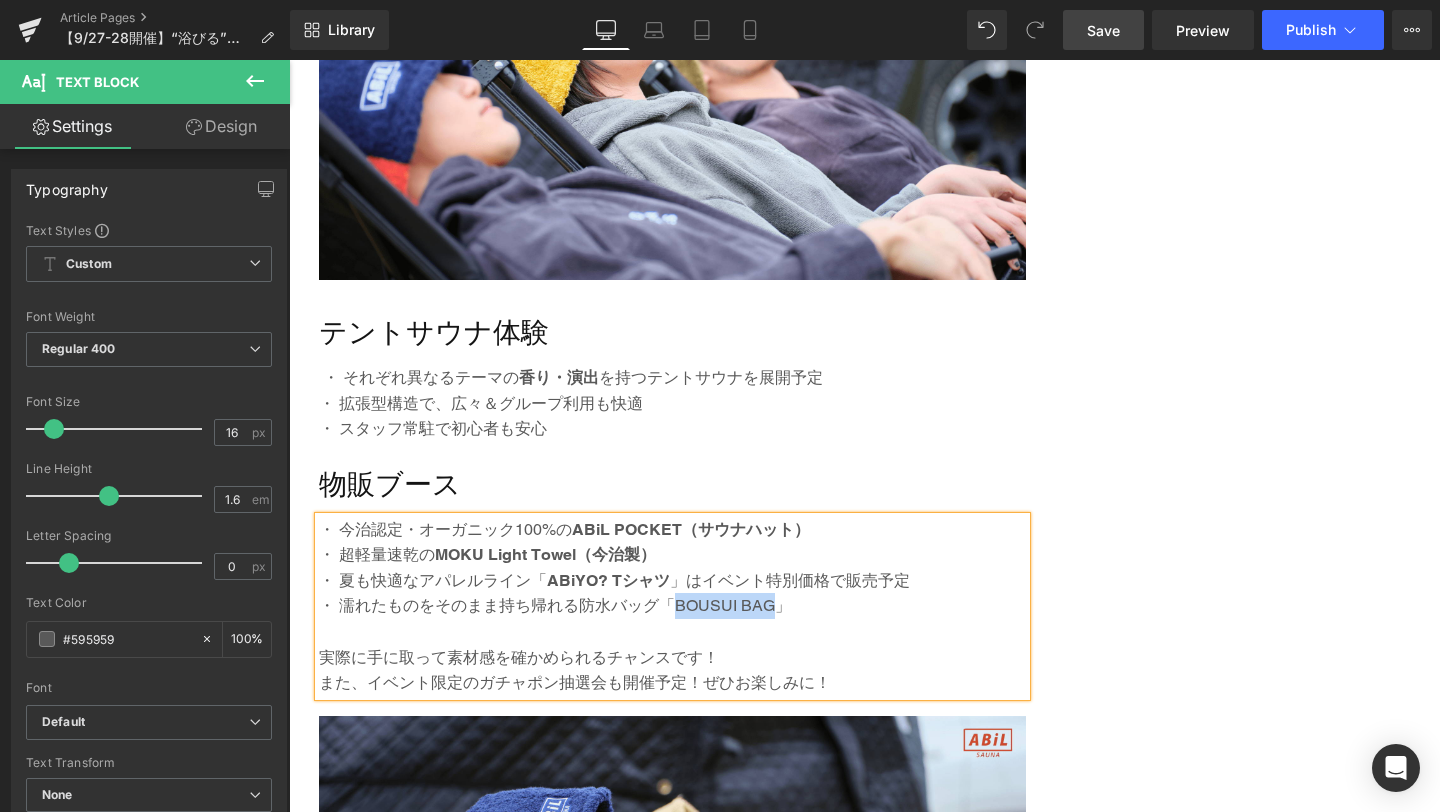 drag, startPoint x: 676, startPoint y: 554, endPoint x: 771, endPoint y: 557, distance: 95.047356 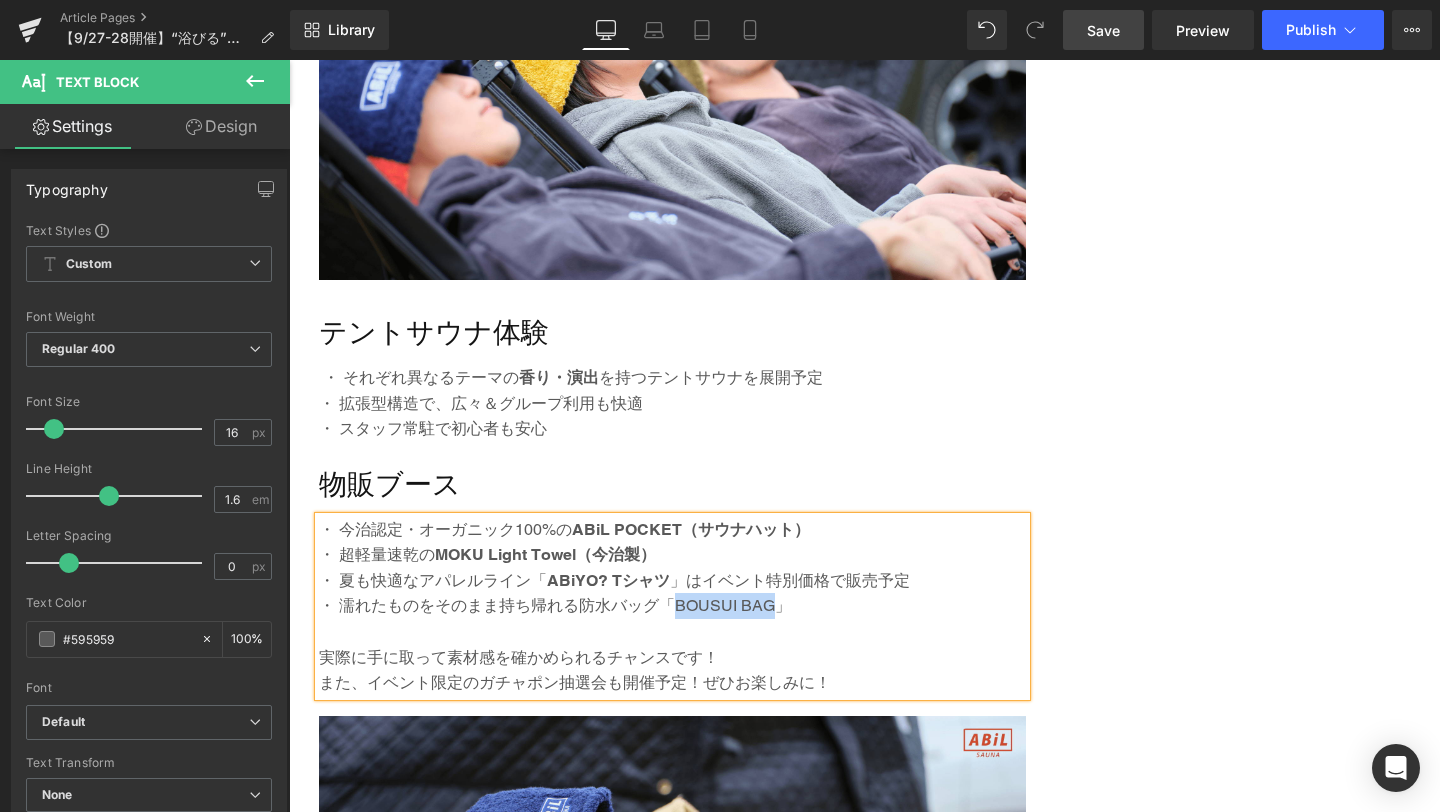 click on "・ 濡れたものをそのまま持ち帰れる防水バッグ「BOUSUI BAG」" at bounding box center [672, 606] 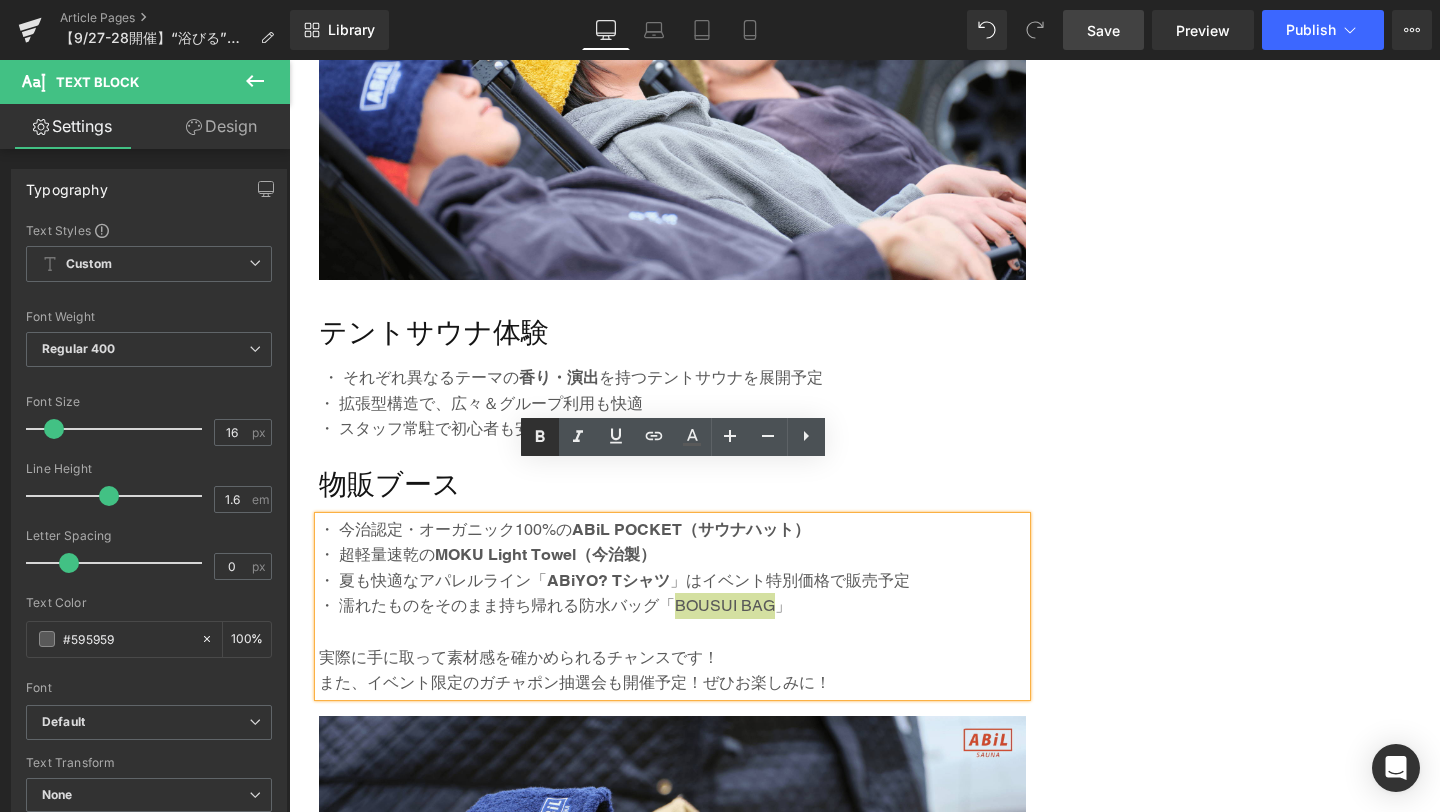 click 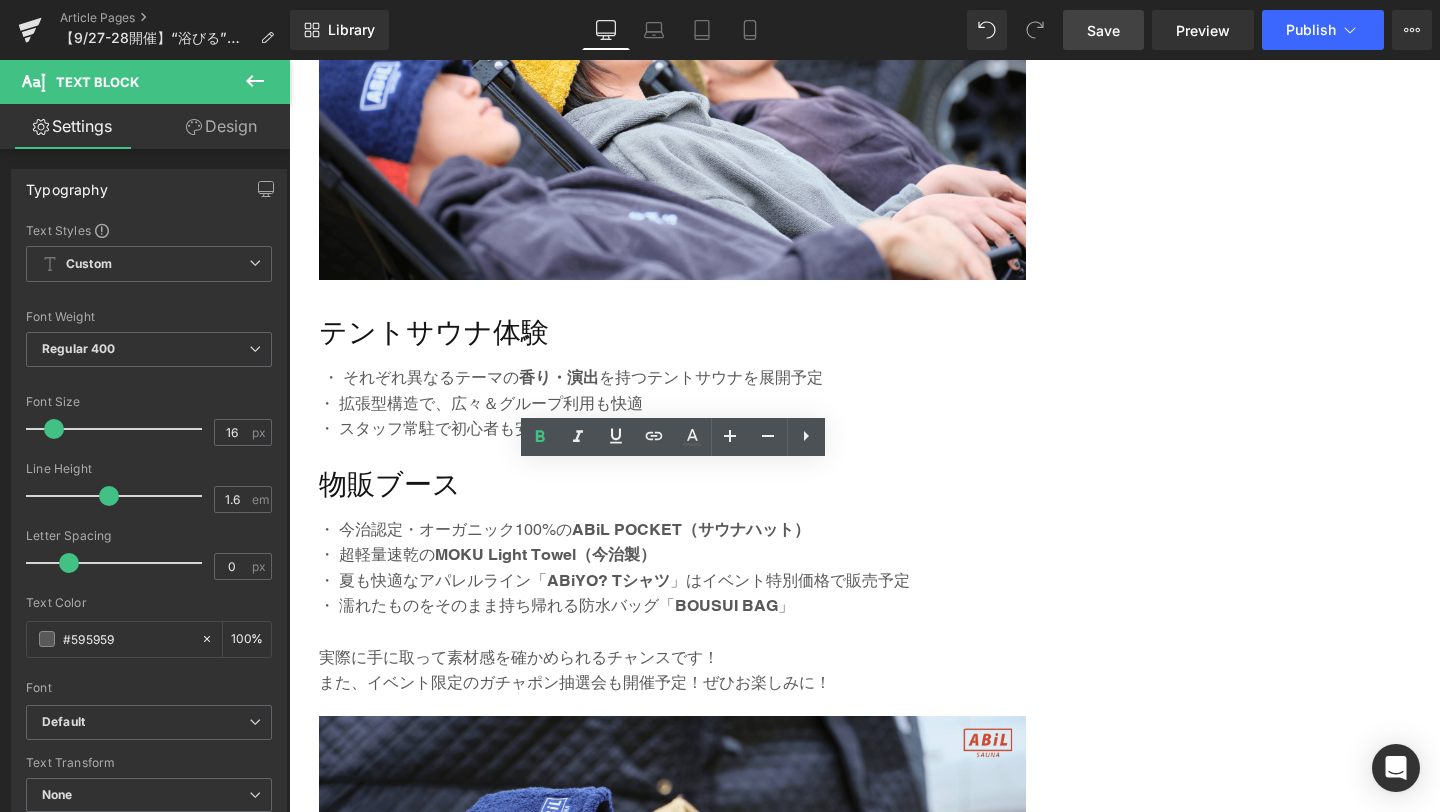 click on "Save" at bounding box center [1103, 30] 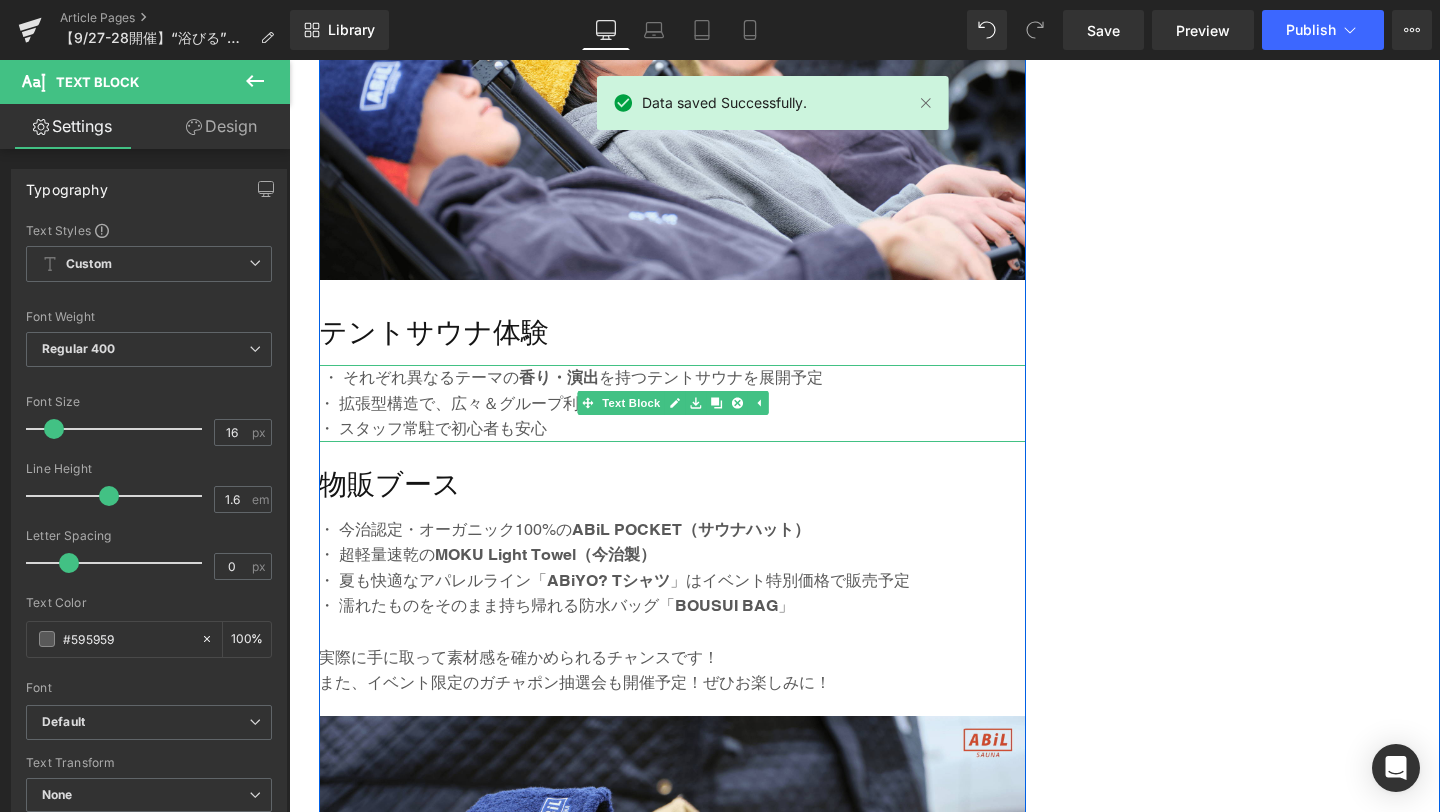 click on "・ それぞれ異なるテーマの 香り・演出 を持つテントサウナを展開予定" at bounding box center (573, 377) 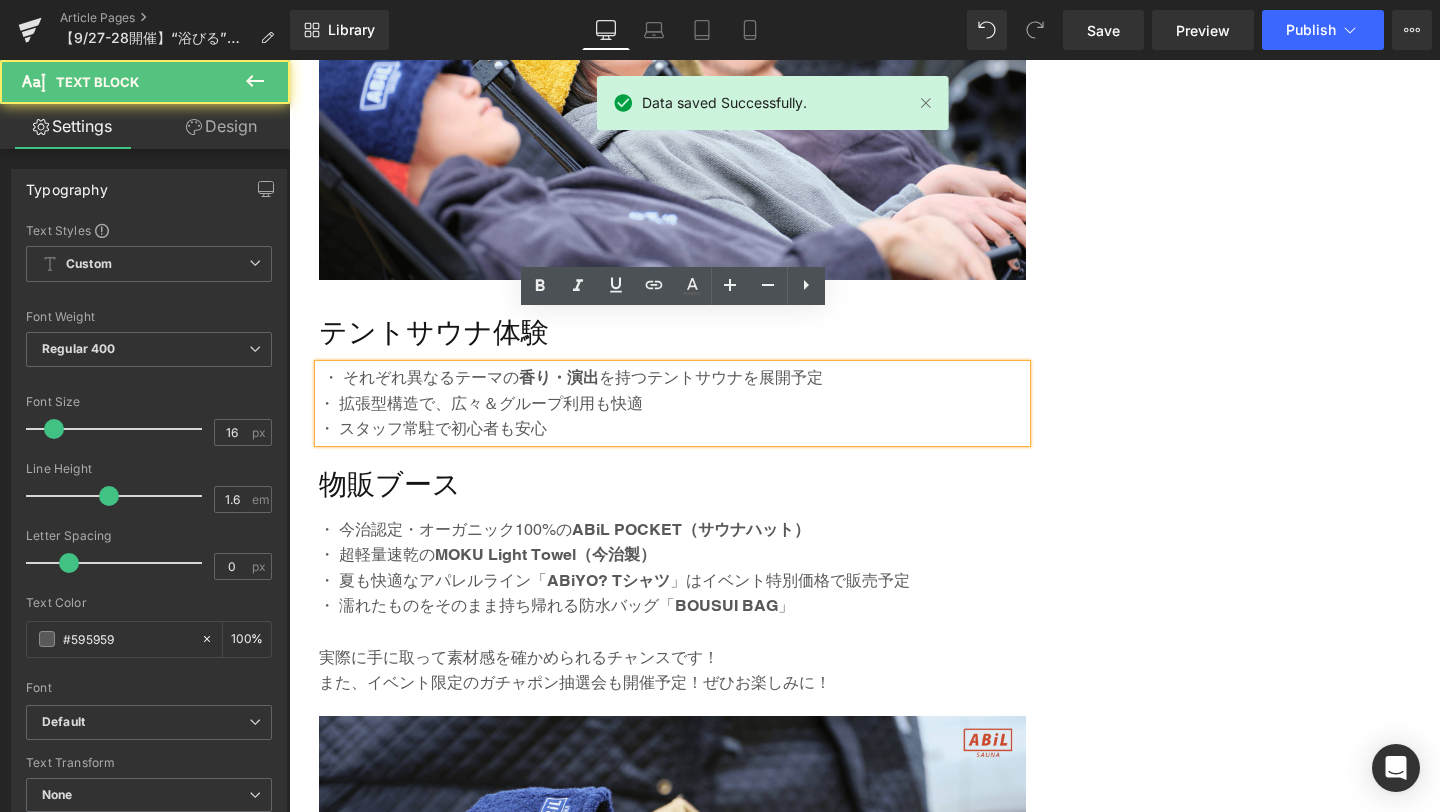 type 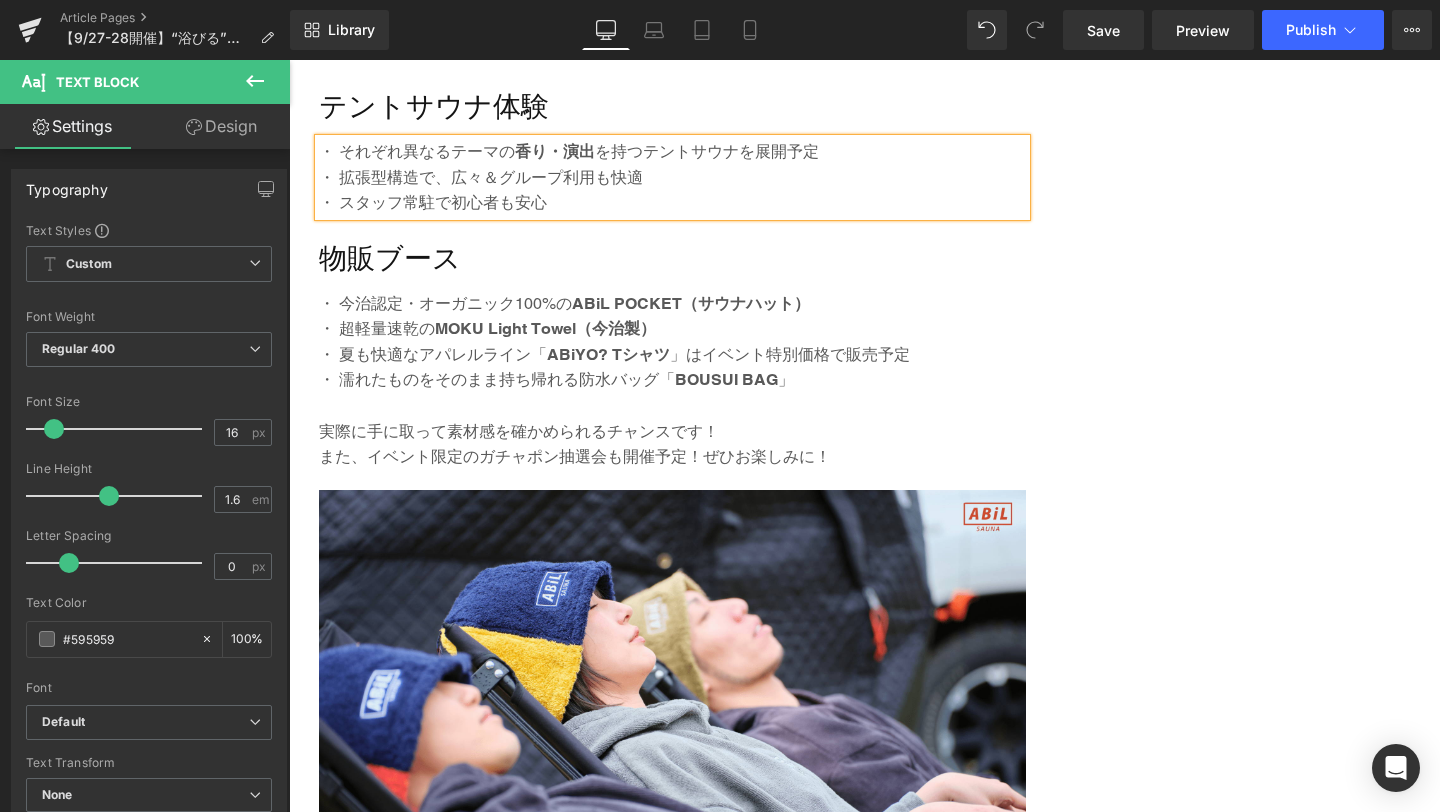 scroll, scrollTop: 4423, scrollLeft: 0, axis: vertical 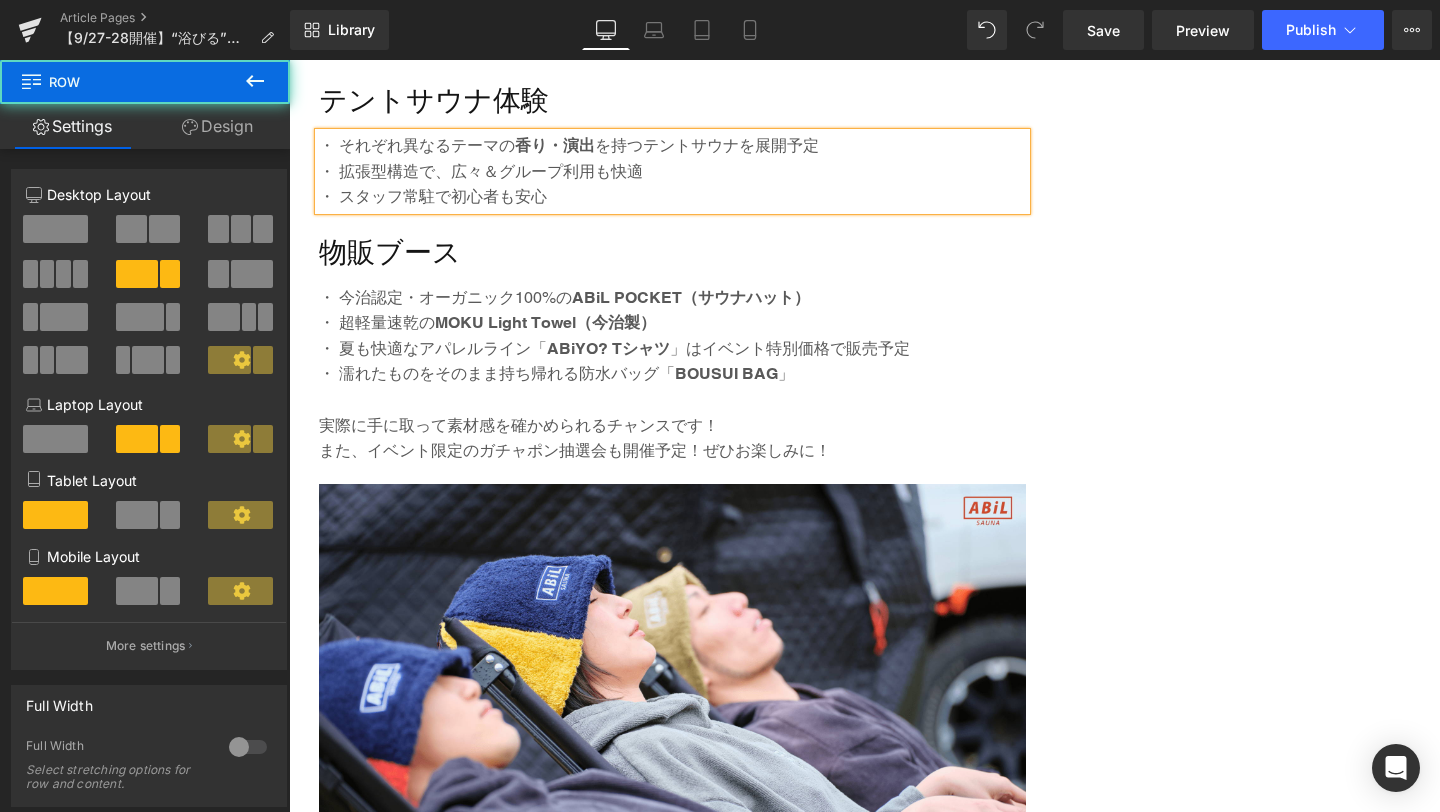 click on "① OSAKA SOUND BARTHEとは？ Heading         Image         ・開催日：2025年9月27日（土）・28日（日） ・会場：名村造船所跡地（大阪・北加賀屋） ・アクセス：大阪メトロ四つ橋線「北加賀屋駅」4番出口より徒歩約10分 Text Block         ◆ 浴びる、感じる、新感覚フェス Heading         OSAKA SOUND BARTHEは、 “浴びる体験”をコンセプト にした都市型フェス。 サウナの熱、音楽の波動、アートの光、お笑いの笑い、すべてが “浴びるもの” として体感できる2日間です。 ・ 国内最大級のサウナエリア（30箇所以上） ・ 個性派サウナがずらり！「サバス1号・2号」が同時出展（日本初！） ・ 工場跡地ならではの開放的かつ無骨なロケーション ・ アーティスト／出演者情報は 2025年8月末公開予定 Text Block         Row         ② OSAKA SOUND BARTHEの魅力まとめ Heading         ・  五感すべてで" at bounding box center [864, -640] 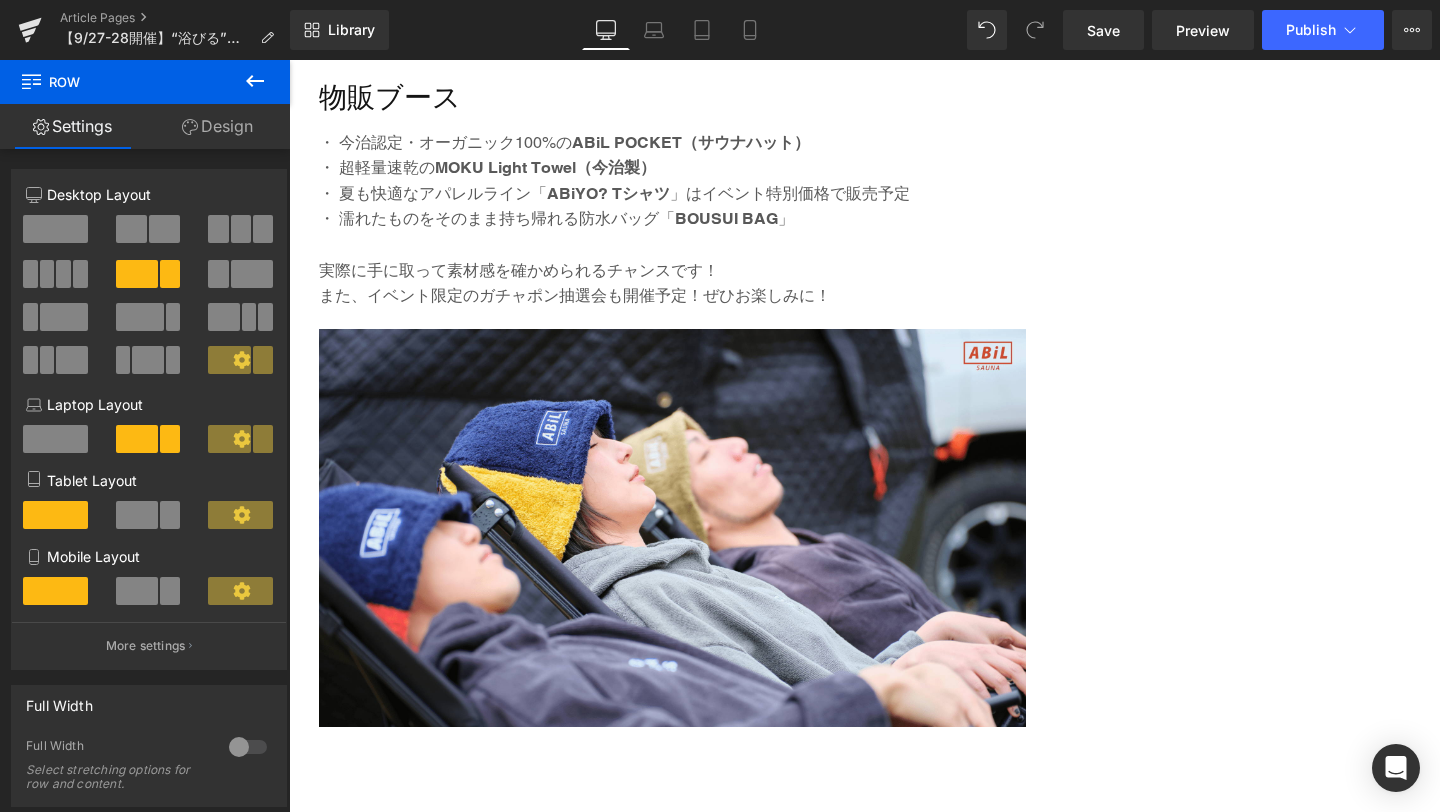 scroll, scrollTop: 4651, scrollLeft: 0, axis: vertical 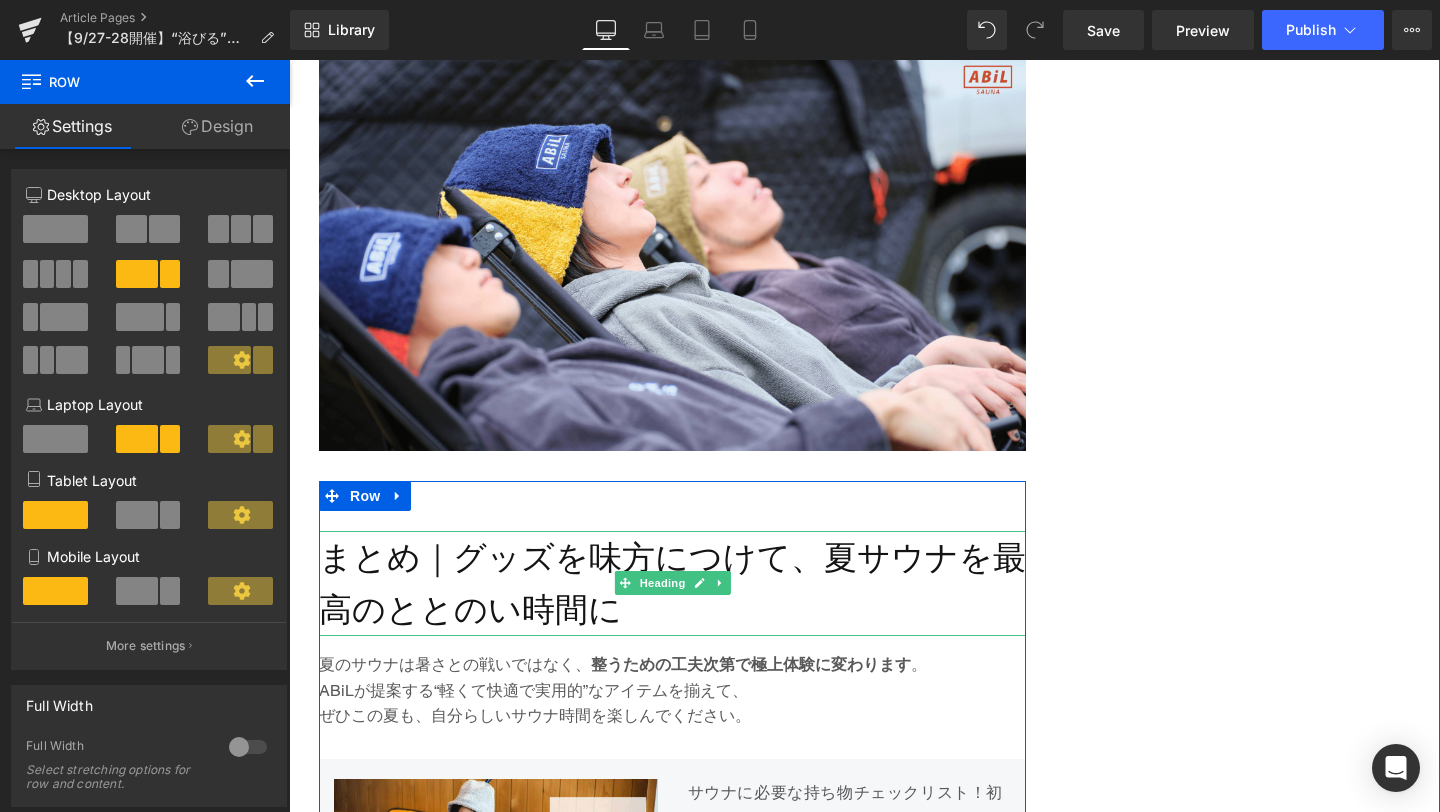 click on "まとめ｜グッズを味方につけて、夏サウナを最高のととのい時間に" at bounding box center [672, 584] 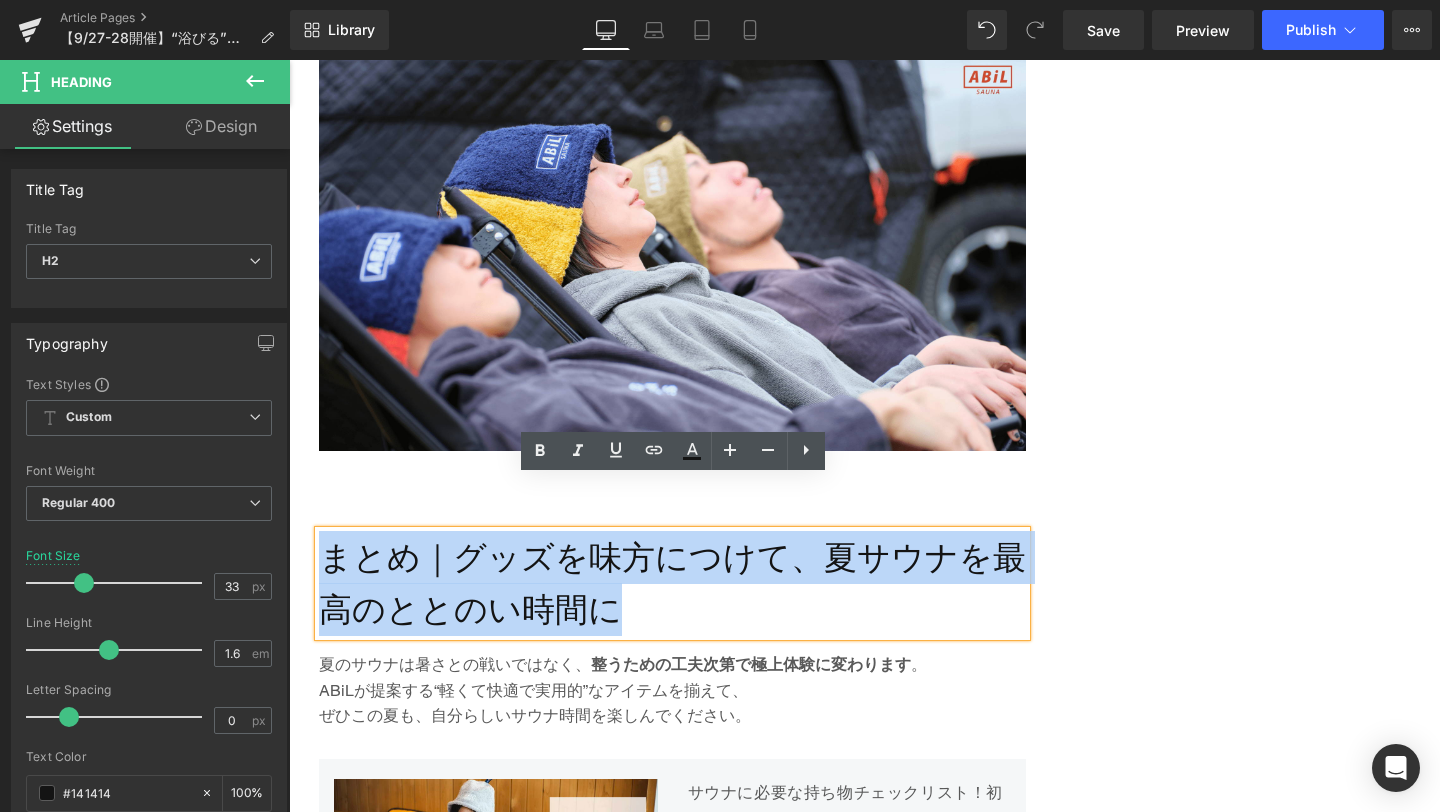 drag, startPoint x: 623, startPoint y: 561, endPoint x: 323, endPoint y: 501, distance: 305.94116 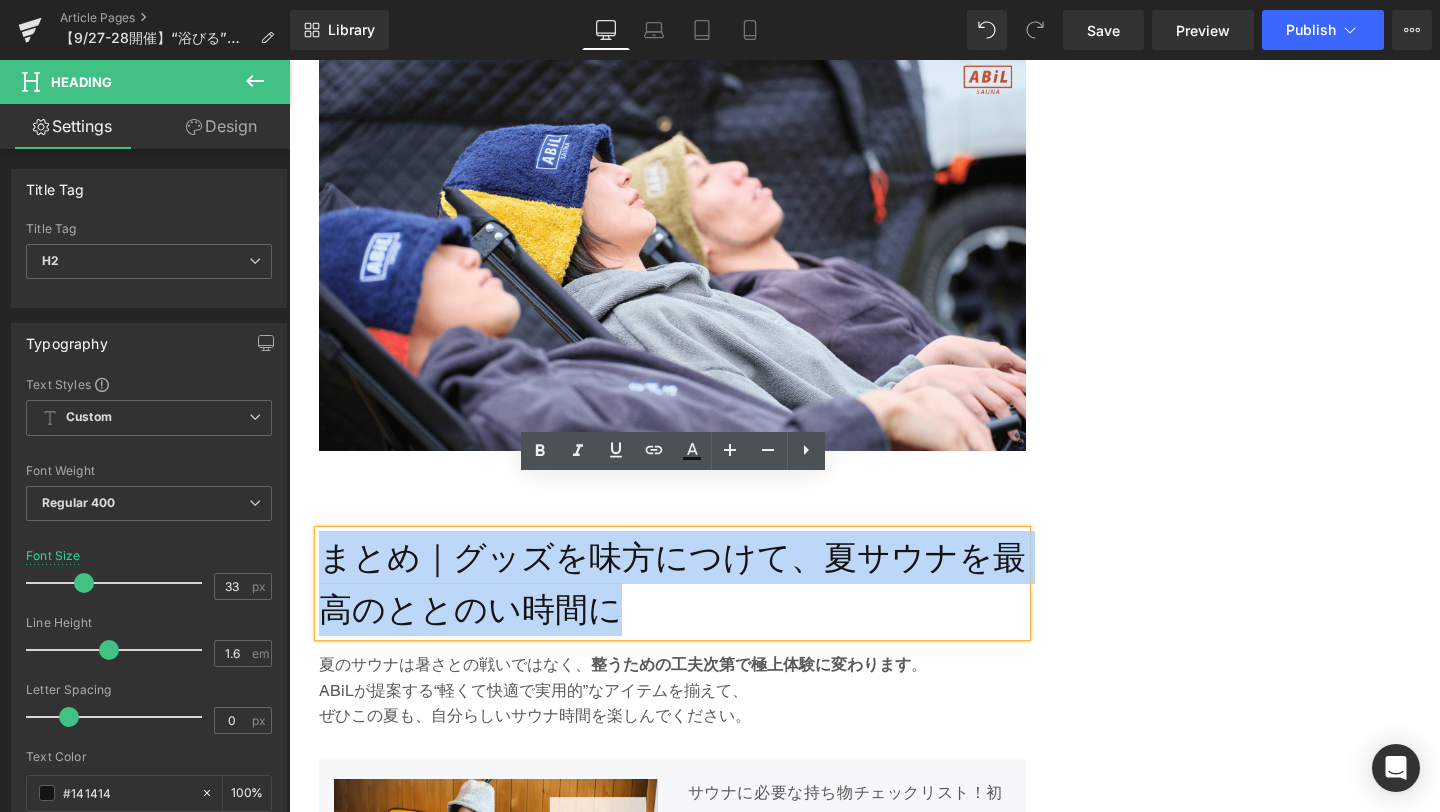 click on "まとめ｜グッズを味方につけて、夏サウナを最高のととのい時間に" at bounding box center (672, 584) 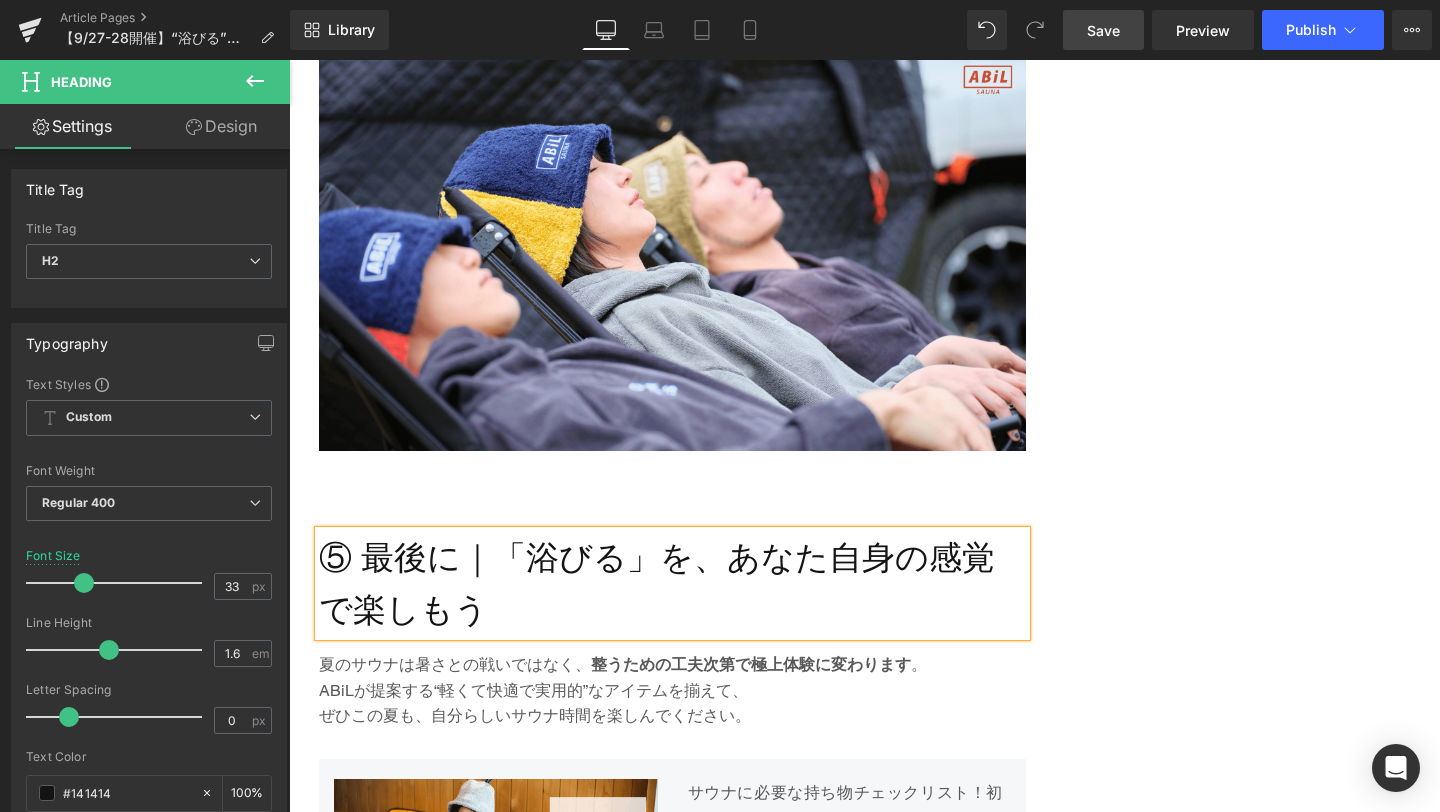 click on "Save" at bounding box center [1103, 30] 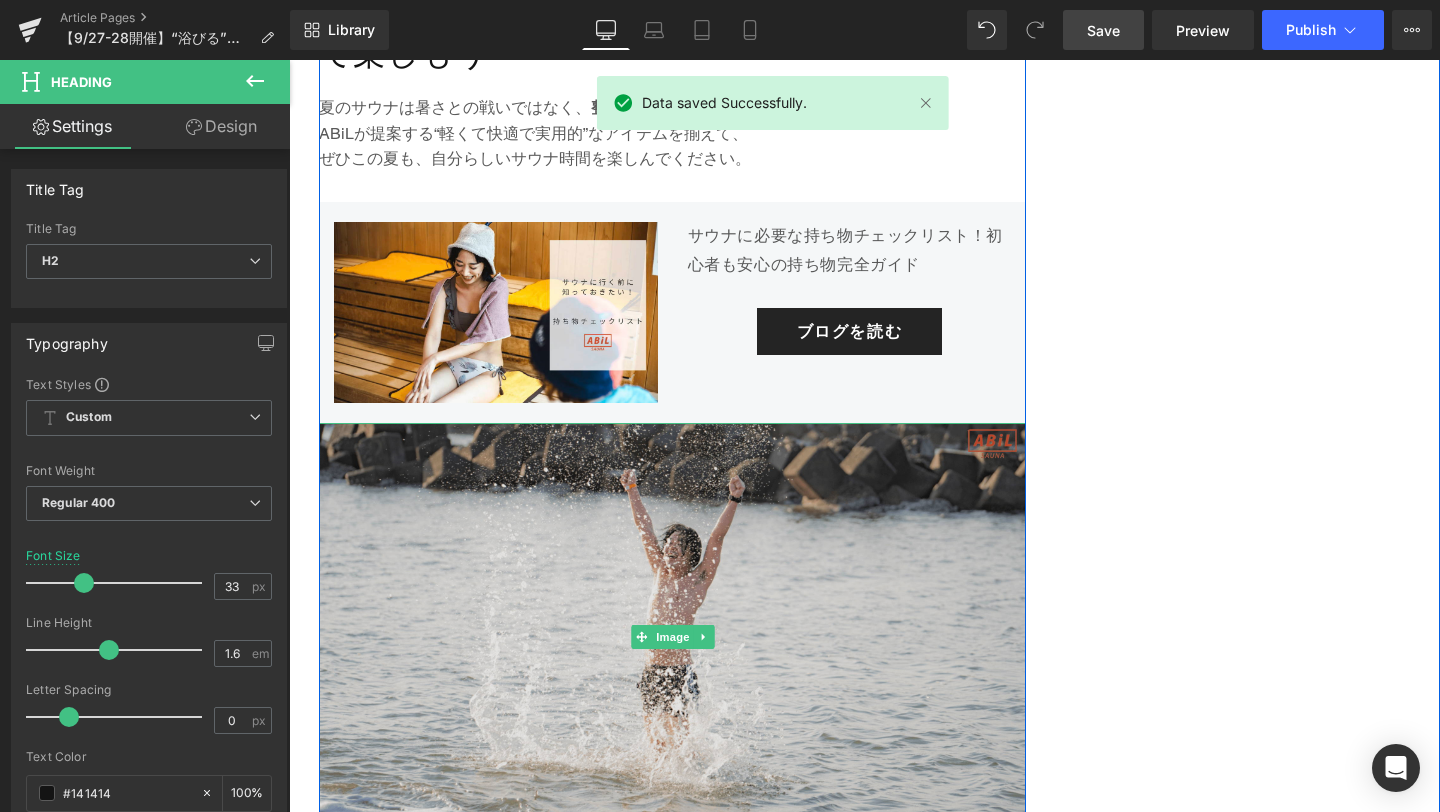 scroll, scrollTop: 5458, scrollLeft: 0, axis: vertical 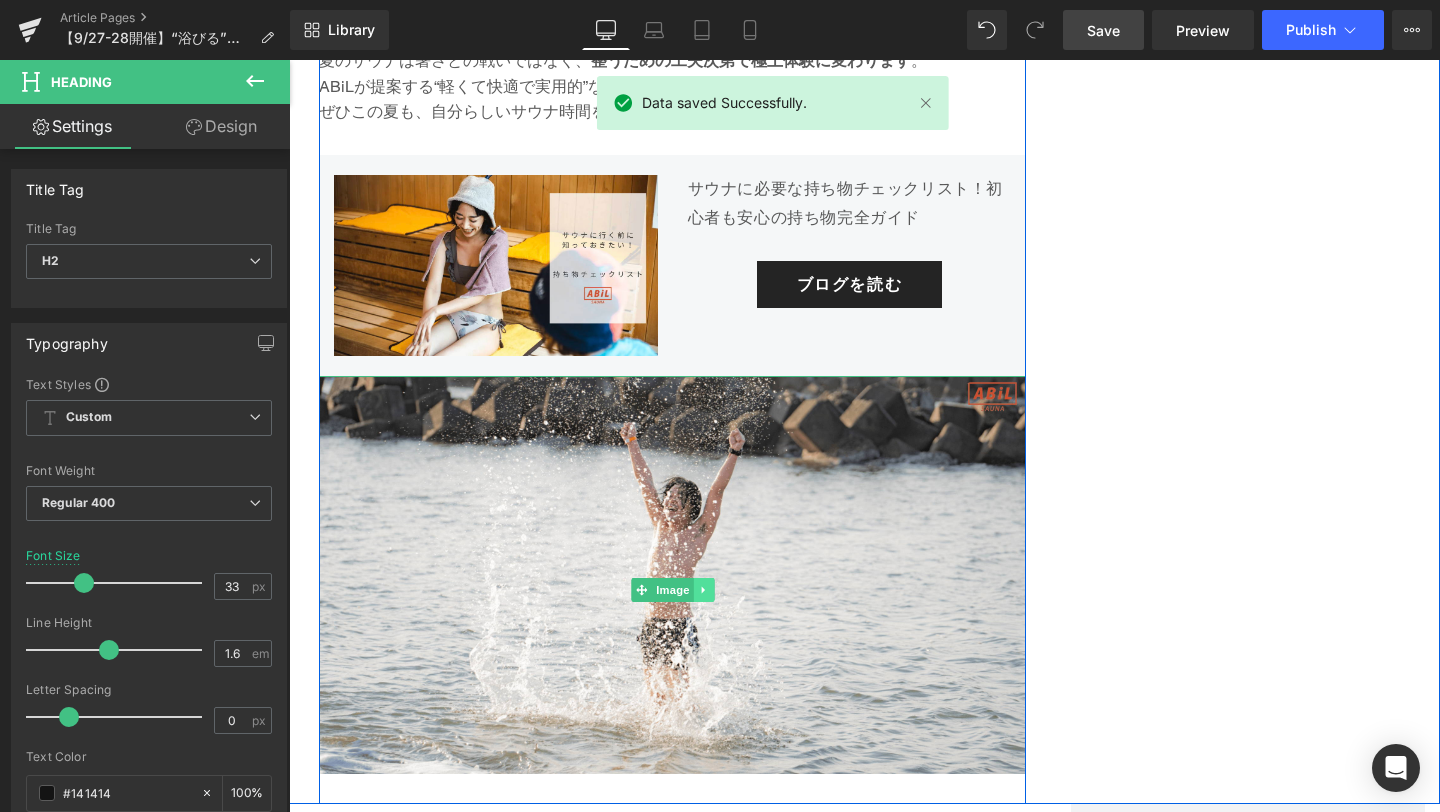 click at bounding box center (703, 590) 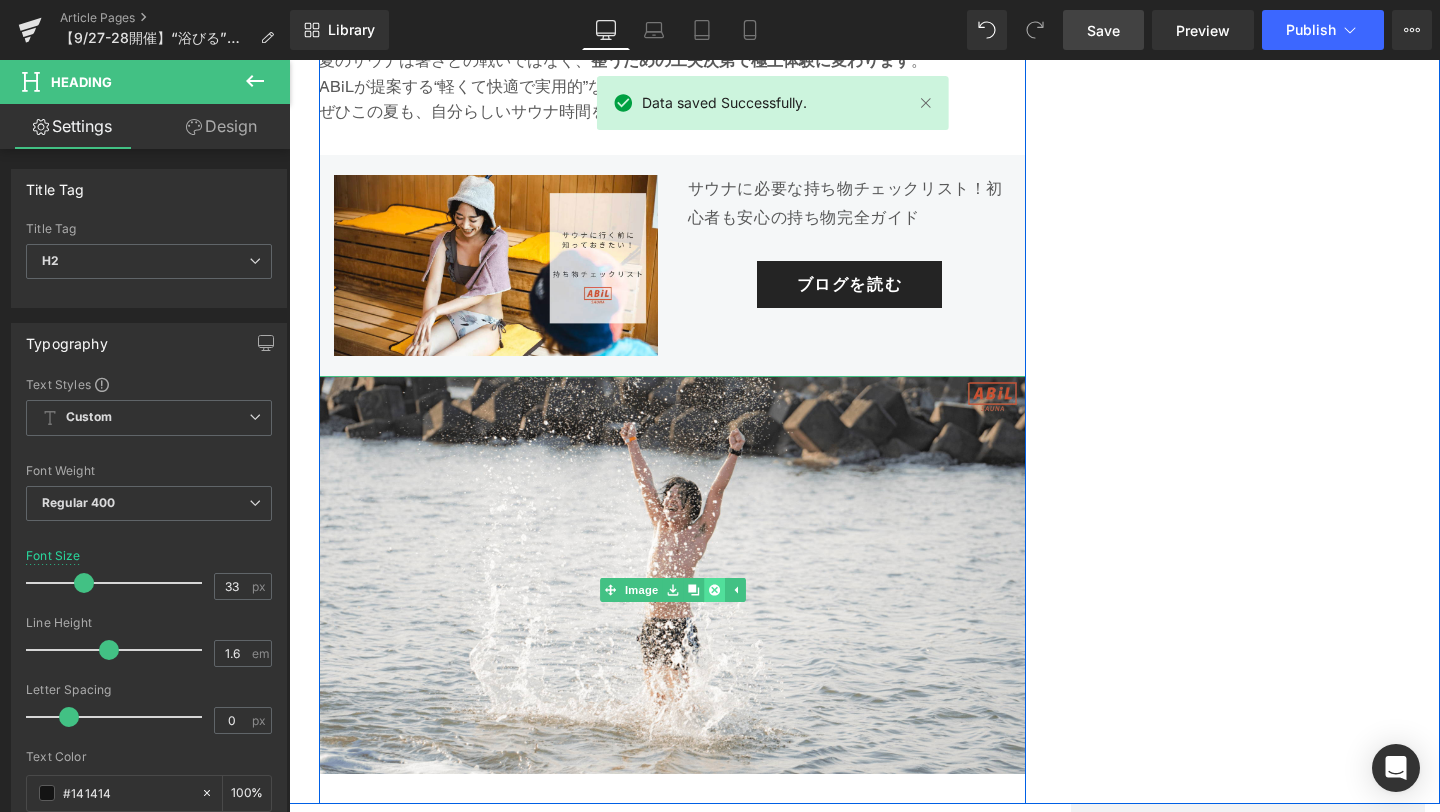 click 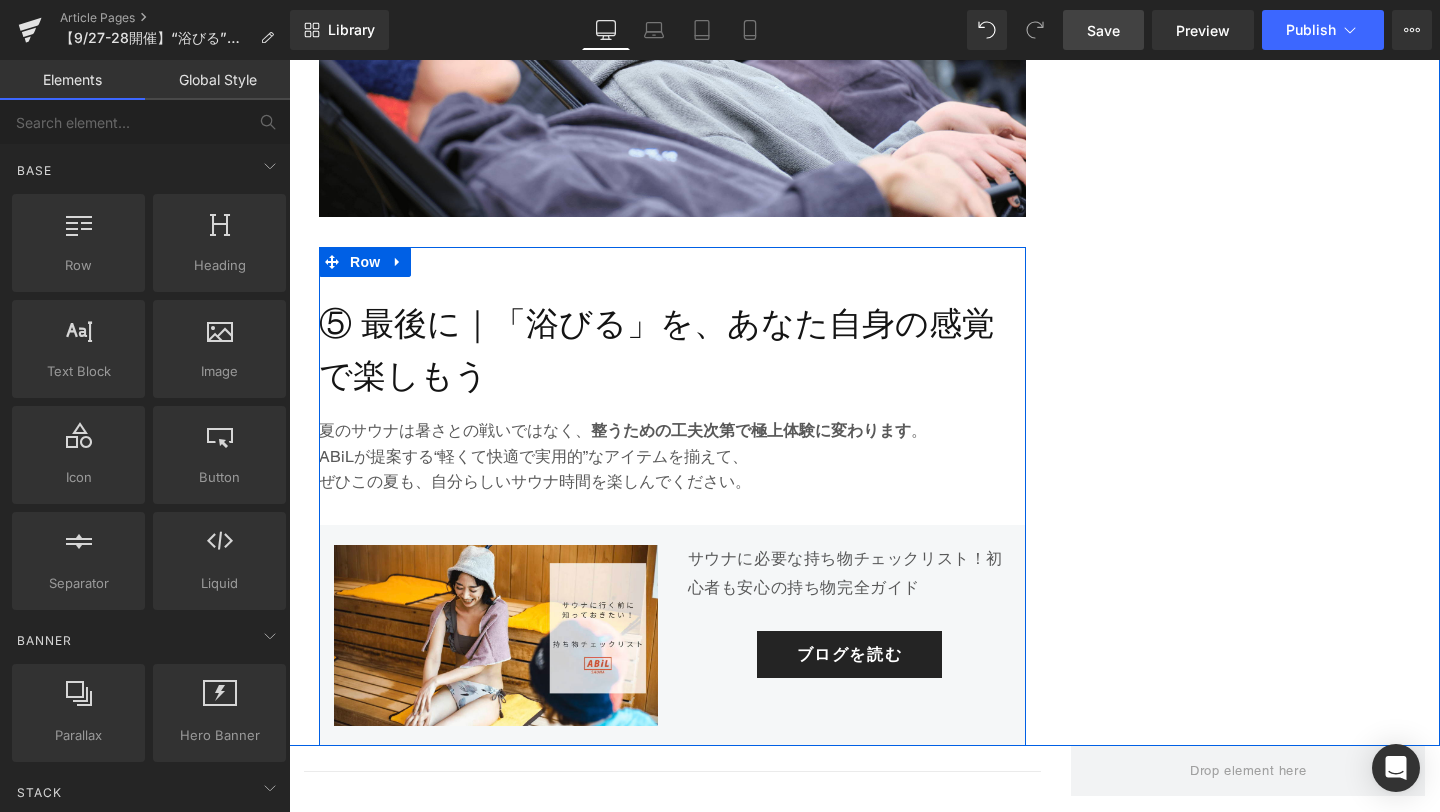 scroll, scrollTop: 5071, scrollLeft: 0, axis: vertical 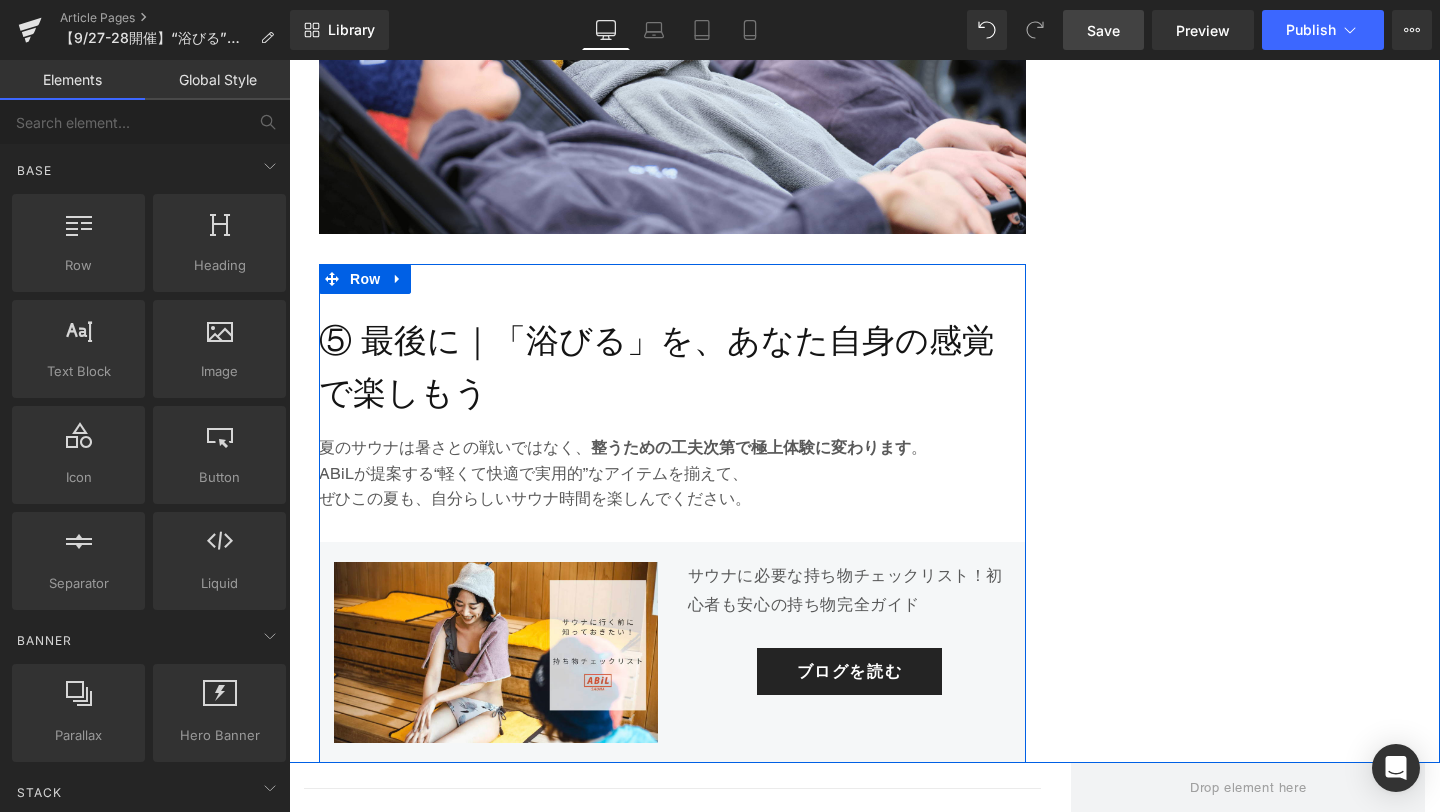 click on "ABiLが提案する“軽くて快適で実用的”なアイテムを揃えて、" at bounding box center (672, 474) 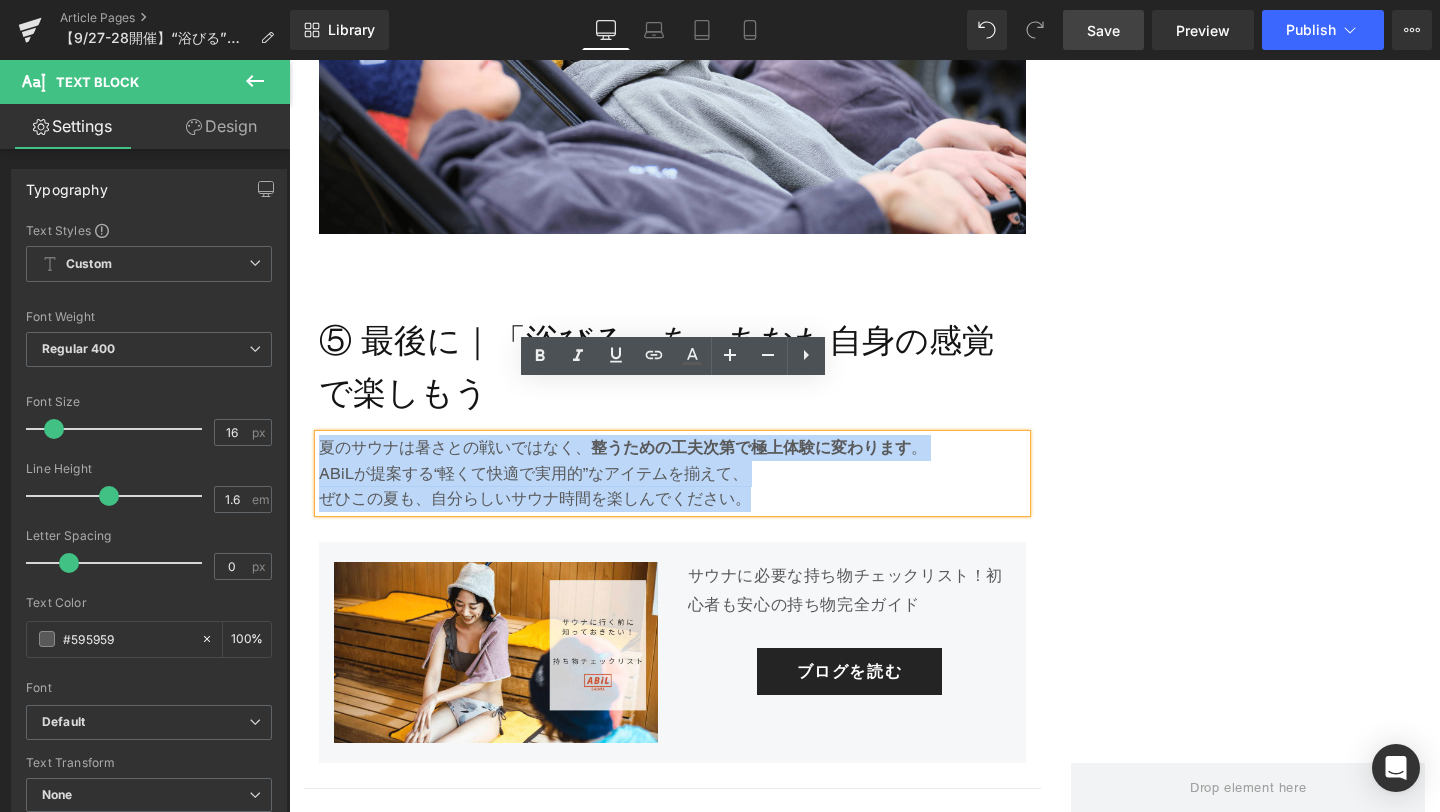 drag, startPoint x: 750, startPoint y: 449, endPoint x: 323, endPoint y: 390, distance: 431.05685 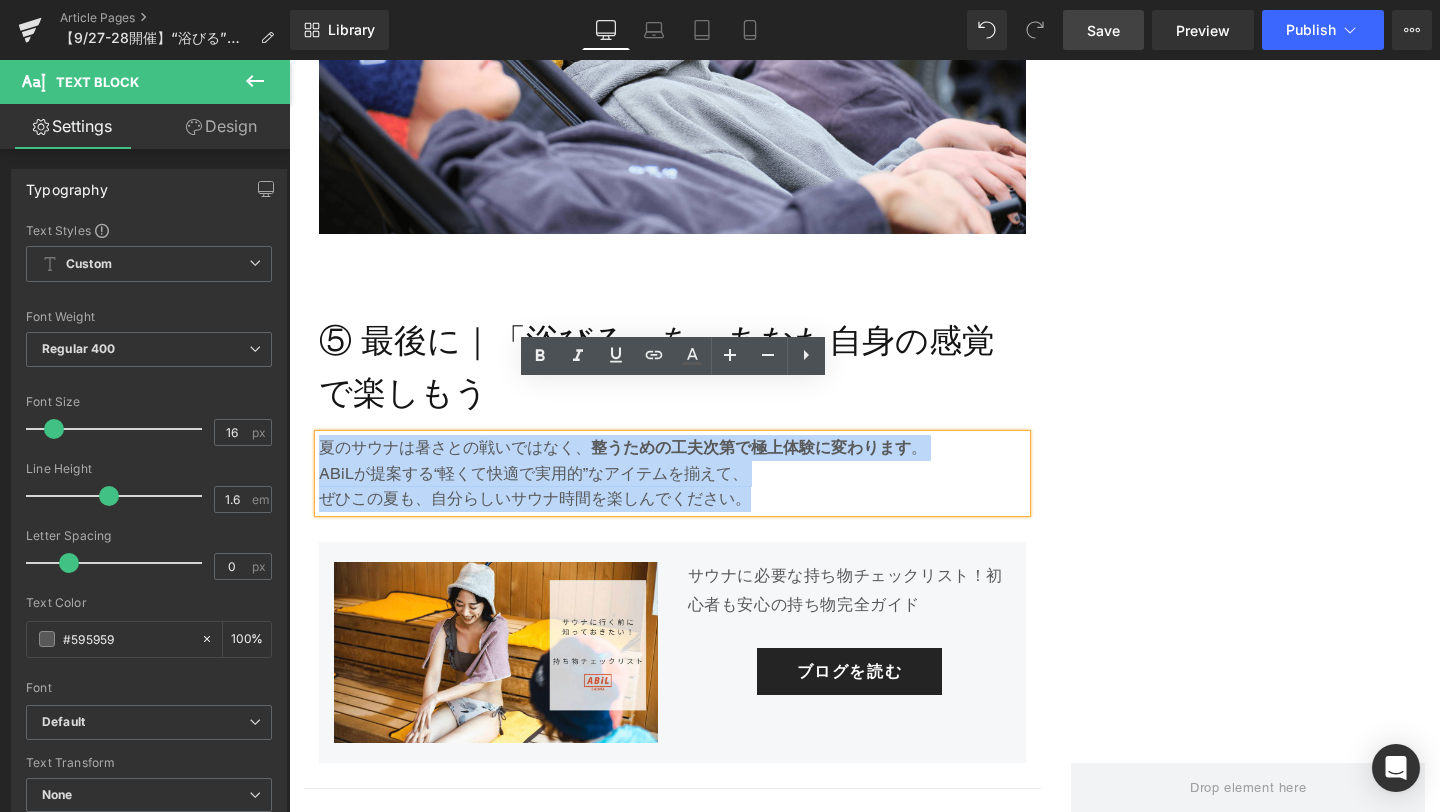 click on "夏のサウナは暑さとの戦いではなく、 整うための工夫次第で極上体験に変わります 。 ABiLが提案する“軽くて快適で実用的”なアイテムを揃えて、 ぜひこの夏も、自分らしいサウナ時間を楽しんでください。" at bounding box center [672, 473] 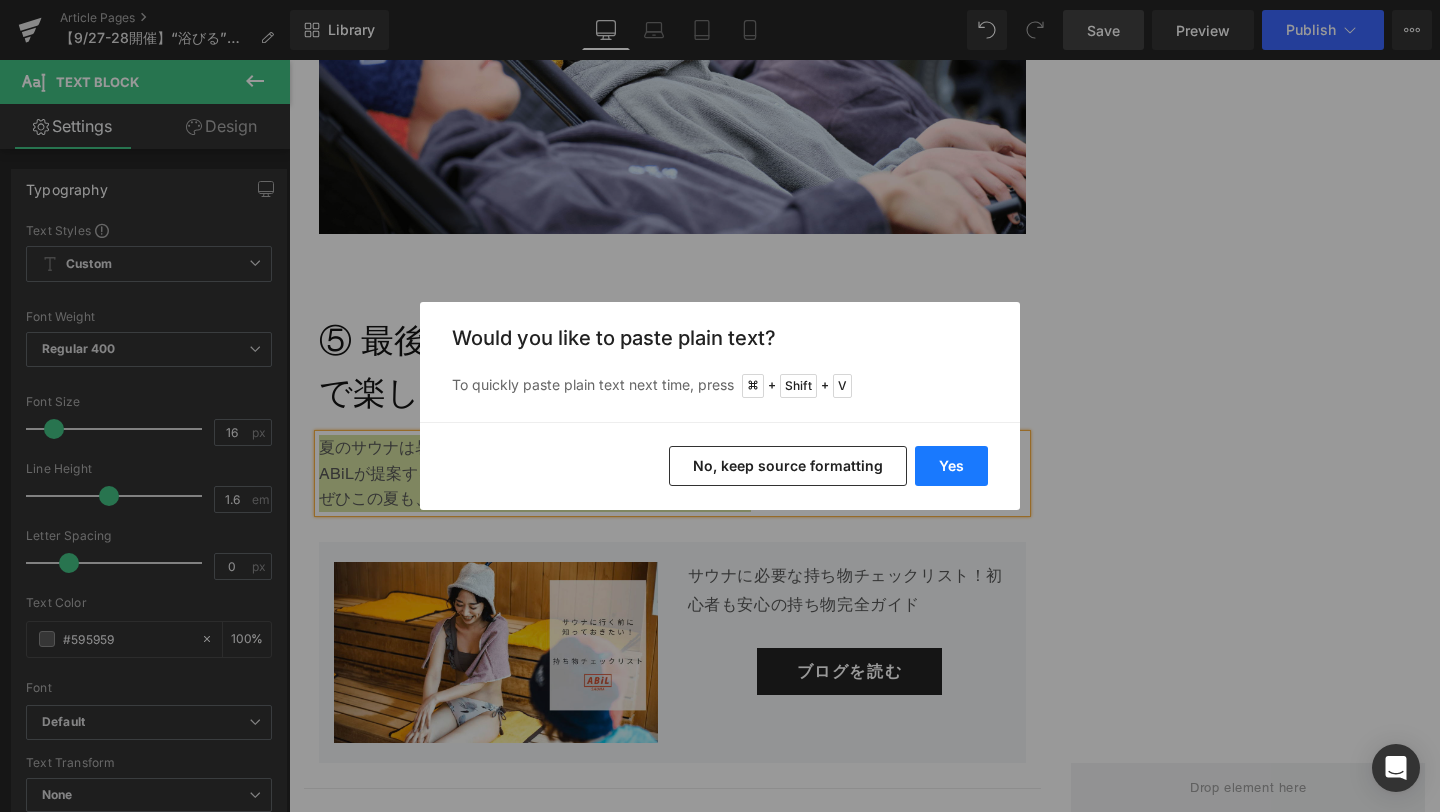 click on "Yes" at bounding box center (951, 466) 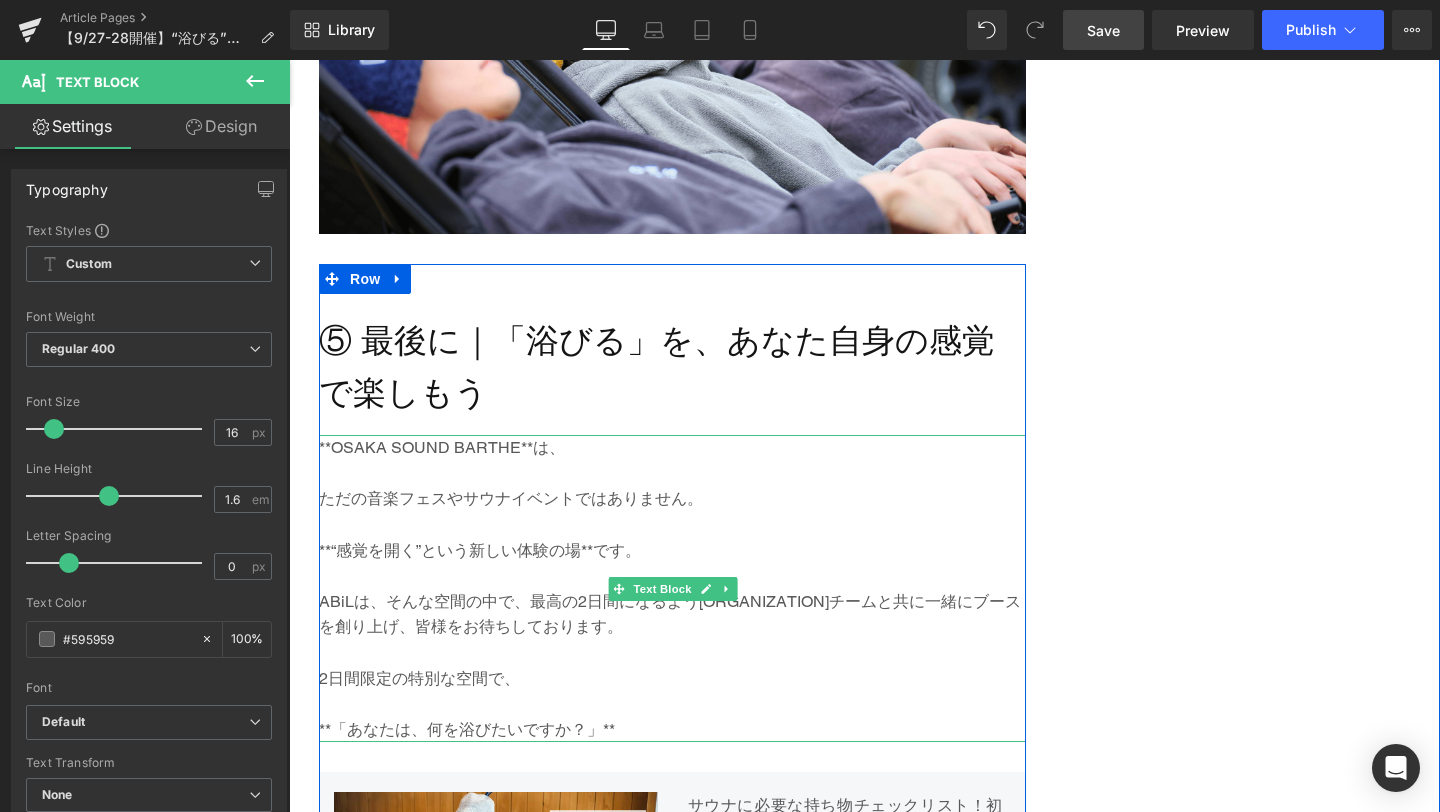 click at bounding box center [672, 474] 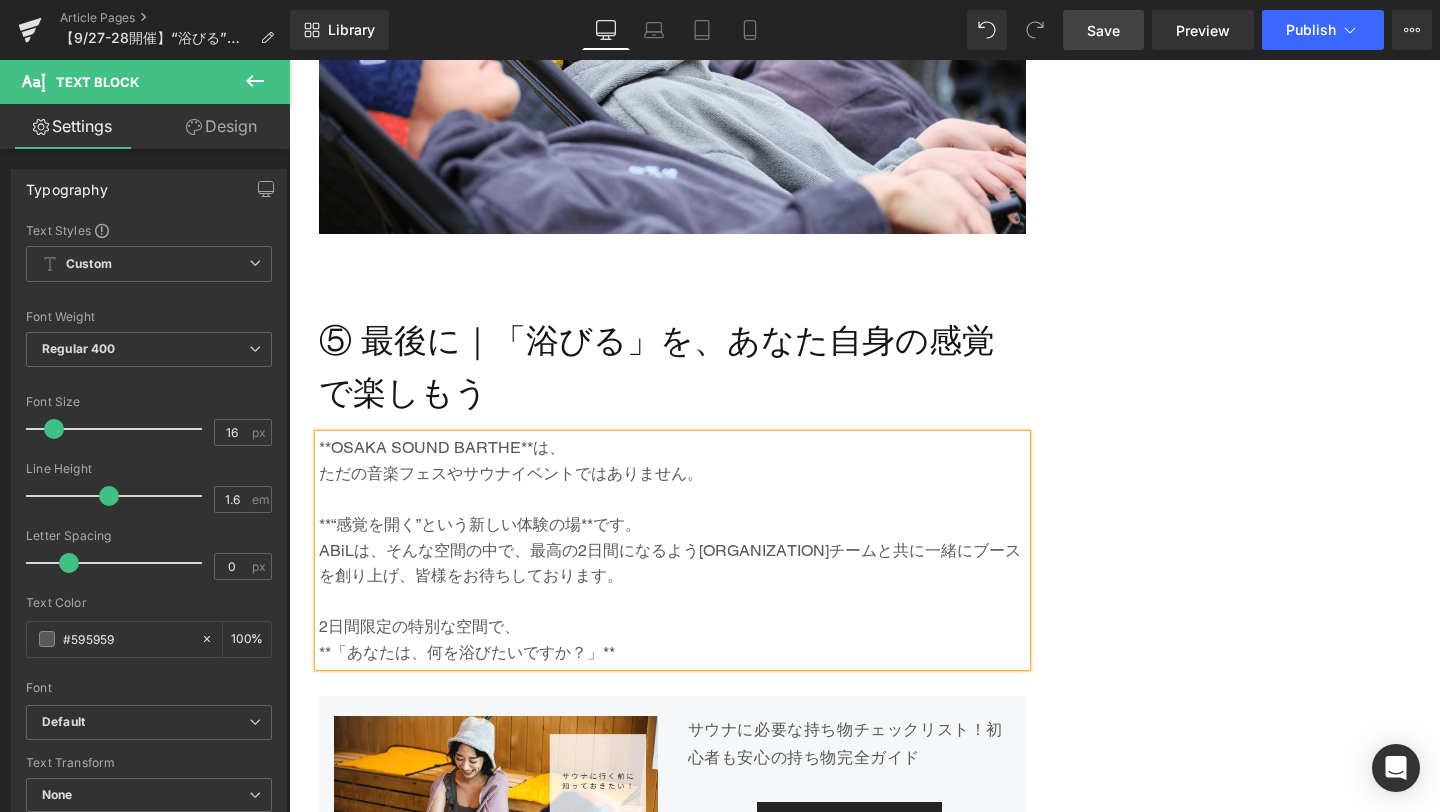click on "**OSAKA SOUND BARTHE**は、" at bounding box center [672, 448] 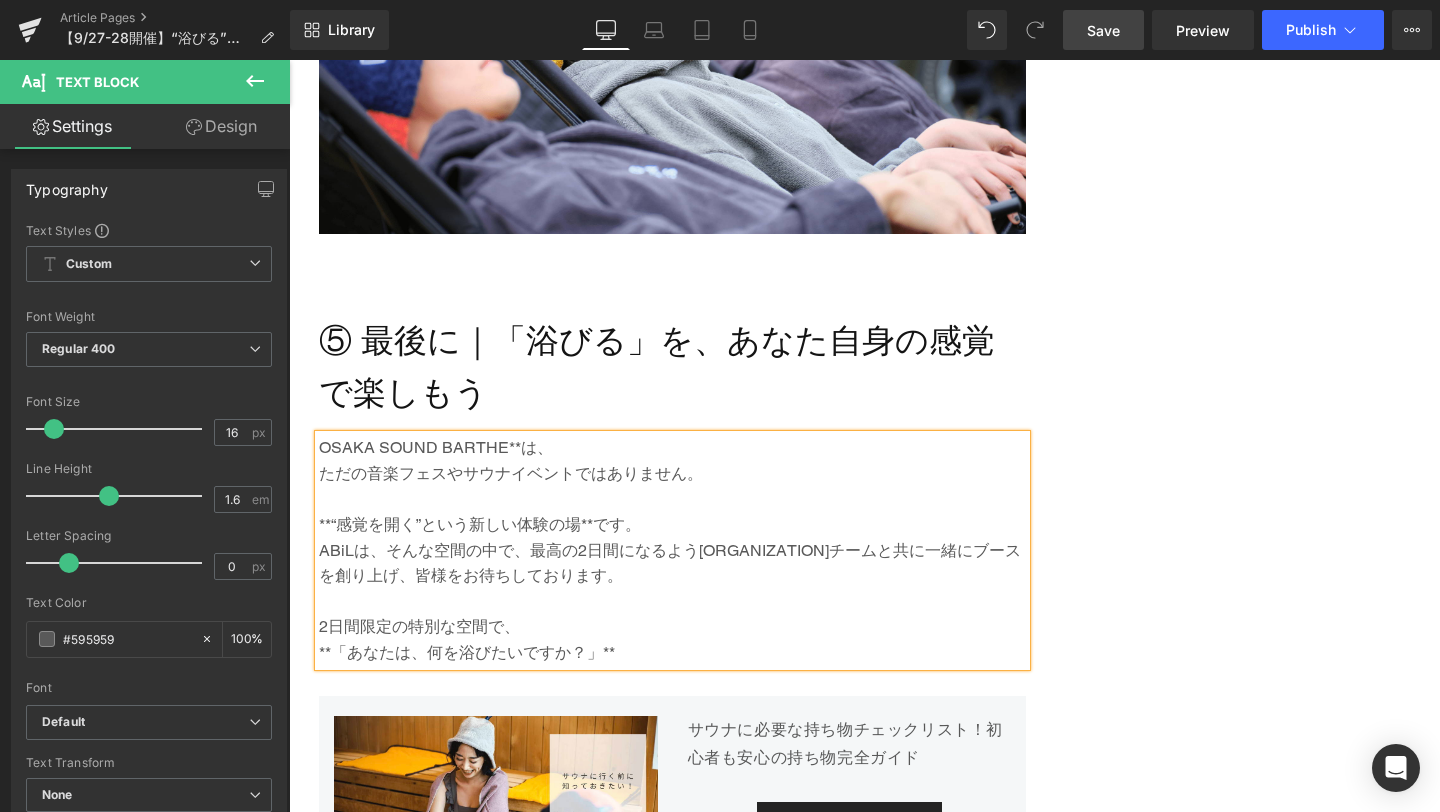click on "OSAKA SOUND BARTHE**は、" at bounding box center (672, 448) 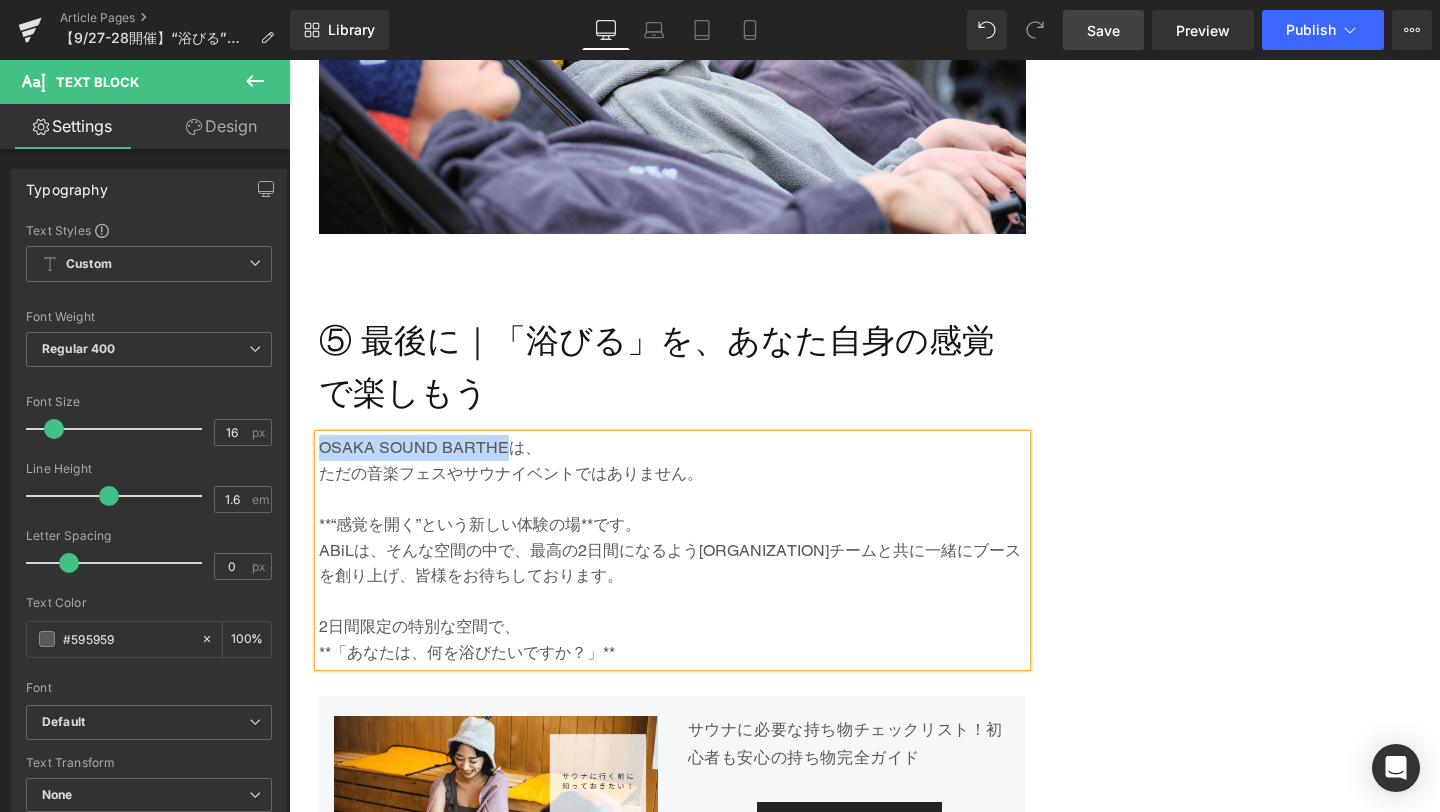 drag, startPoint x: 319, startPoint y: 395, endPoint x: 506, endPoint y: 397, distance: 187.0107 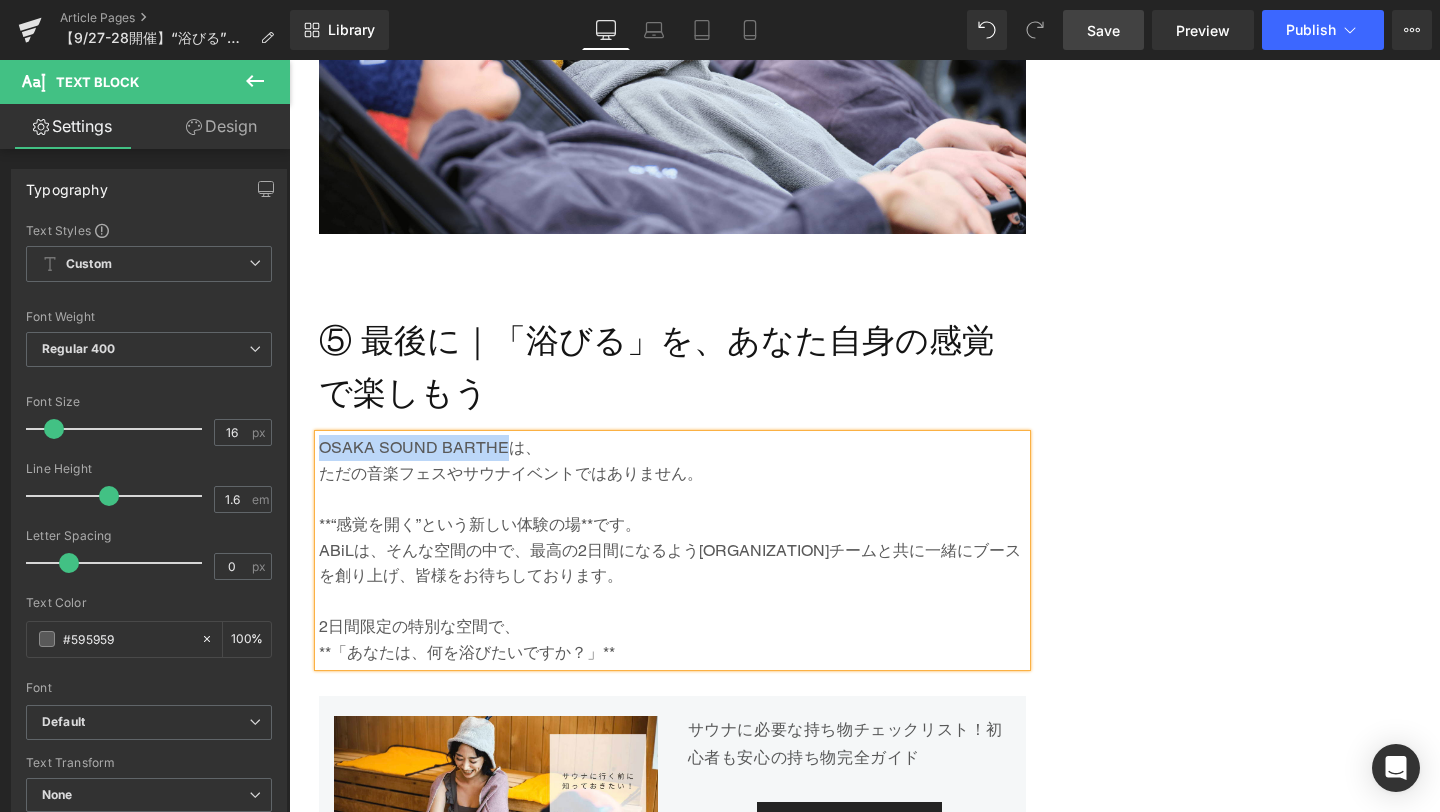 click on "OSAKA SOUND BARTHEは、" at bounding box center (672, 448) 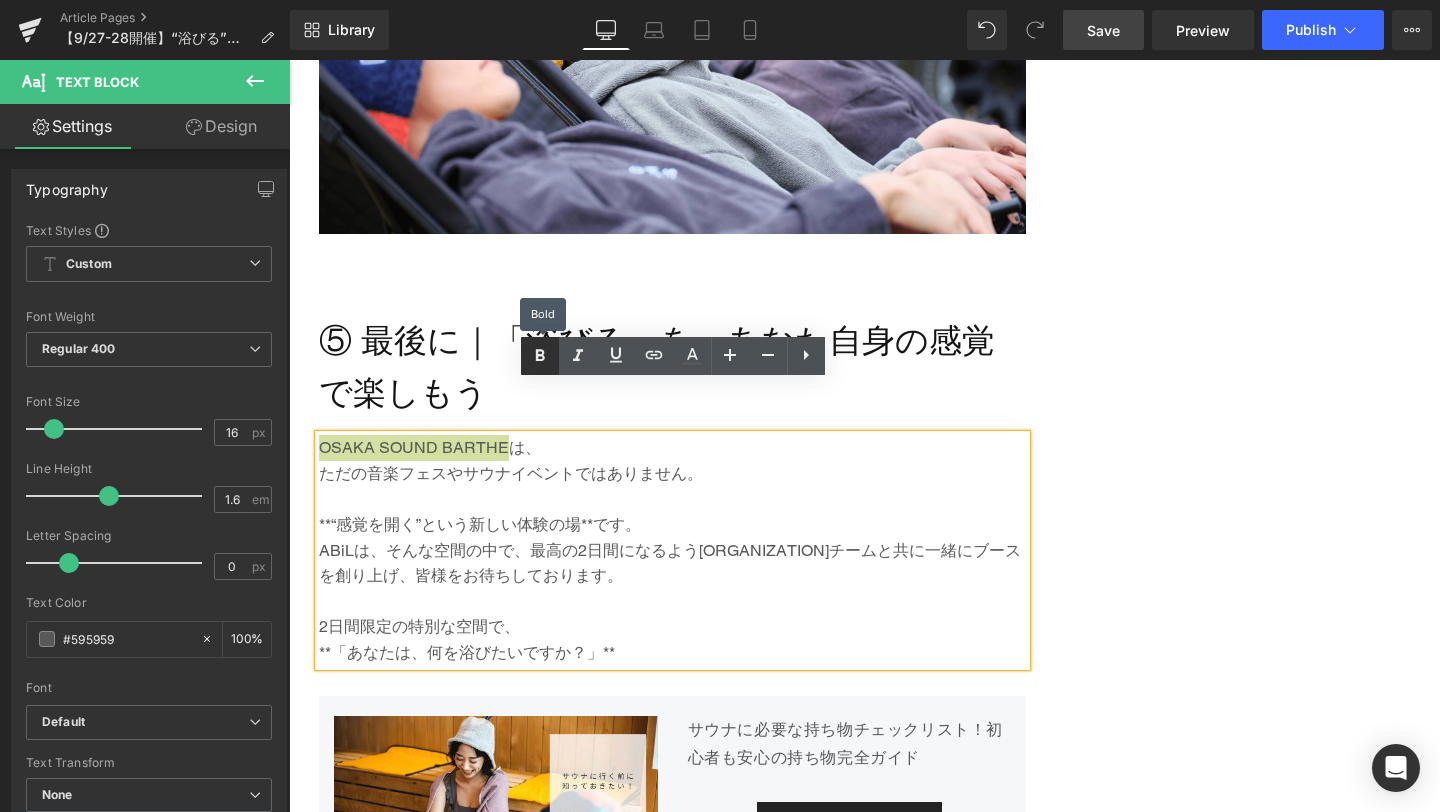 click 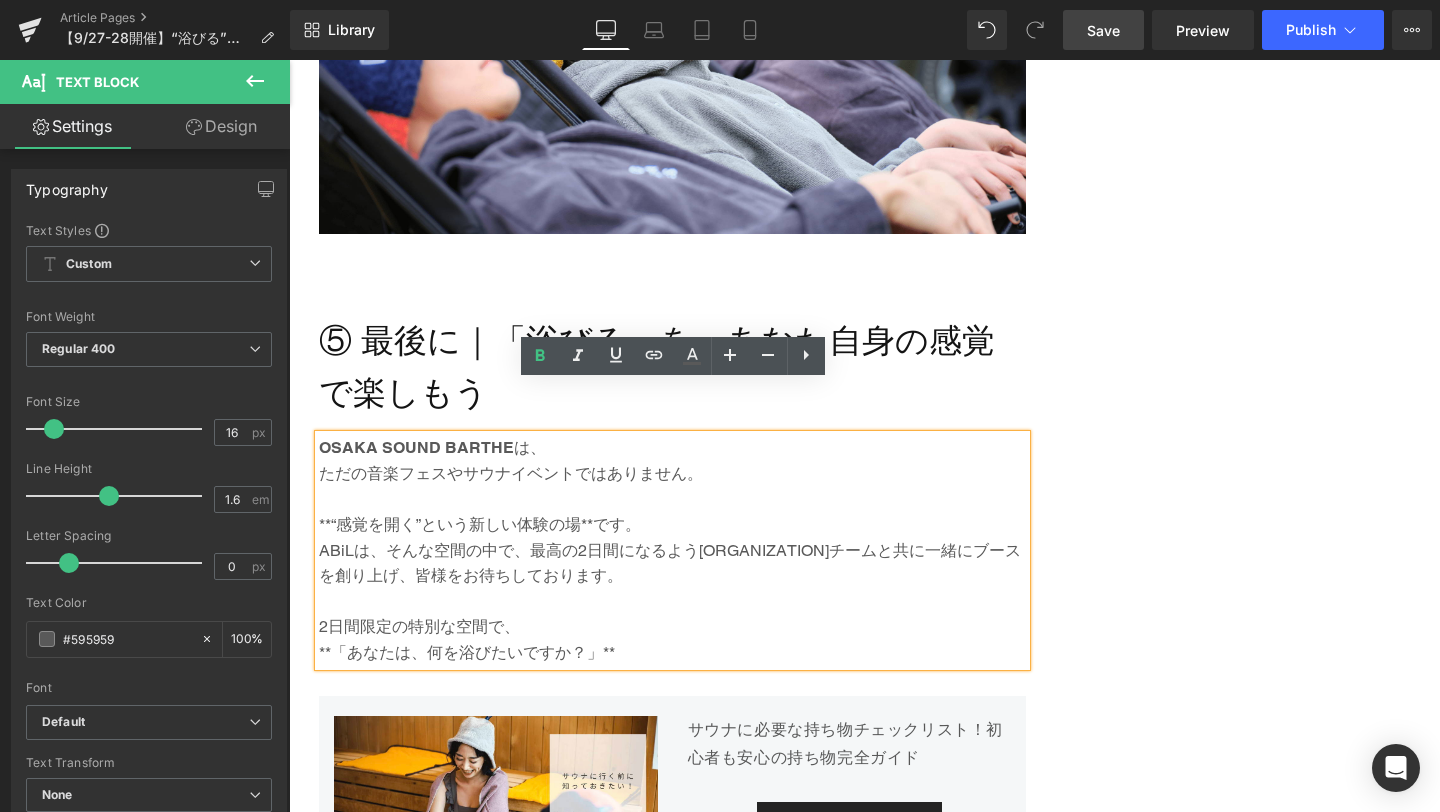 click on "**“感覚を開く”という新しい体験の場**です。" at bounding box center (672, 525) 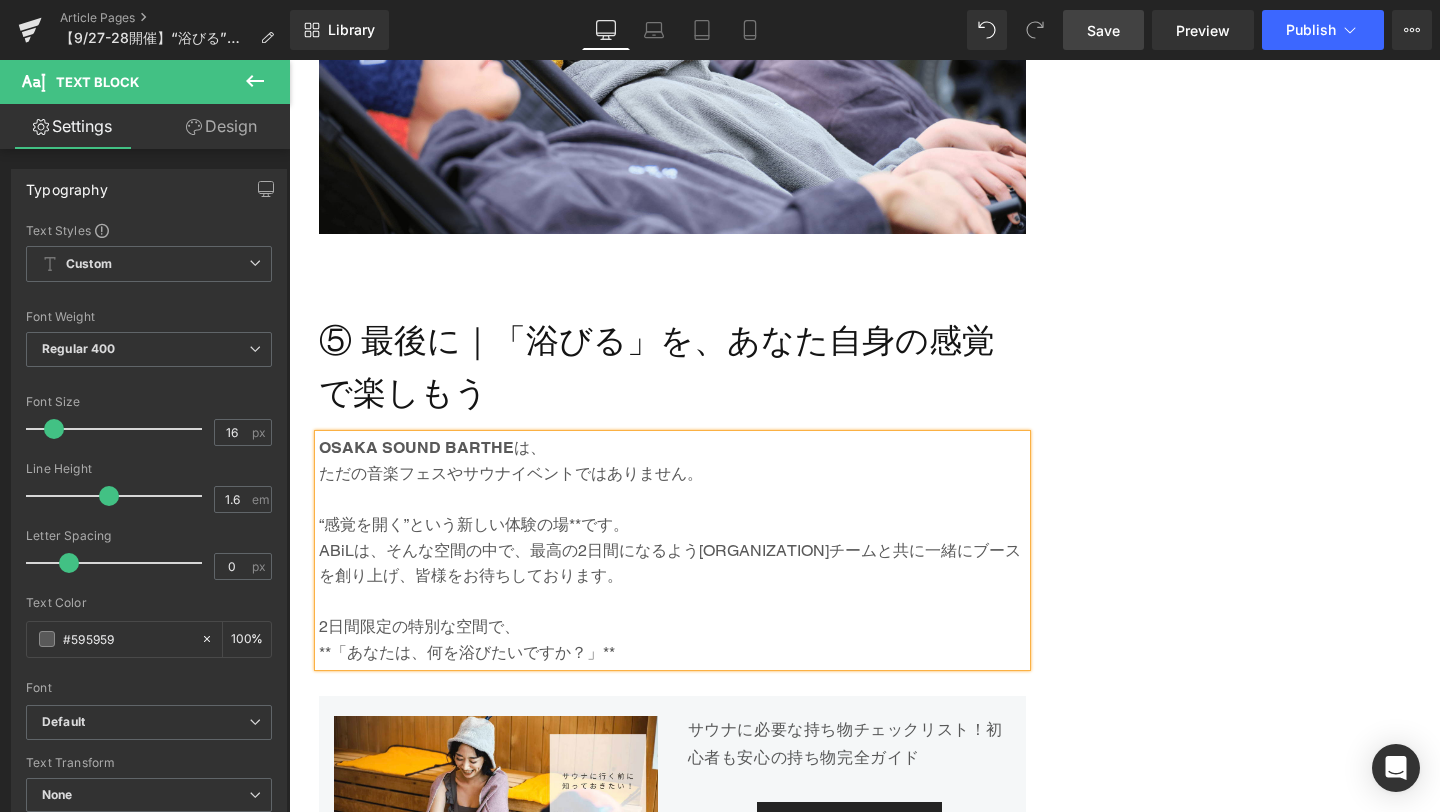 click on "“感覚を開く”という新しい体験の場**です。" at bounding box center [672, 525] 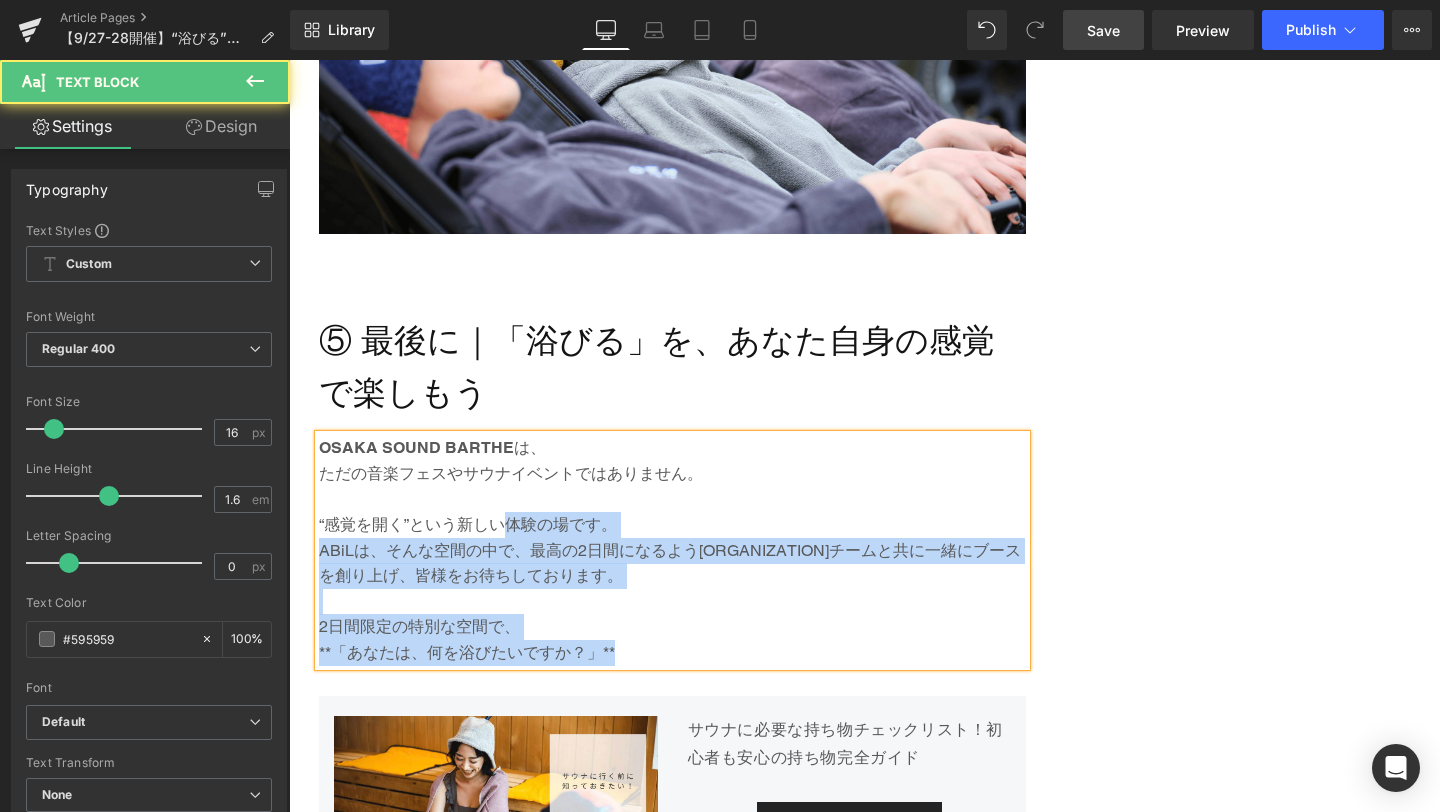 drag, startPoint x: 317, startPoint y: 472, endPoint x: 501, endPoint y: 477, distance: 184.06792 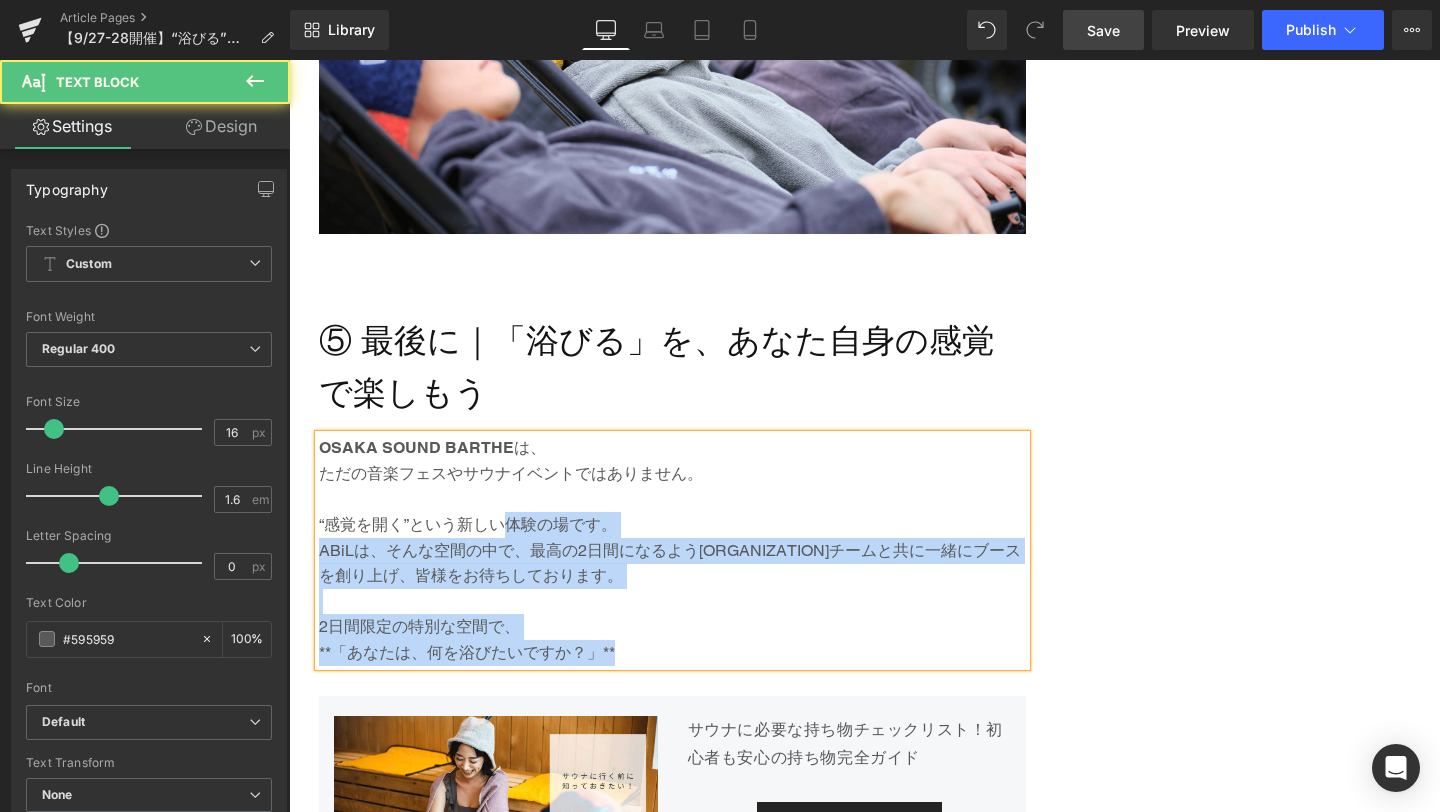 click on "OSAKA SOUND BARTHE は、 ただの音楽フェスやサウナイベントではありません。 “感覚を開く”という新しい体験の場です。 ABiLは、そんな空間の中で、最高の2日間になるよう**大阪サウナDESSE**チームと共に一緒にブースを創り上げ、皆様をお待ちしております。 2日間限定の特別な空間で、 **「あなたは、何を浴びたいですか？」**" at bounding box center [672, 550] 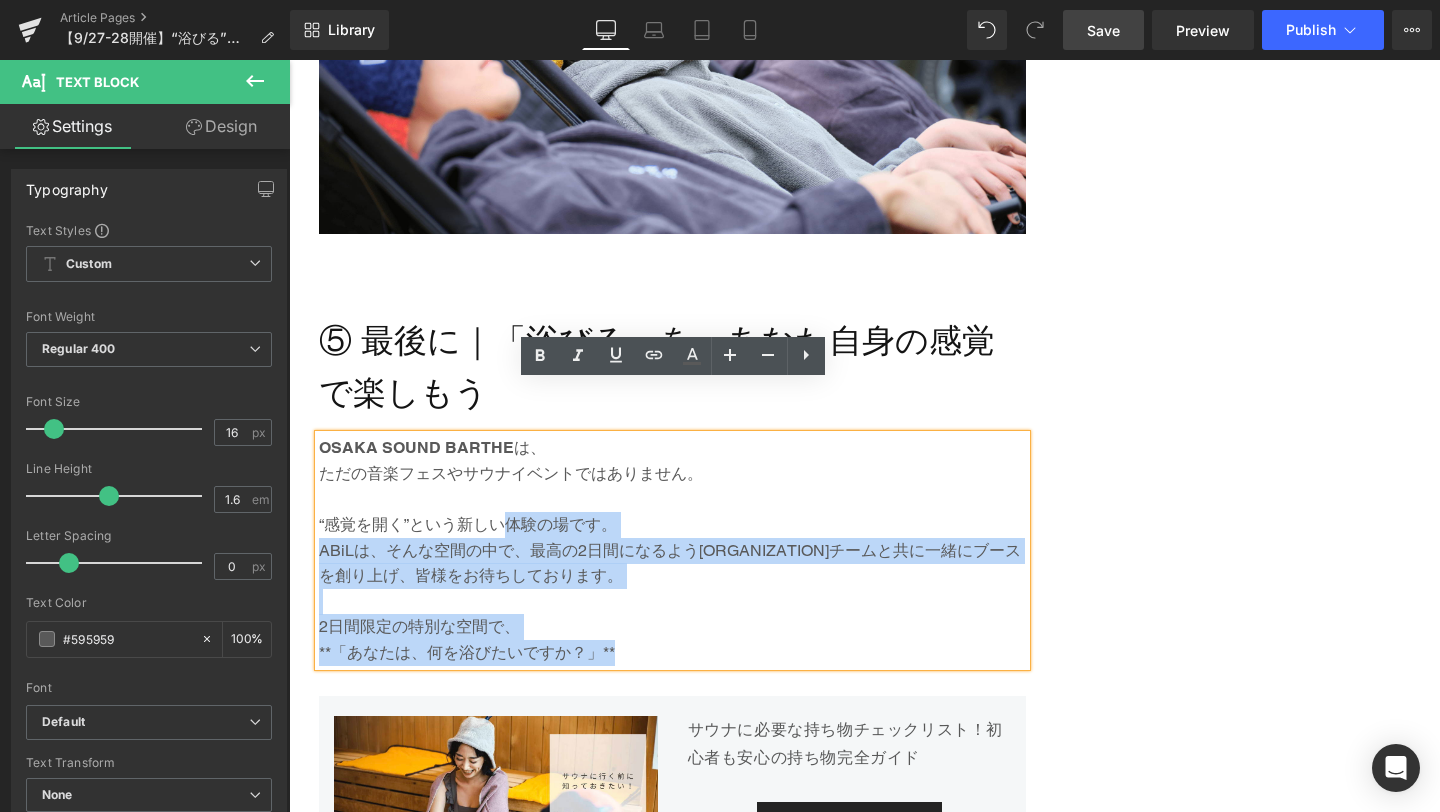 click on "“感覚を開く”という新しい体験の場です。" at bounding box center (672, 525) 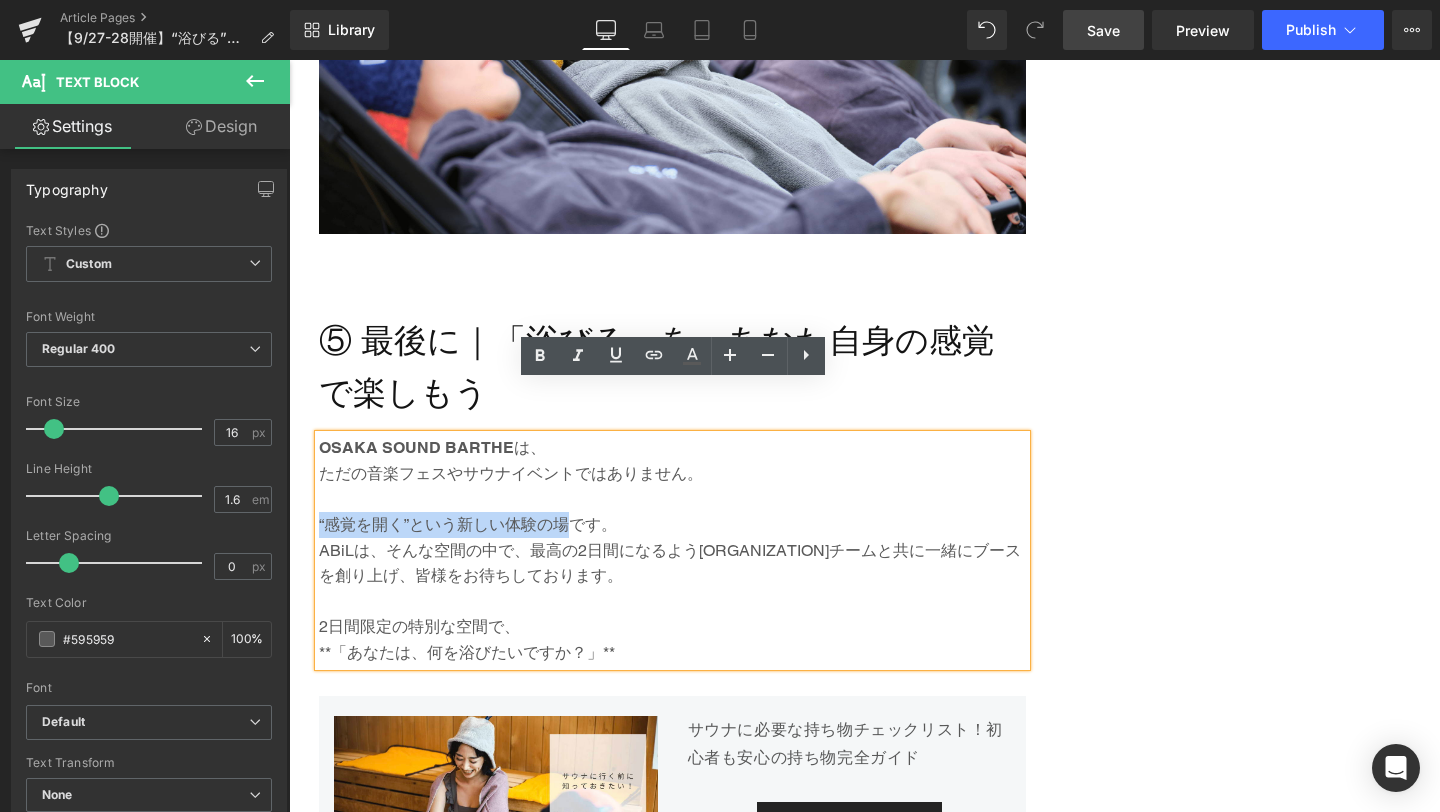 drag, startPoint x: 572, startPoint y: 472, endPoint x: 320, endPoint y: 460, distance: 252.28555 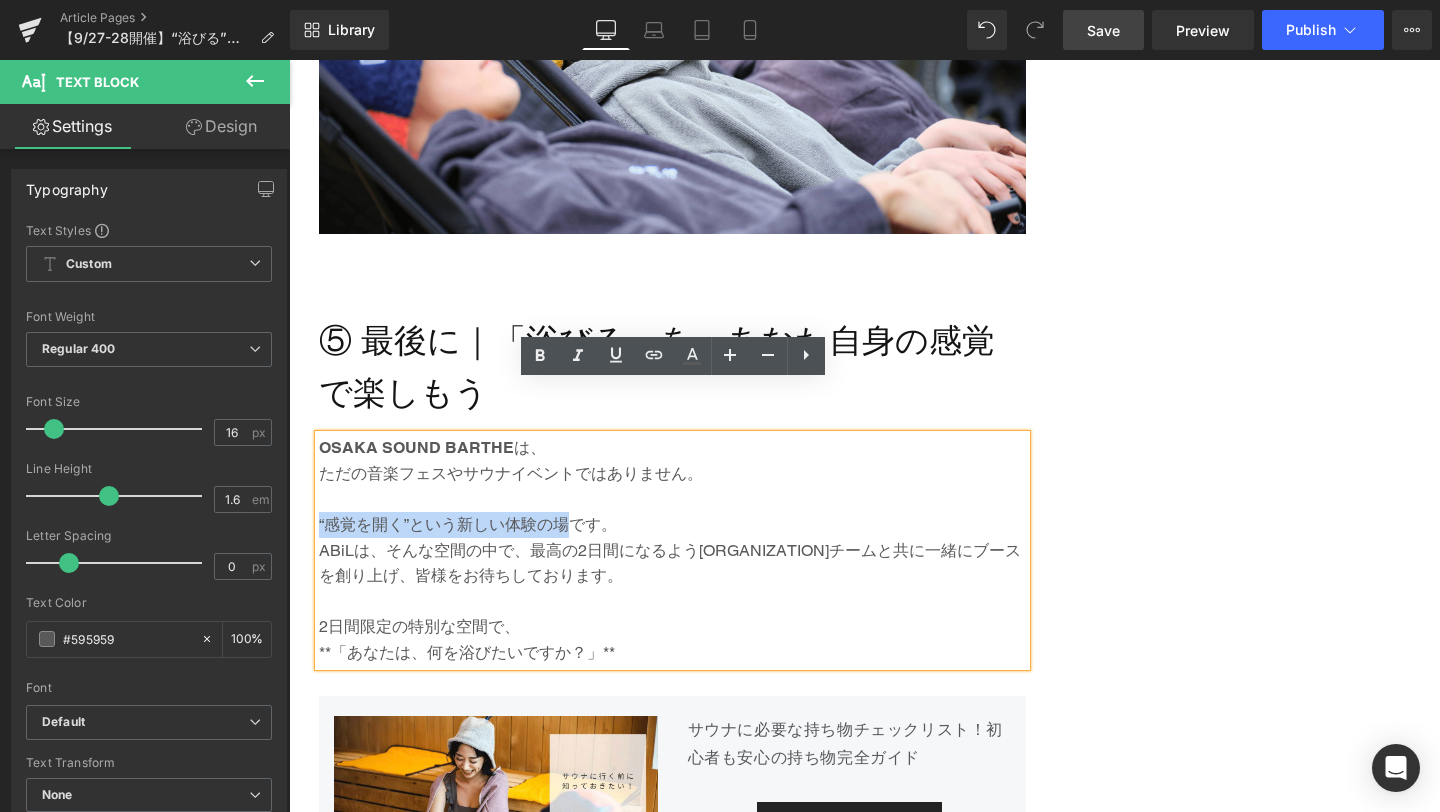 click on "“感覚を開く”という新しい体験の場です。" at bounding box center [672, 525] 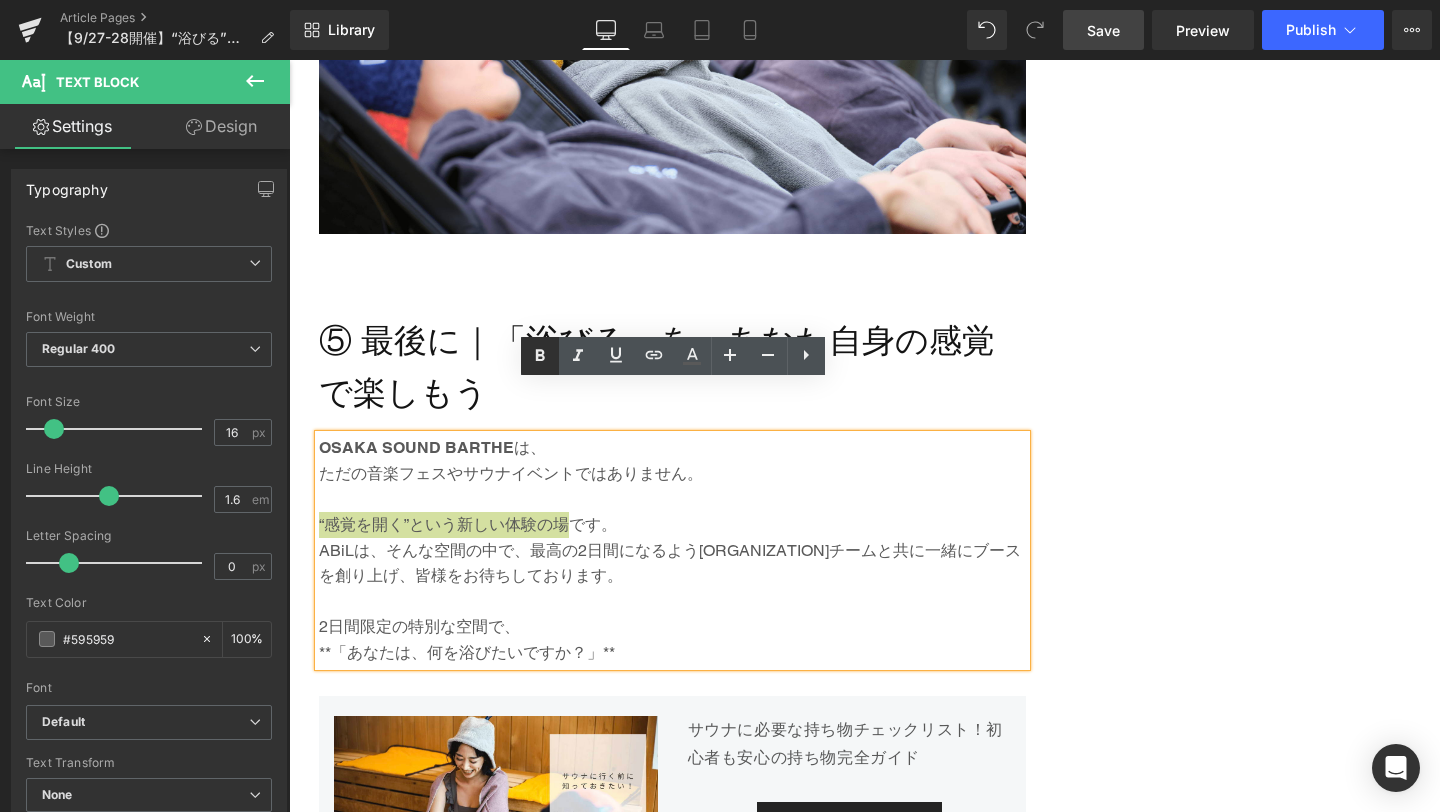 click 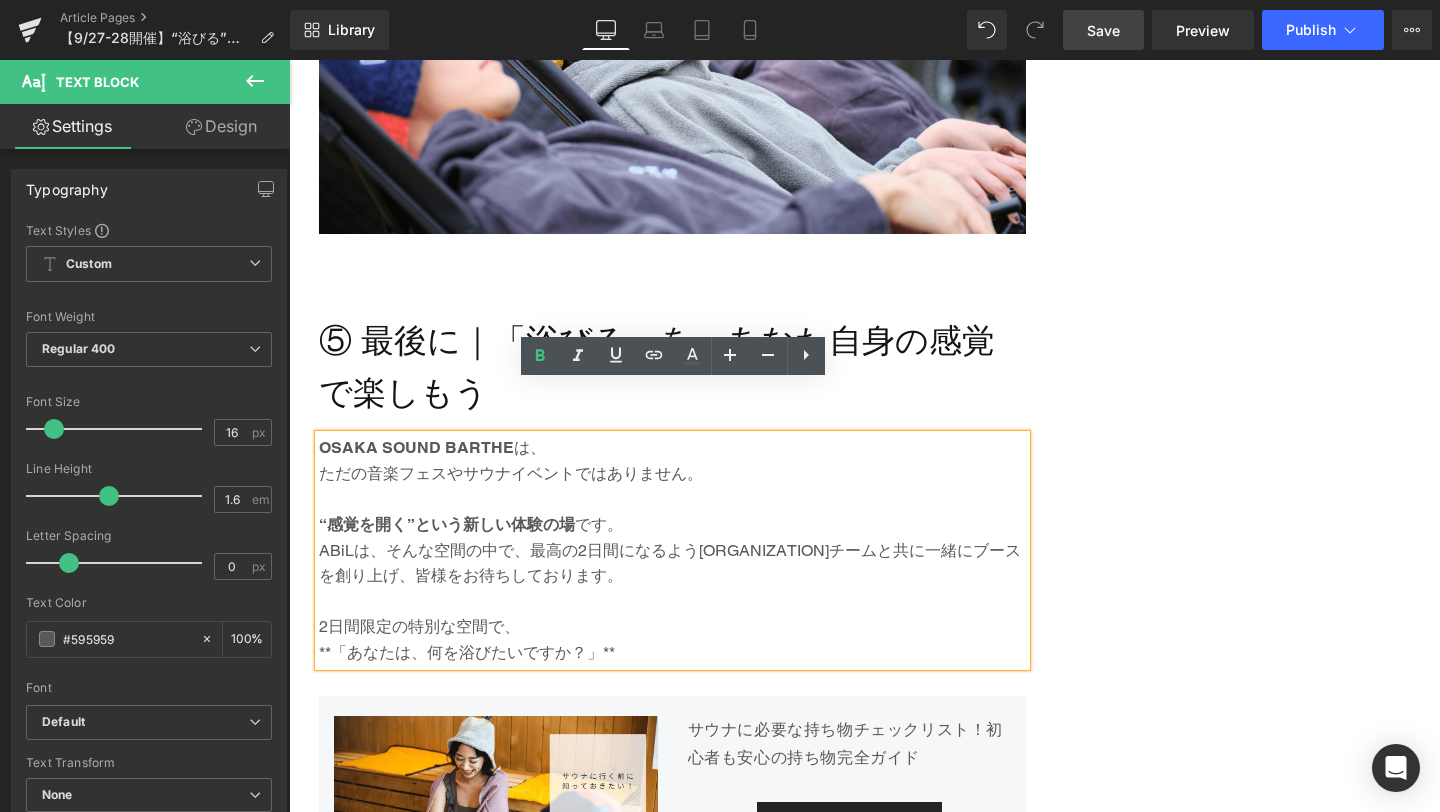 click on "ABiLは、そんな空間の中で、最高の2日間になるよう**大阪サウナDESSE**チームと共に一緒にブースを創り上げ、皆様をお待ちしております。" at bounding box center [672, 563] 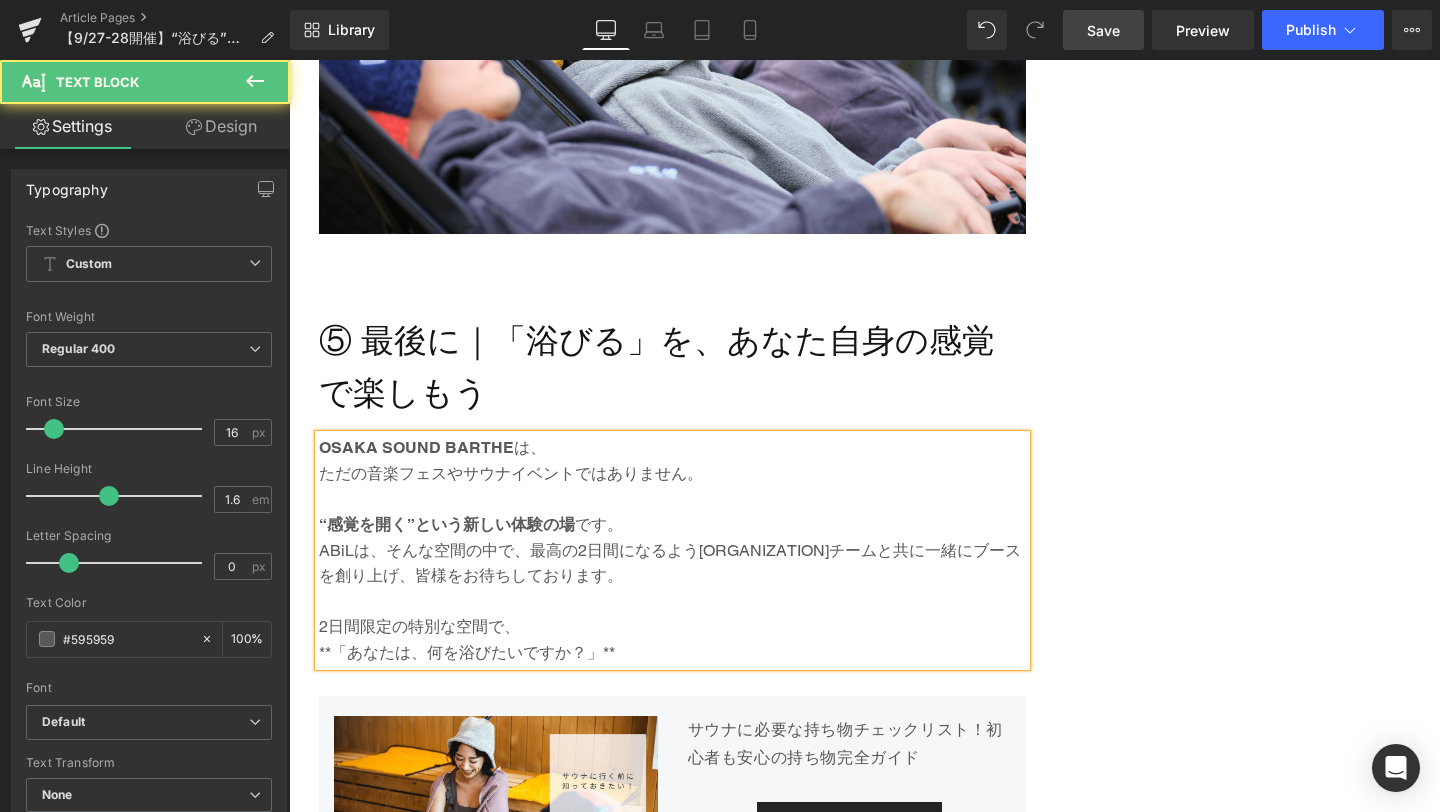 click on "ABiLは、そんな空間の中で、最高の2日間になるよう大阪サウナDESSE**チームと共に一緒にブースを創り上げ、皆様をお待ちしております。" at bounding box center [672, 563] 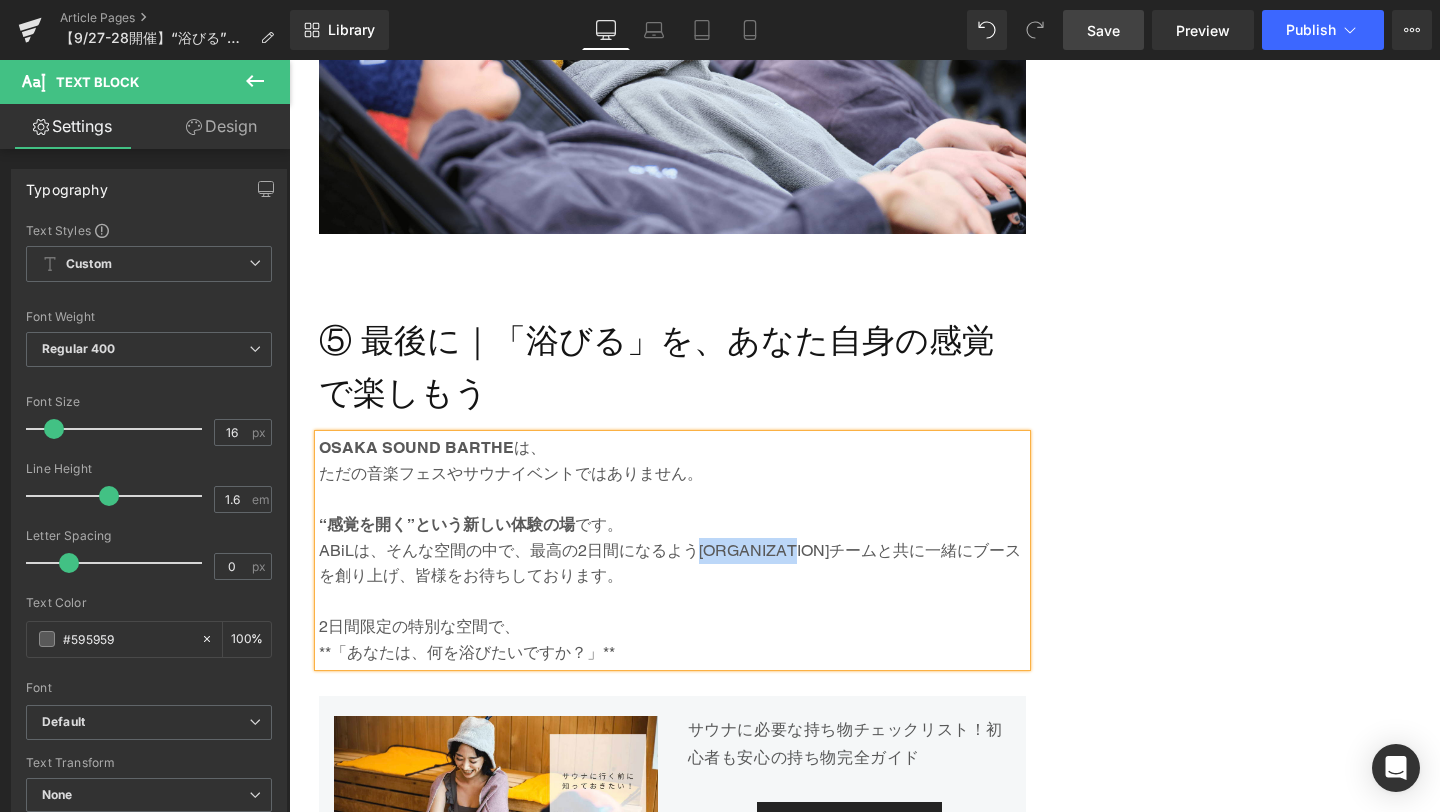 drag, startPoint x: 692, startPoint y: 498, endPoint x: 837, endPoint y: 499, distance: 145.00345 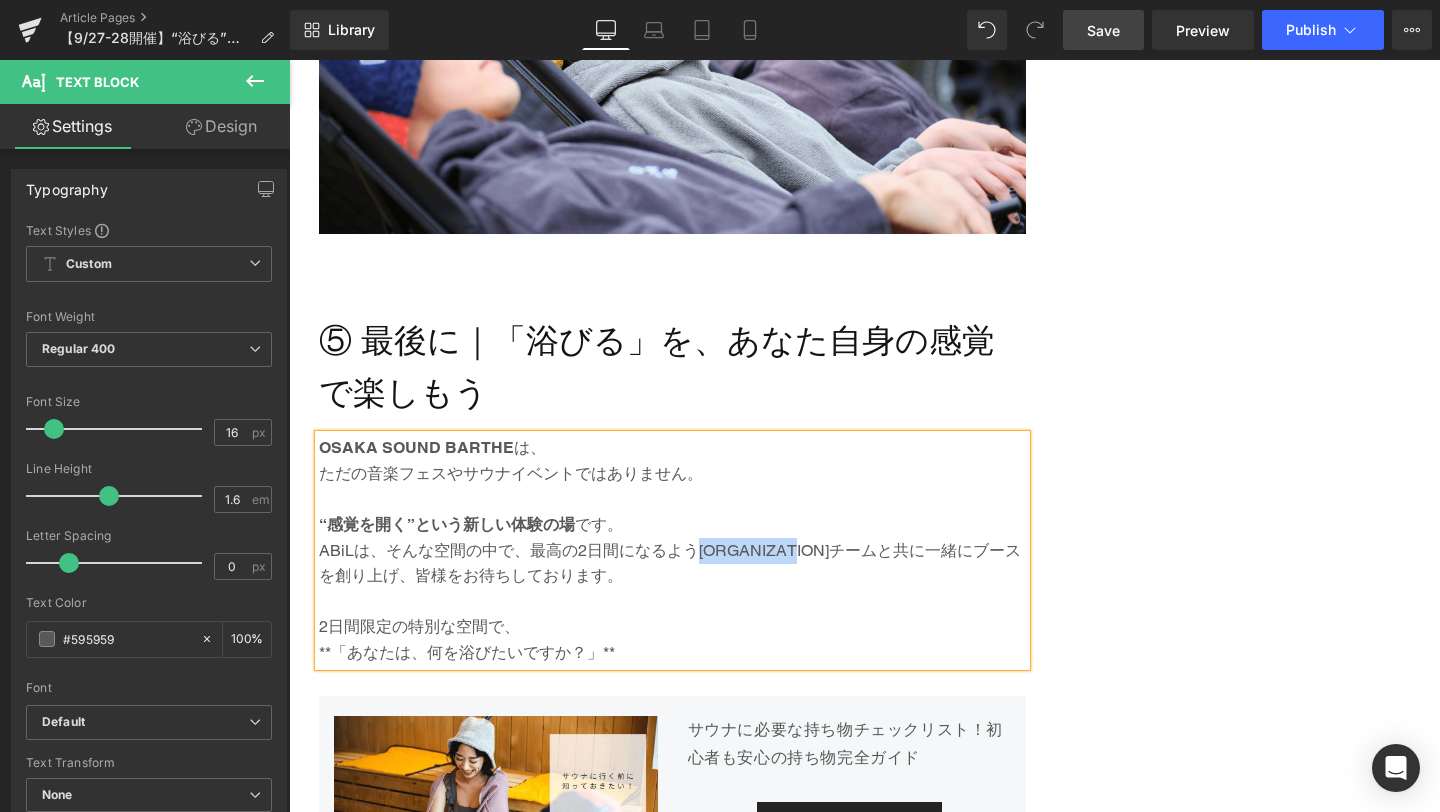 click on "ABiLは、そんな空間の中で、最高の2日間になるよう大阪サウナDESSEチームと共に一緒にブースを創り上げ、皆様をお待ちしております。" at bounding box center [672, 563] 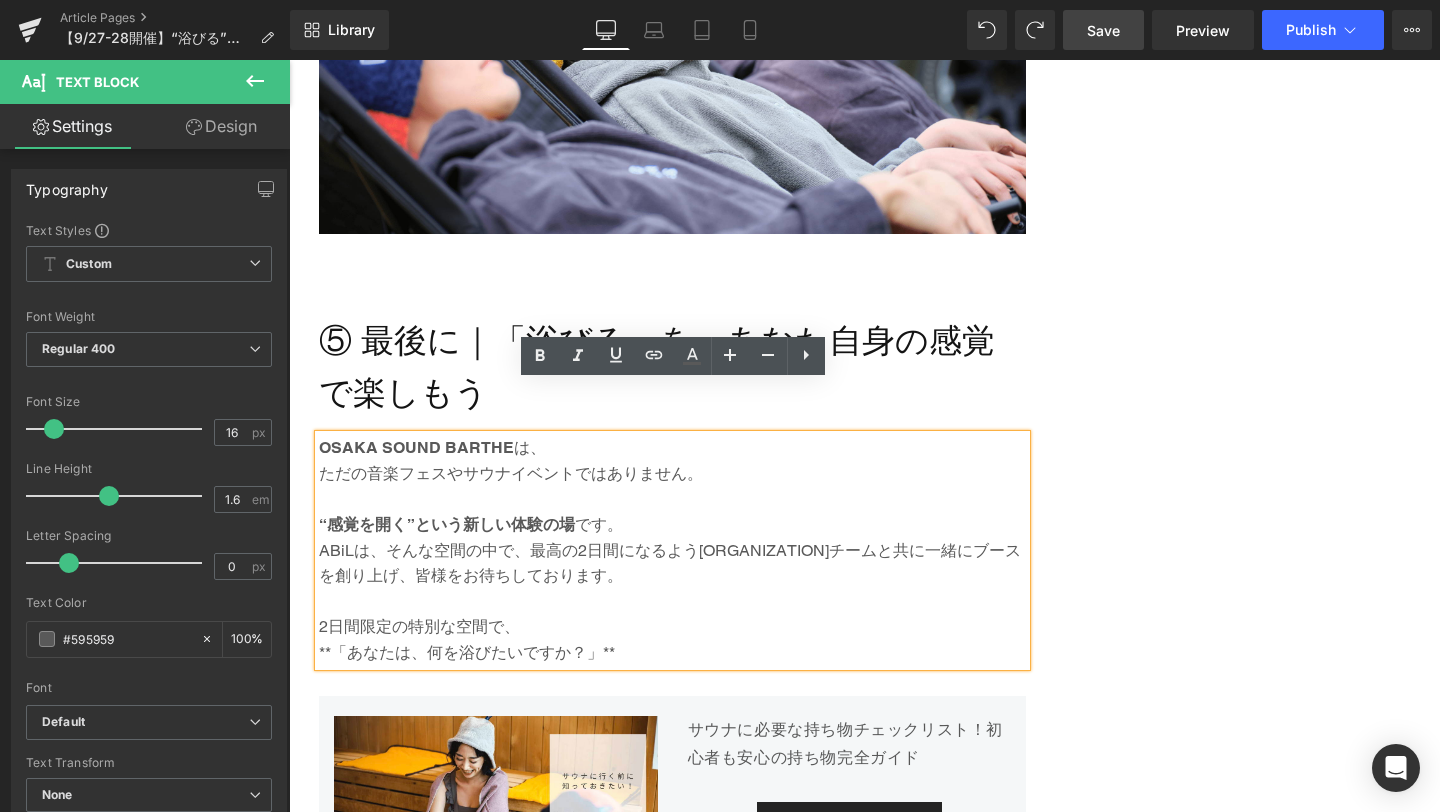 click on "ABiLは、そんな空間の中で、最高の2日間になるよう**大阪サウナDESSE**チームと共に一緒にブースを創り上げ、皆様をお待ちしております。" at bounding box center (672, 563) 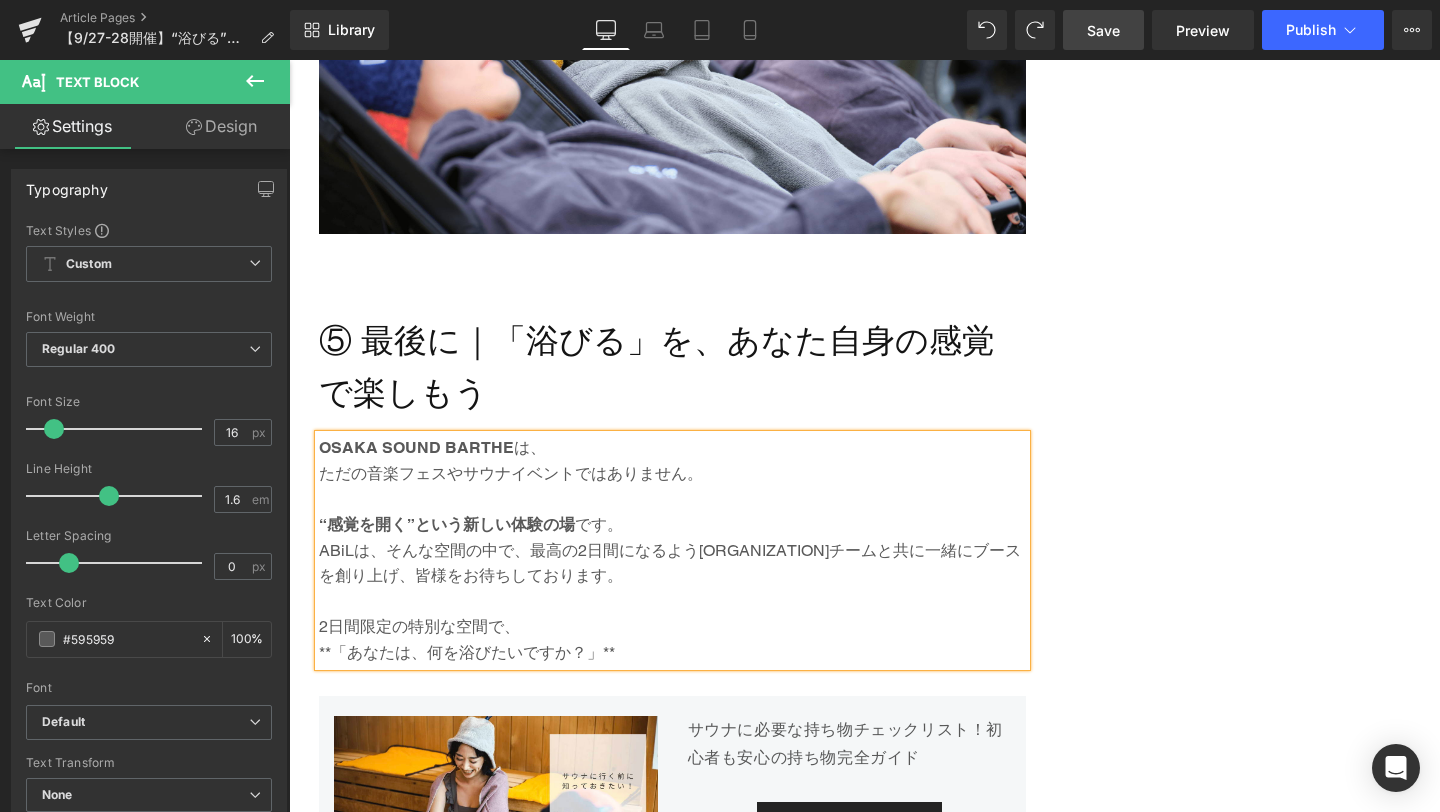 click on "ABiLは、そんな空間の中で、最高の2日間になるよう大阪サウナDESSE**チームと共に一緒にブースを創り上げ、皆様をお待ちしております。" at bounding box center [672, 563] 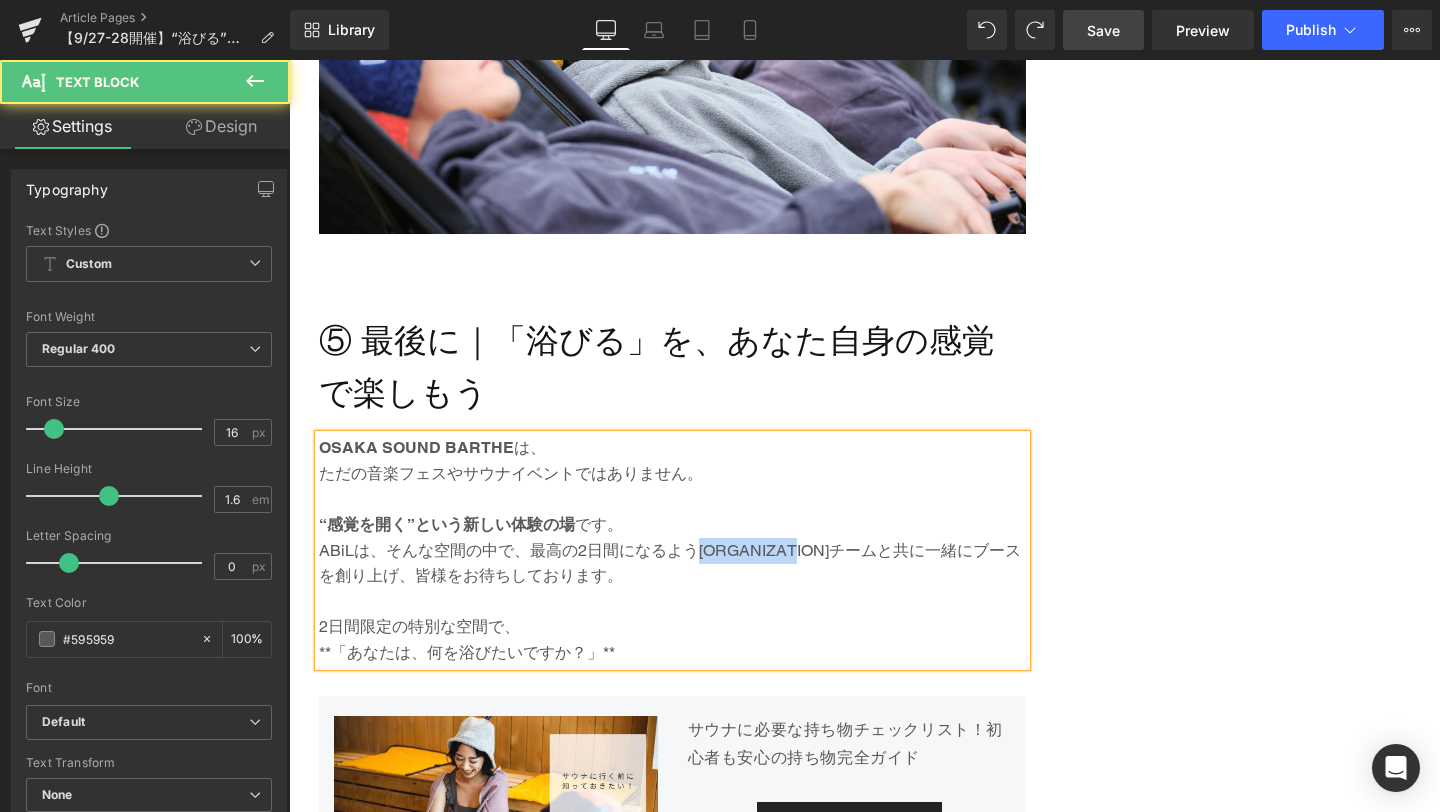 drag, startPoint x: 697, startPoint y: 498, endPoint x: 831, endPoint y: 496, distance: 134.01492 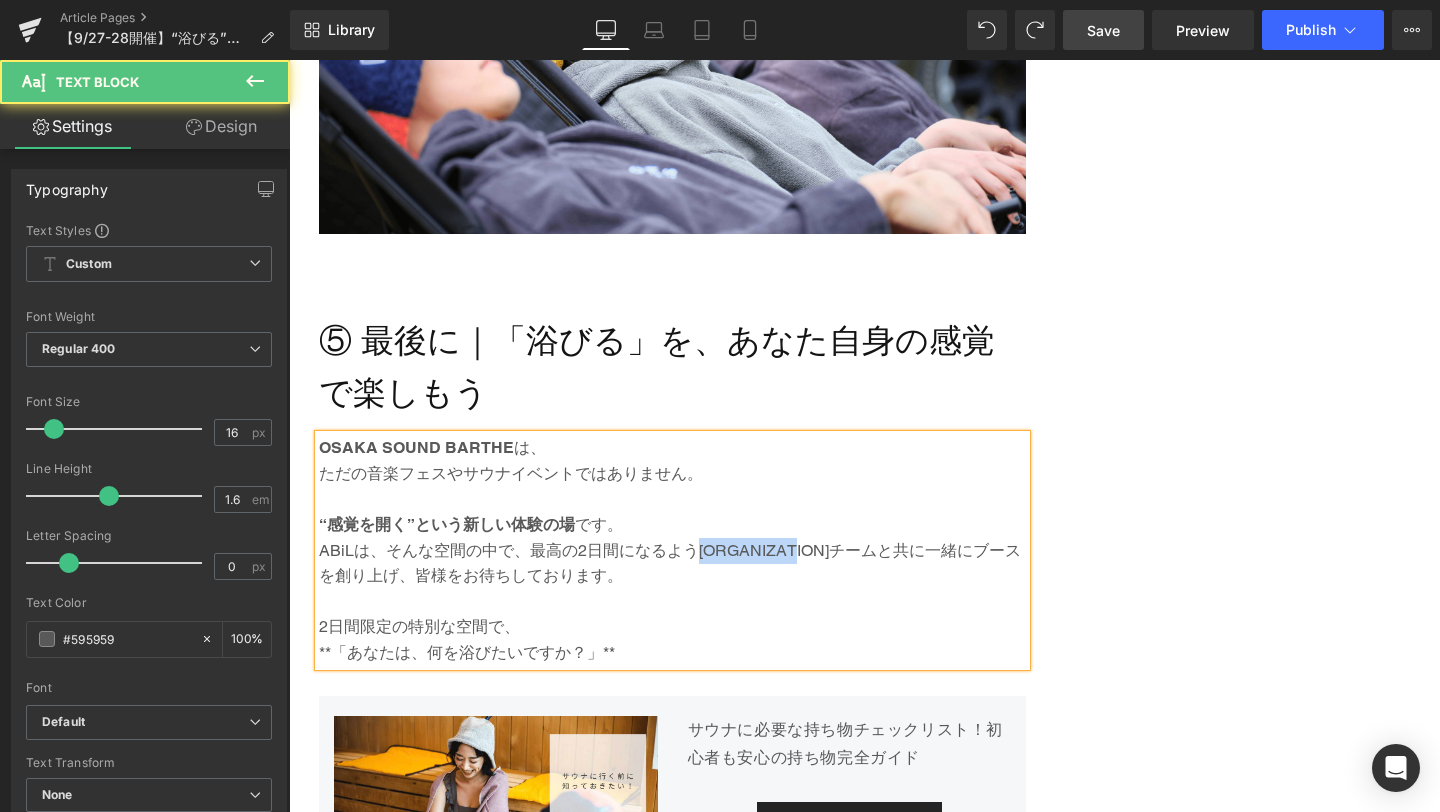 click on "ABiLは、そんな空間の中で、最高の2日間になるよう大阪サウナDESSEチームと共に一緒にブースを創り上げ、皆様をお待ちしております。" at bounding box center (672, 563) 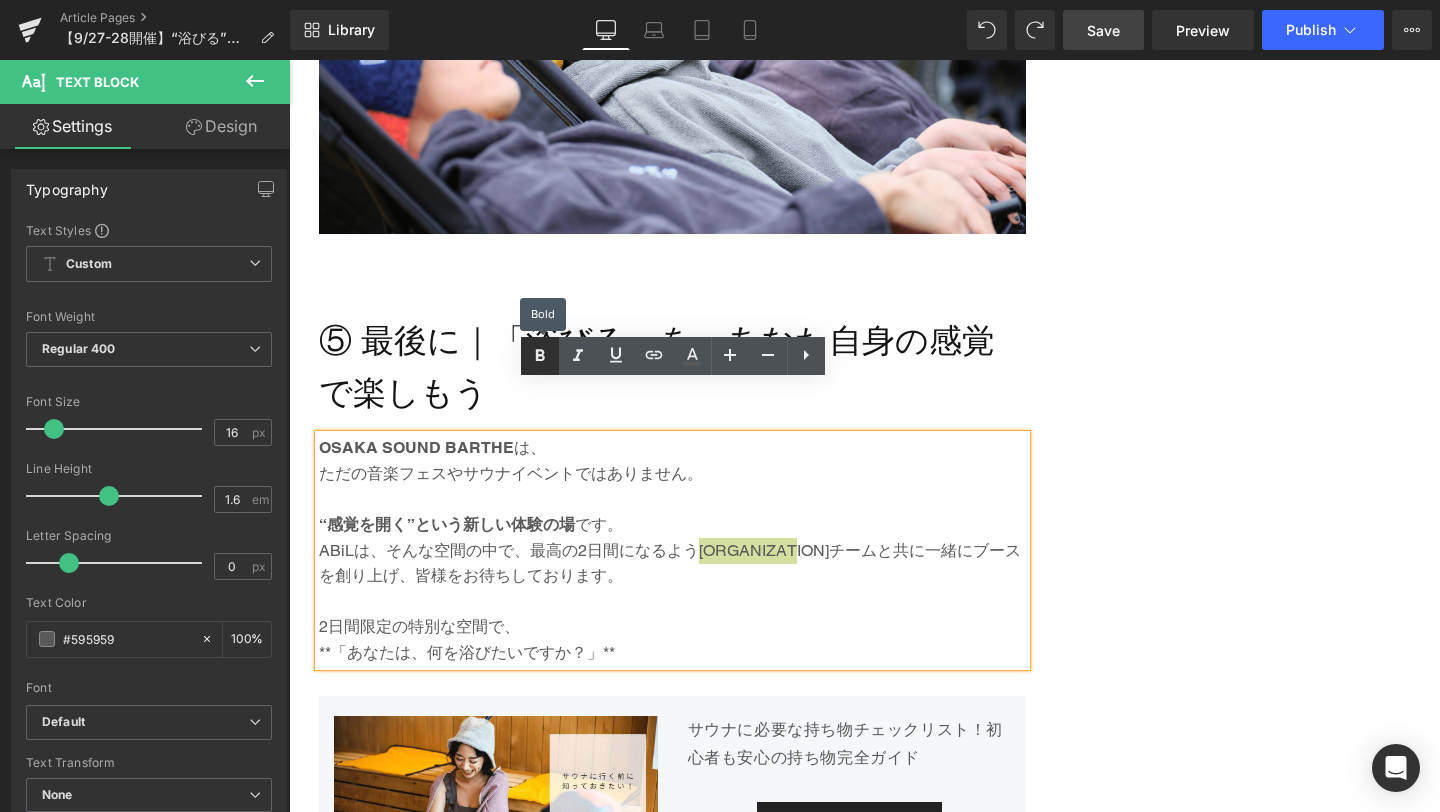click 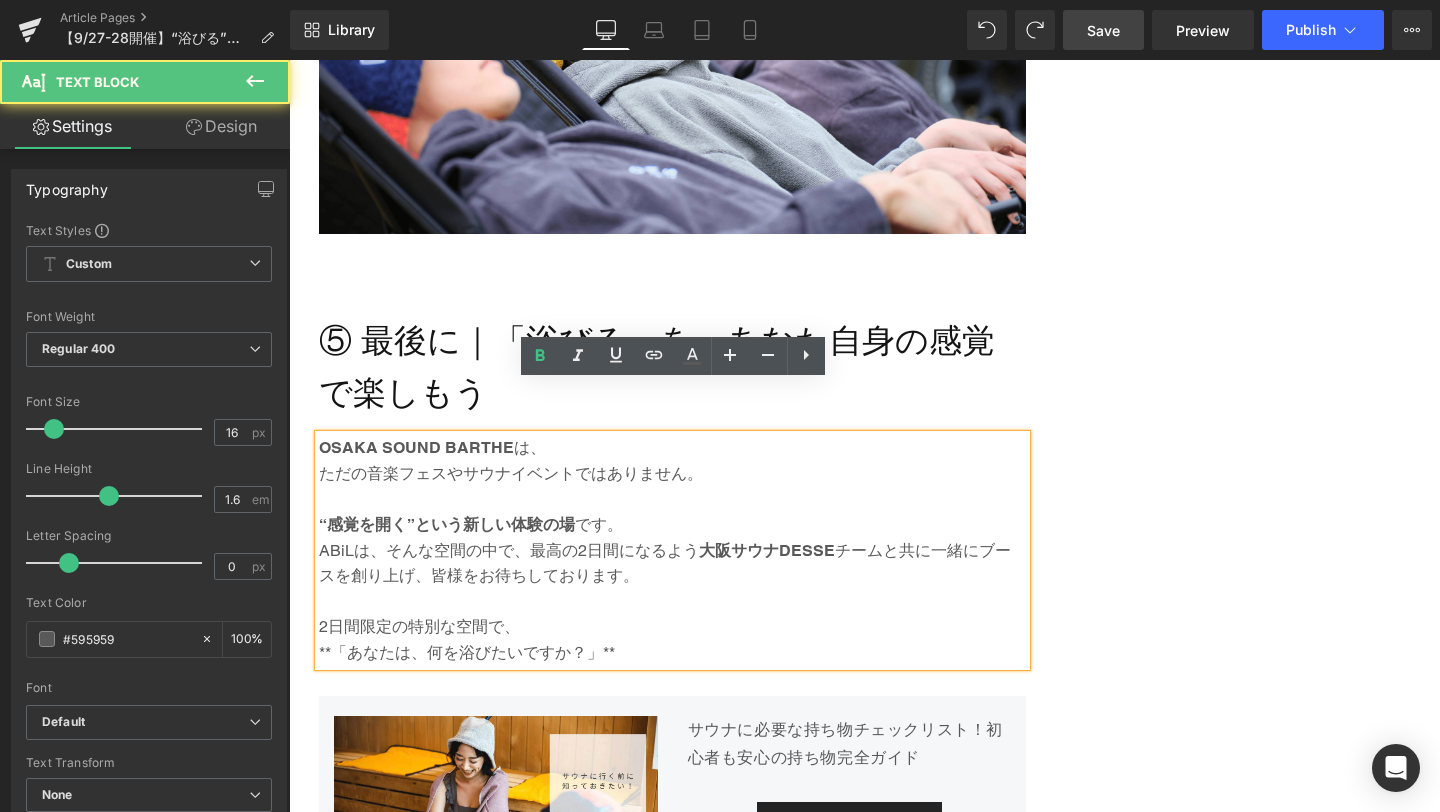 click on "**「あなたは、何を浴びたいですか？」**" at bounding box center [672, 653] 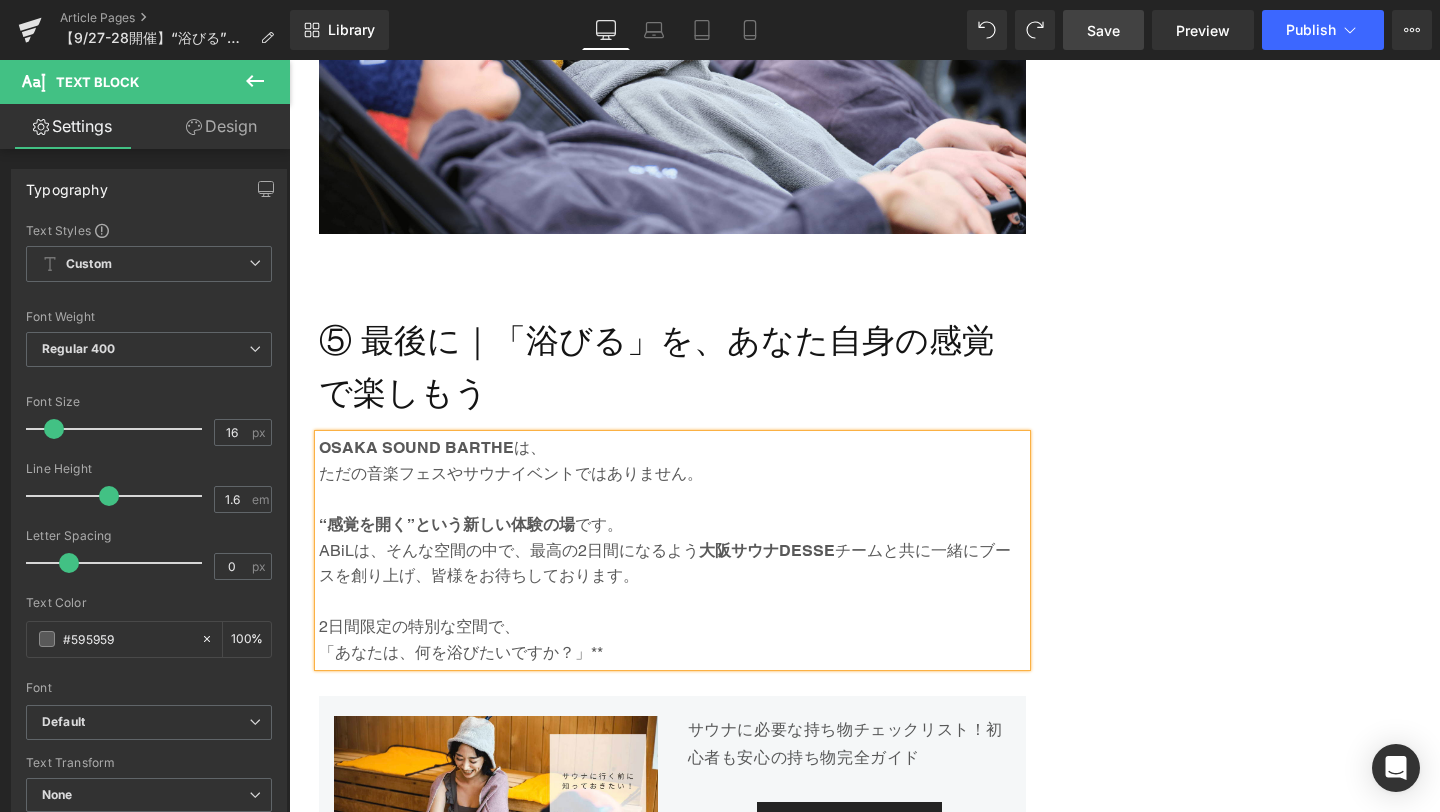 click on "「あなたは、何を浴びたいですか？」**" at bounding box center (672, 653) 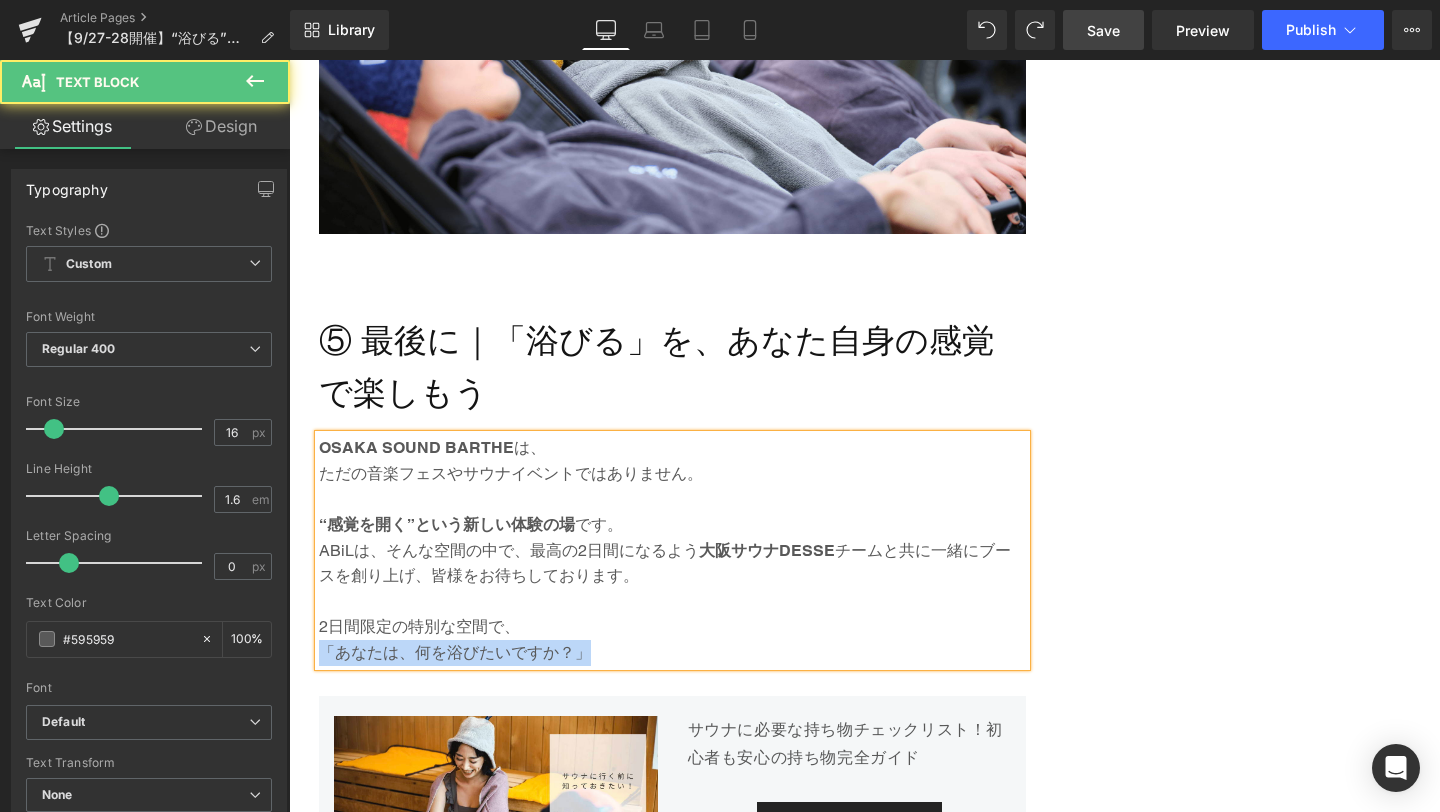 drag, startPoint x: 324, startPoint y: 604, endPoint x: 603, endPoint y: 595, distance: 279.1451 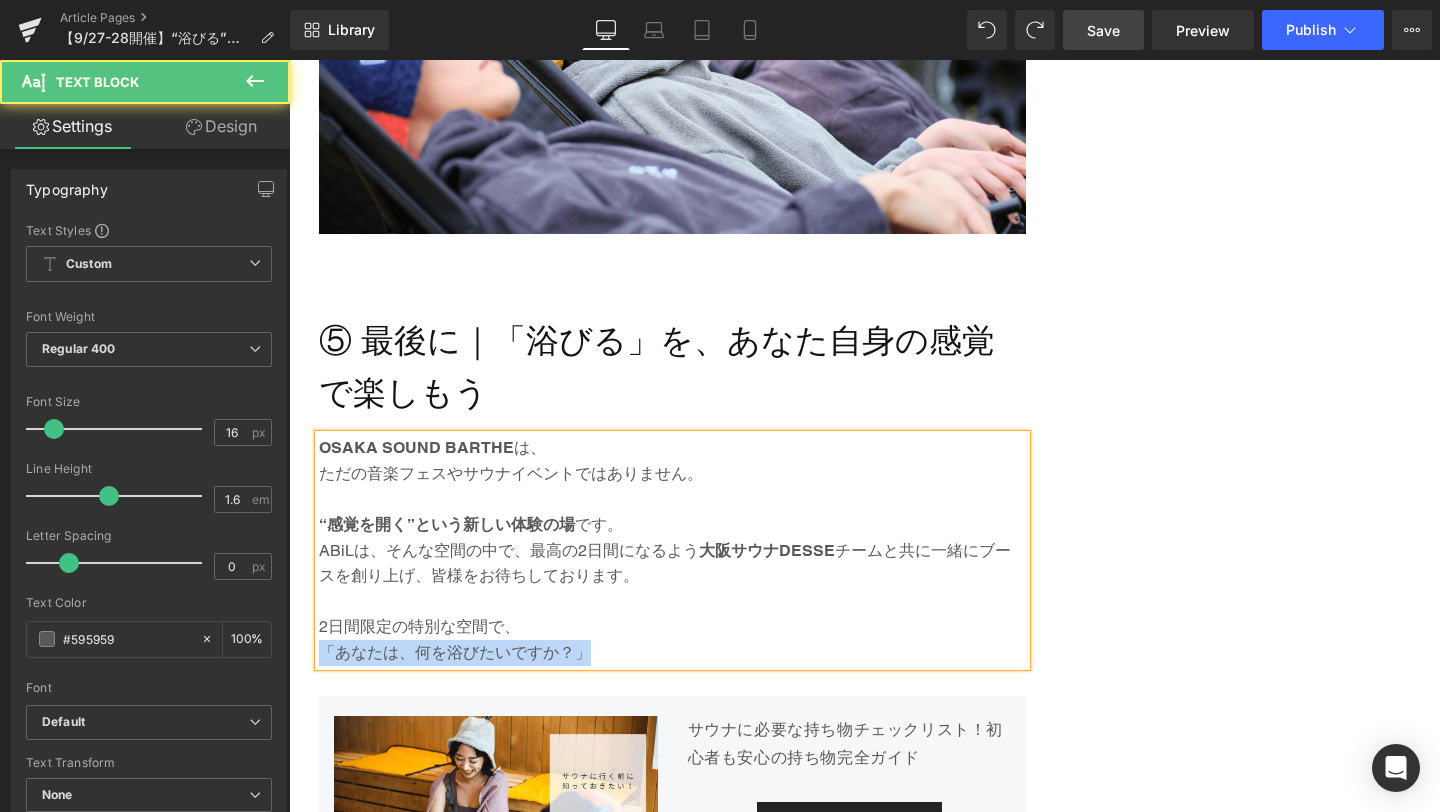 click on "「あなたは、何を浴びたいですか？」" at bounding box center [672, 653] 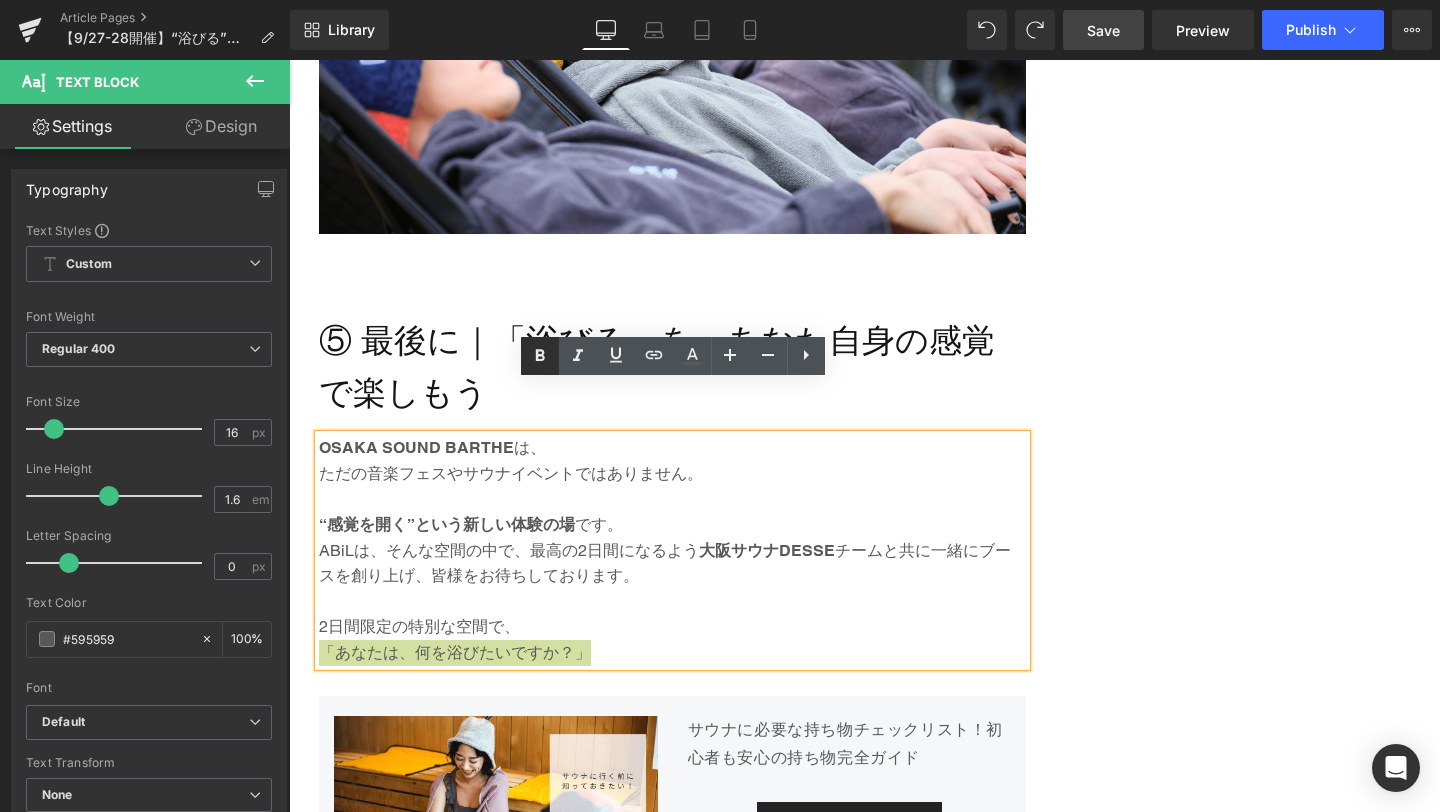 click 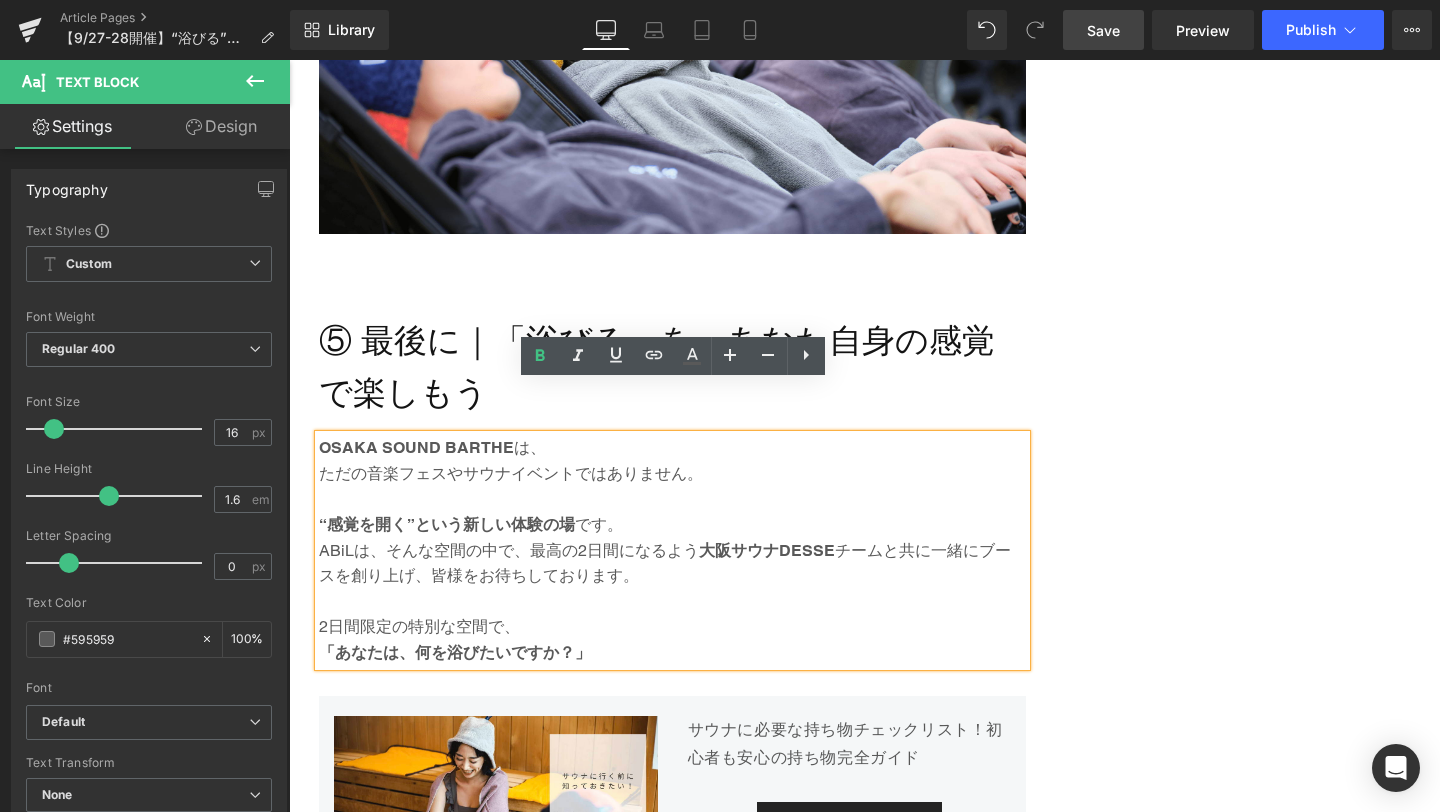 click on "Save" at bounding box center [1103, 30] 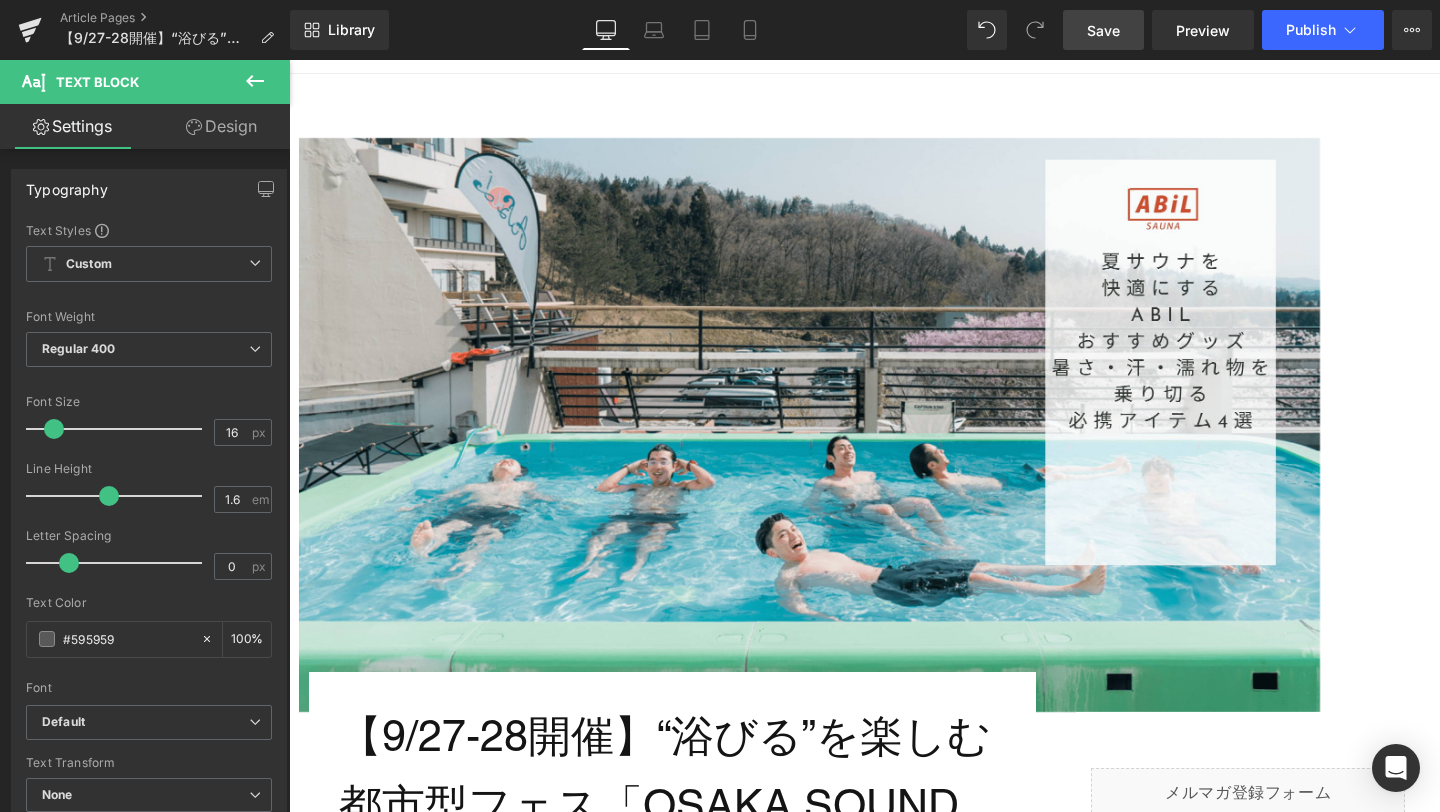 scroll, scrollTop: 165, scrollLeft: 0, axis: vertical 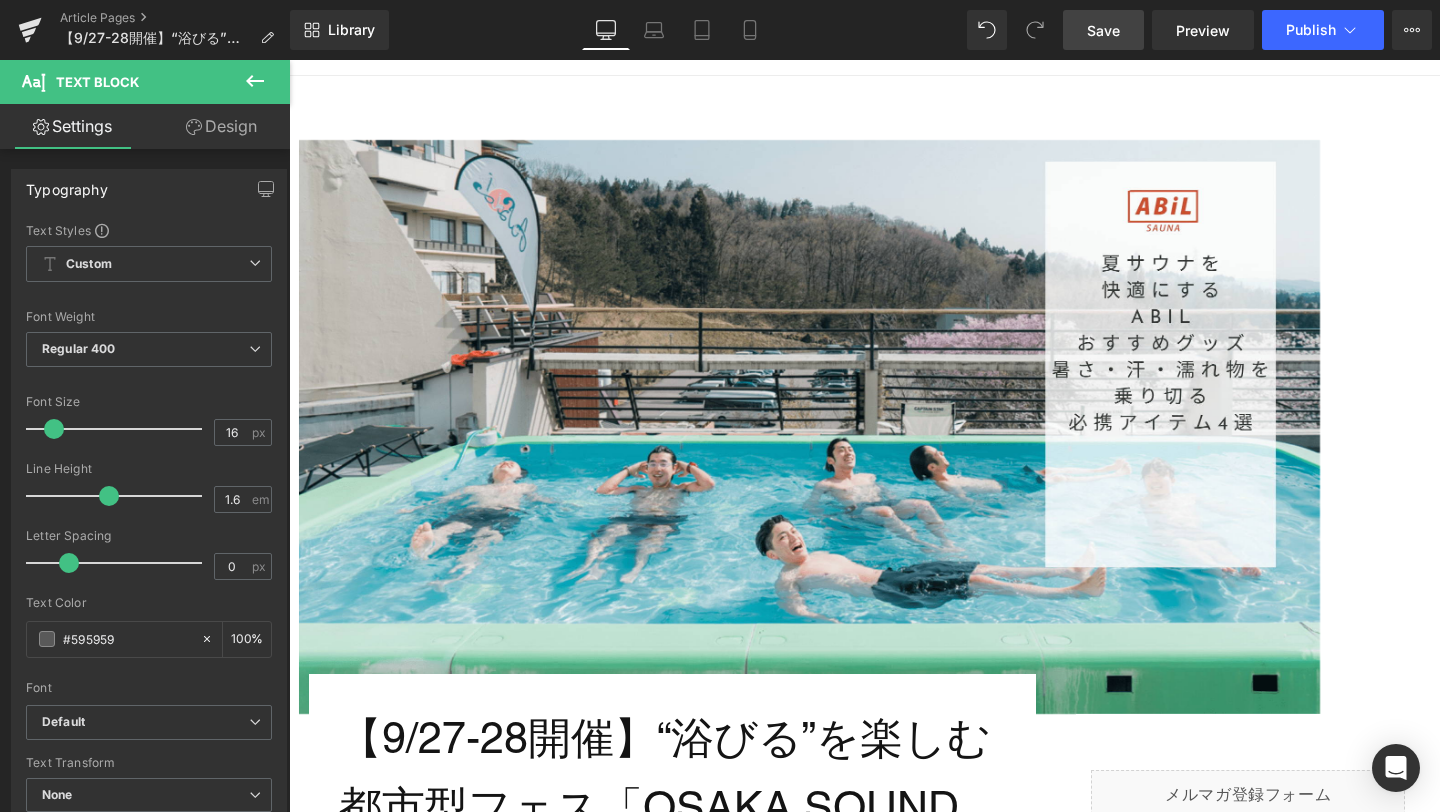 click at bounding box center (809, 427) 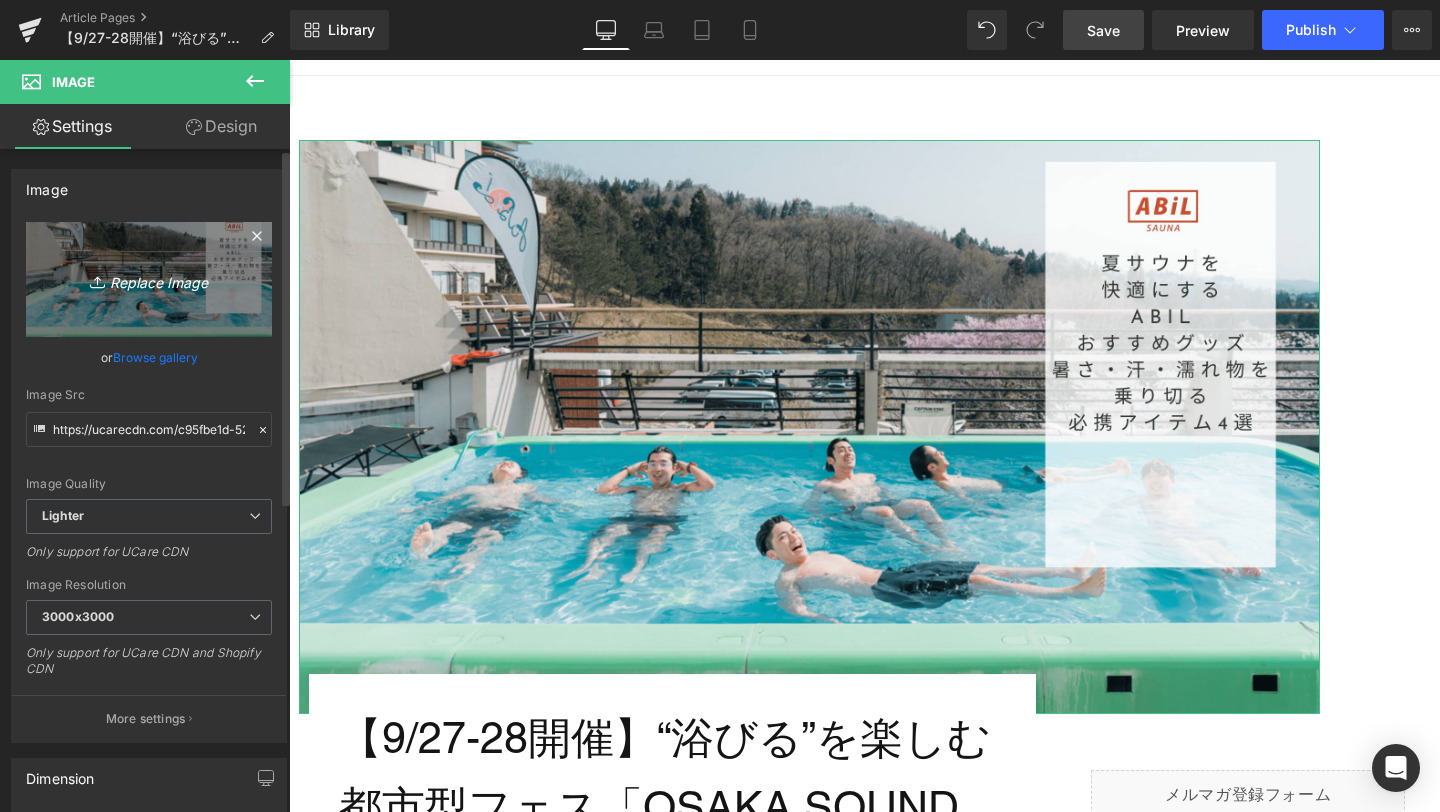 click on "Replace Image" at bounding box center [149, 279] 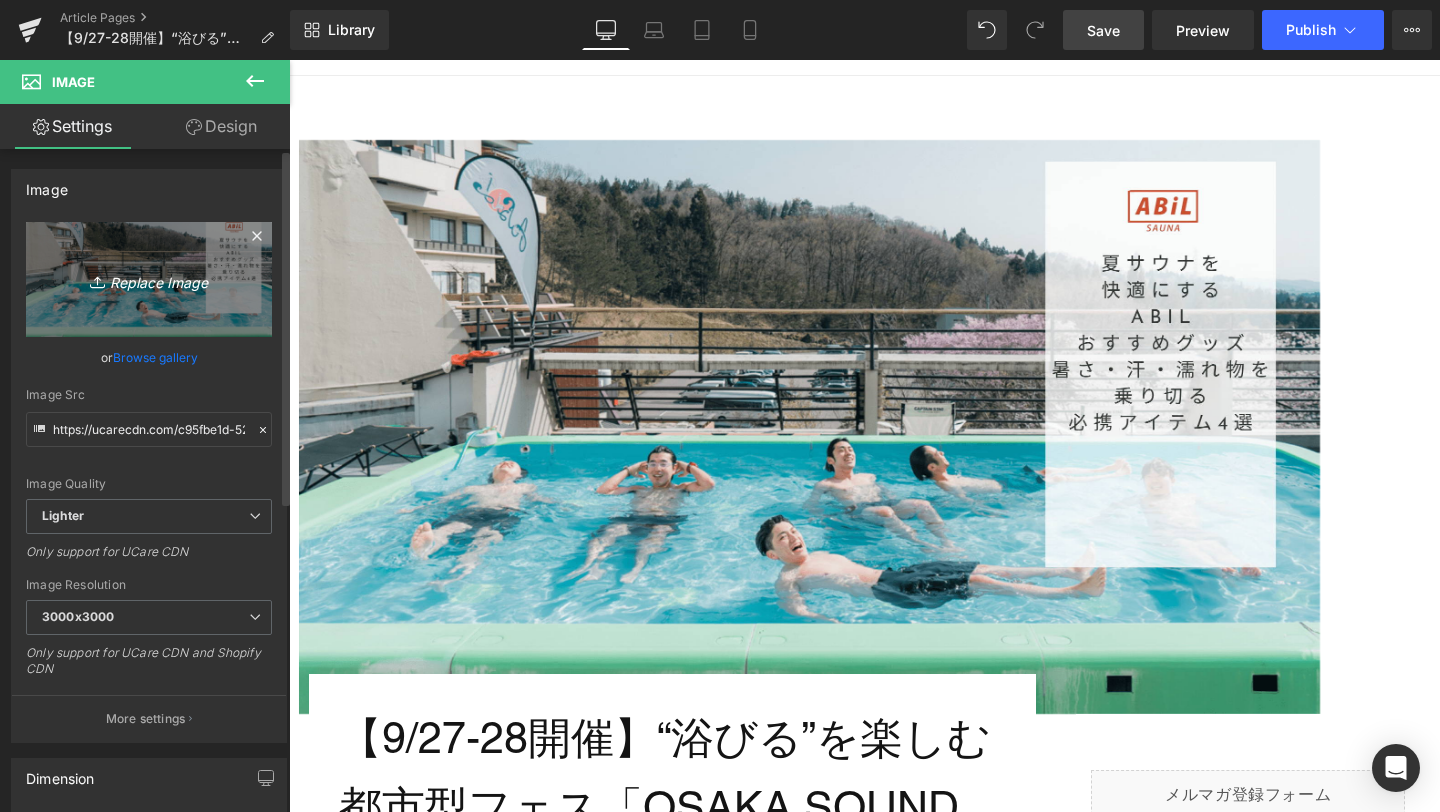 type on "C:\fakepath\1-min.png" 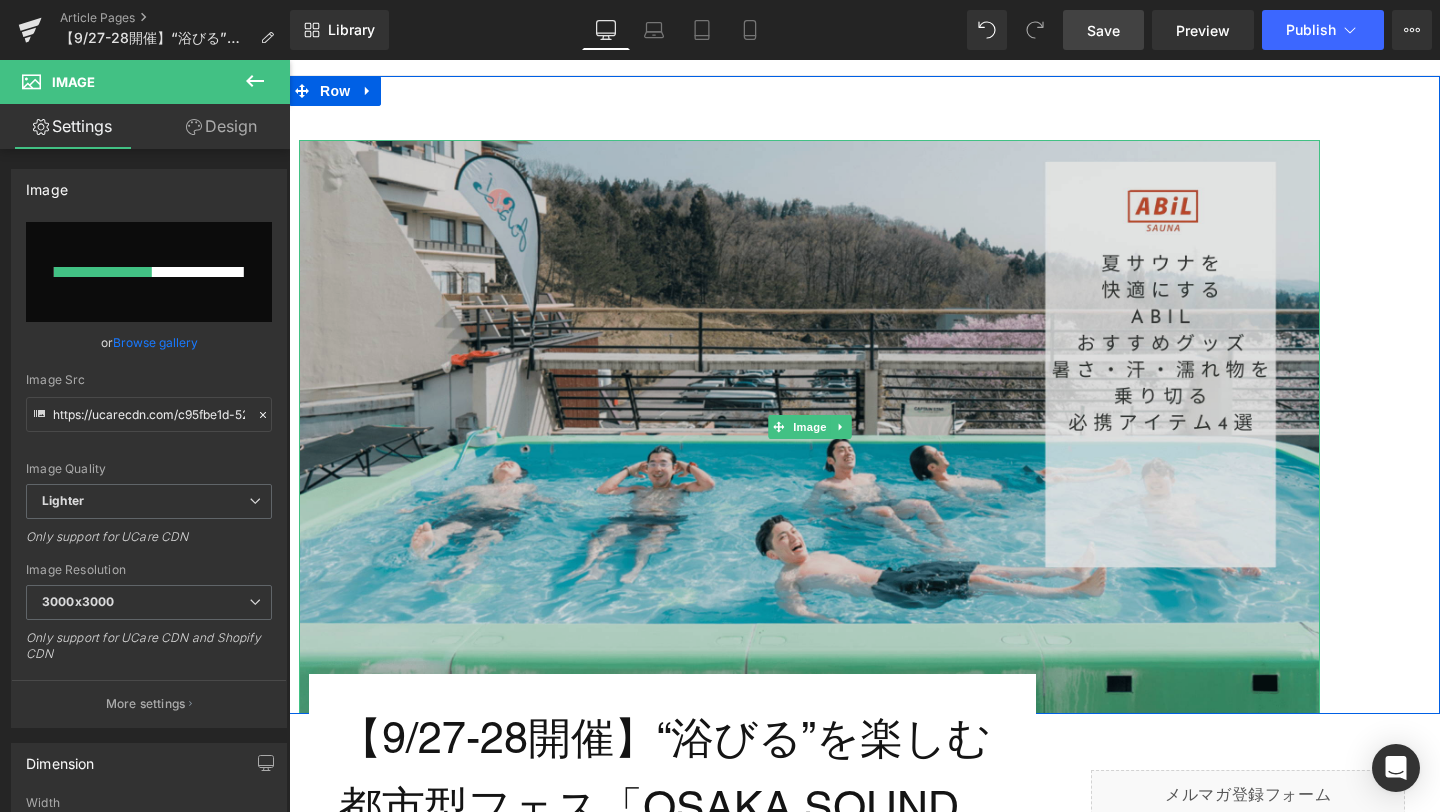 type 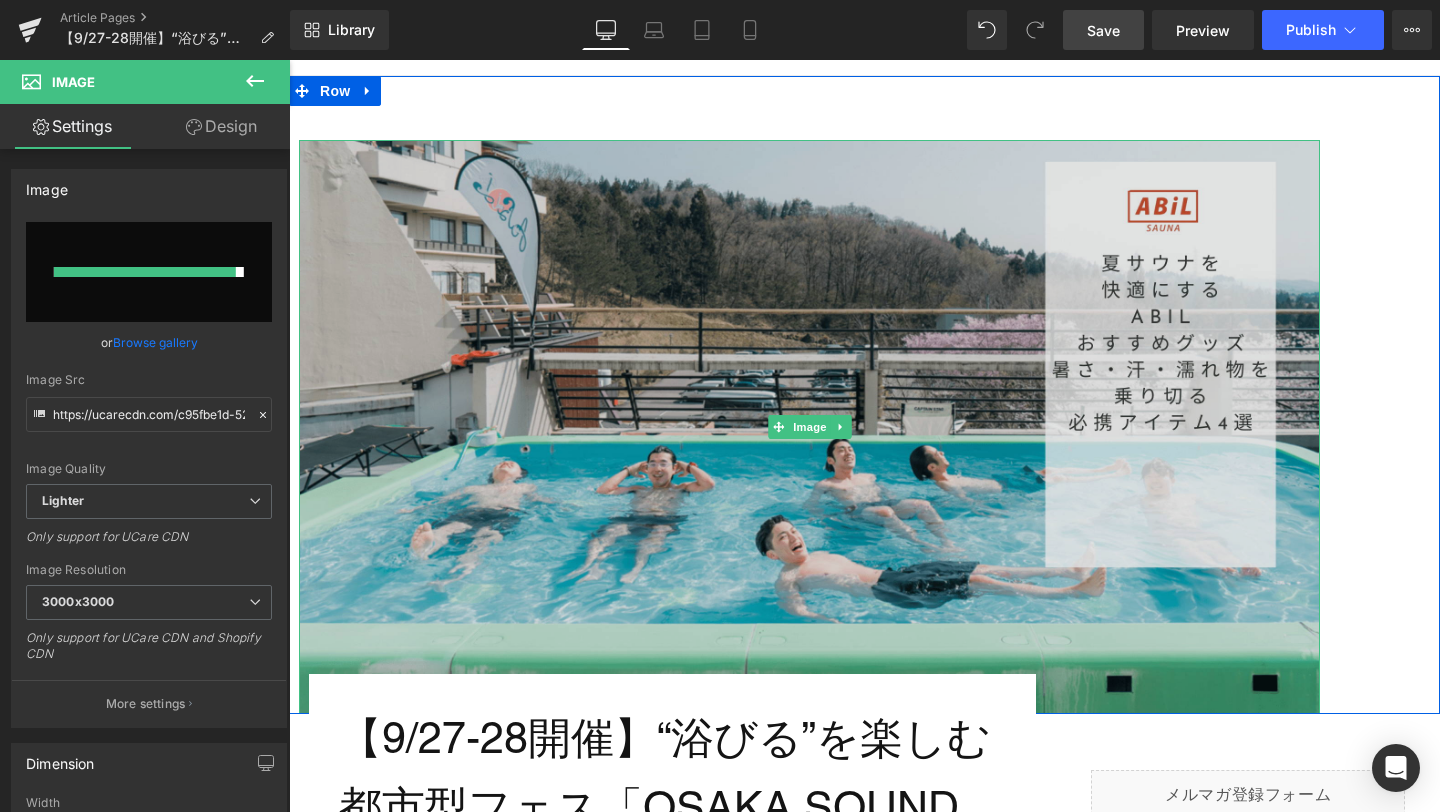 type on "https://ucarecdn.com/b58f2c6c-e0aa-49f1-9bc6-5fef2580e0ef/-/format/auto/-/preview/3000x3000/-/quality/lighter/1-min.png" 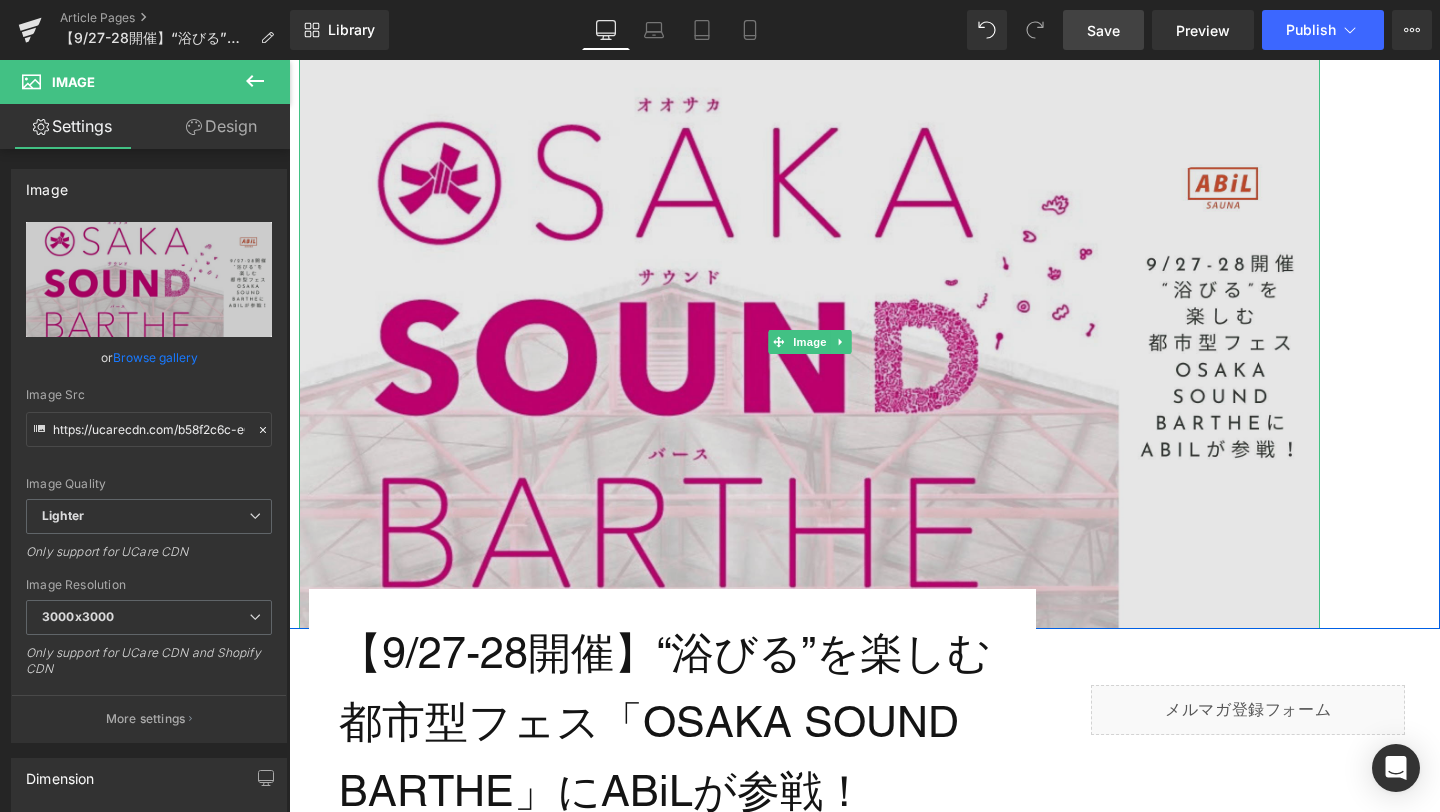 scroll, scrollTop: 291, scrollLeft: 0, axis: vertical 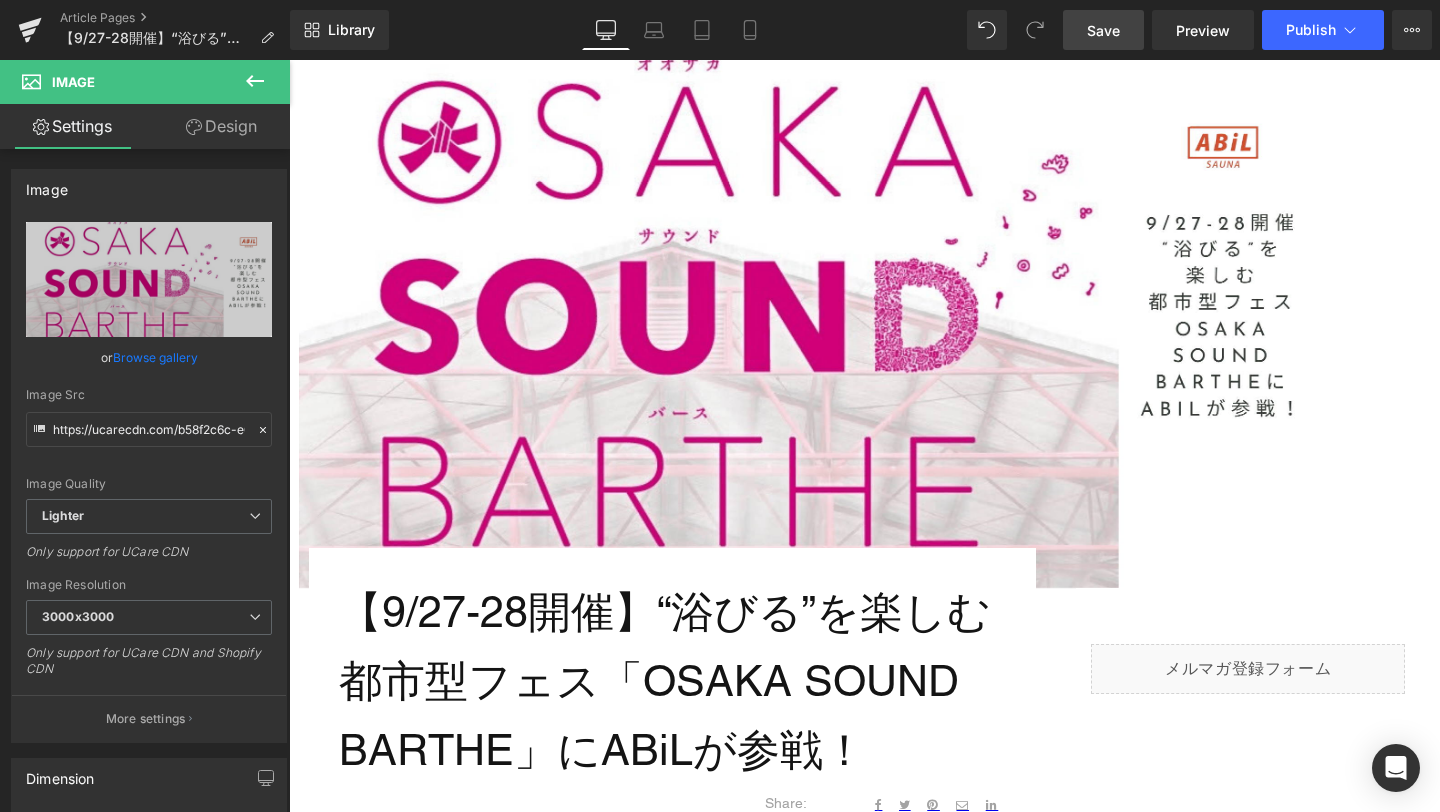 click on "Save" at bounding box center (1103, 30) 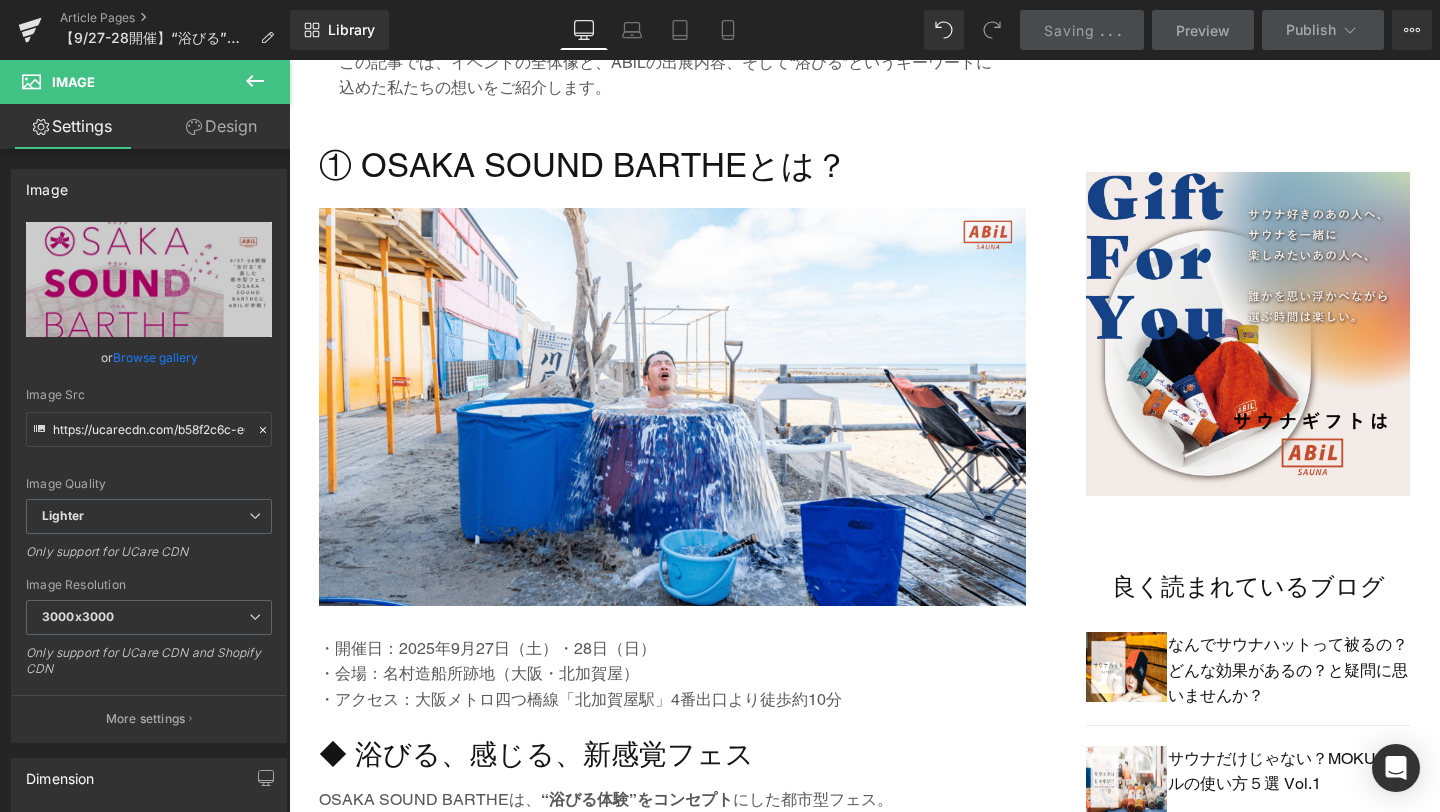 scroll, scrollTop: 1218, scrollLeft: 0, axis: vertical 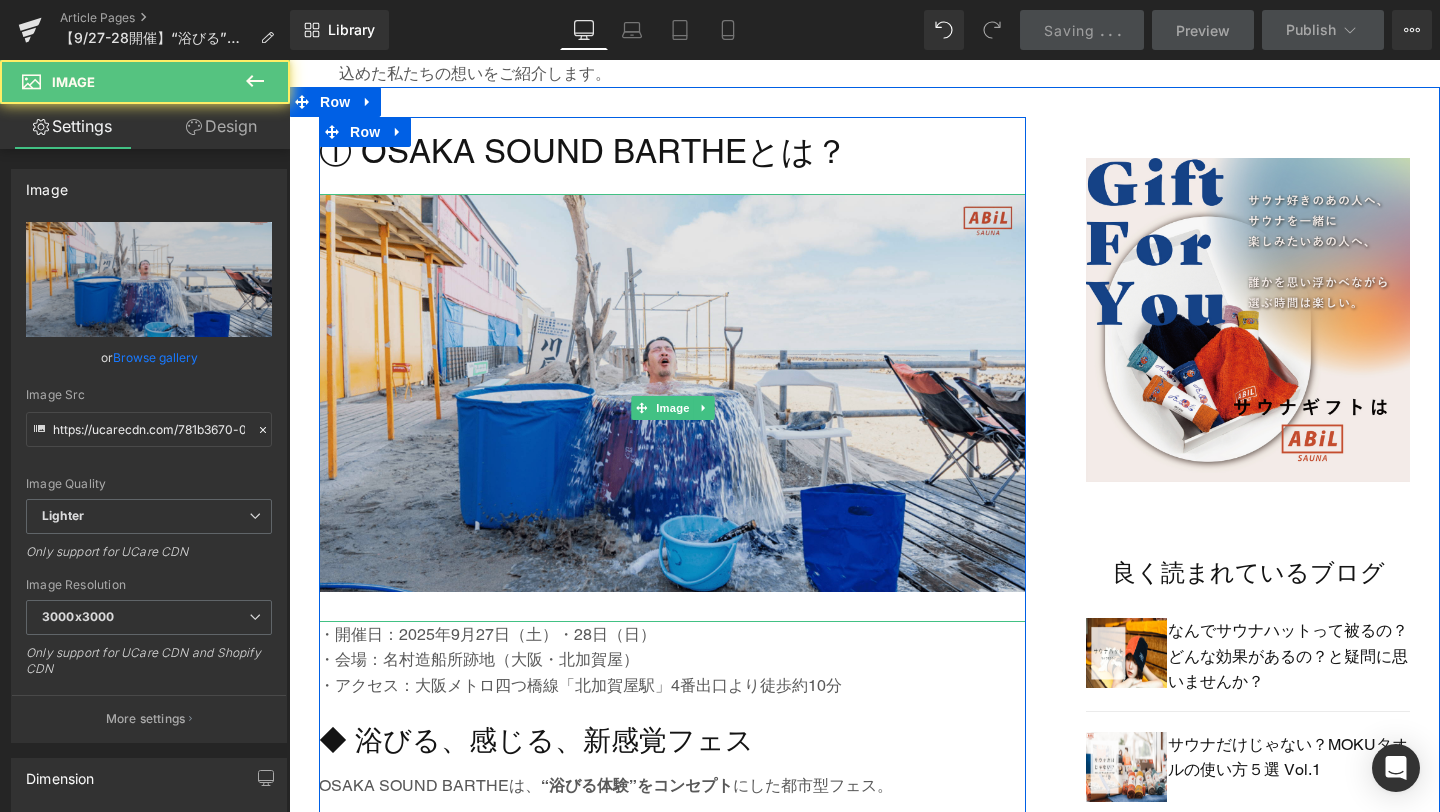 click at bounding box center [672, 408] 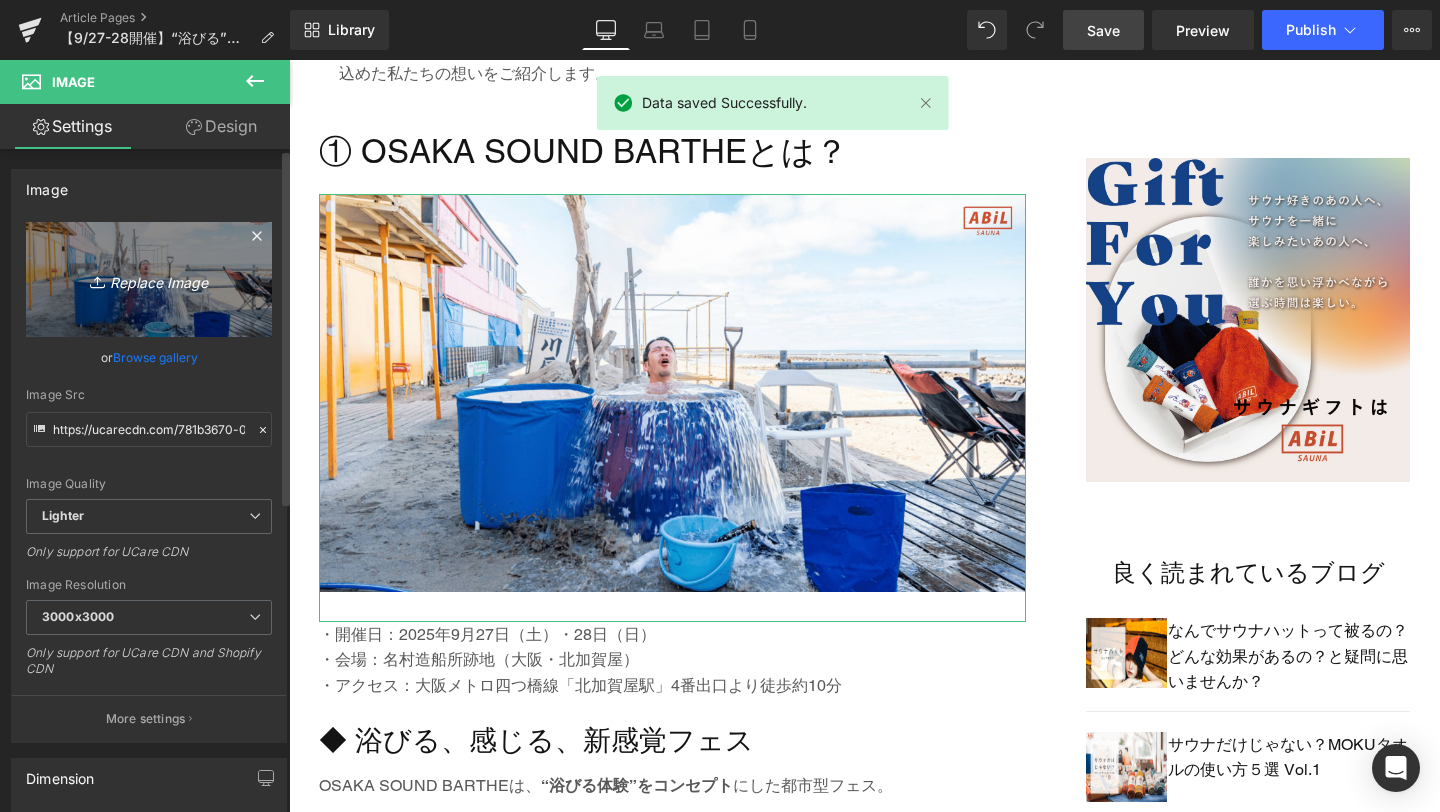 click on "Replace Image" at bounding box center [149, 279] 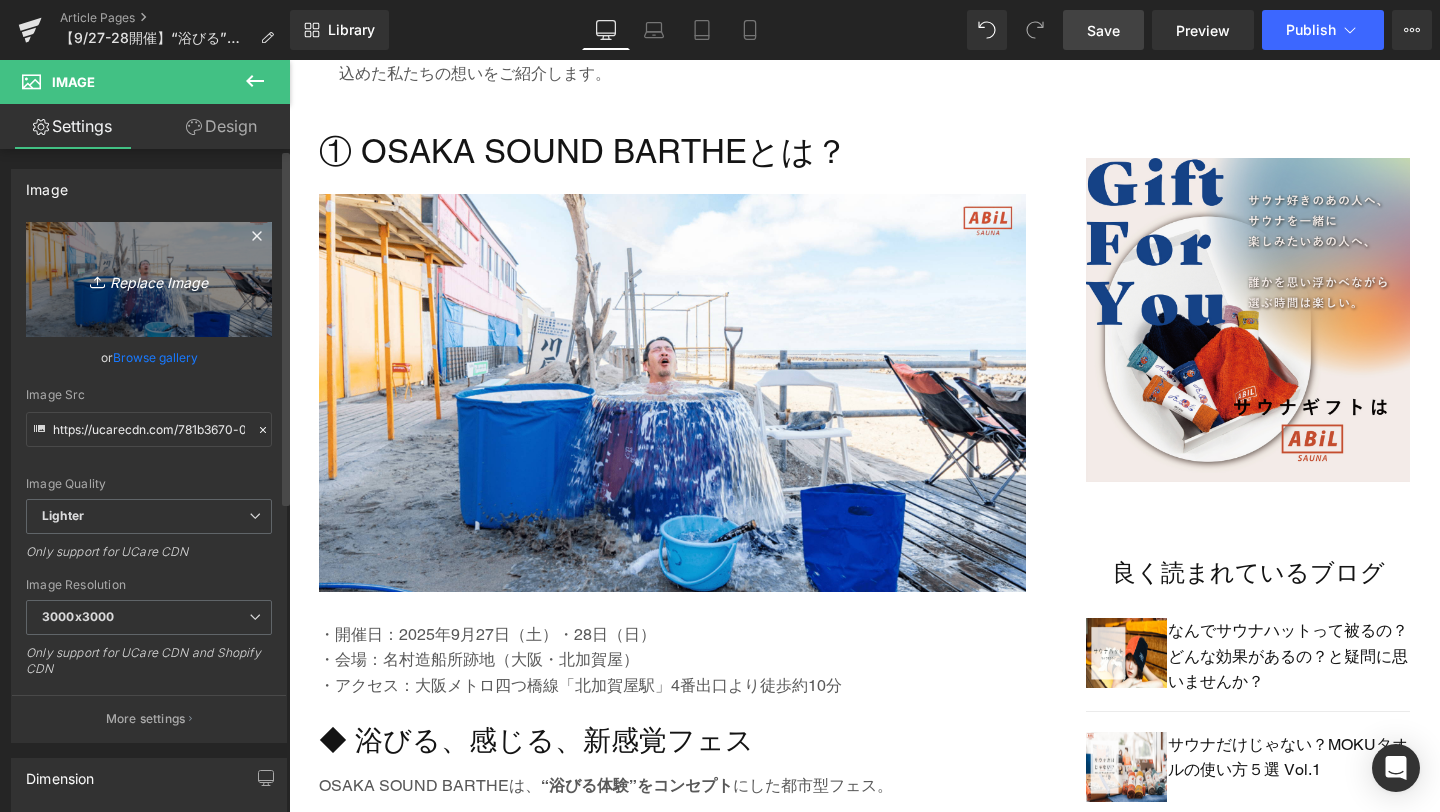 type on "C:\fakepath\S__42115084_0.jpg" 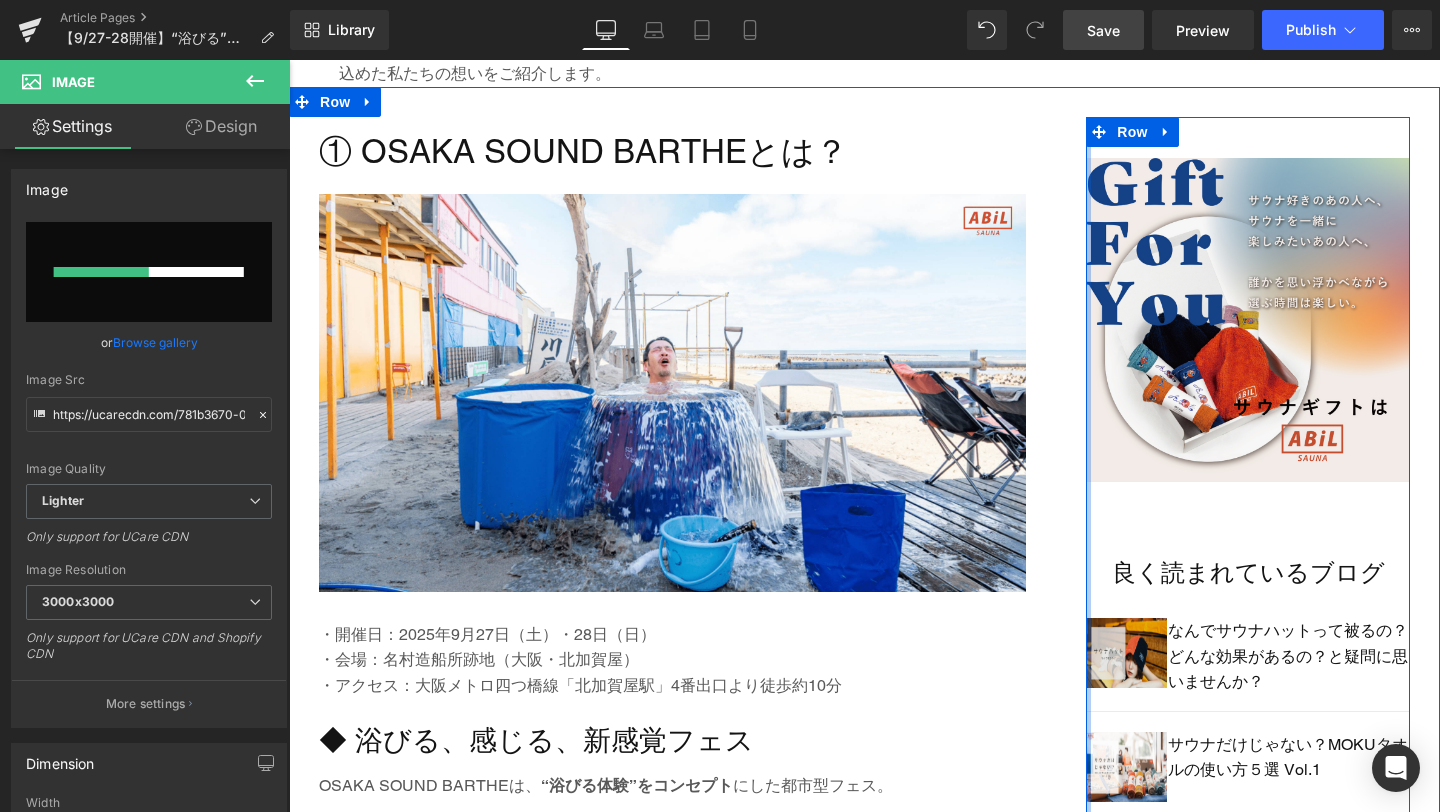 type 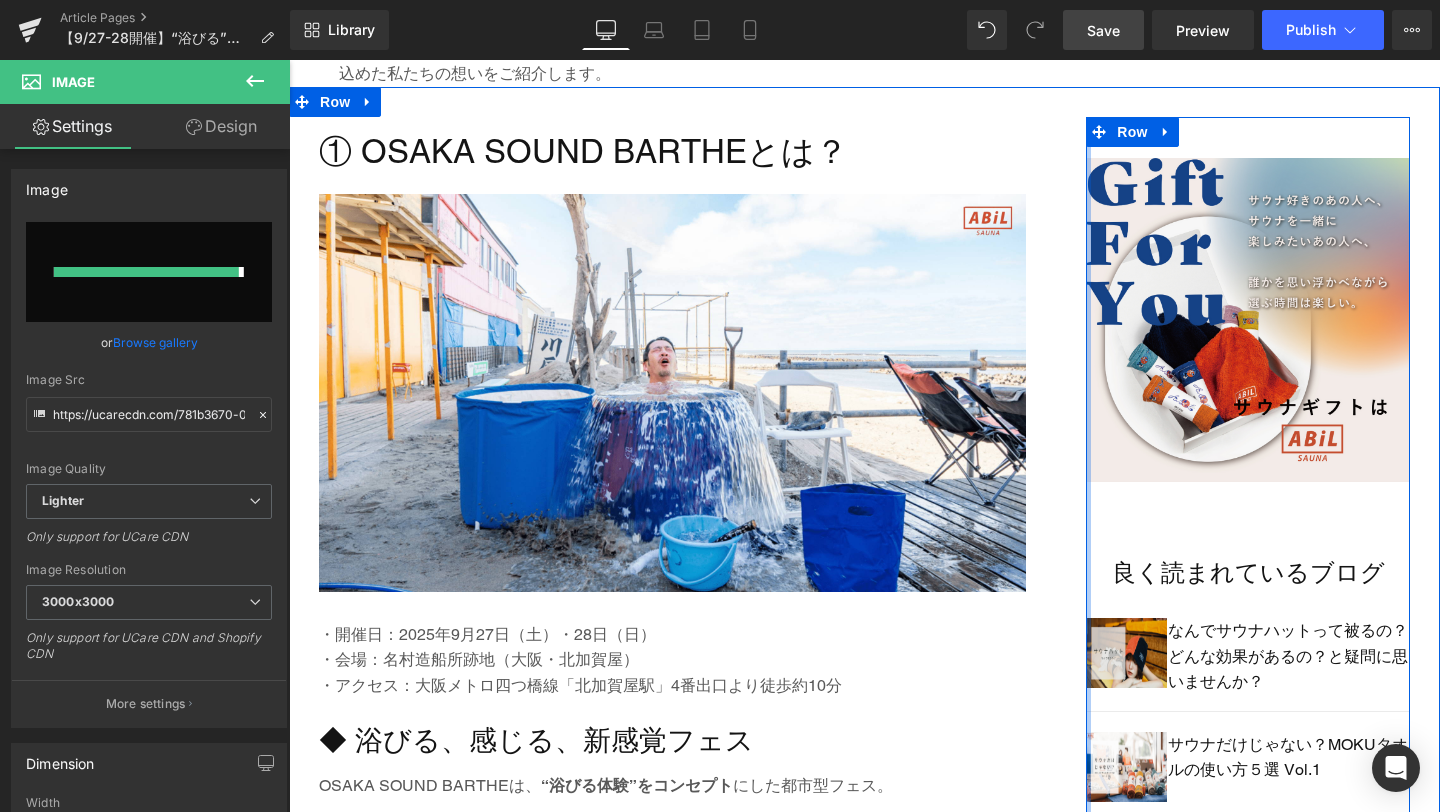 type on "https://ucarecdn.com/bc9a4c7c-2dc0-43b8-97d6-216c08817506/-/format/auto/-/preview/3000x3000/-/quality/lighter/S__42115084_0.jpg" 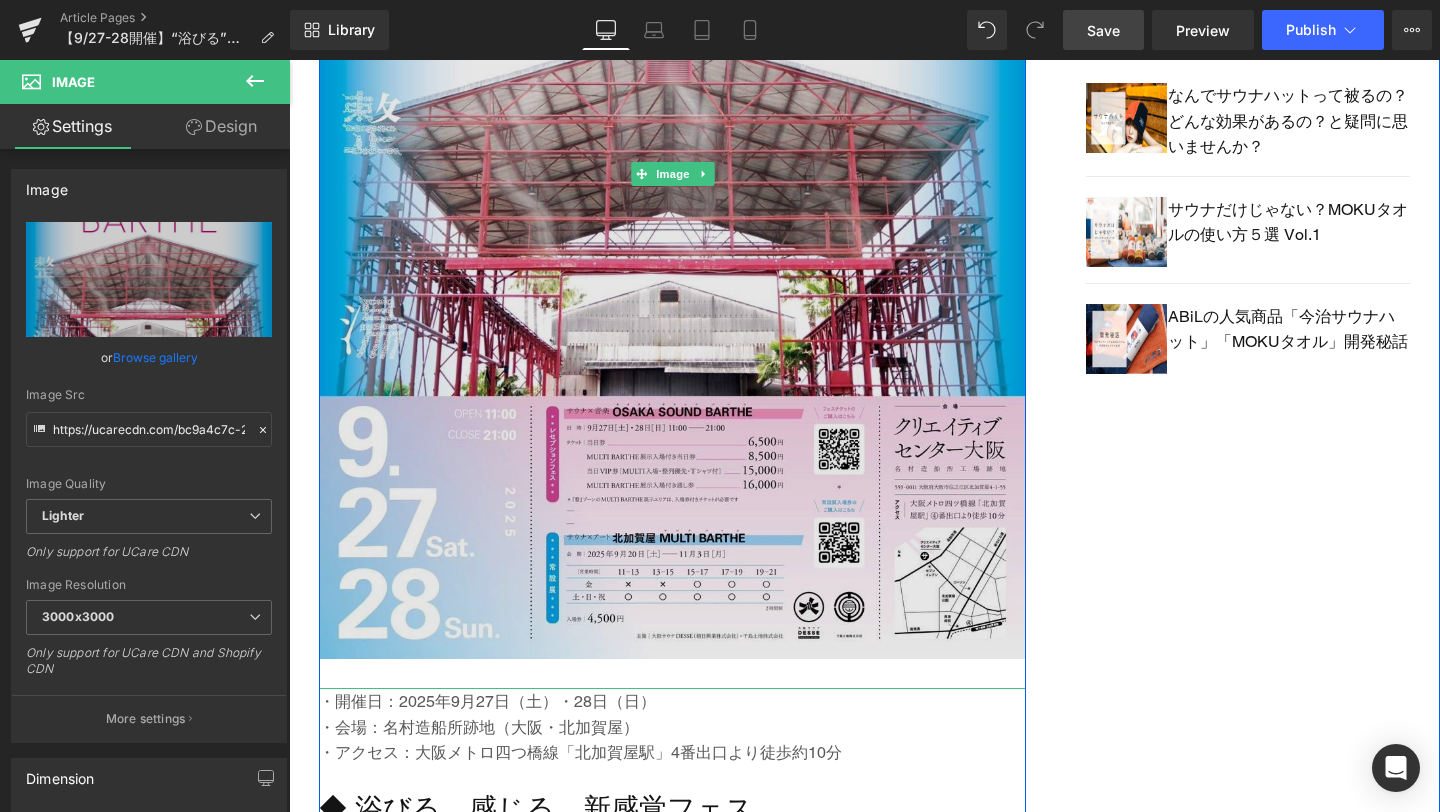 scroll, scrollTop: 1756, scrollLeft: 0, axis: vertical 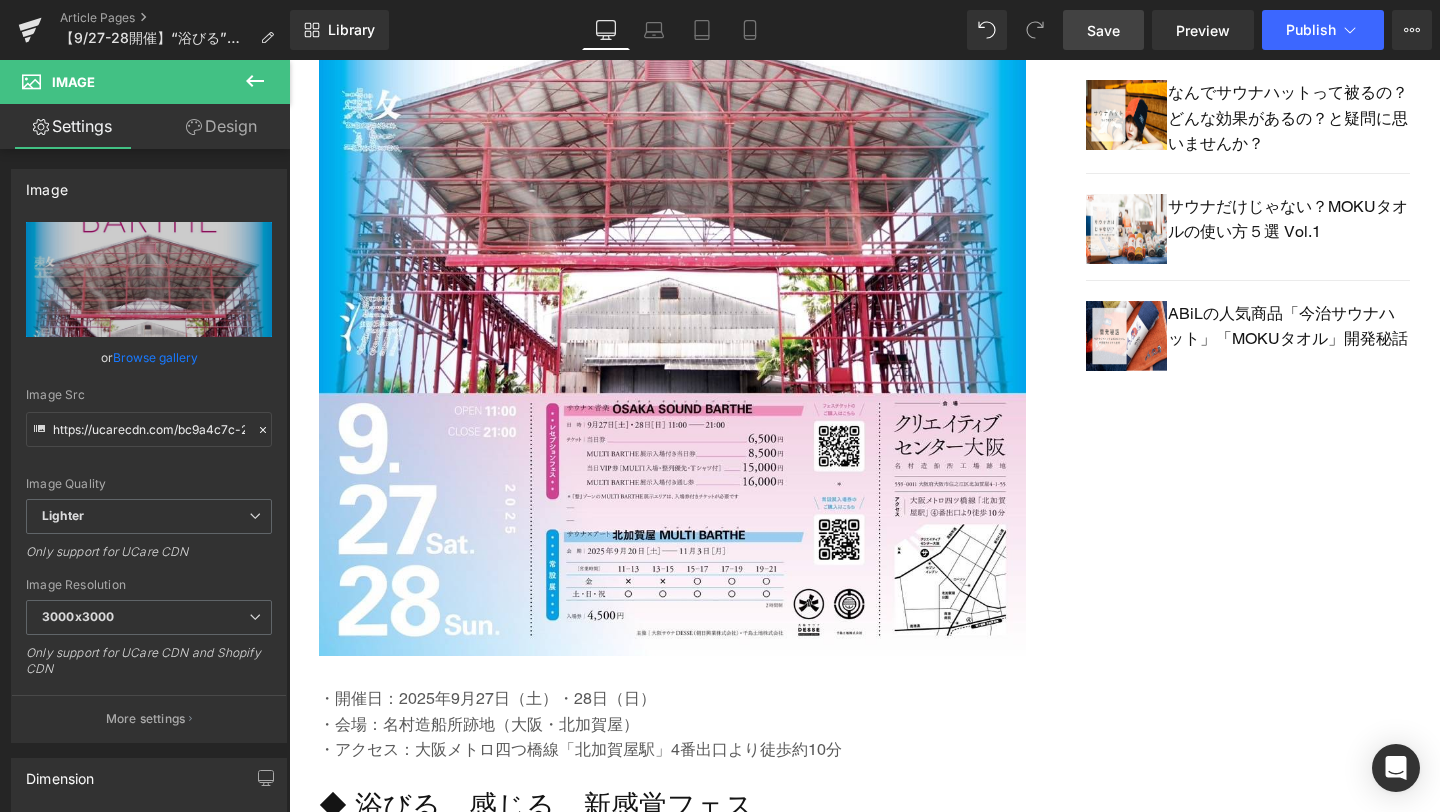 click on "Save" at bounding box center (1103, 30) 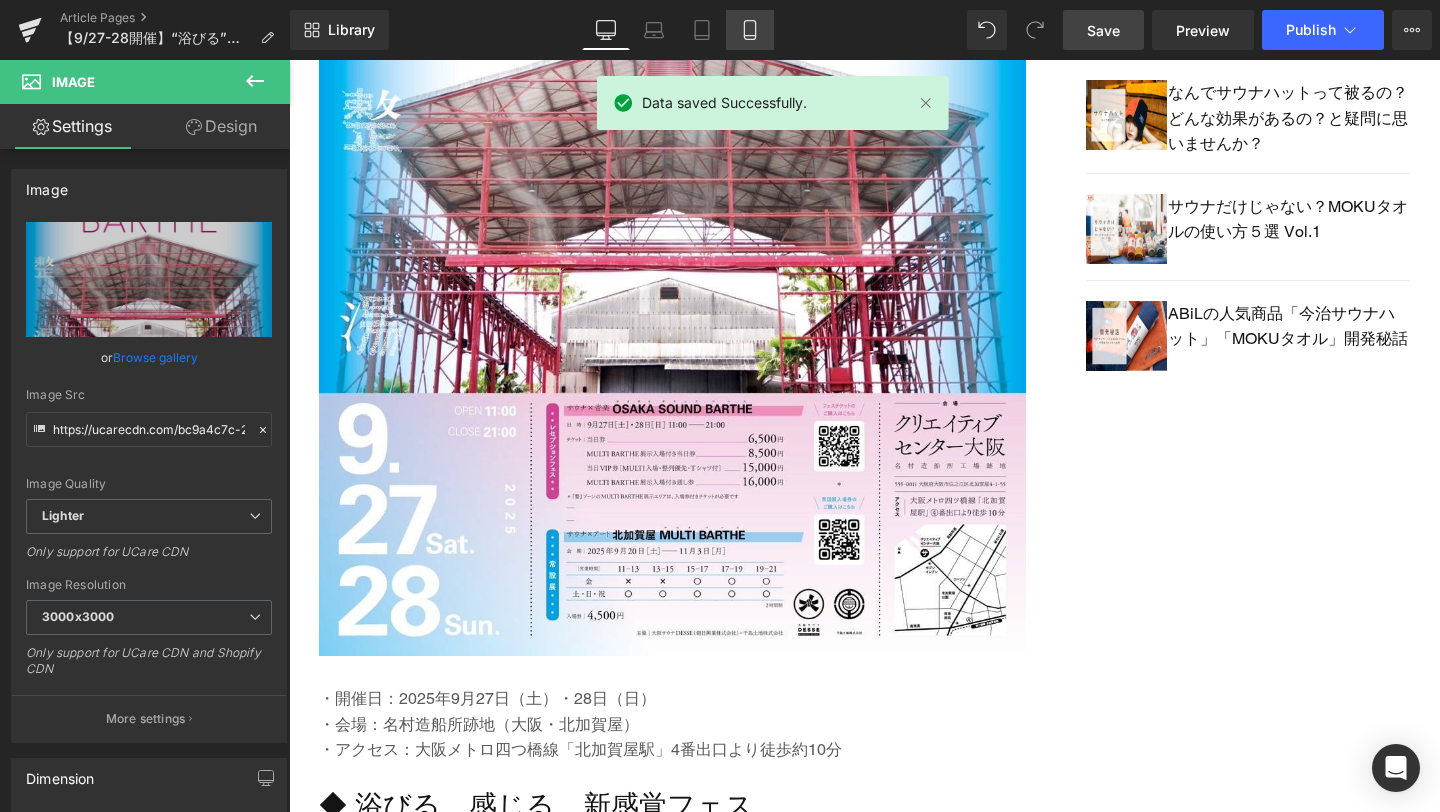 click on "Mobile" at bounding box center [750, 30] 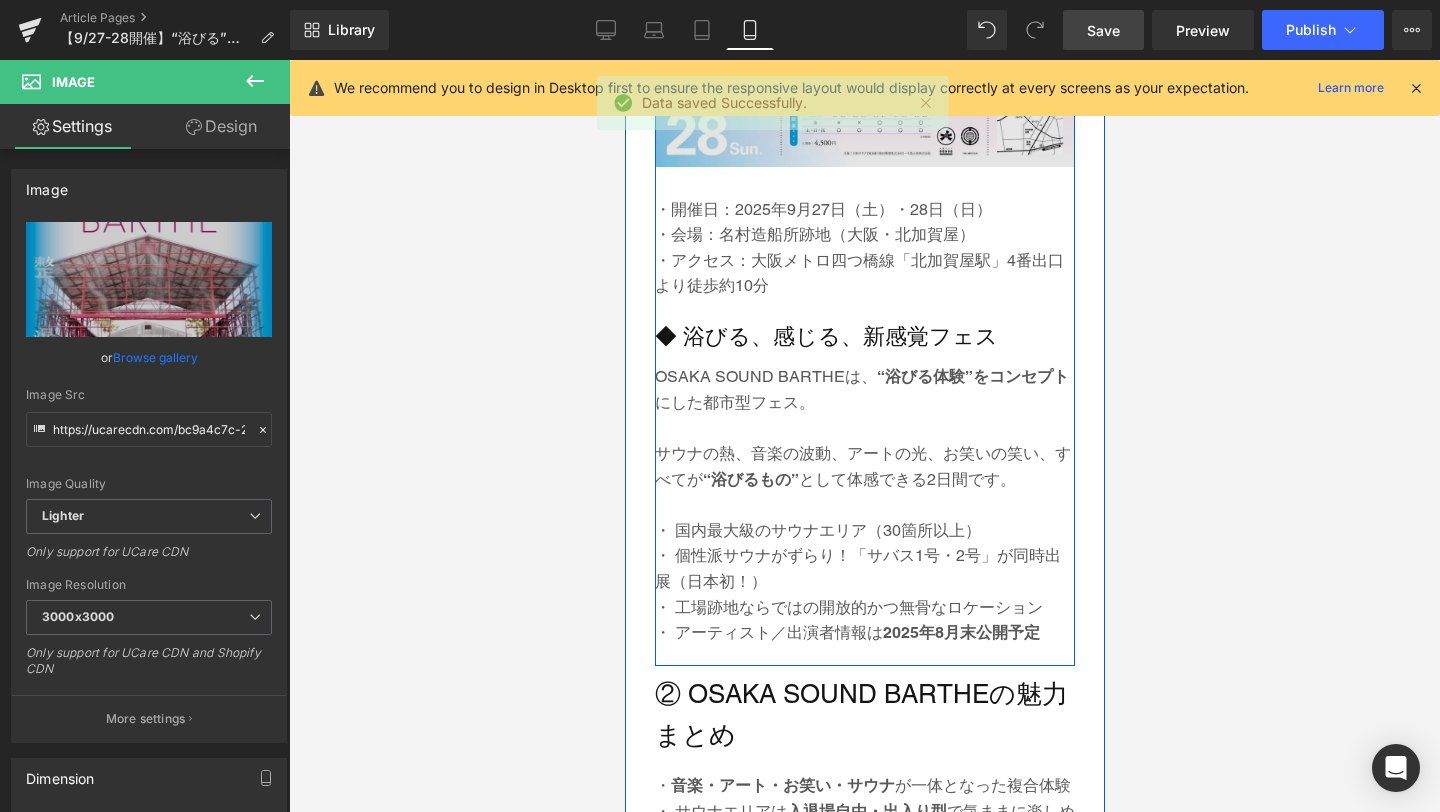 scroll, scrollTop: 1582, scrollLeft: 0, axis: vertical 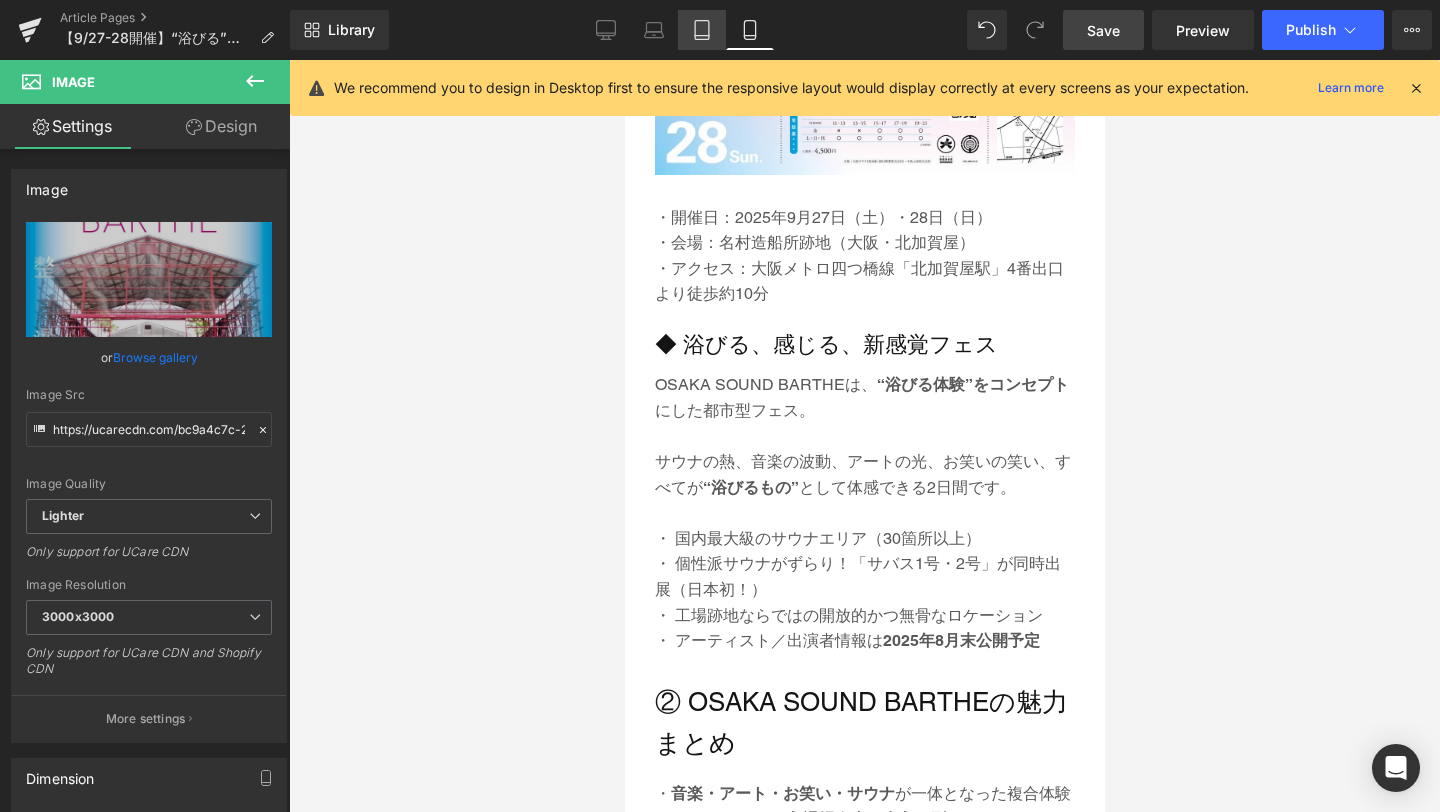 click on "Tablet" at bounding box center (702, 30) 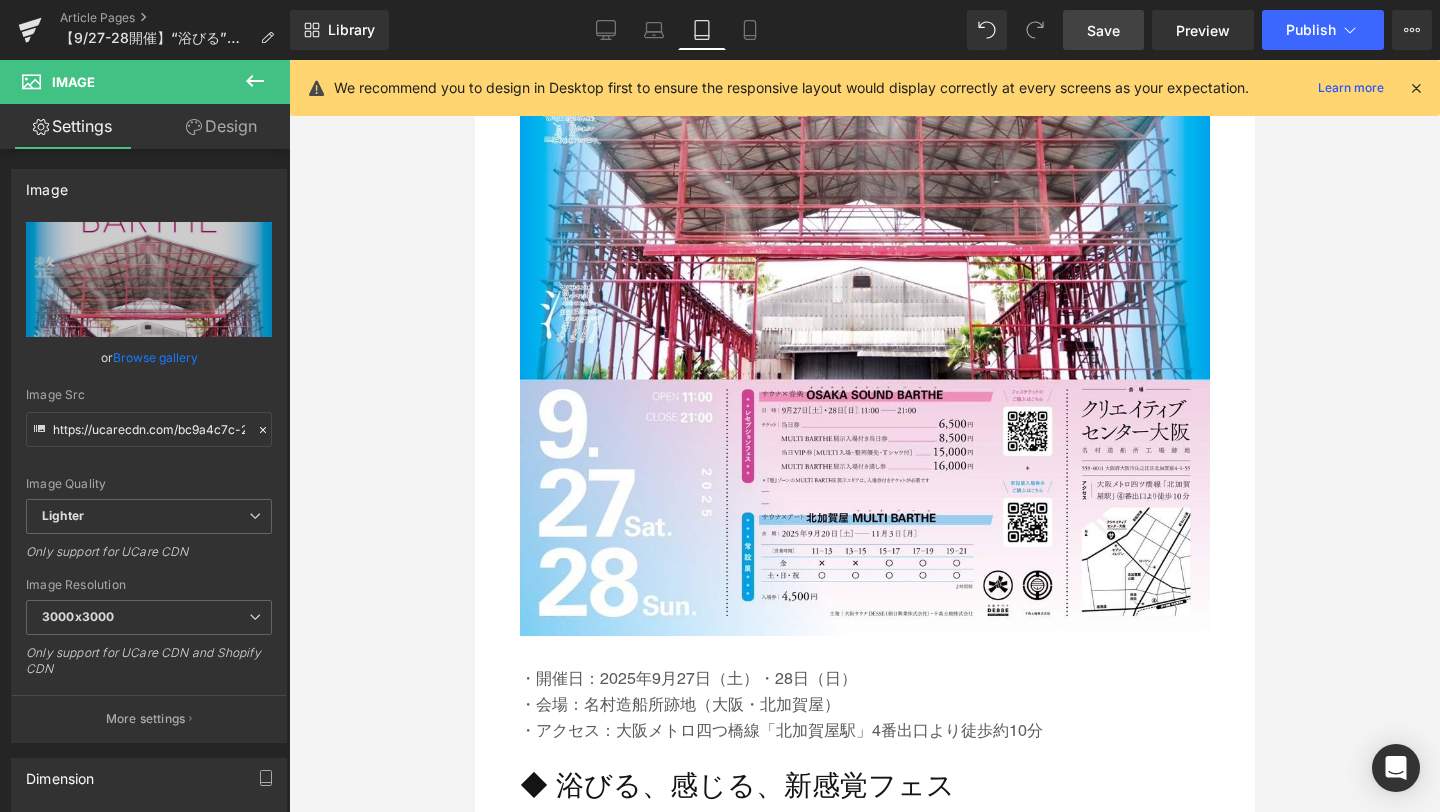 scroll, scrollTop: 928, scrollLeft: 0, axis: vertical 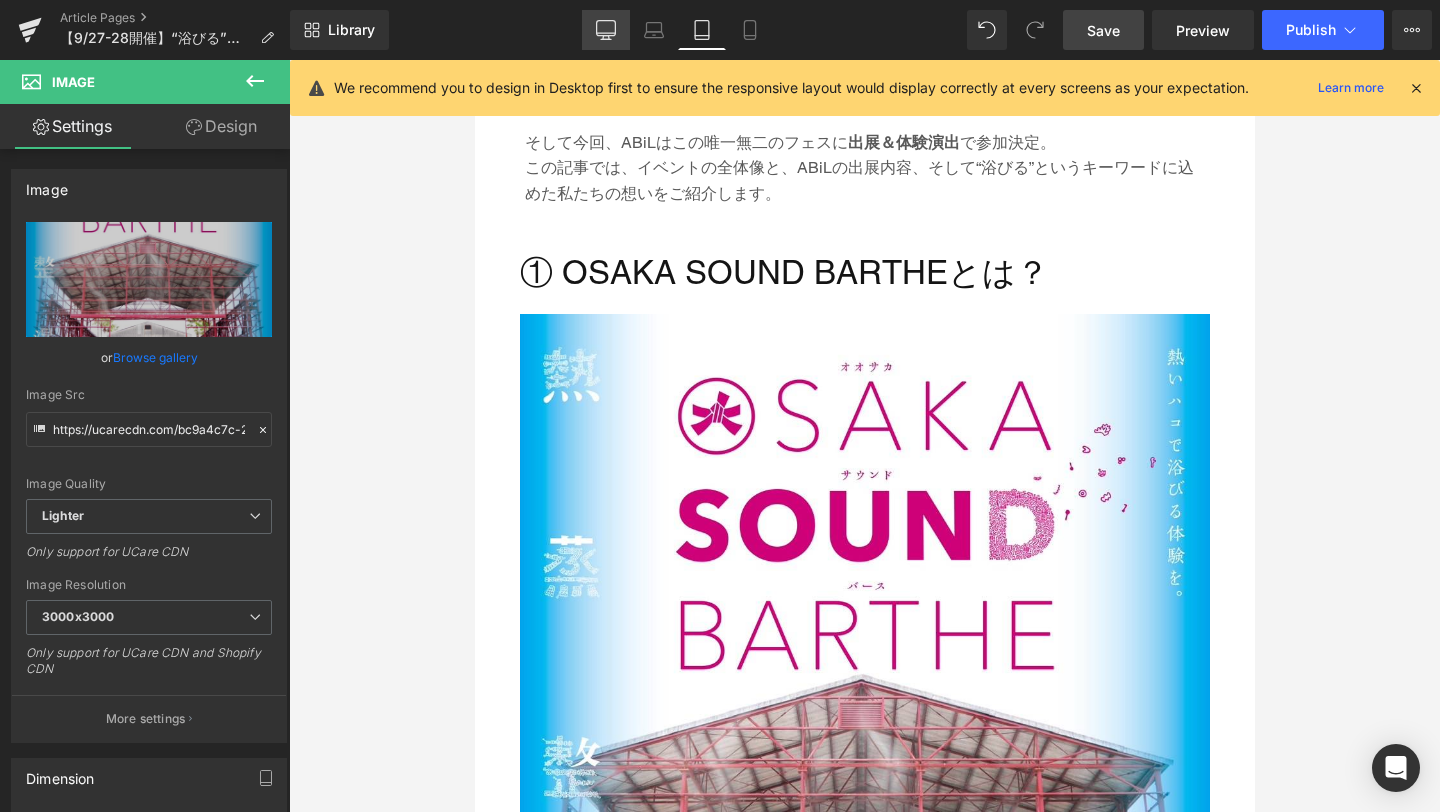 click 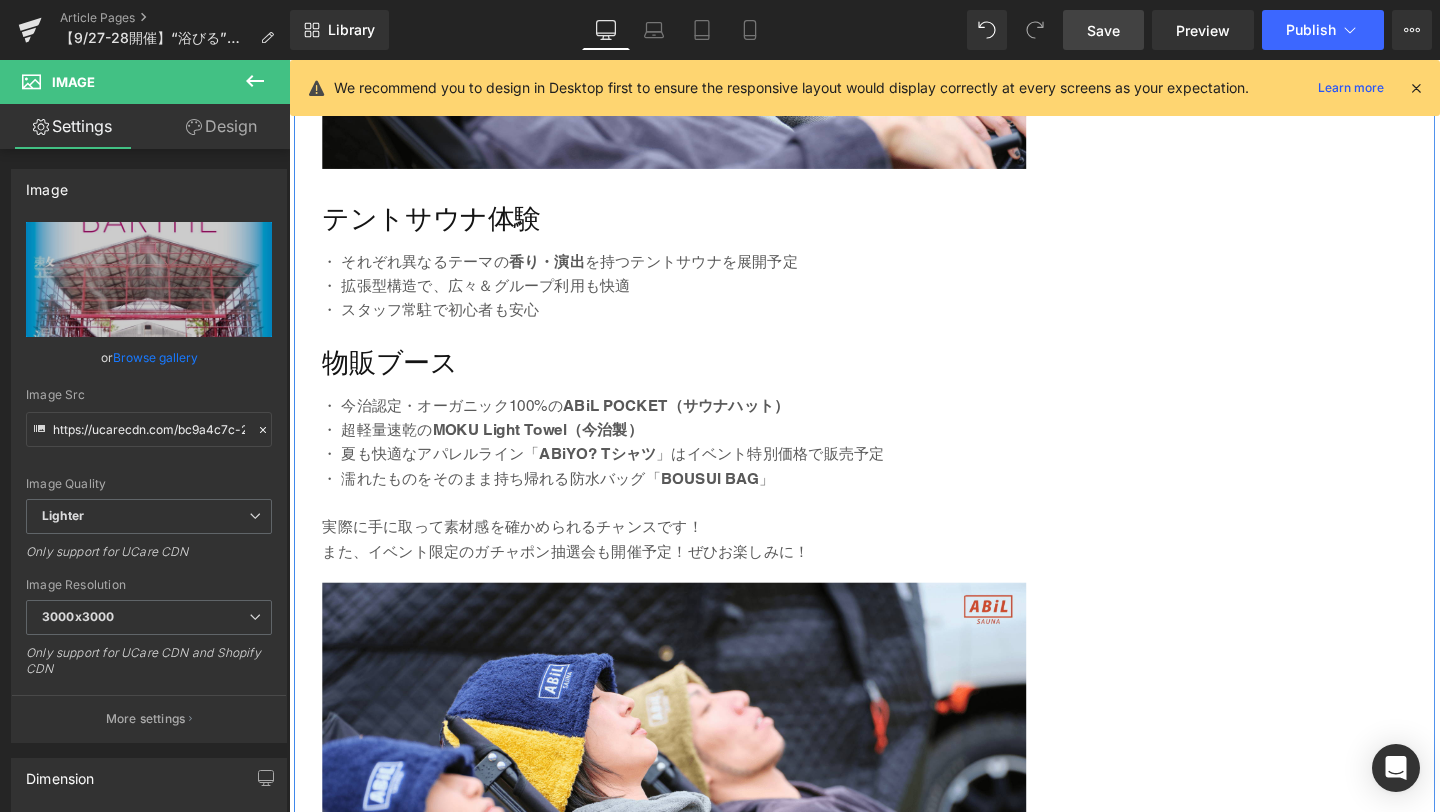 scroll, scrollTop: 4768, scrollLeft: 0, axis: vertical 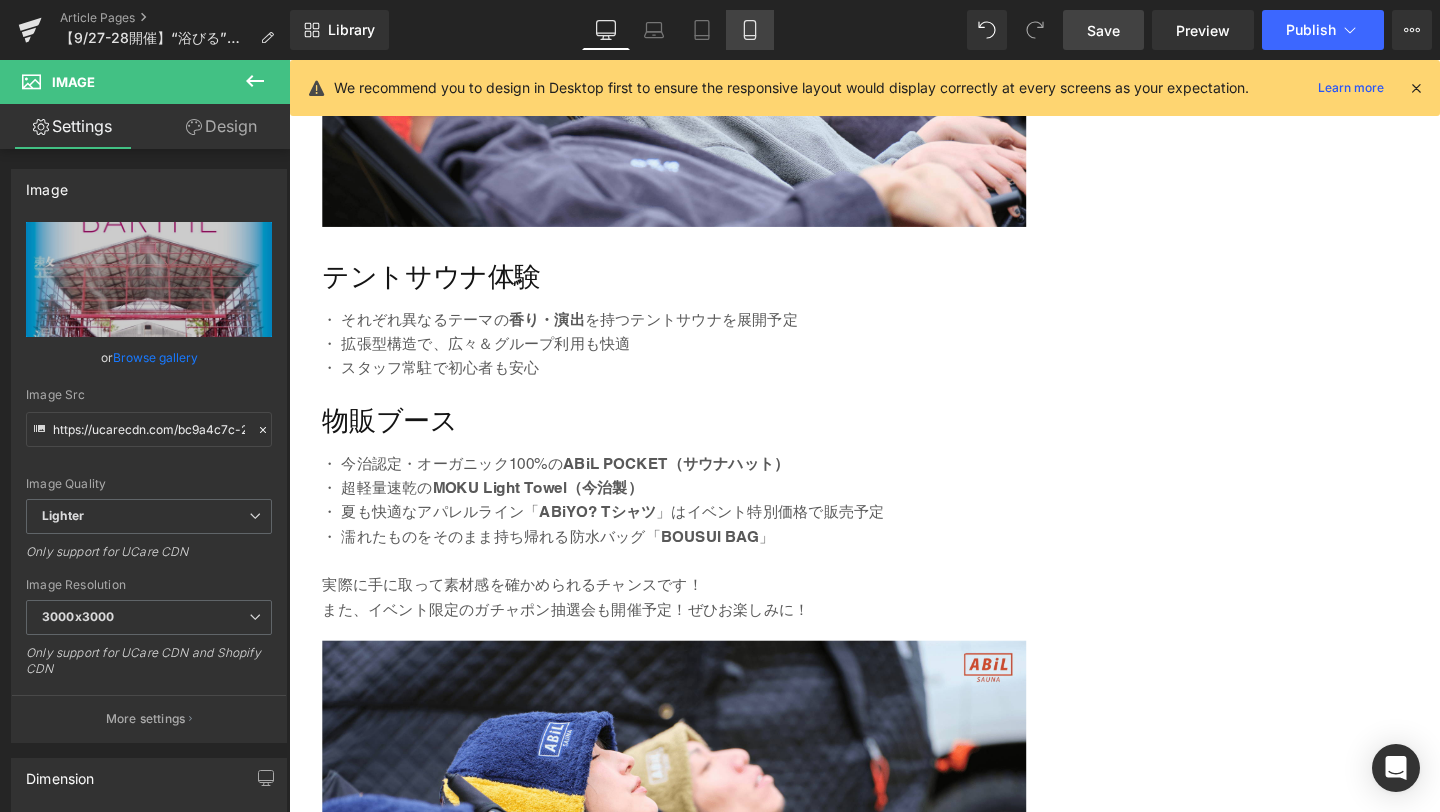 click 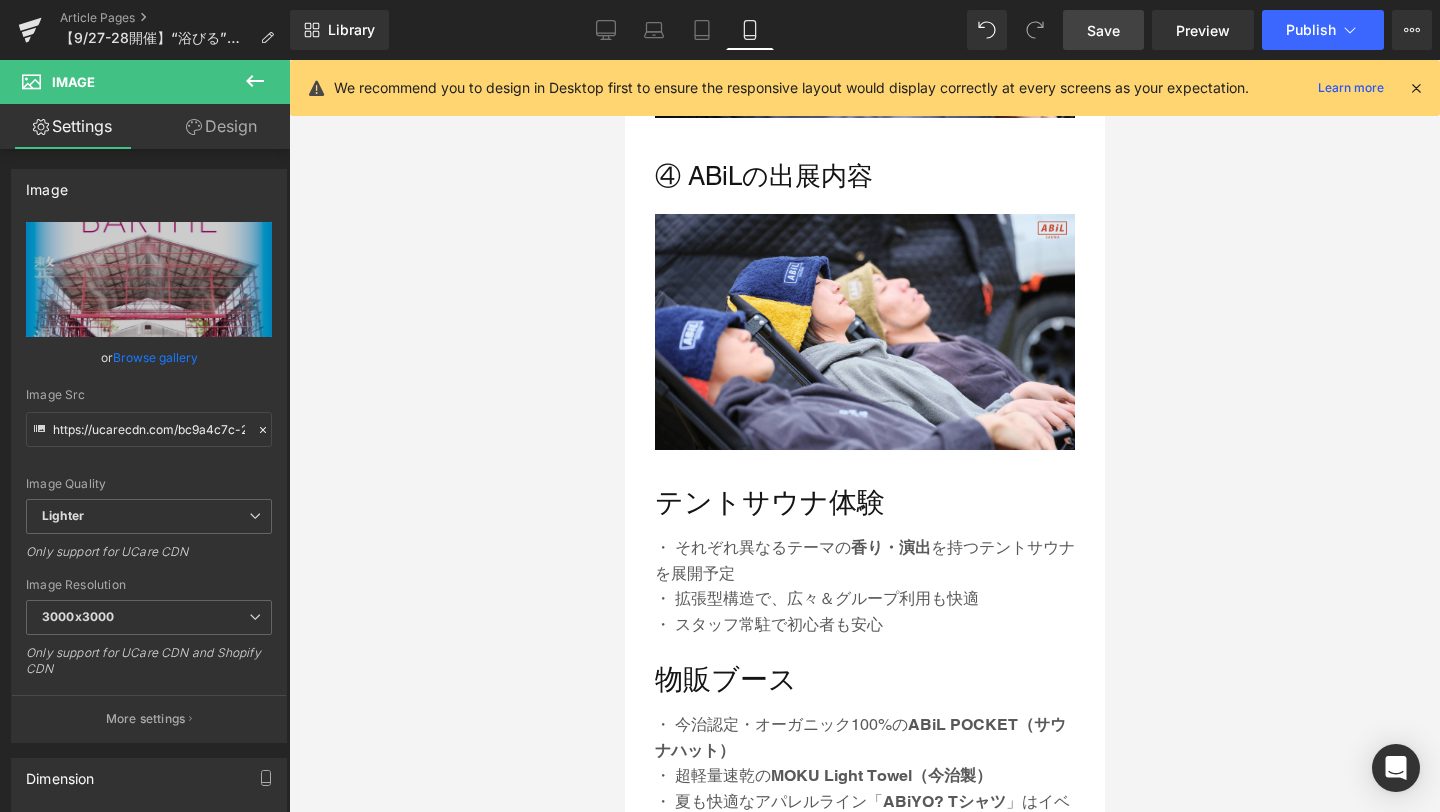 scroll, scrollTop: 3480, scrollLeft: 0, axis: vertical 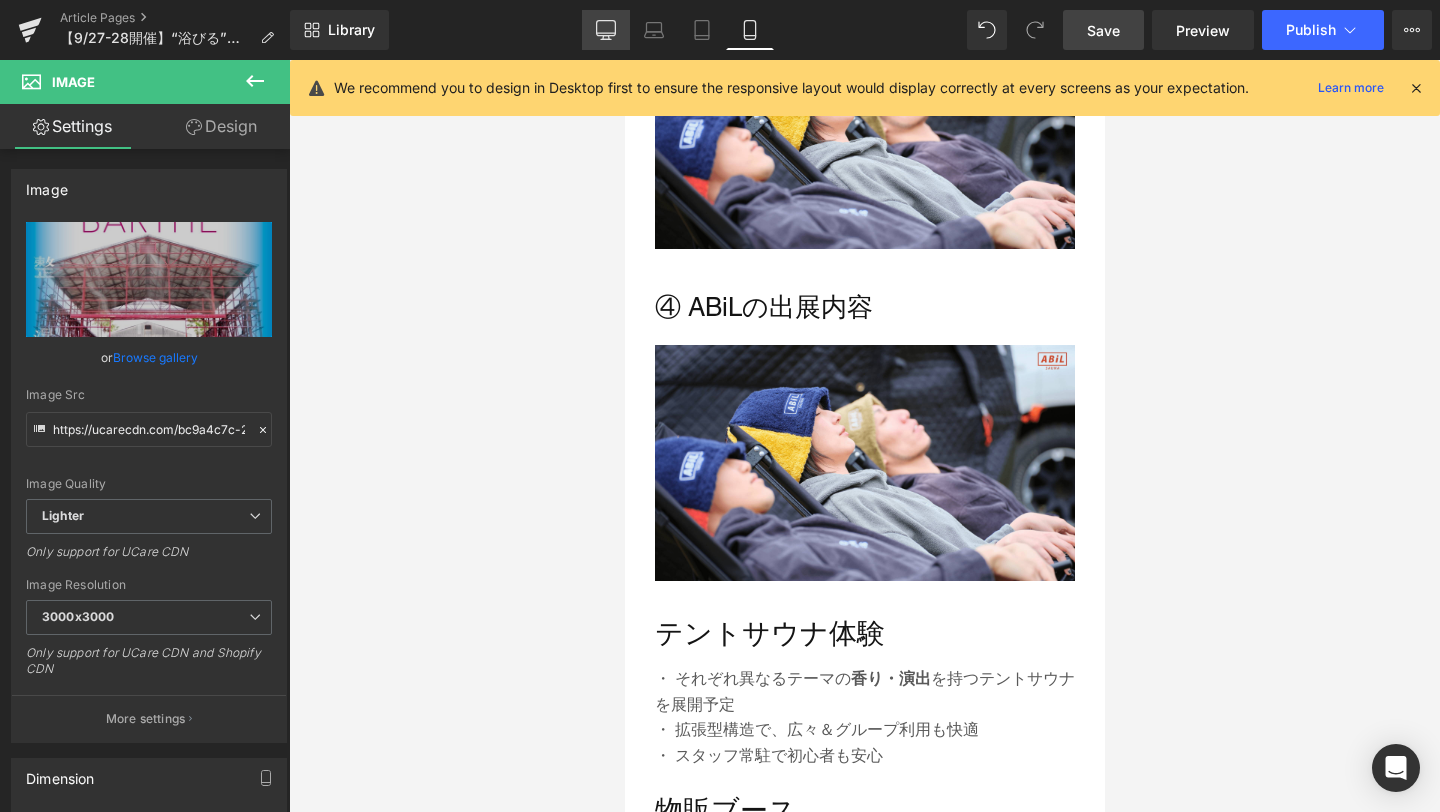 click 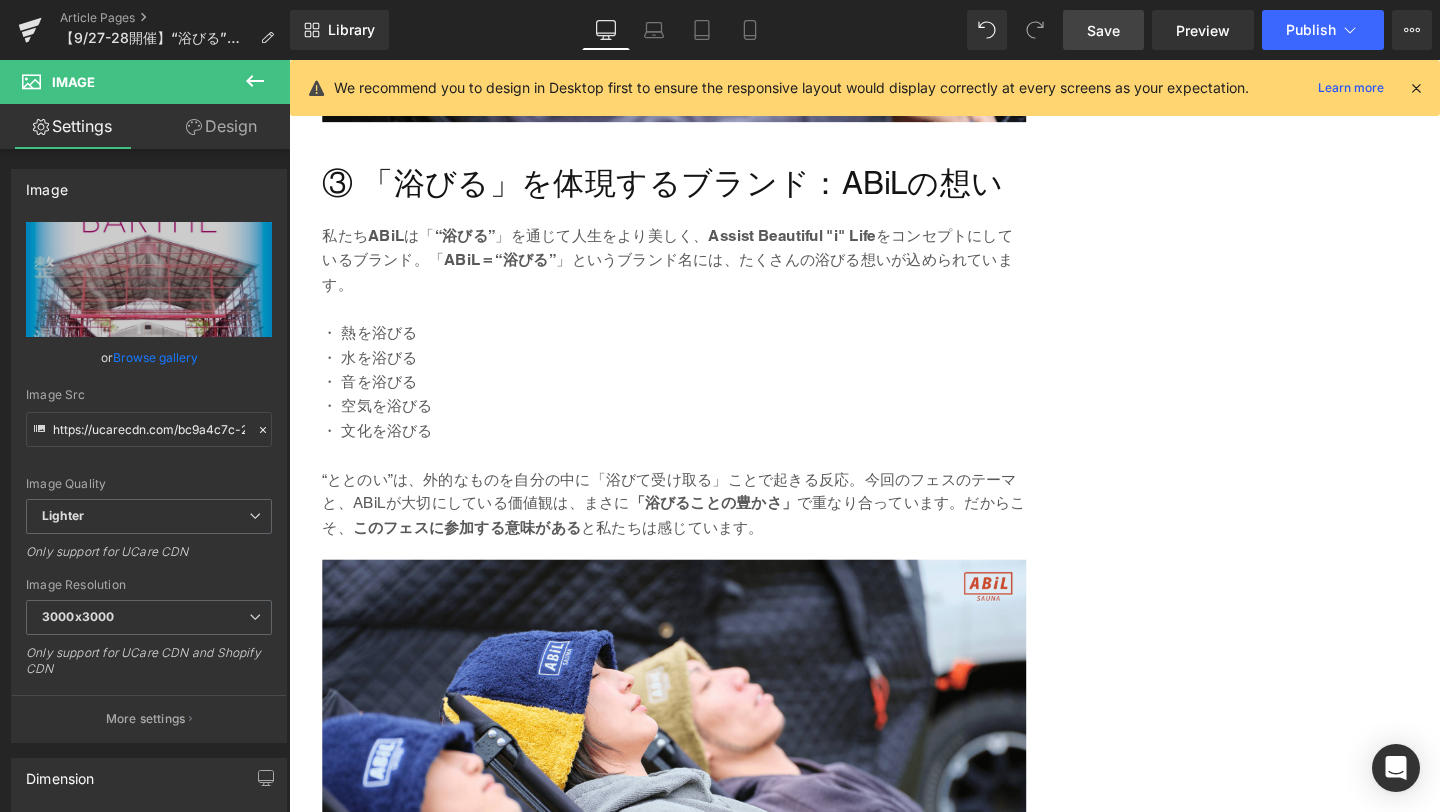 scroll, scrollTop: 1069, scrollLeft: 0, axis: vertical 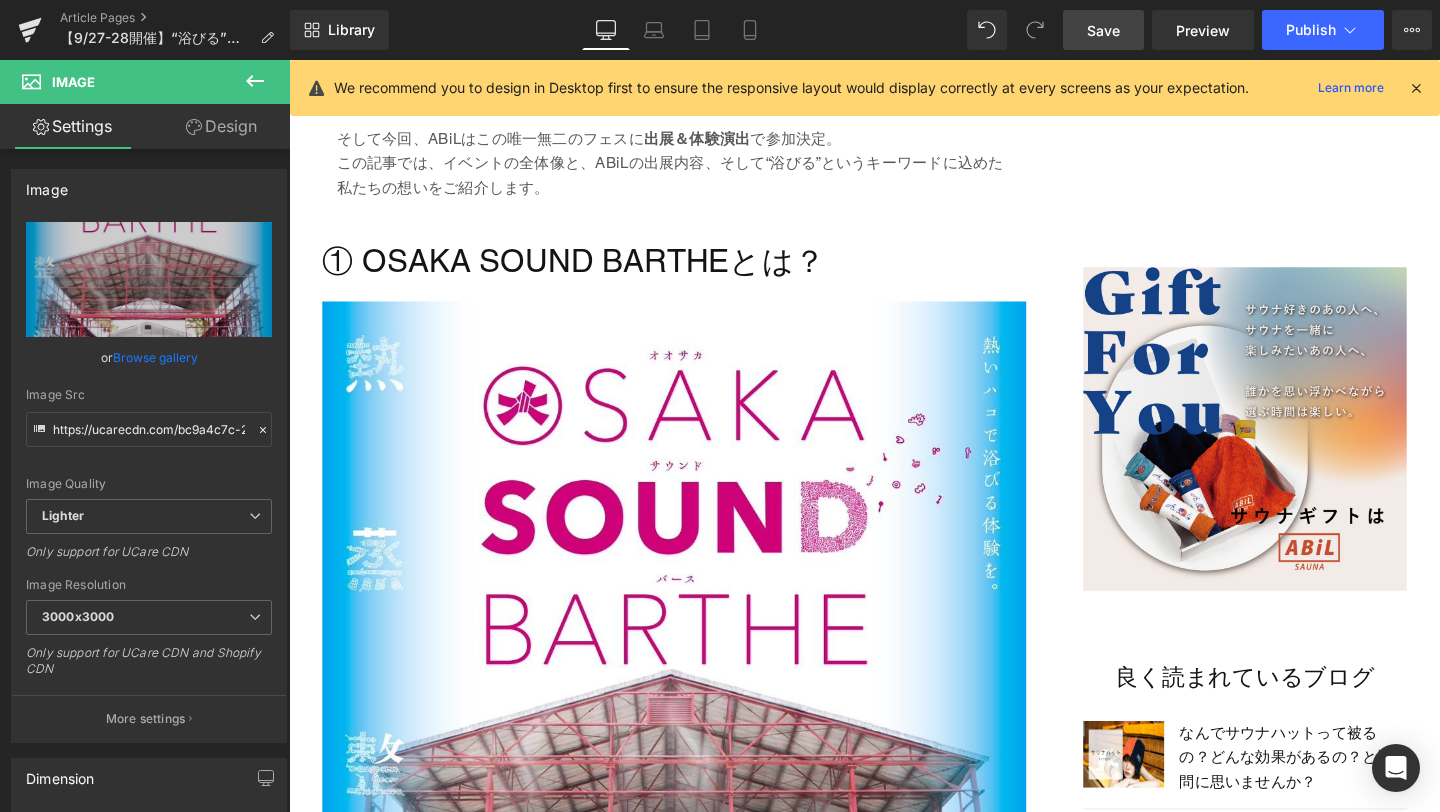 click on "Save" at bounding box center [1103, 30] 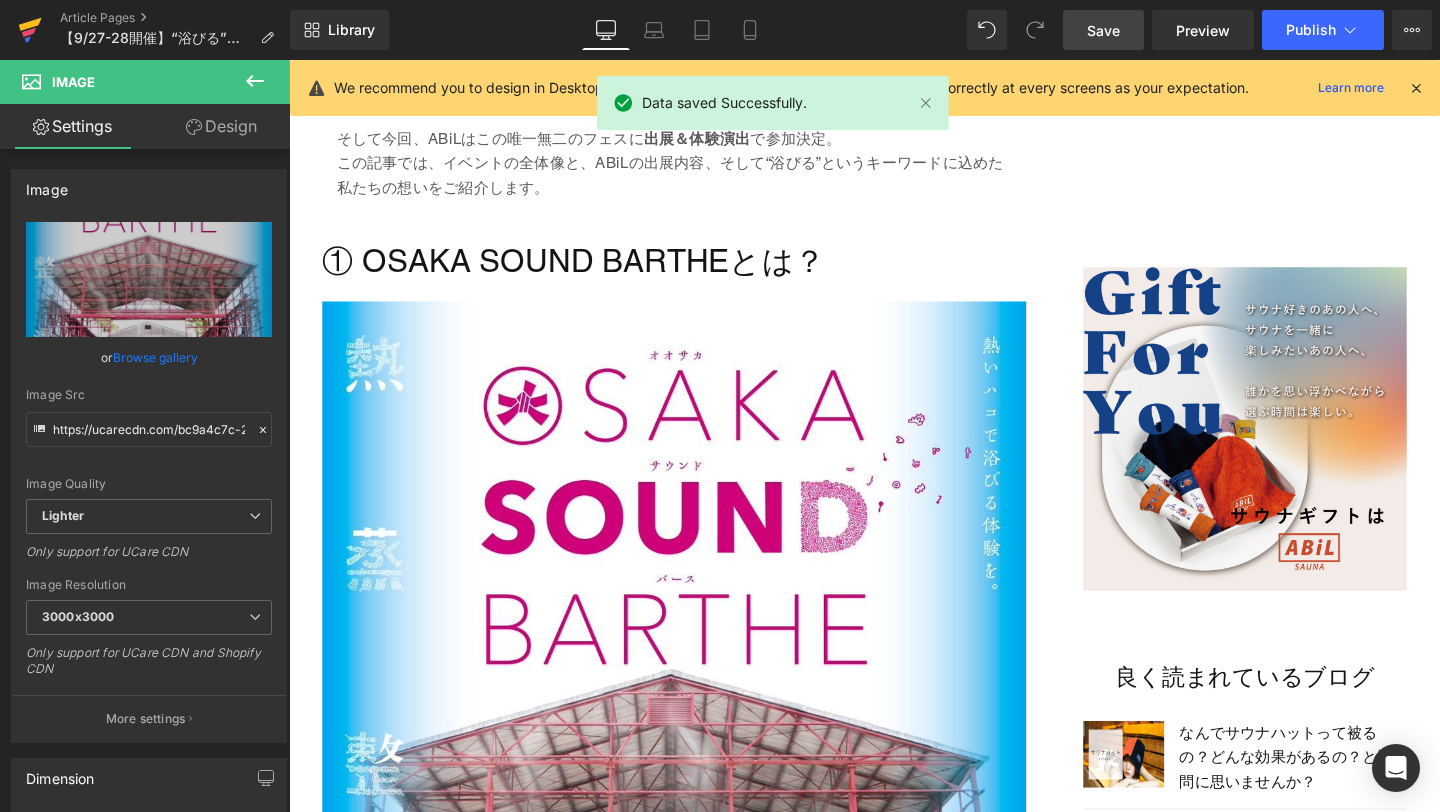 click 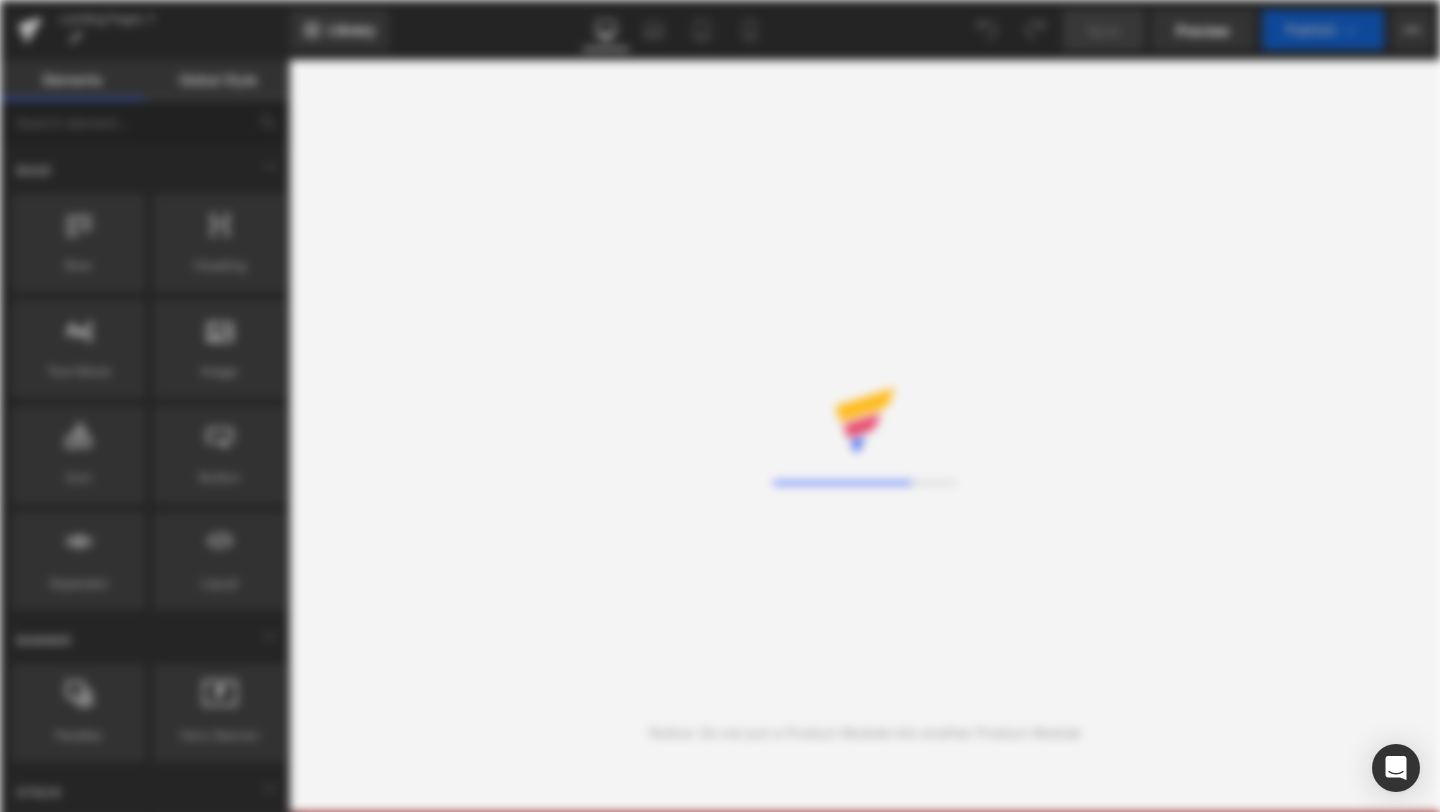 scroll, scrollTop: 0, scrollLeft: 0, axis: both 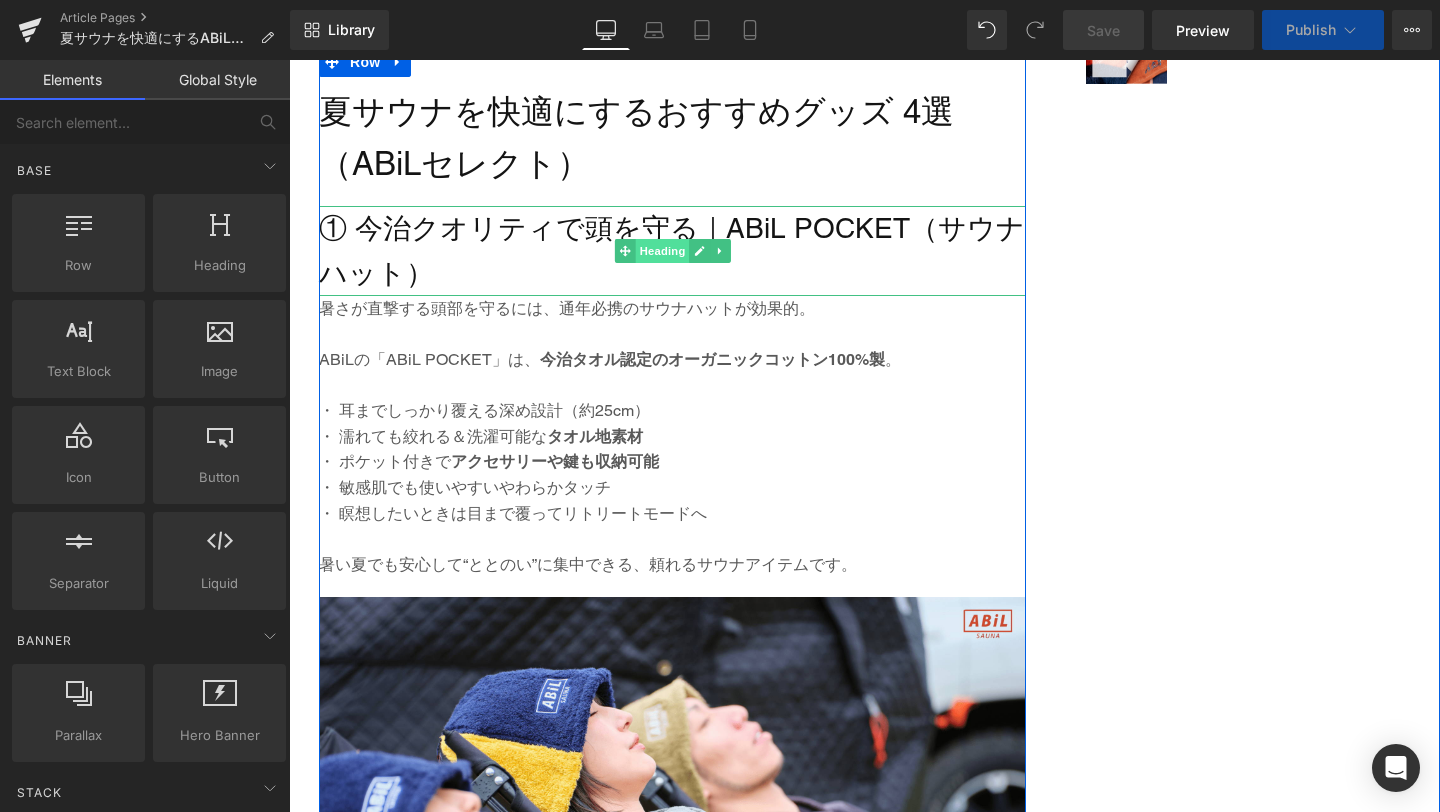 click on "Heading" at bounding box center (662, 251) 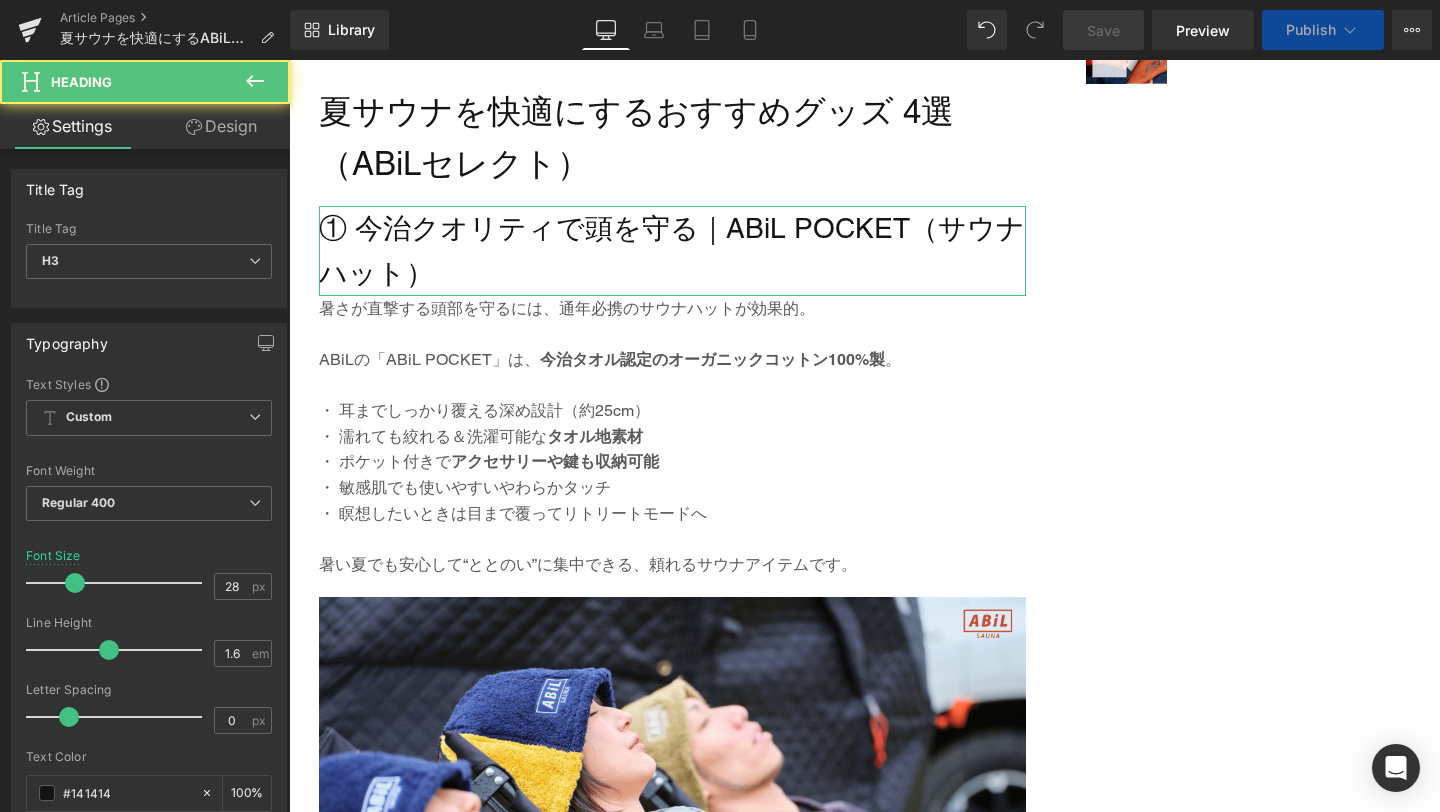 click 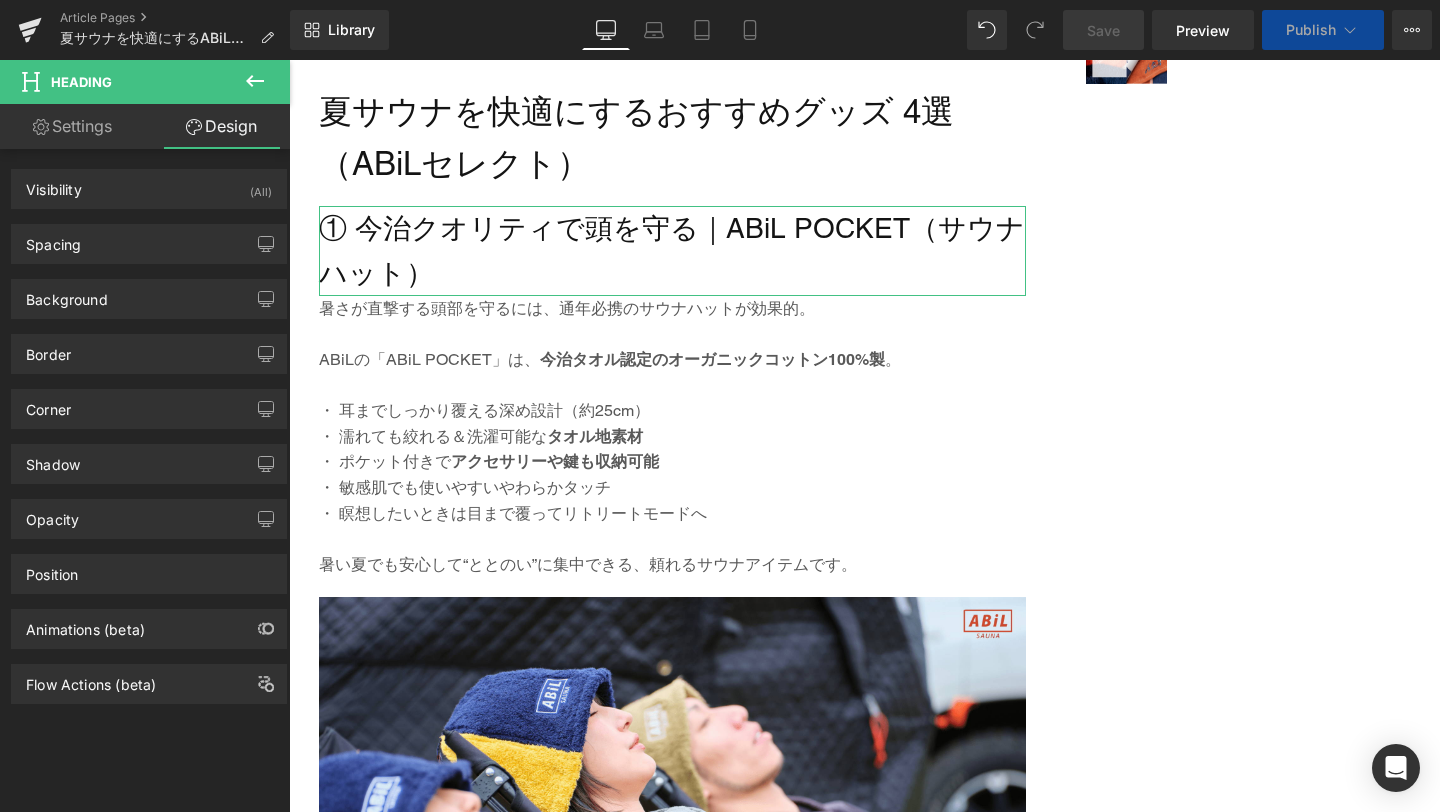 click on "Settings" at bounding box center (72, 126) 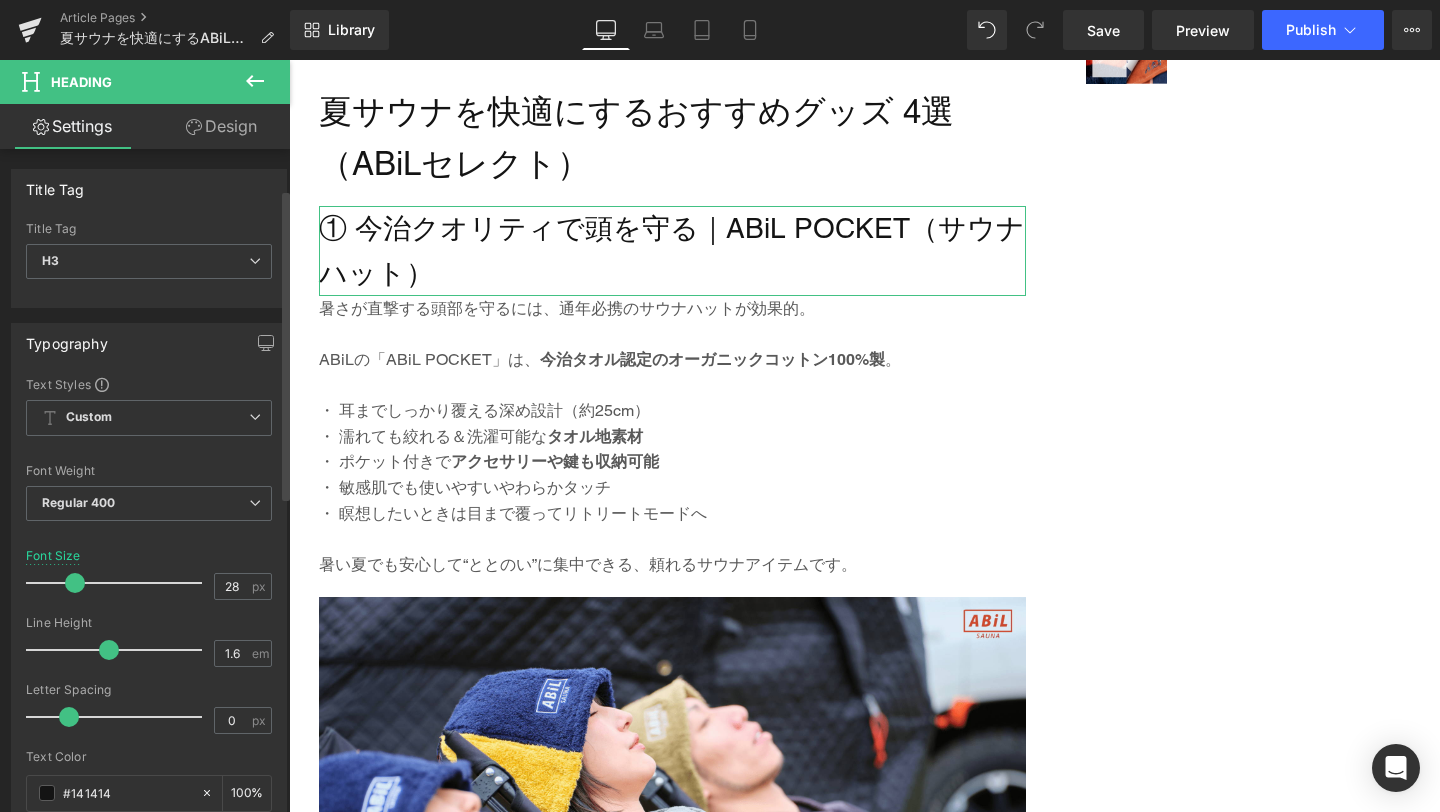 scroll, scrollTop: 110, scrollLeft: 0, axis: vertical 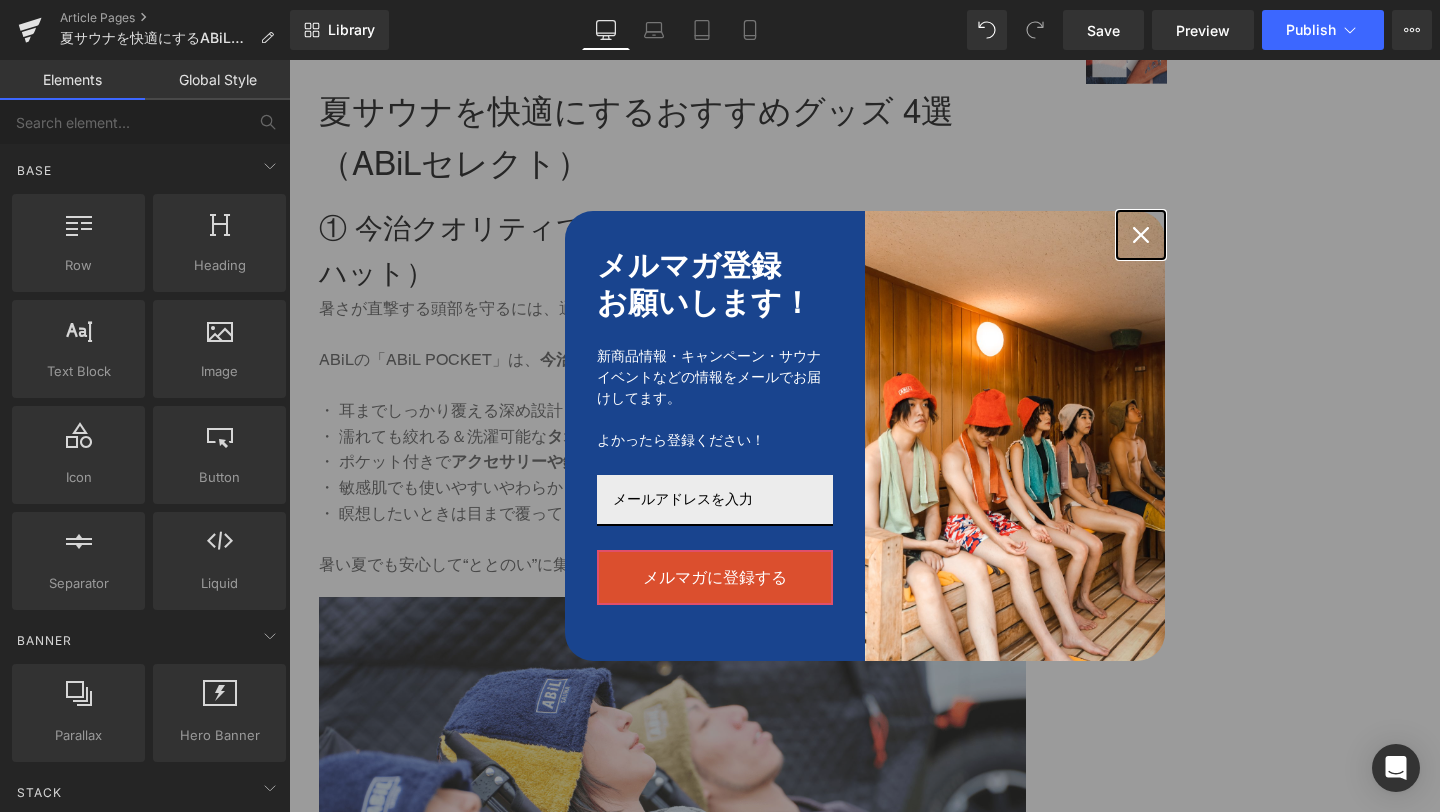 click 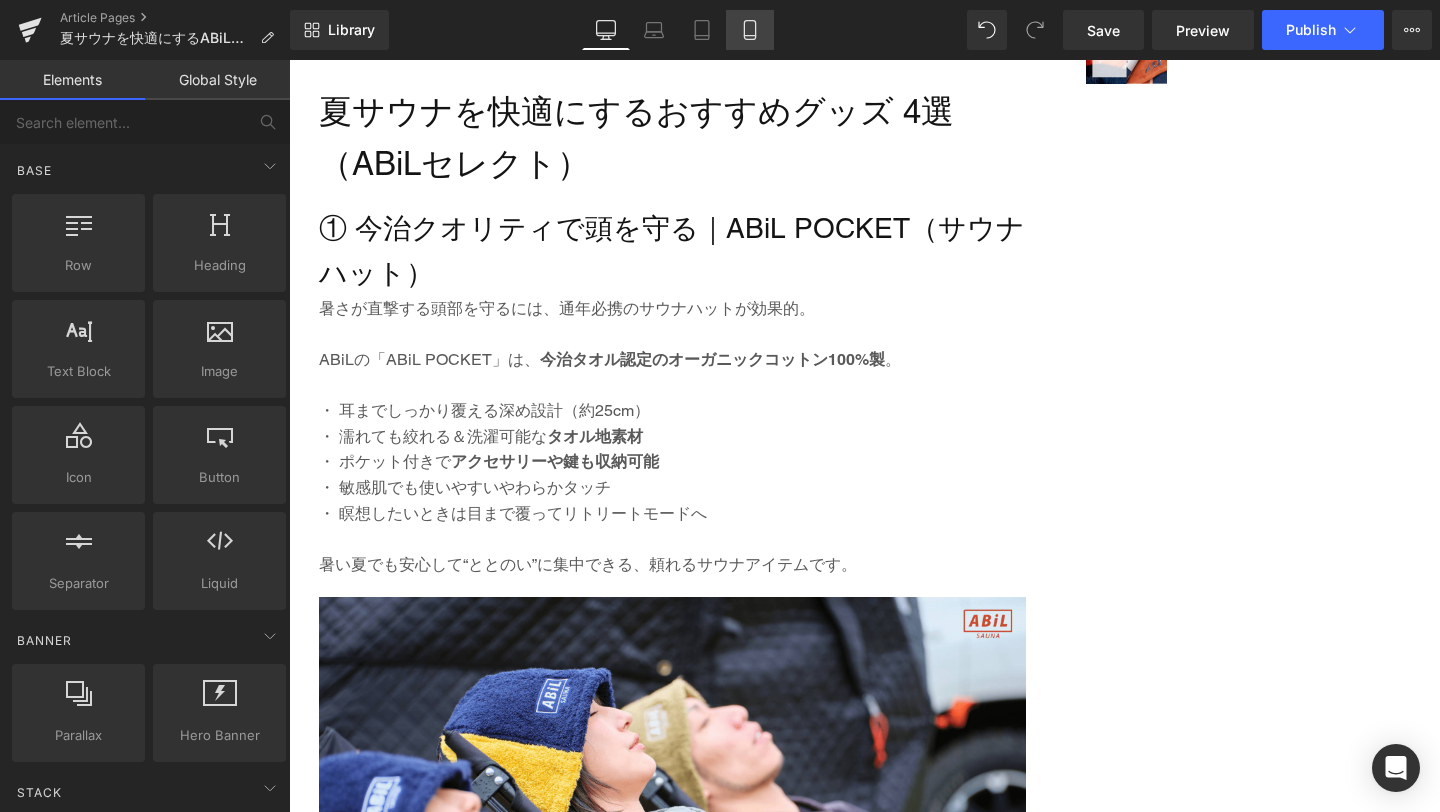 click on "Mobile" at bounding box center (750, 30) 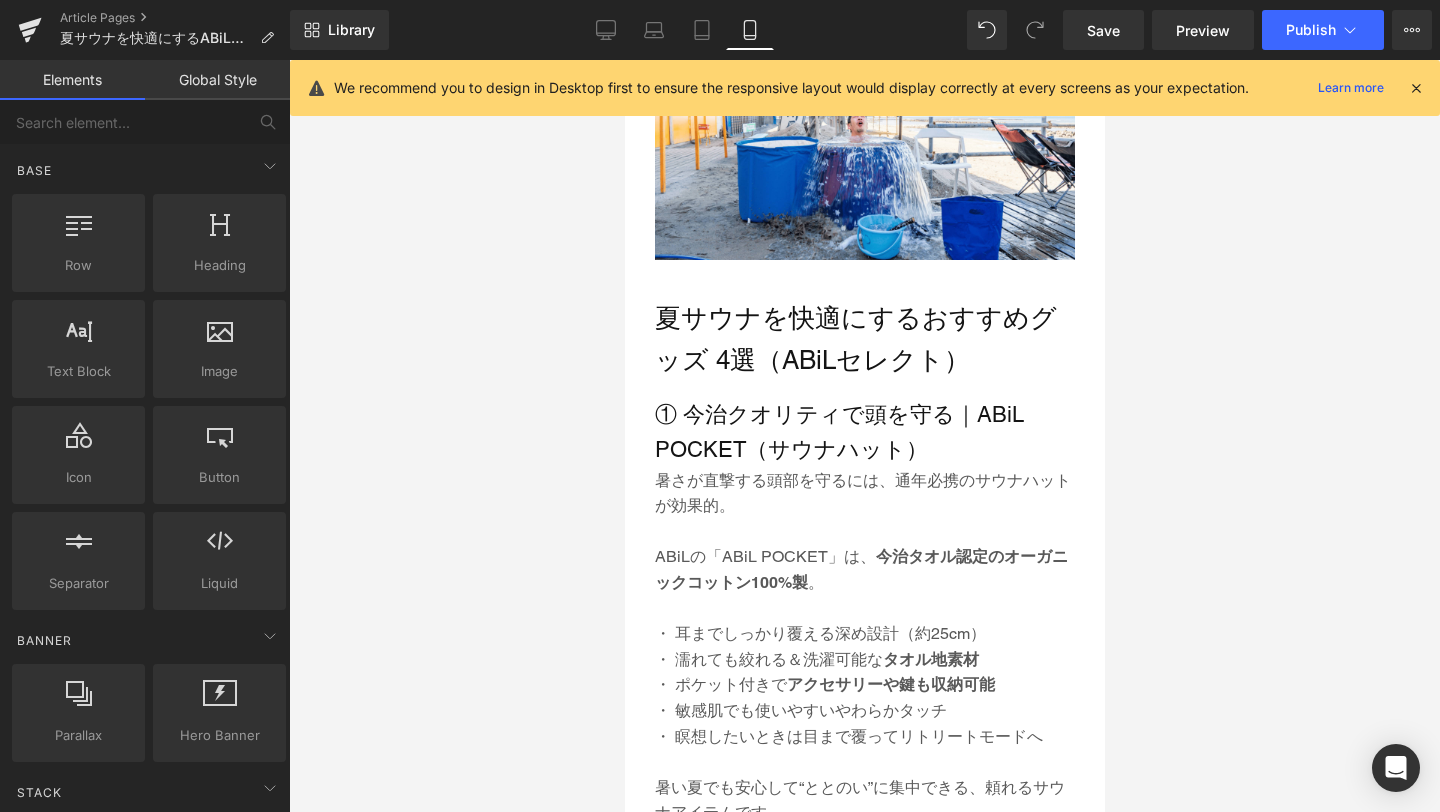 scroll, scrollTop: 1508, scrollLeft: 0, axis: vertical 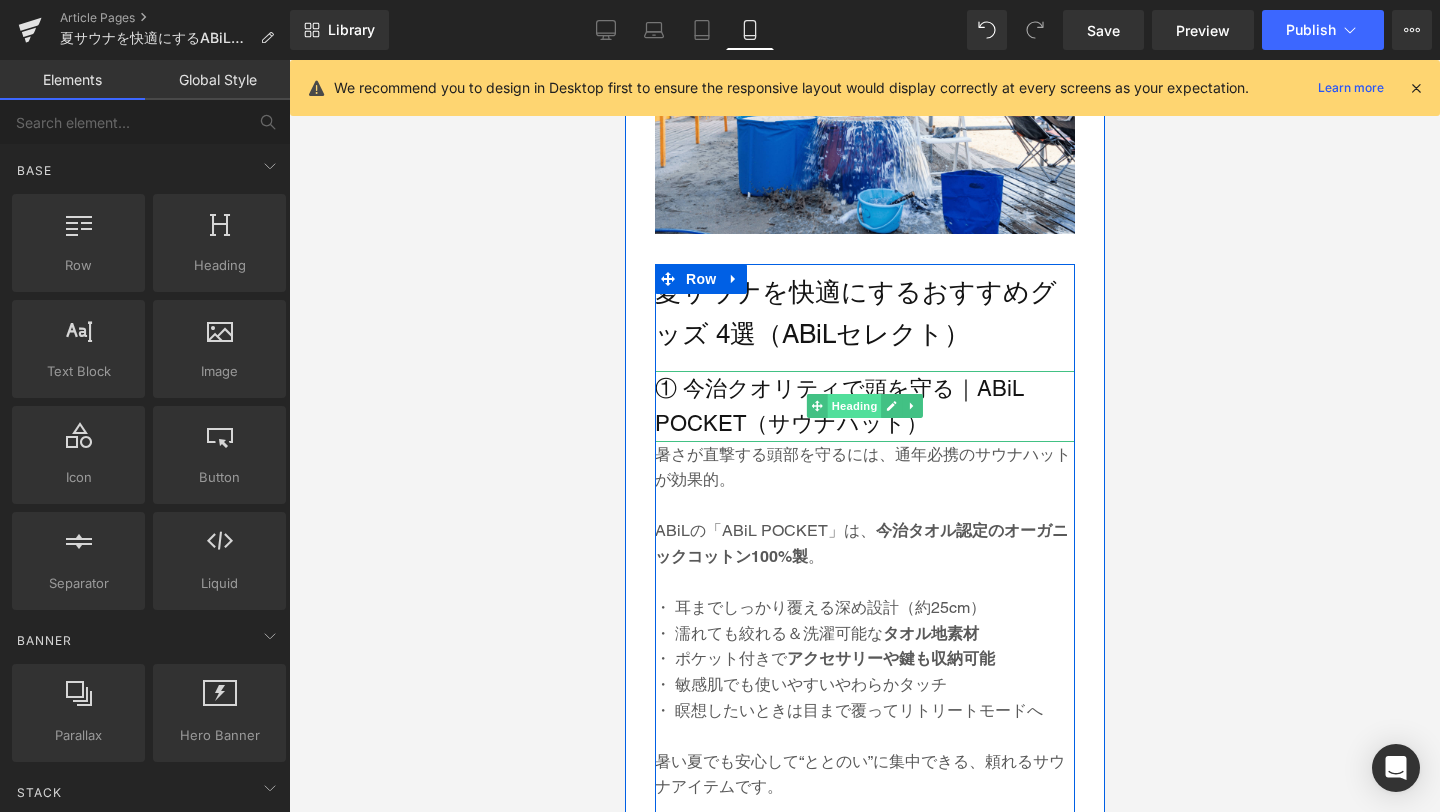 click on "Heading" at bounding box center (854, 406) 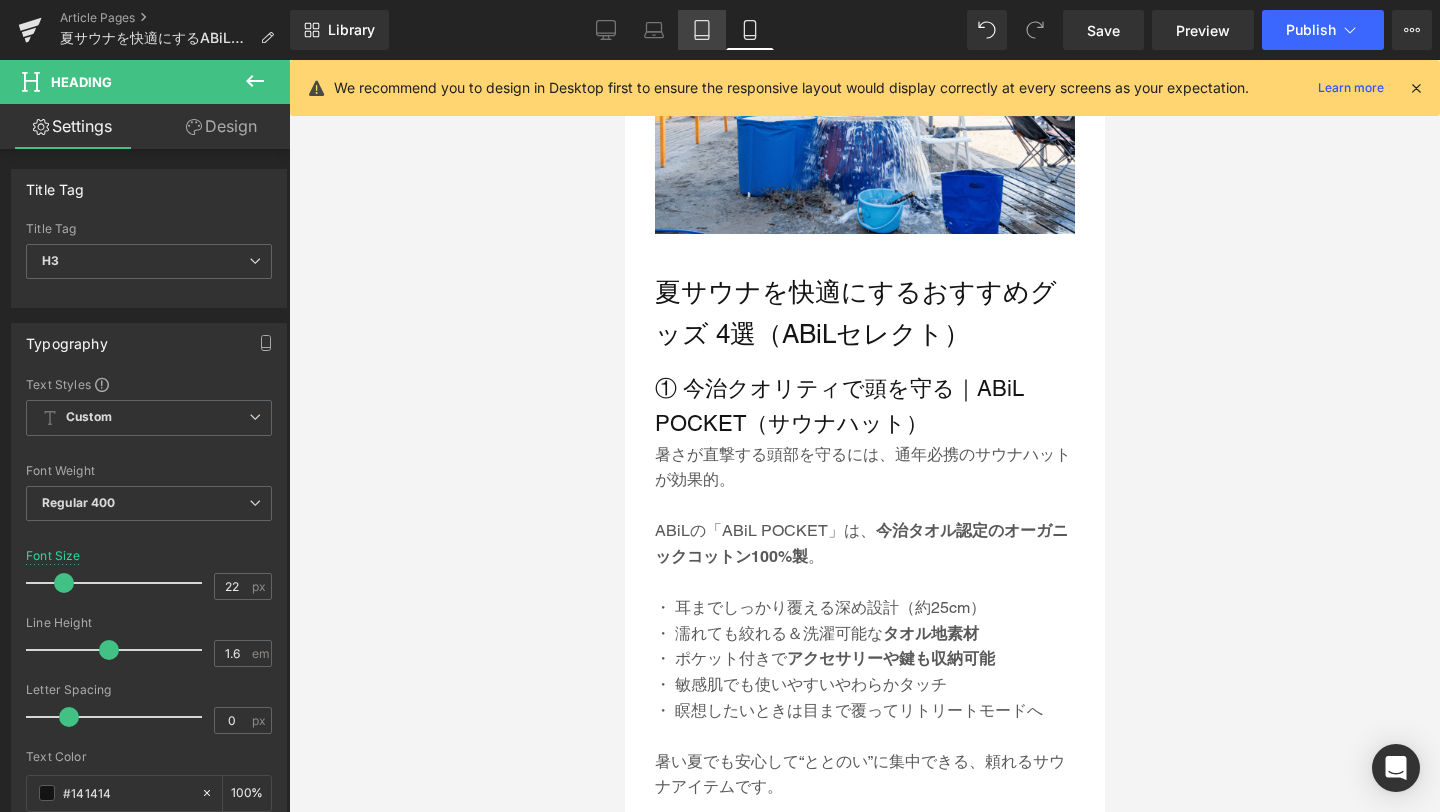 click 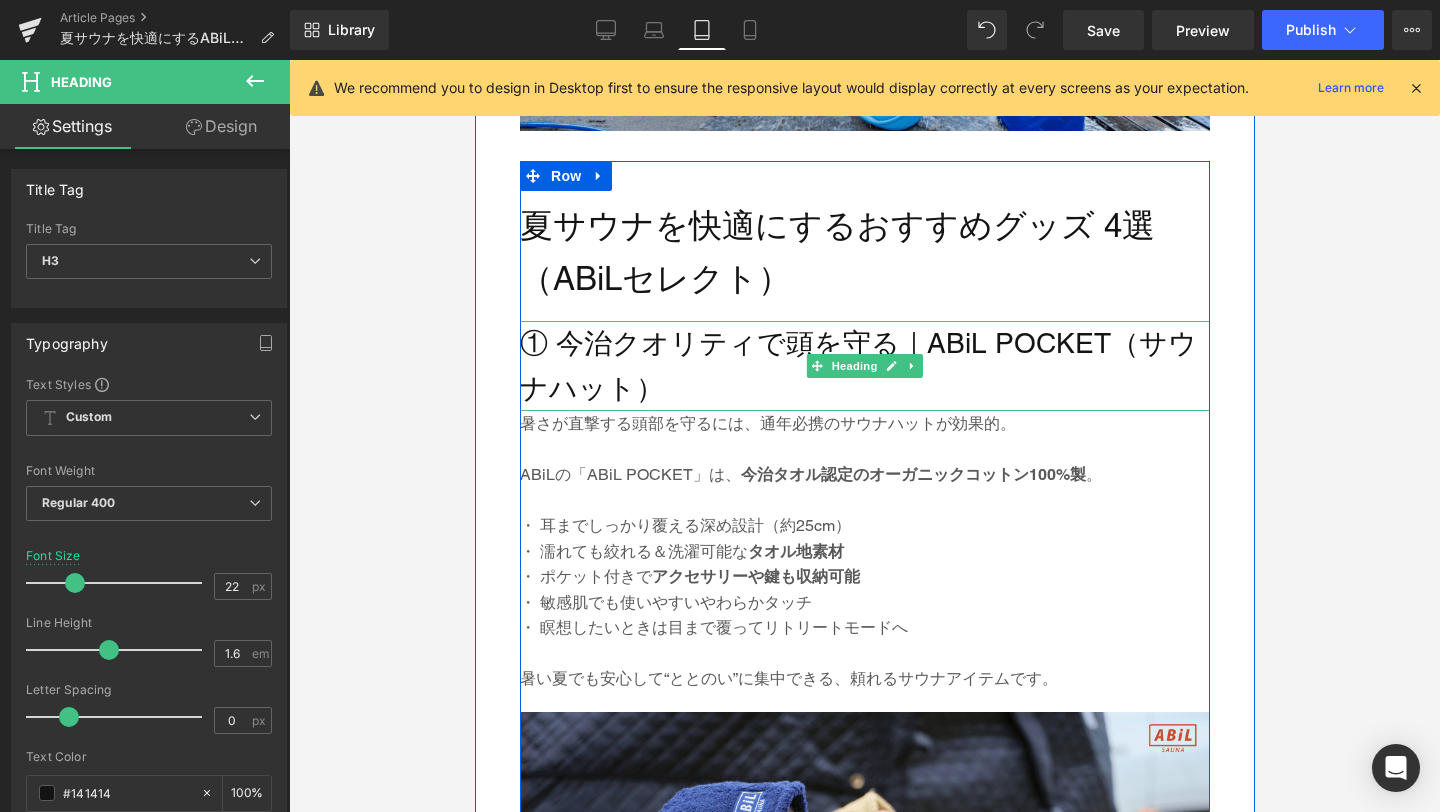 scroll, scrollTop: 1739, scrollLeft: 0, axis: vertical 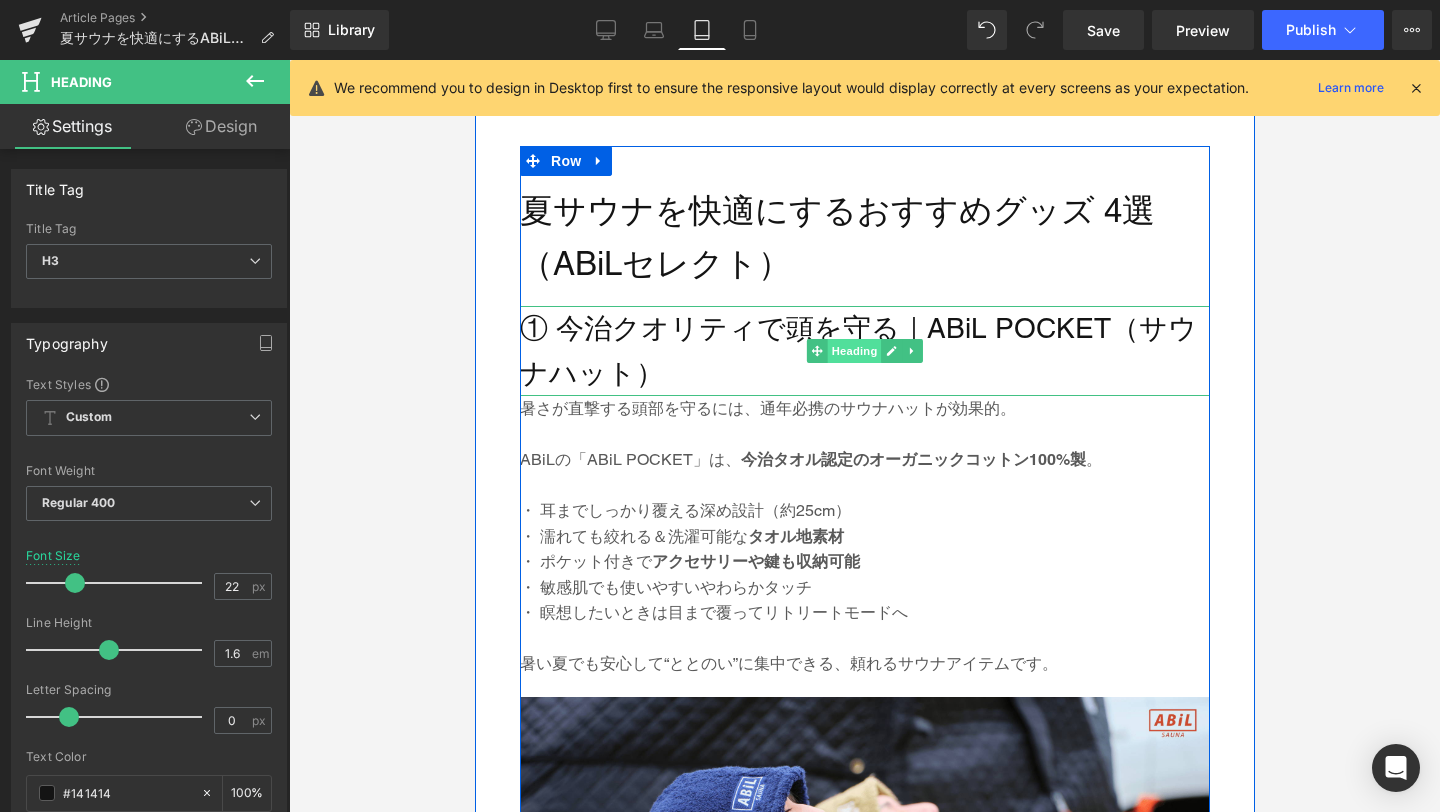 click on "Heading" at bounding box center (854, 351) 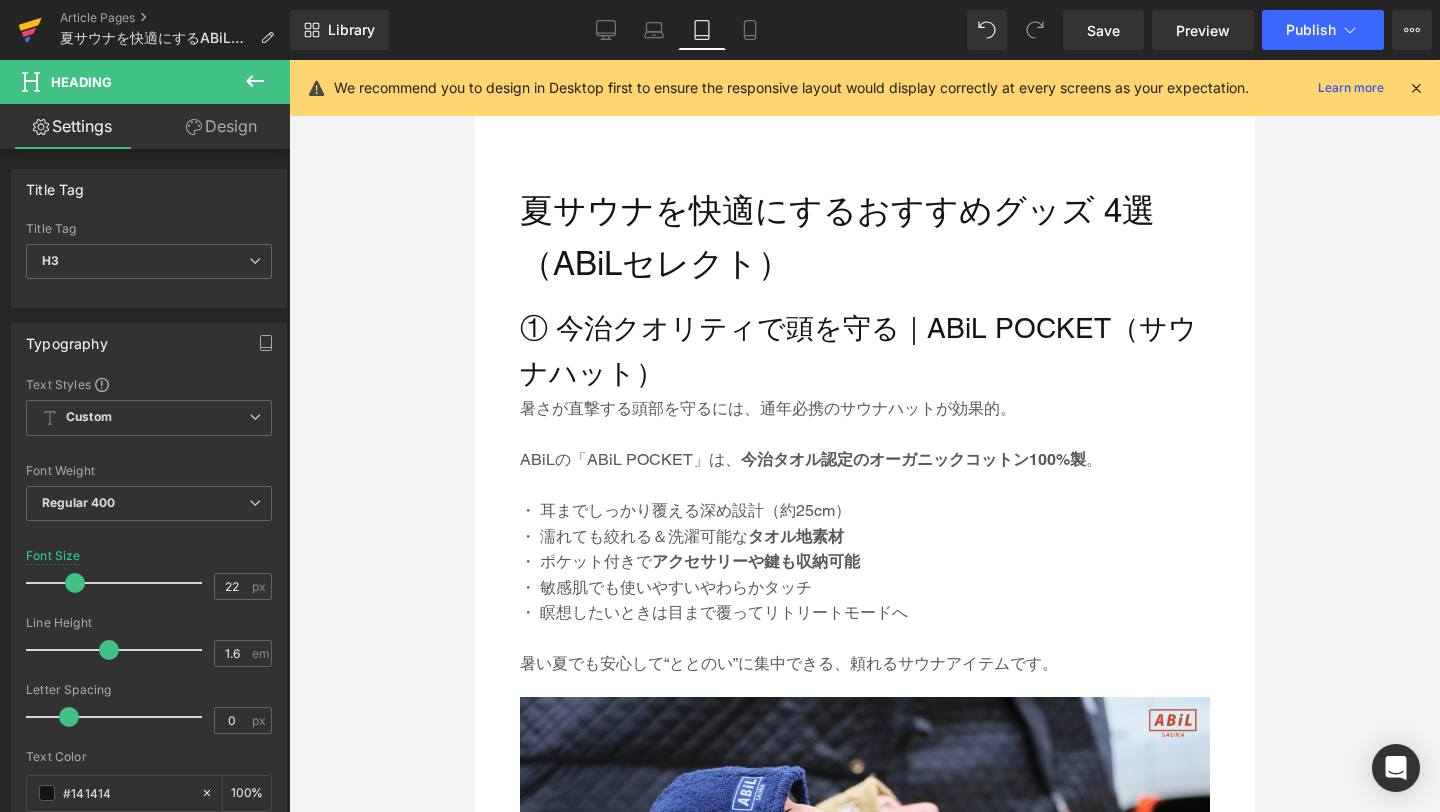 click 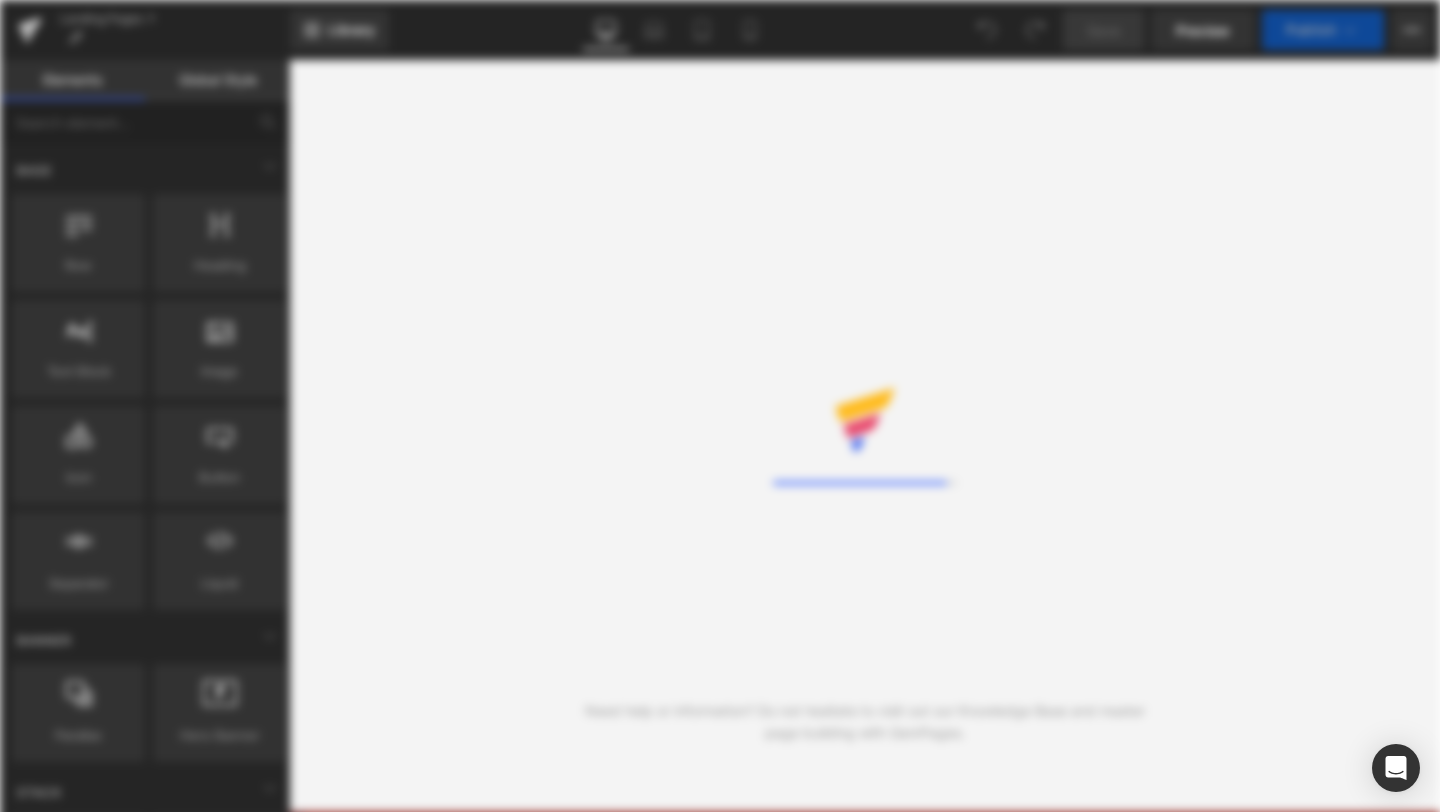 scroll, scrollTop: 0, scrollLeft: 0, axis: both 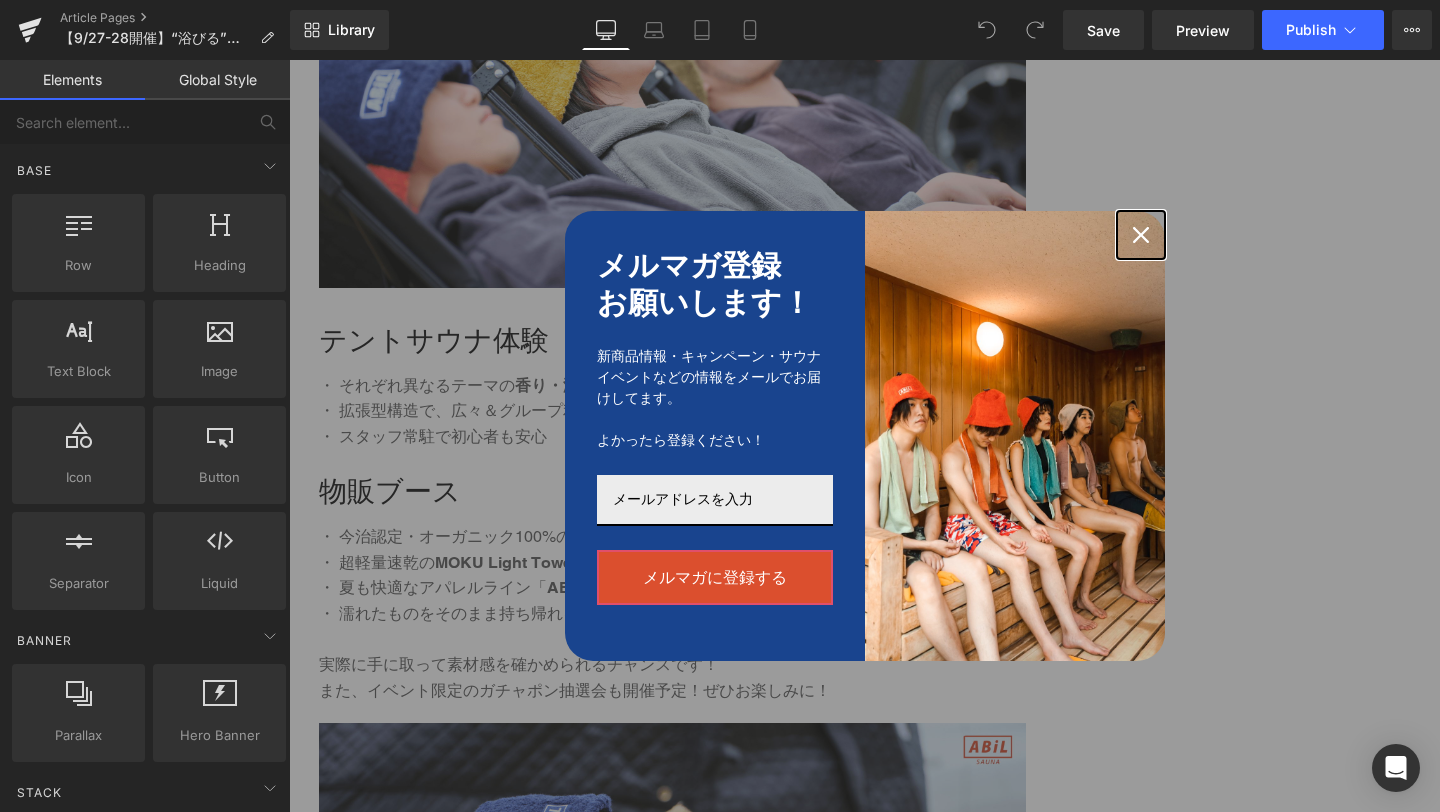 click 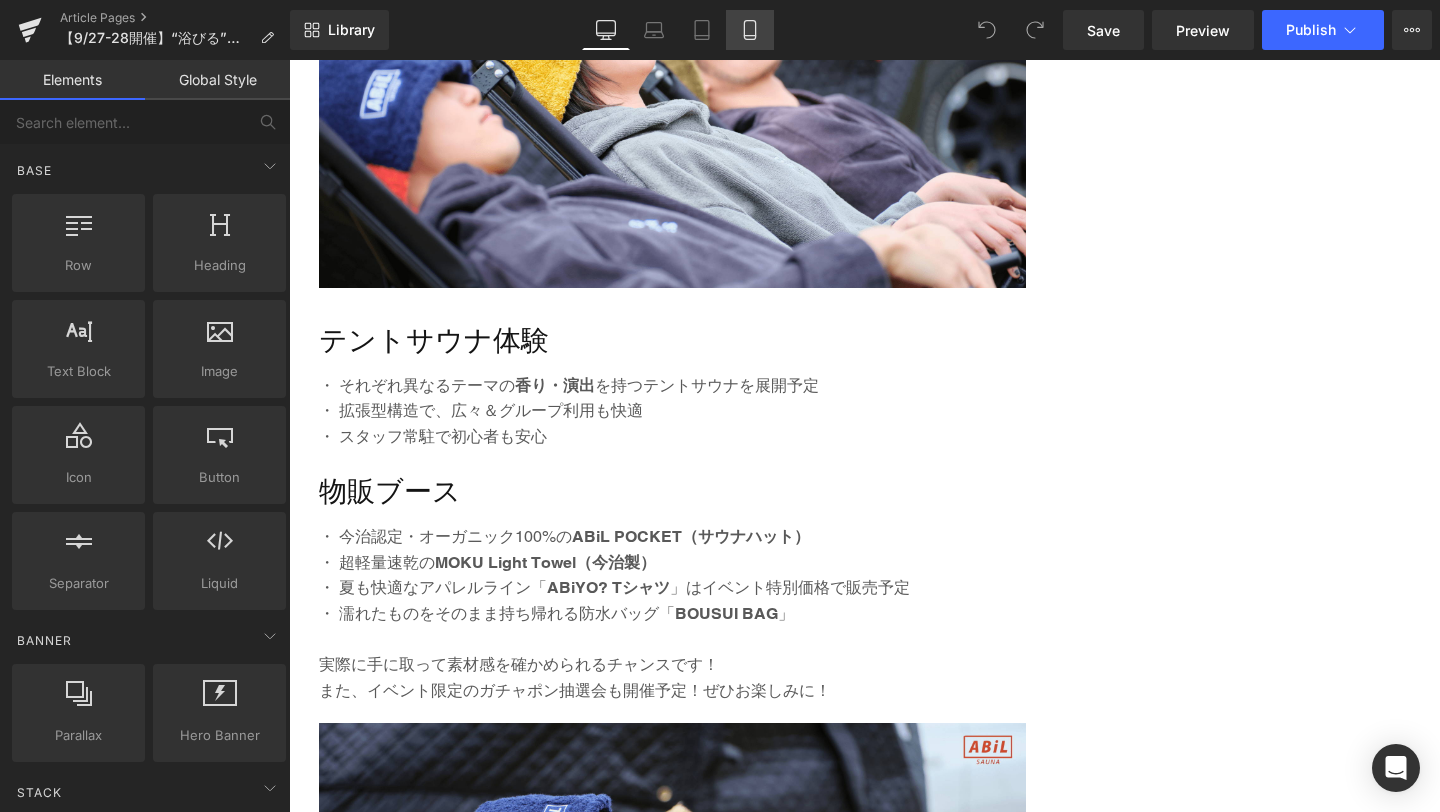 click on "Mobile" at bounding box center (750, 30) 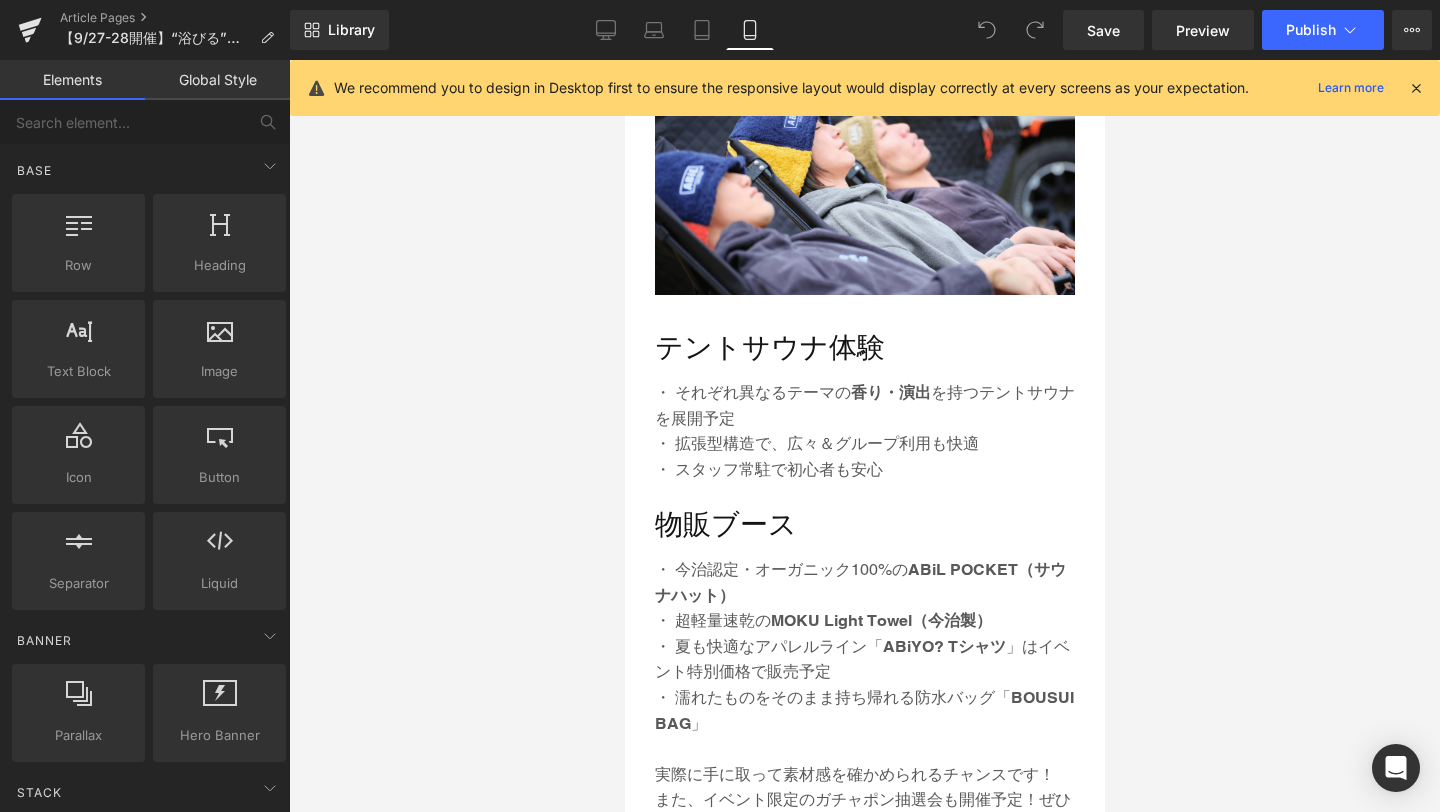 scroll, scrollTop: 3740, scrollLeft: 0, axis: vertical 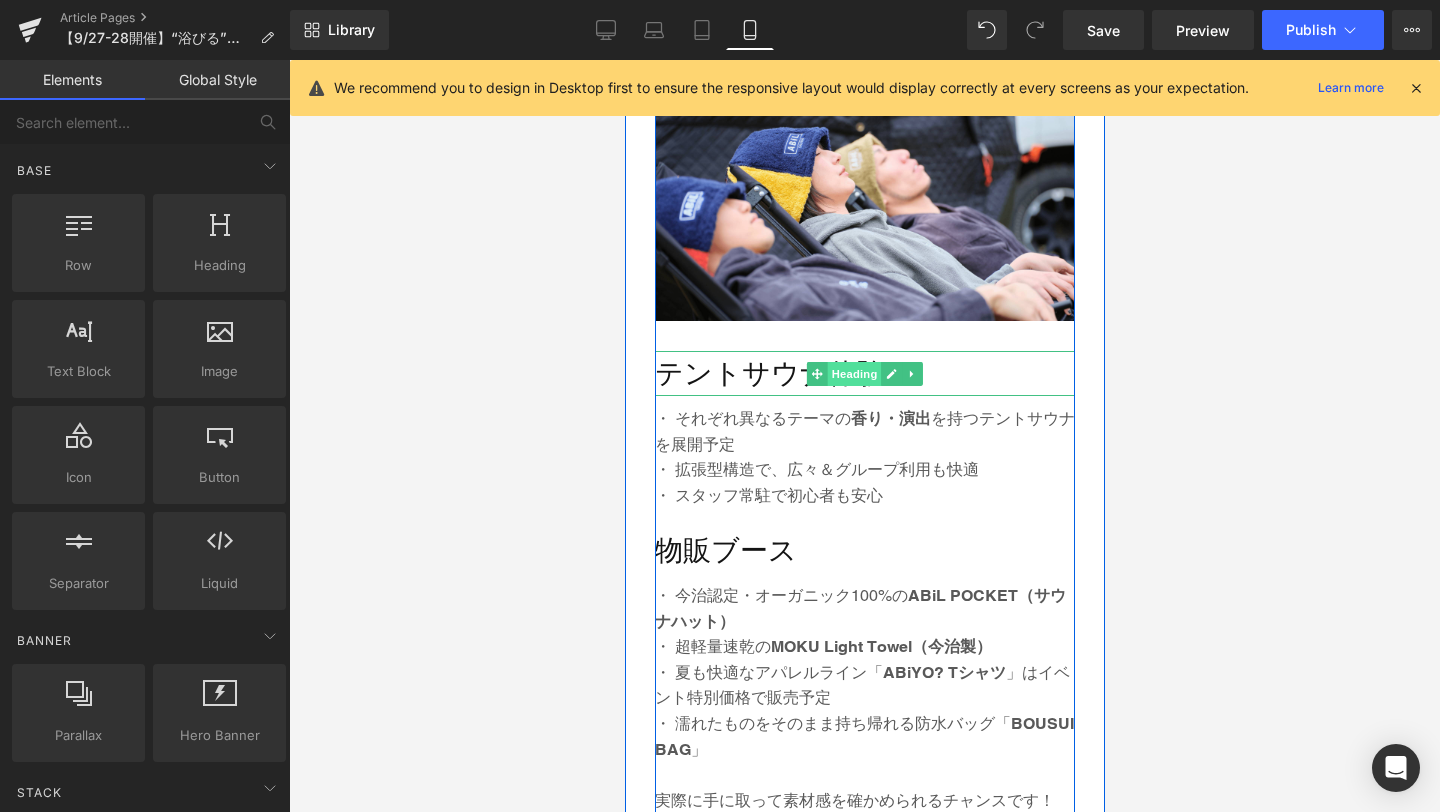 click on "Heading" at bounding box center (854, 374) 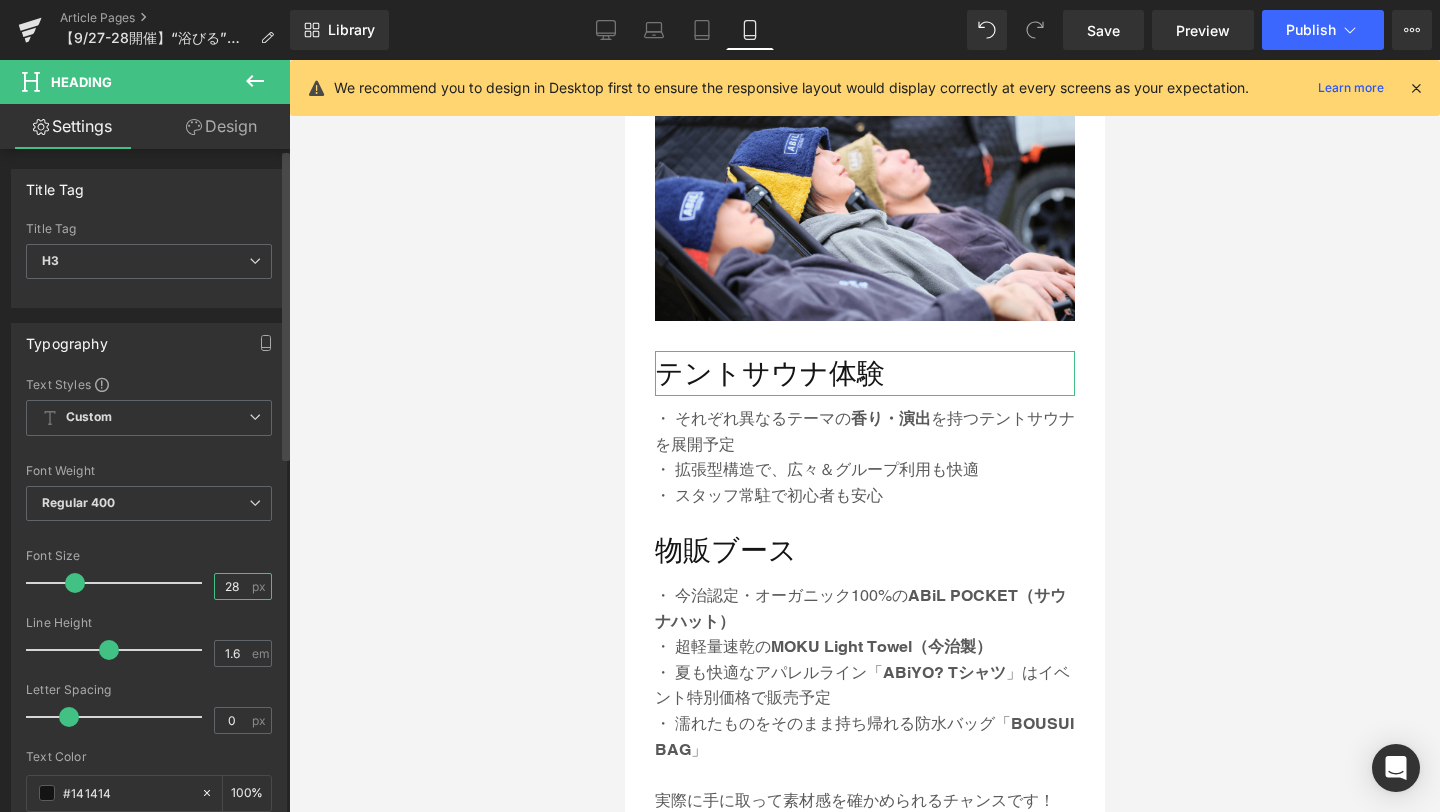 click on "28" at bounding box center [232, 586] 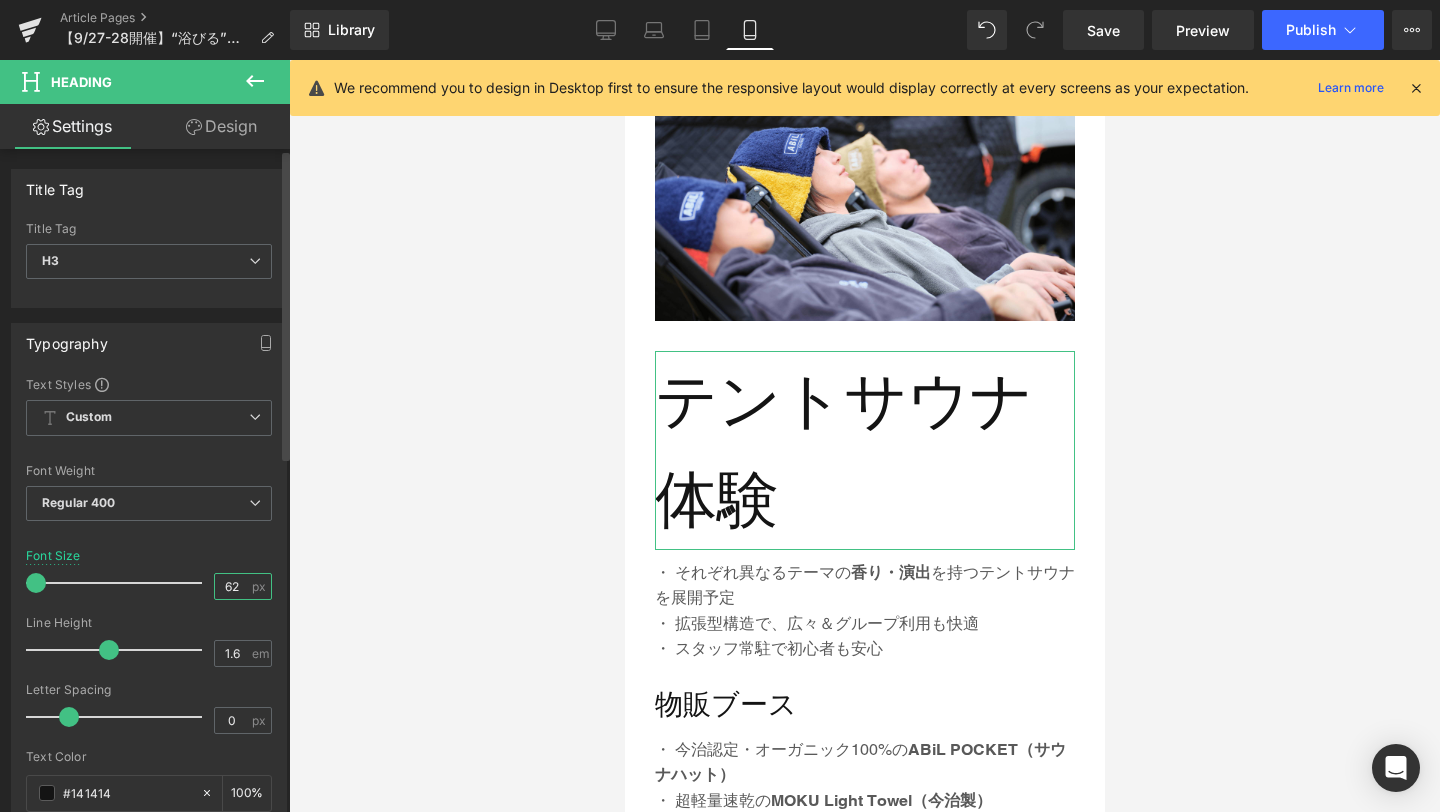 type on "6" 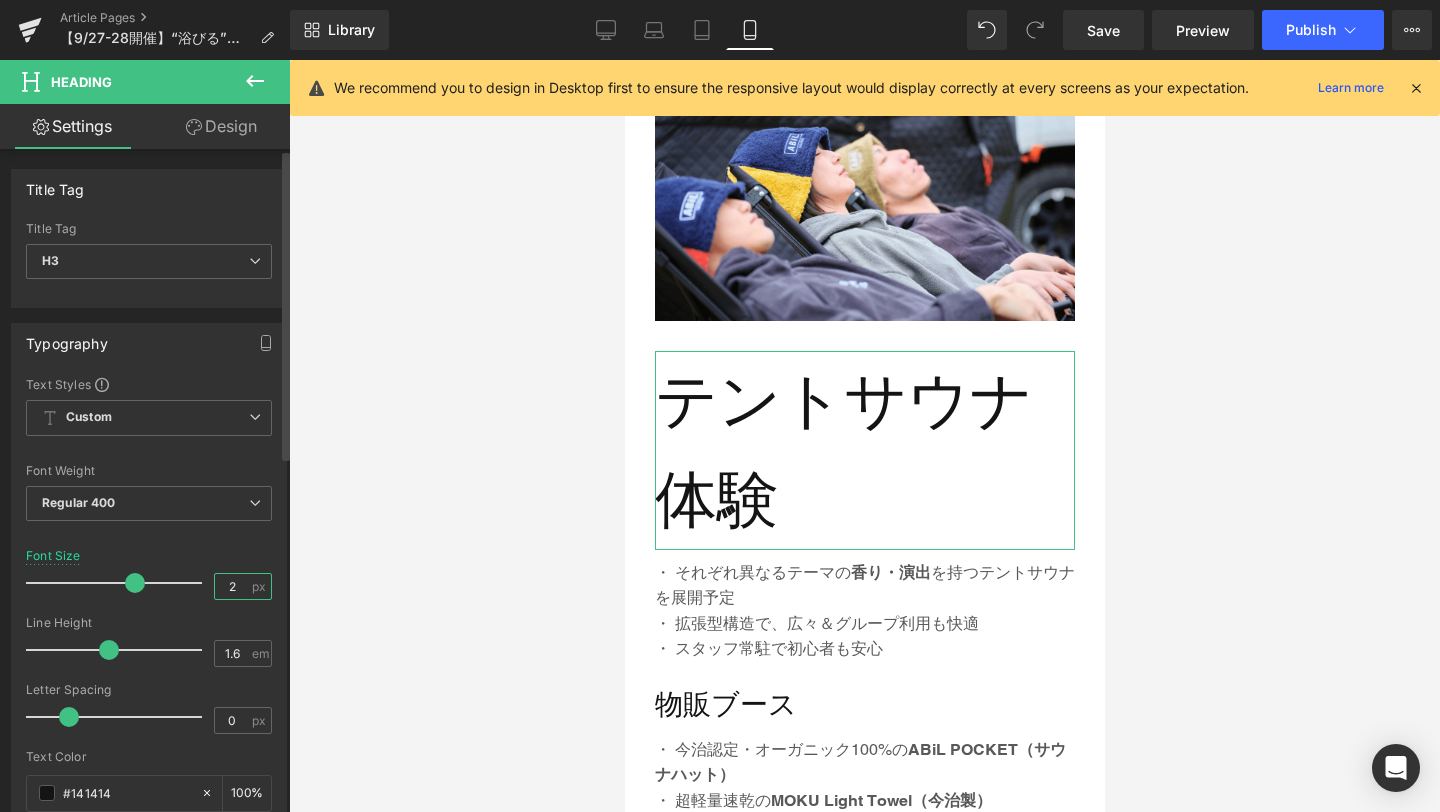 type on "22" 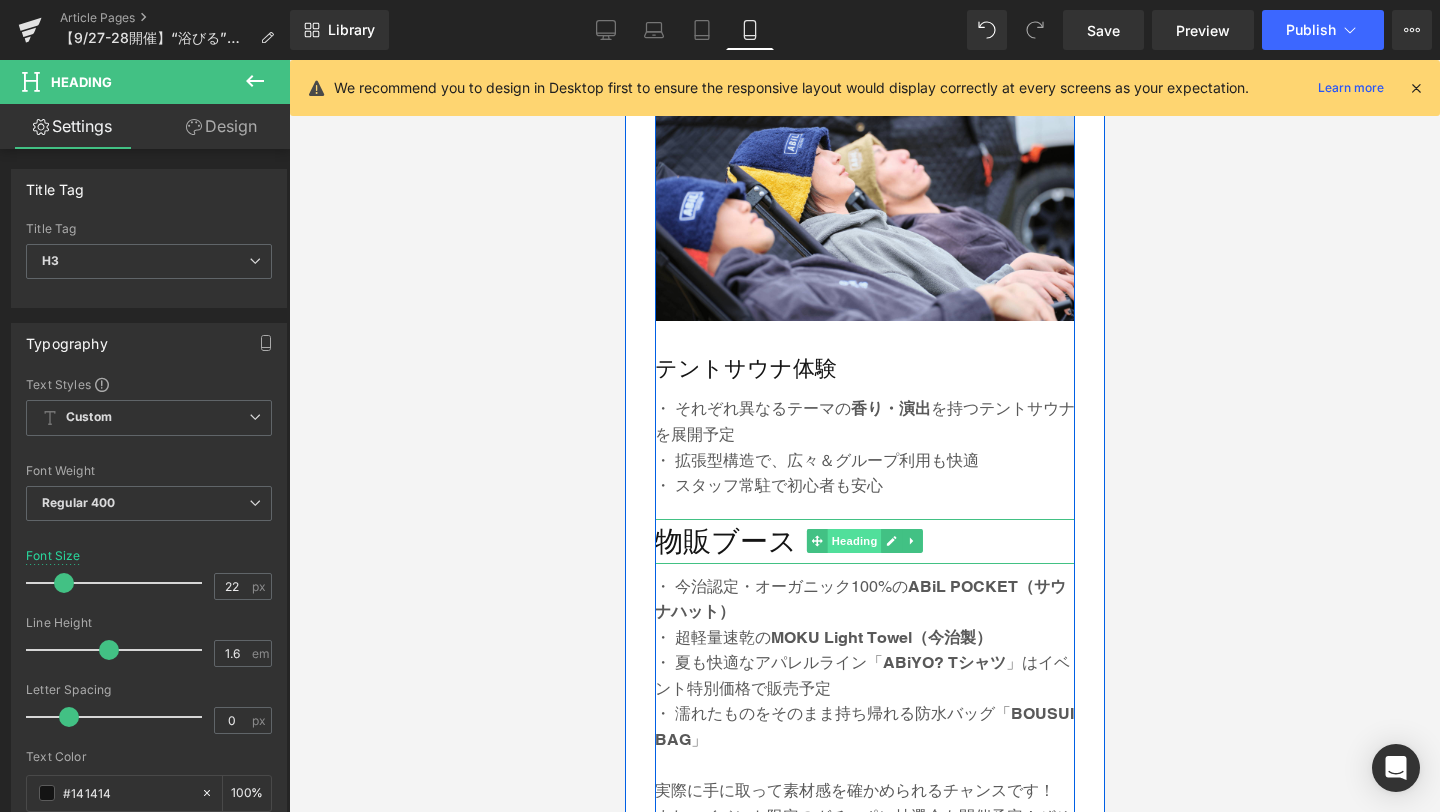 click on "Heading" at bounding box center (854, 541) 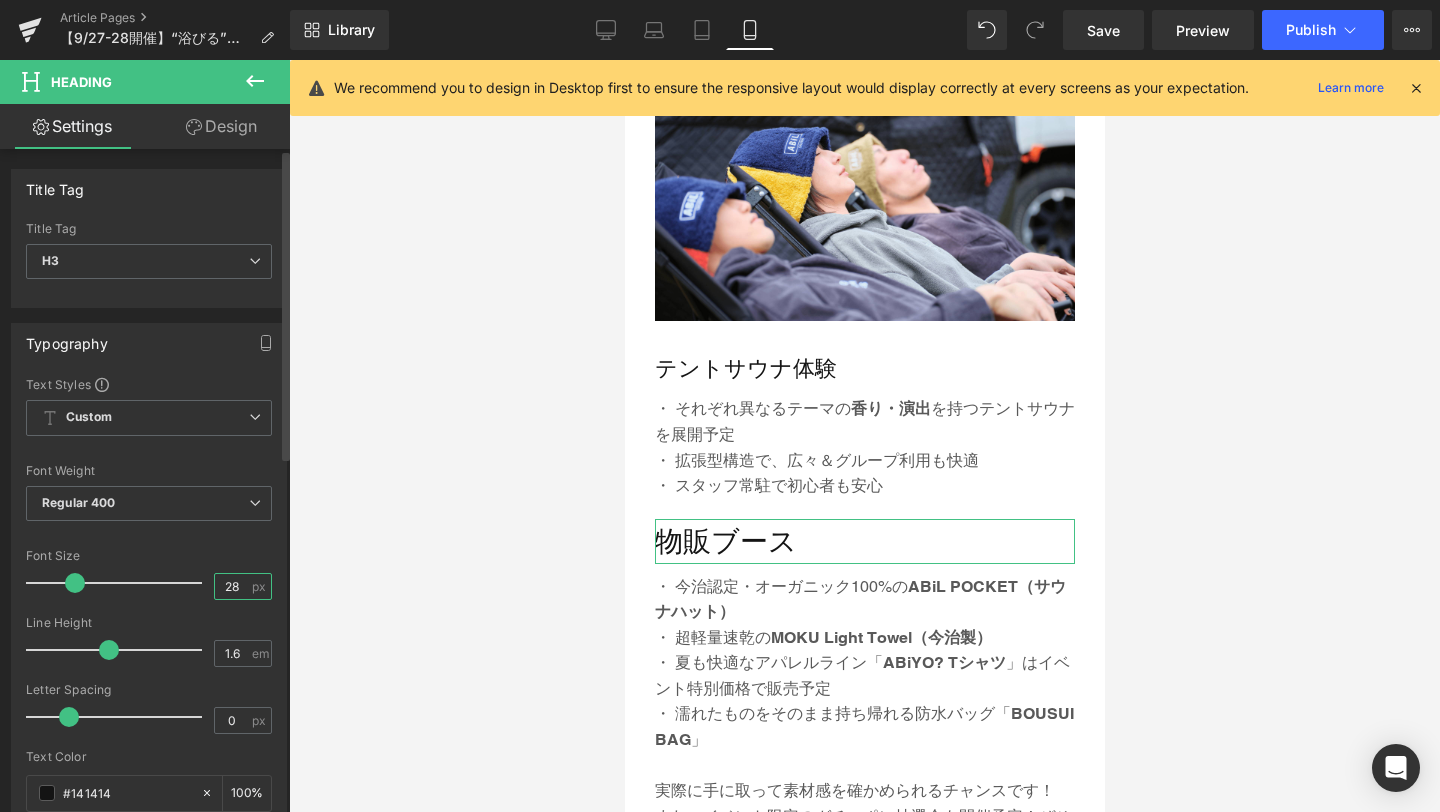 click on "28" at bounding box center (232, 586) 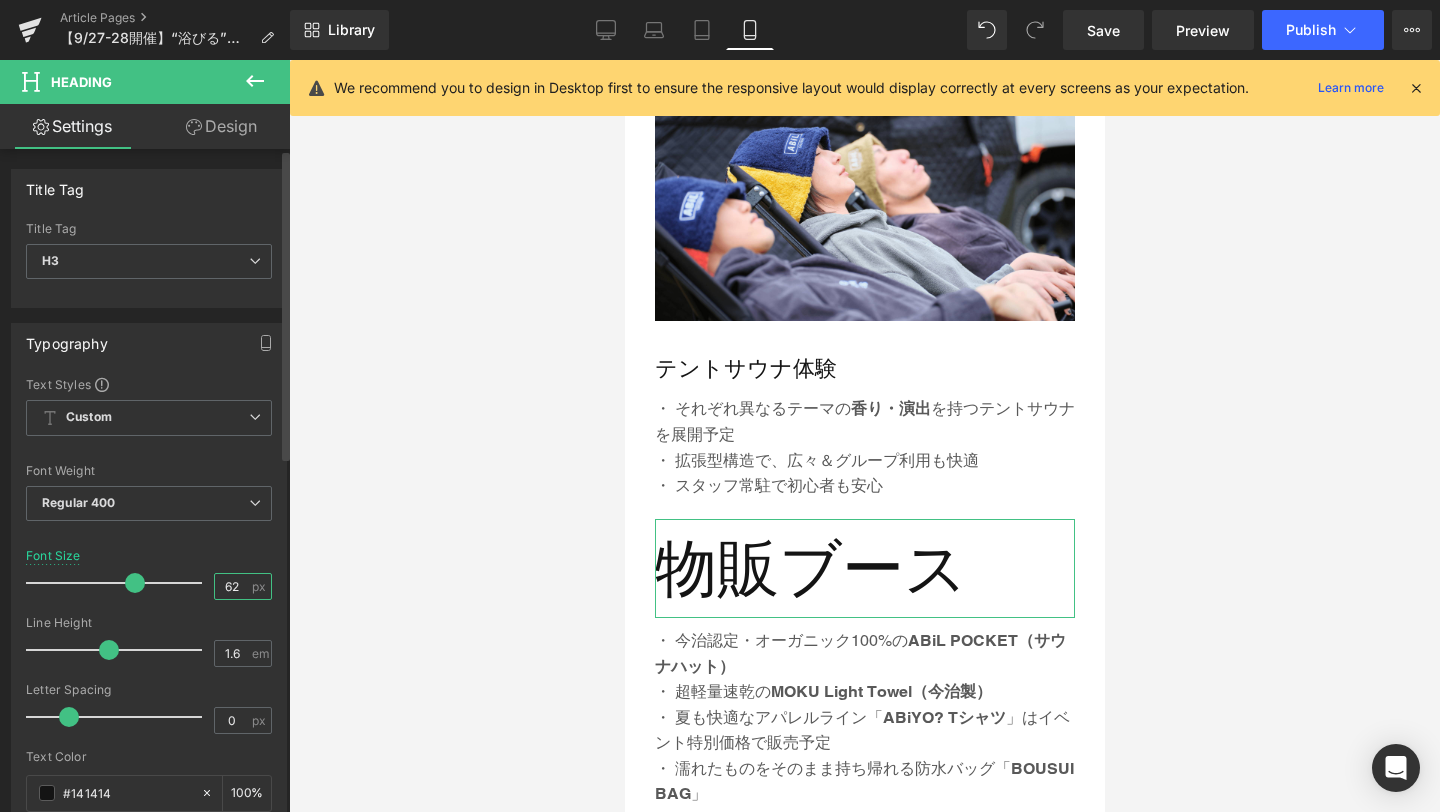 type on "6" 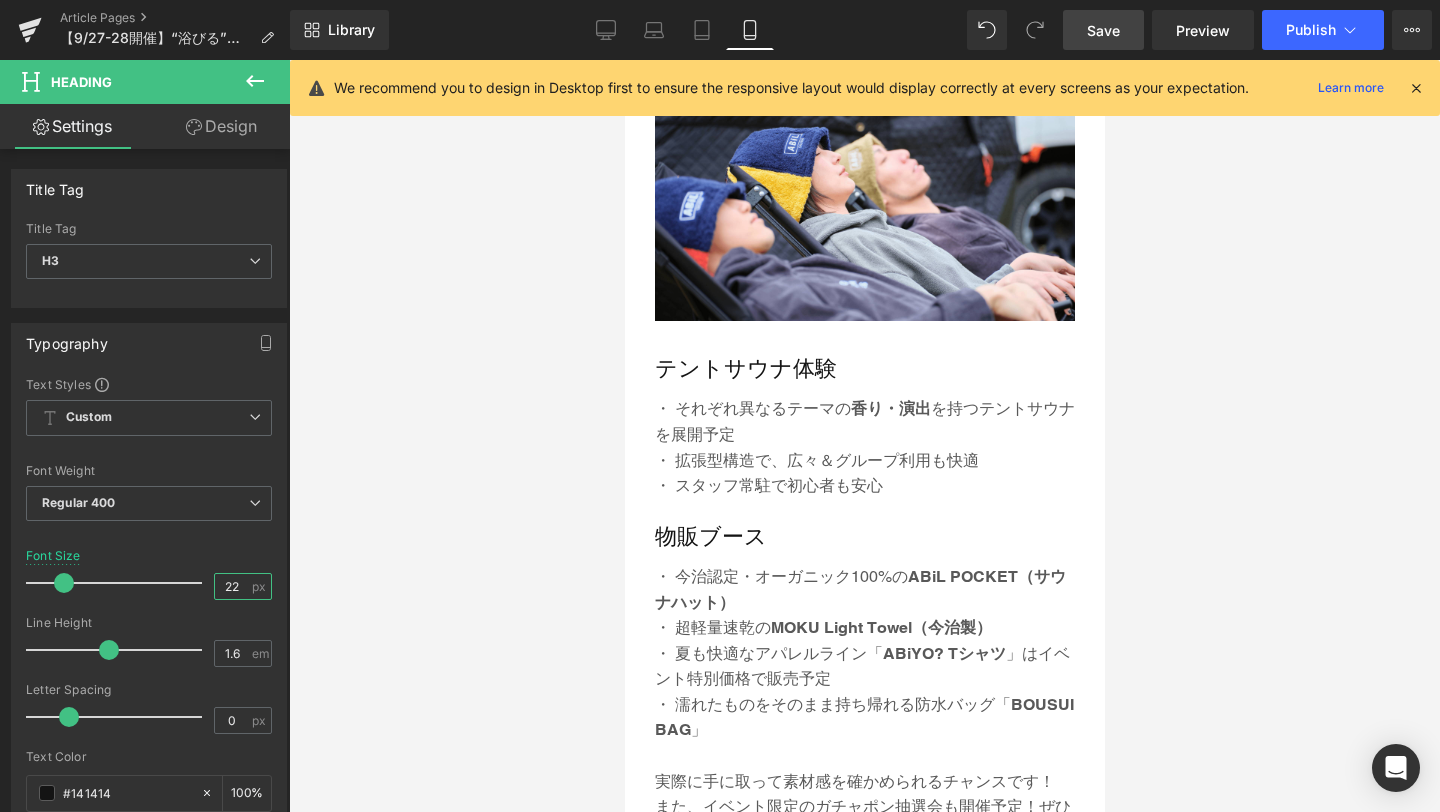 type on "22" 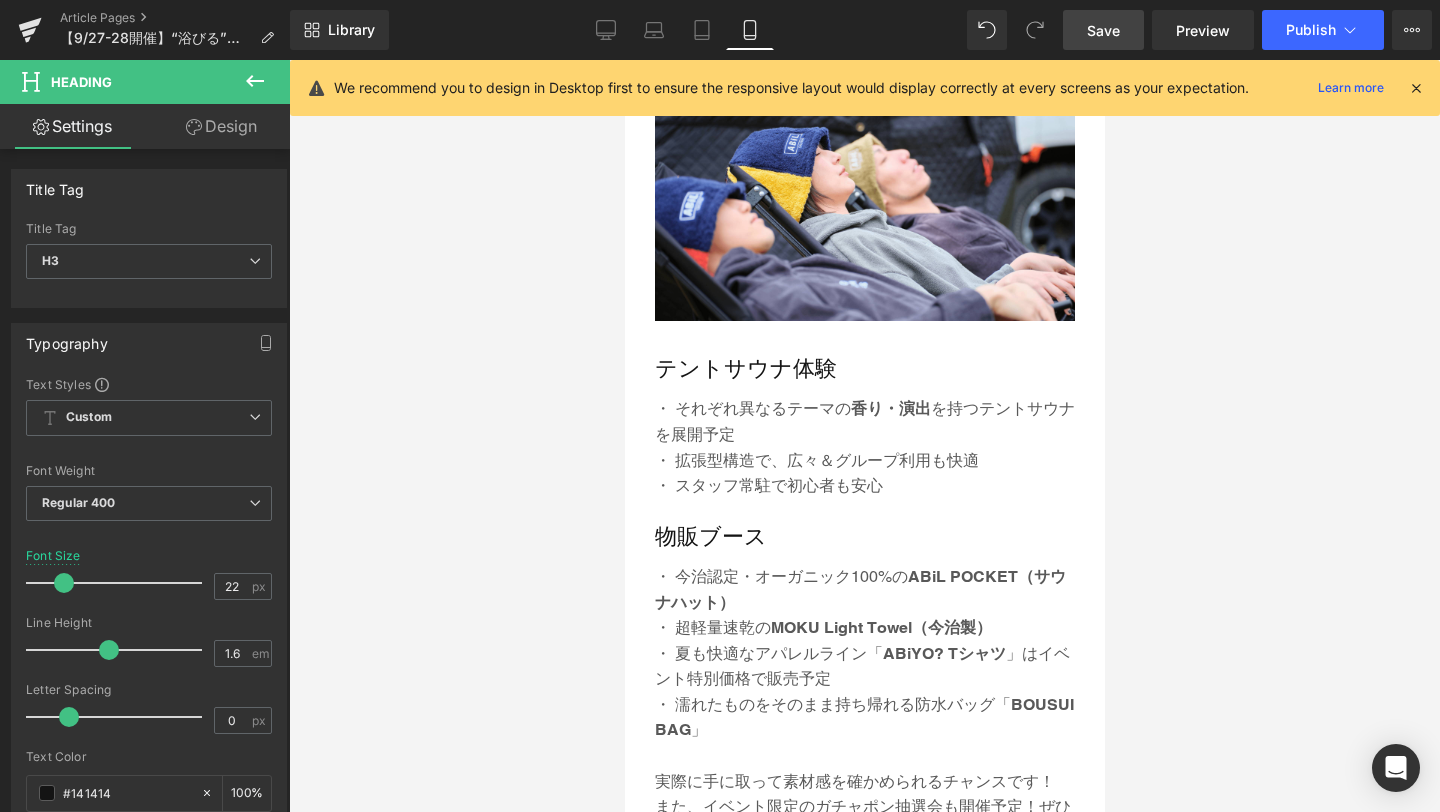 click on "Save" at bounding box center [1103, 30] 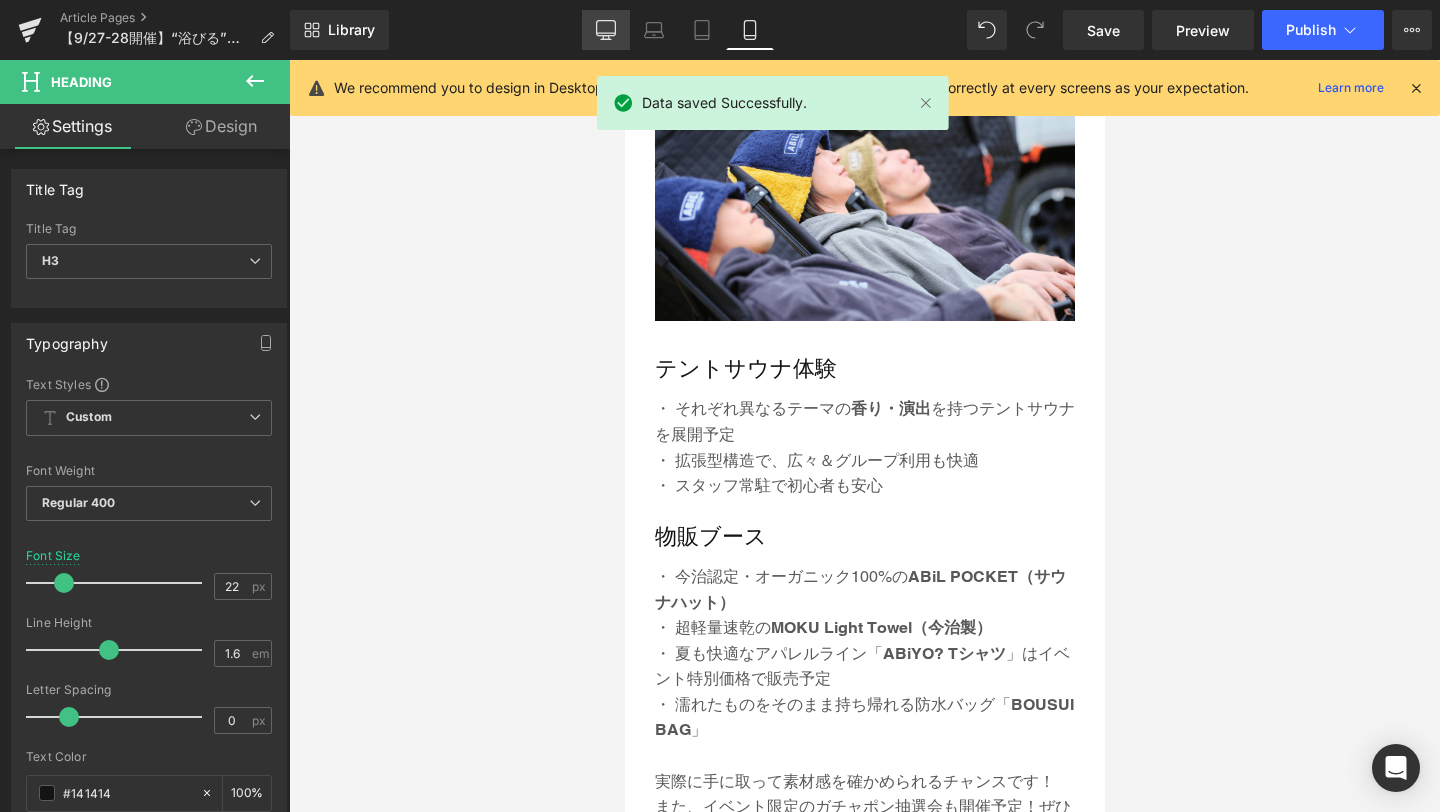 click 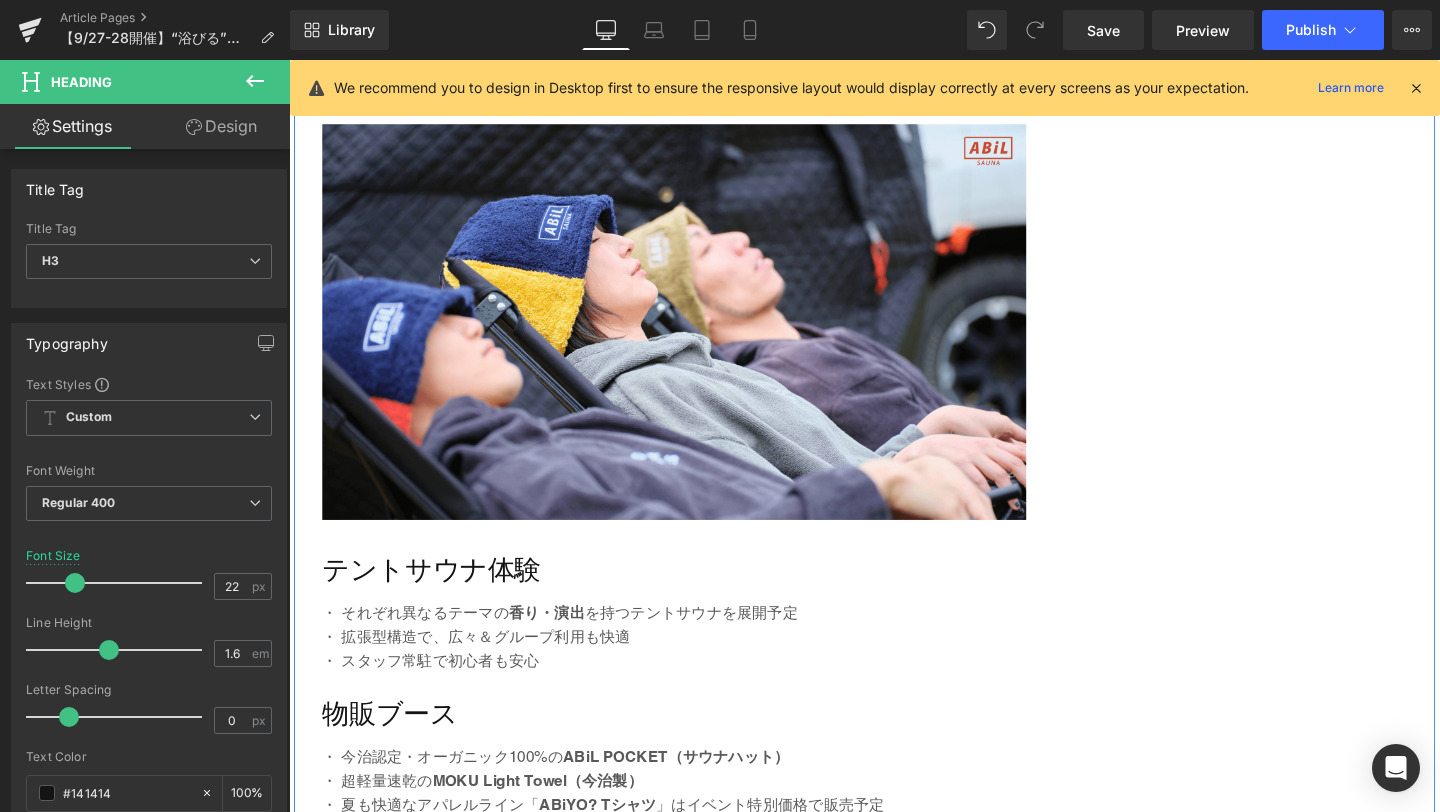 scroll, scrollTop: 4531, scrollLeft: 0, axis: vertical 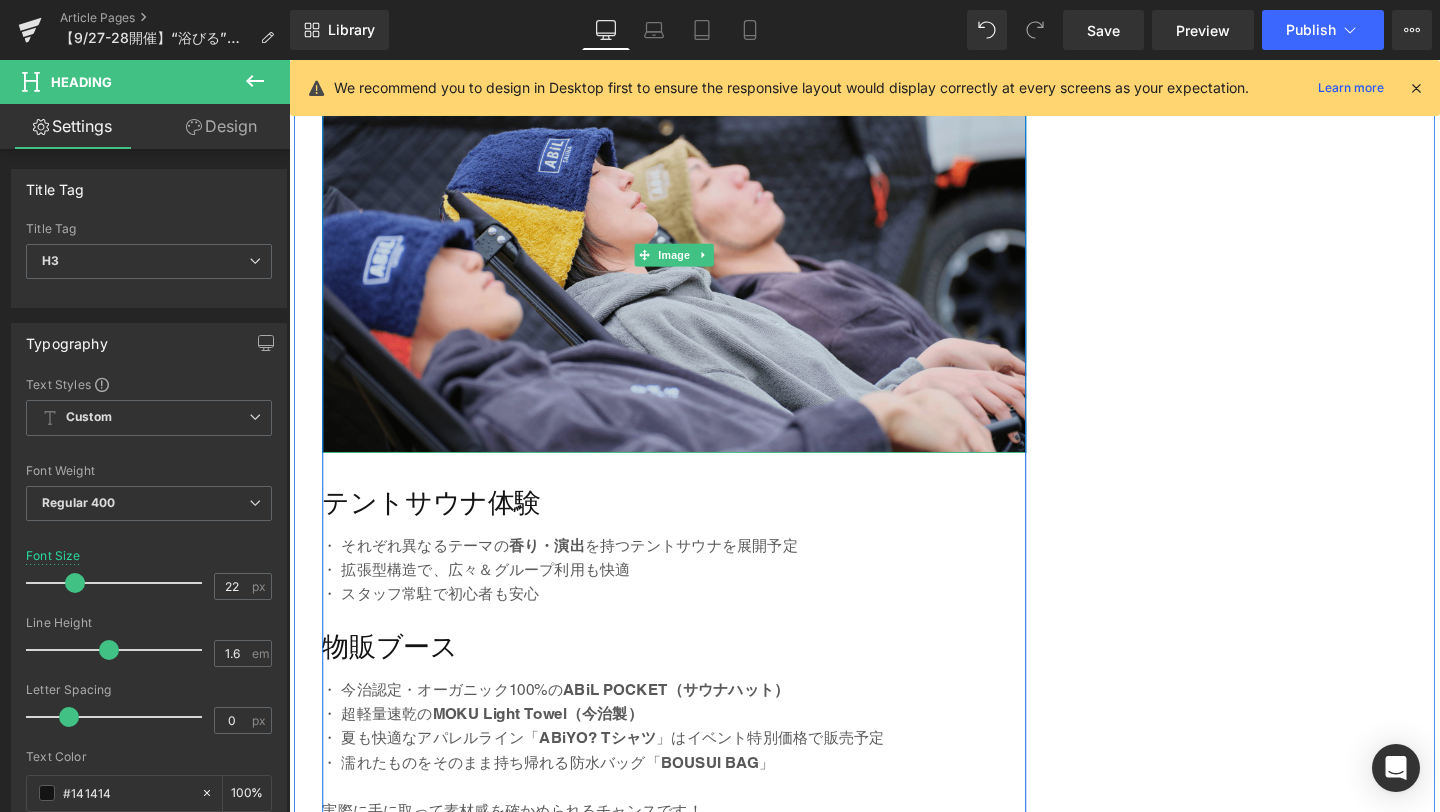 click at bounding box center [694, 265] 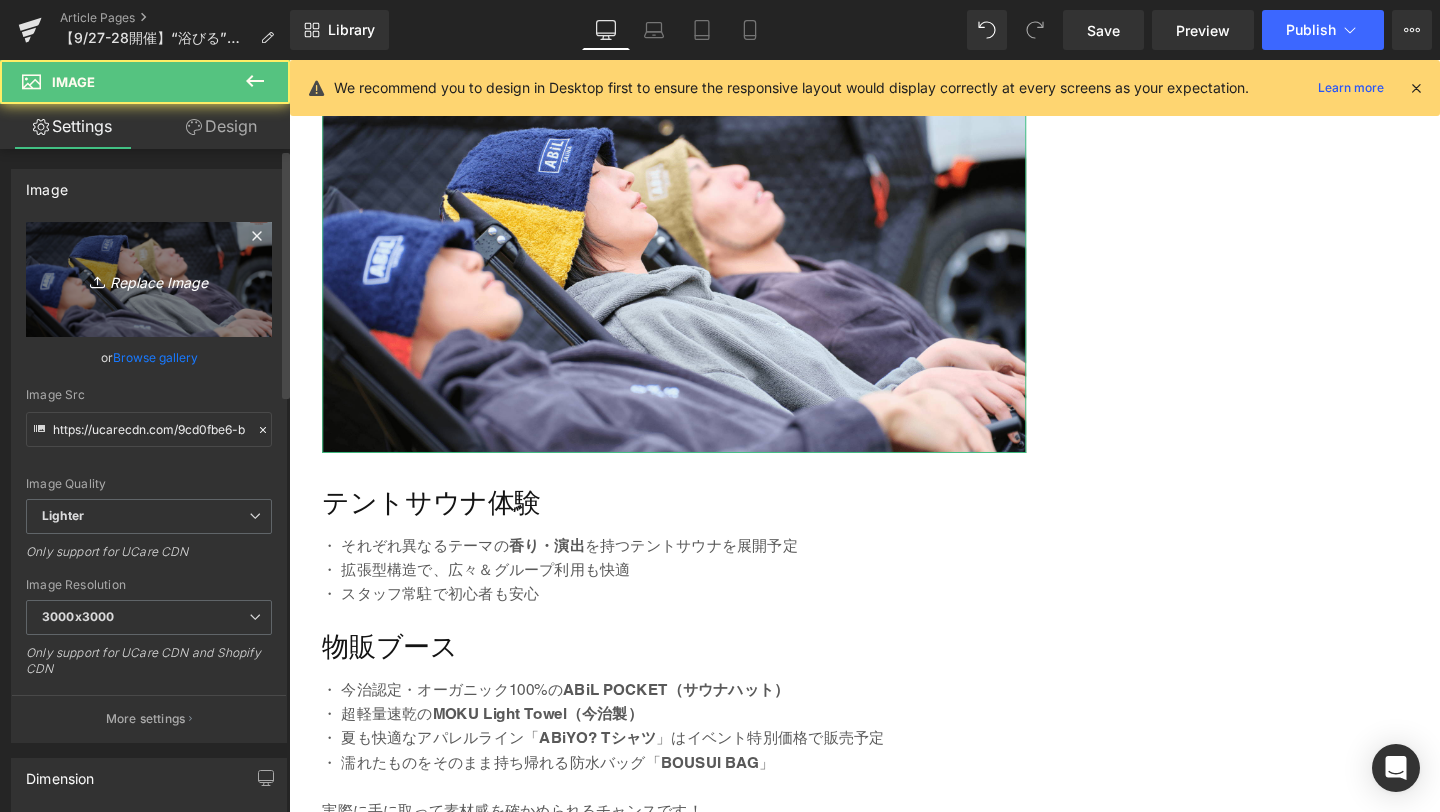 click on "Replace Image" at bounding box center (149, 279) 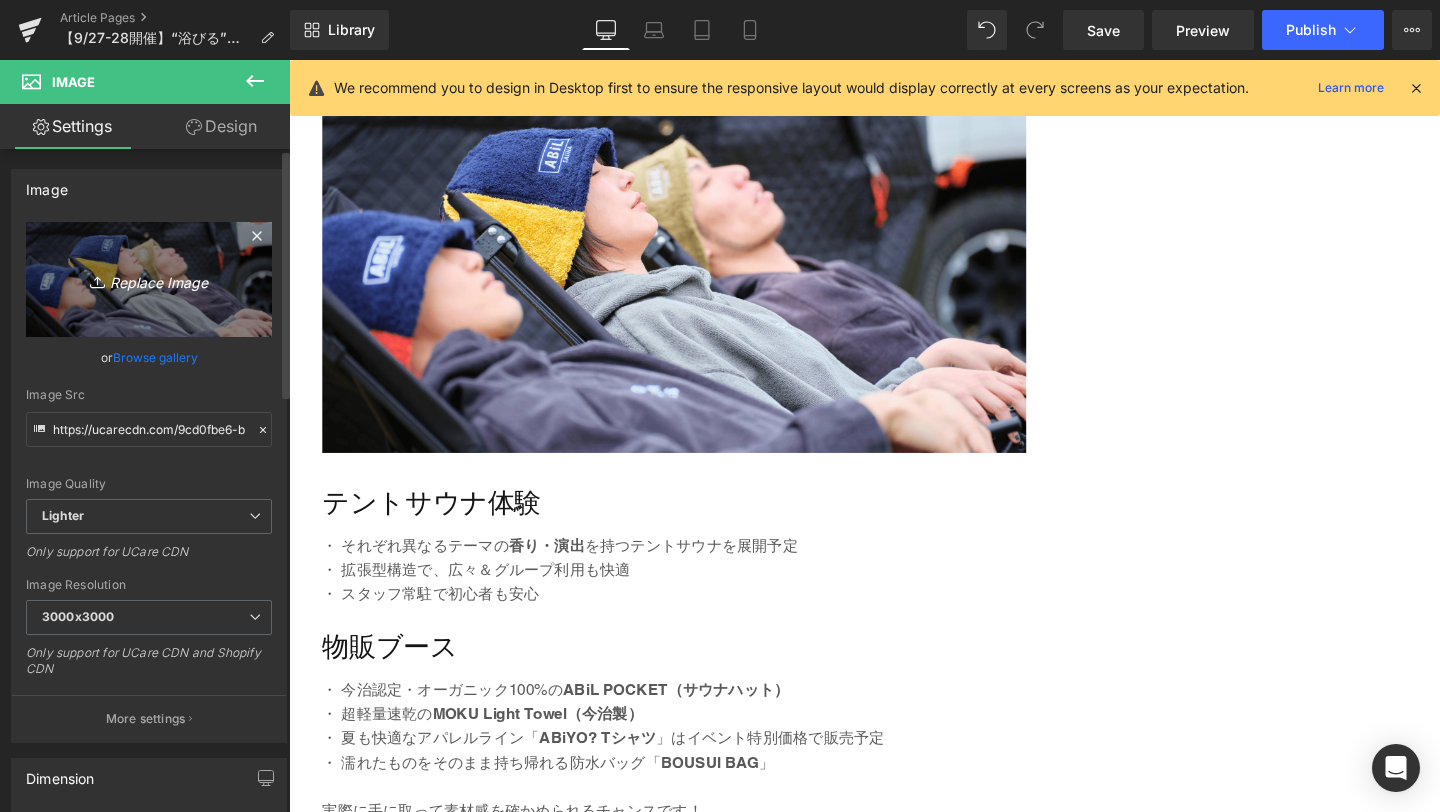type on "C:\fakepath\2-min.png" 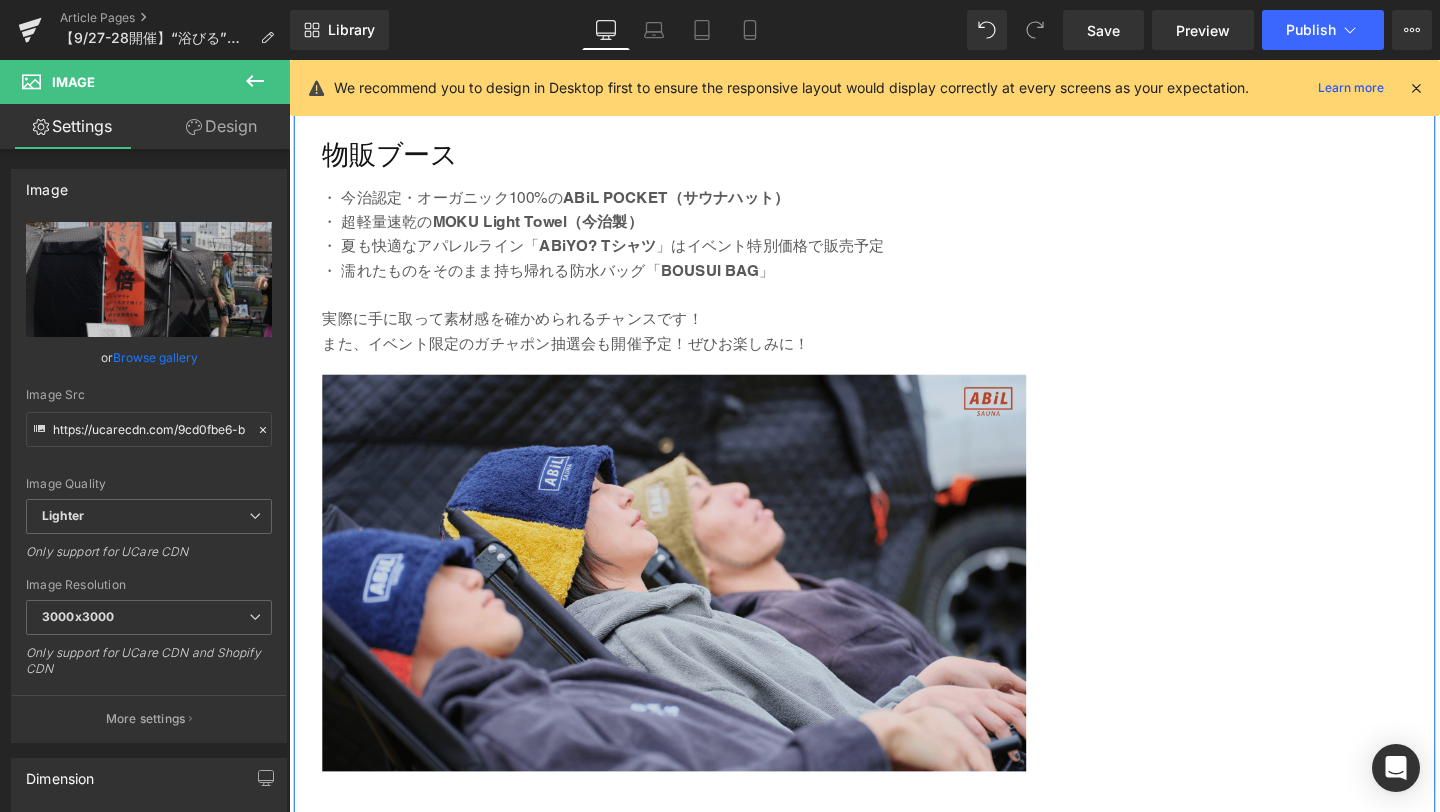 scroll, scrollTop: 5066, scrollLeft: 0, axis: vertical 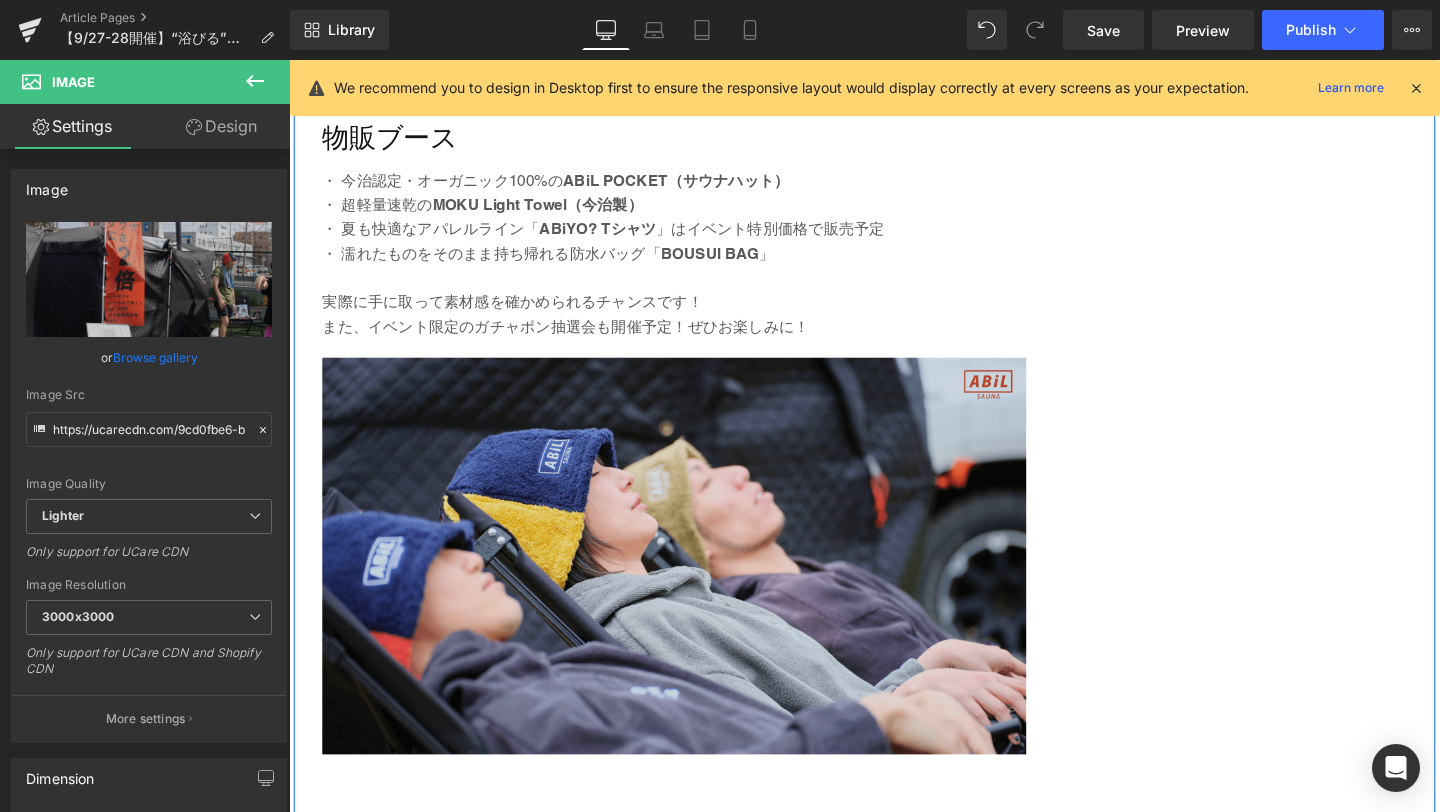 click at bounding box center [694, 581] 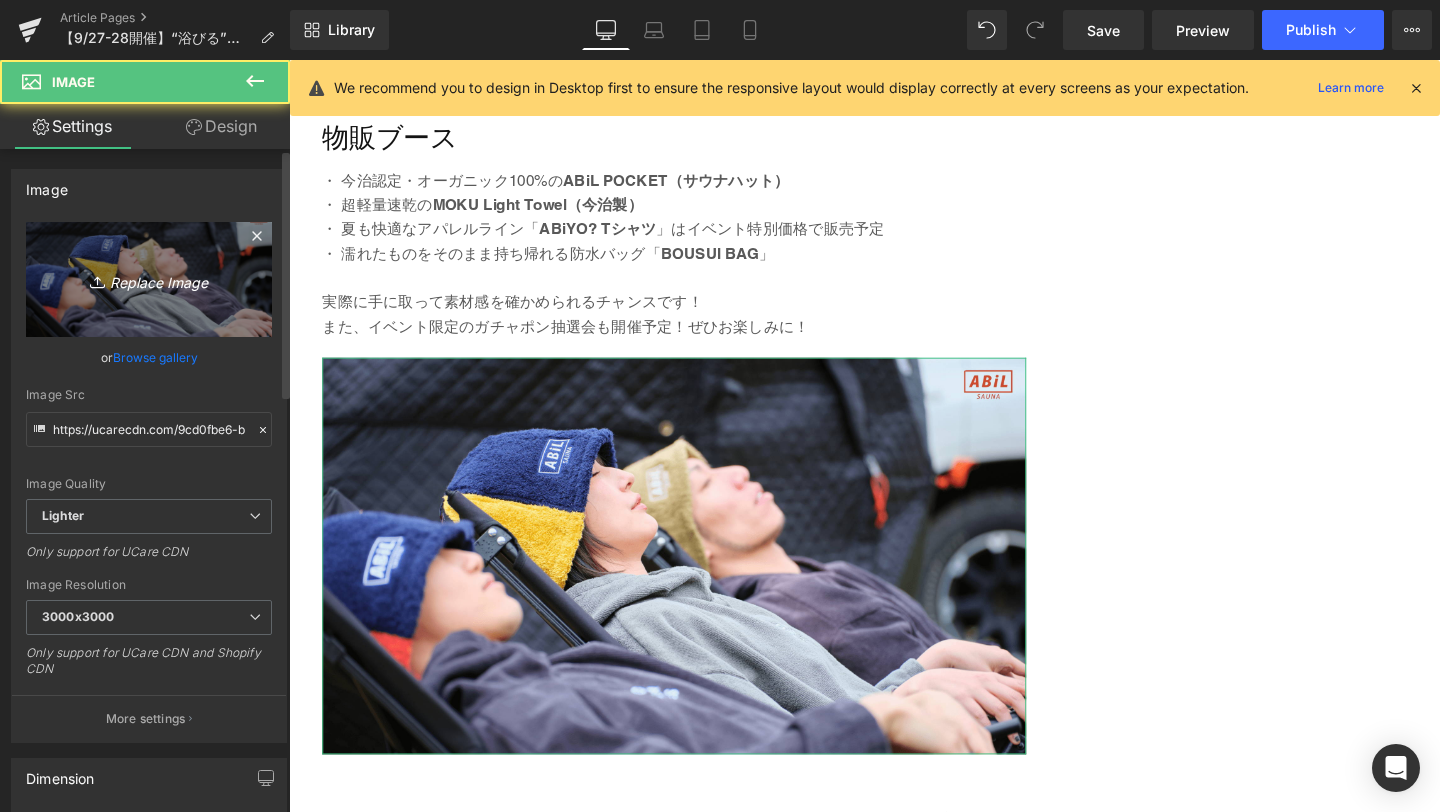 click on "Replace Image" at bounding box center (149, 279) 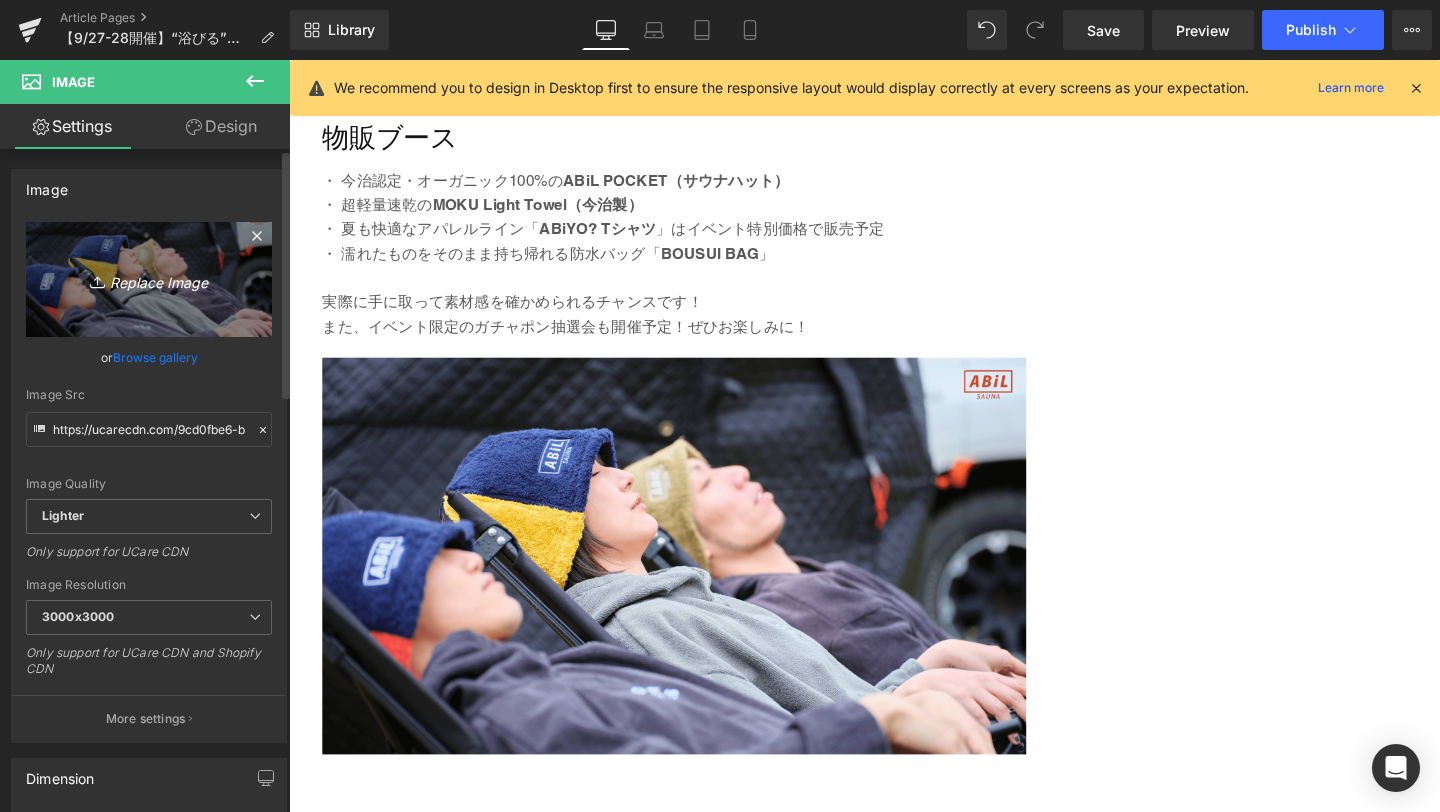 type on "C:\fakepath\3-min.png" 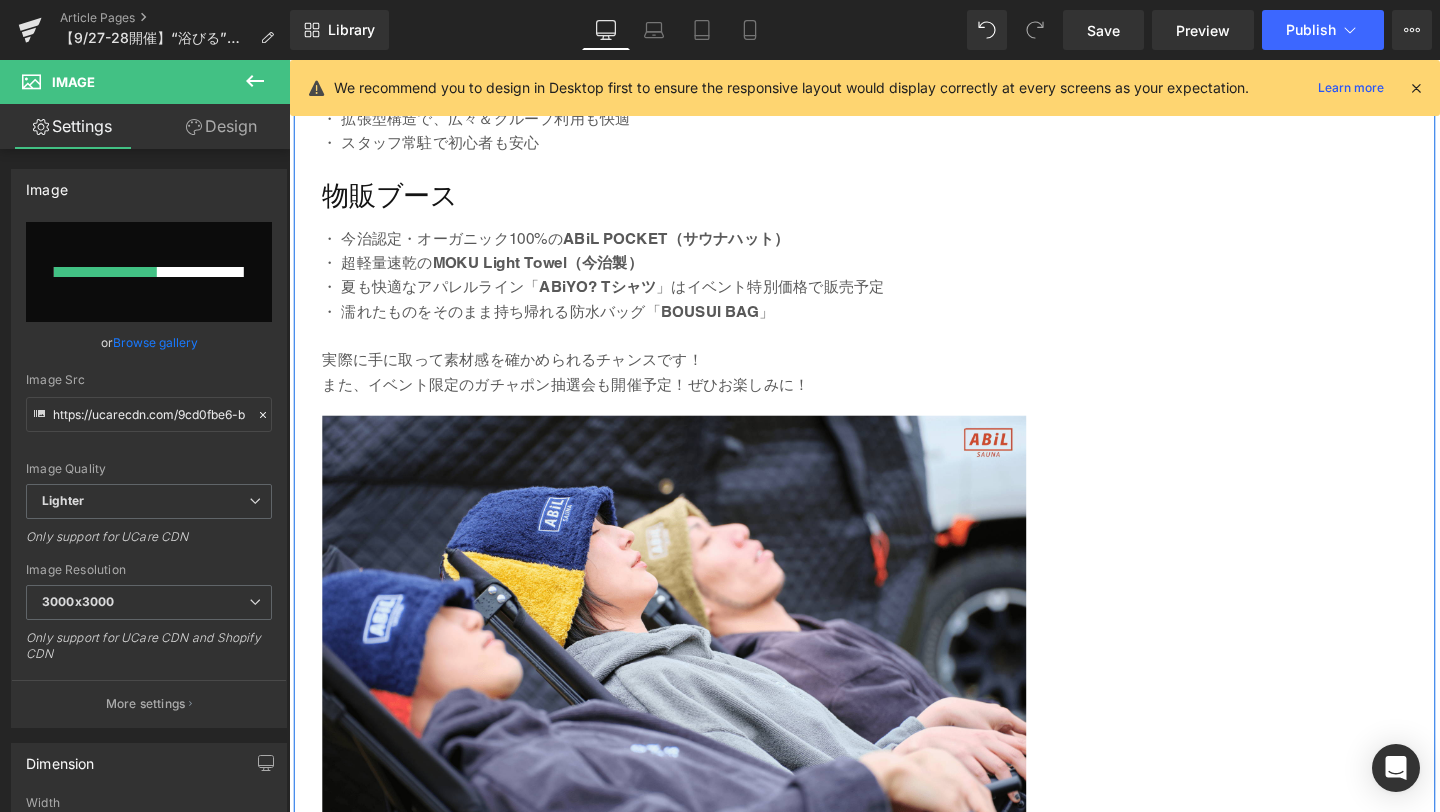 scroll, scrollTop: 5037, scrollLeft: 0, axis: vertical 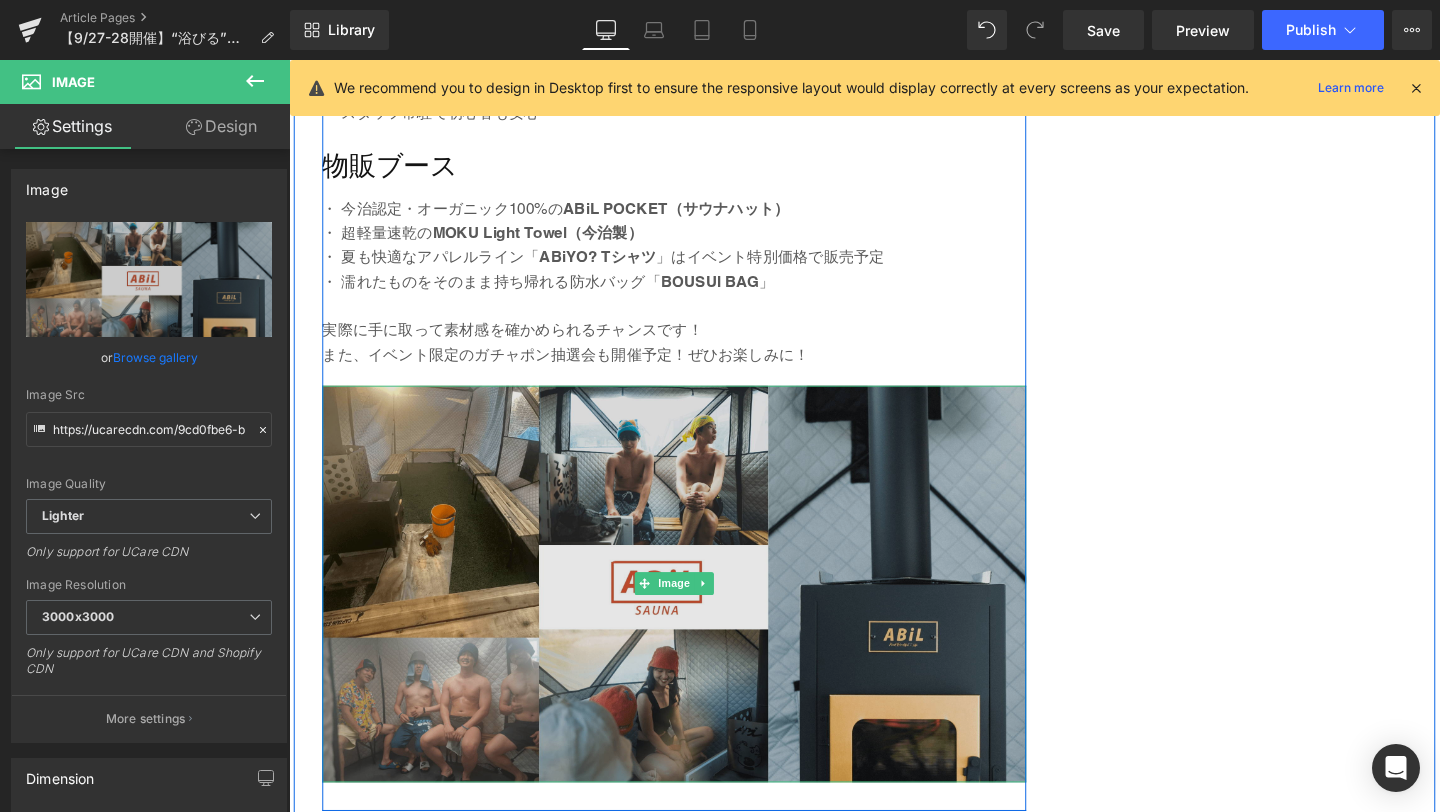 click at bounding box center [694, 610] 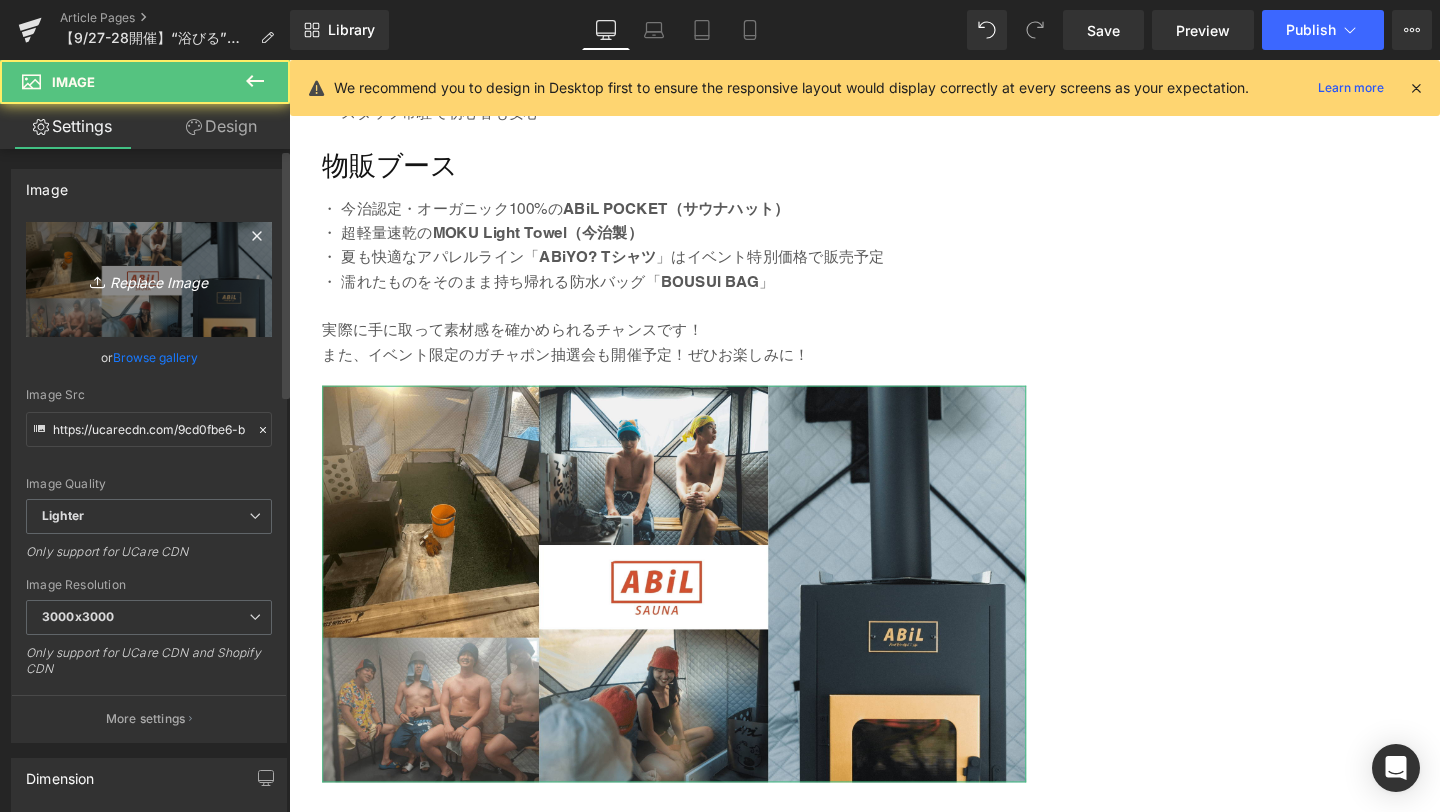 click on "Replace Image" at bounding box center (149, 279) 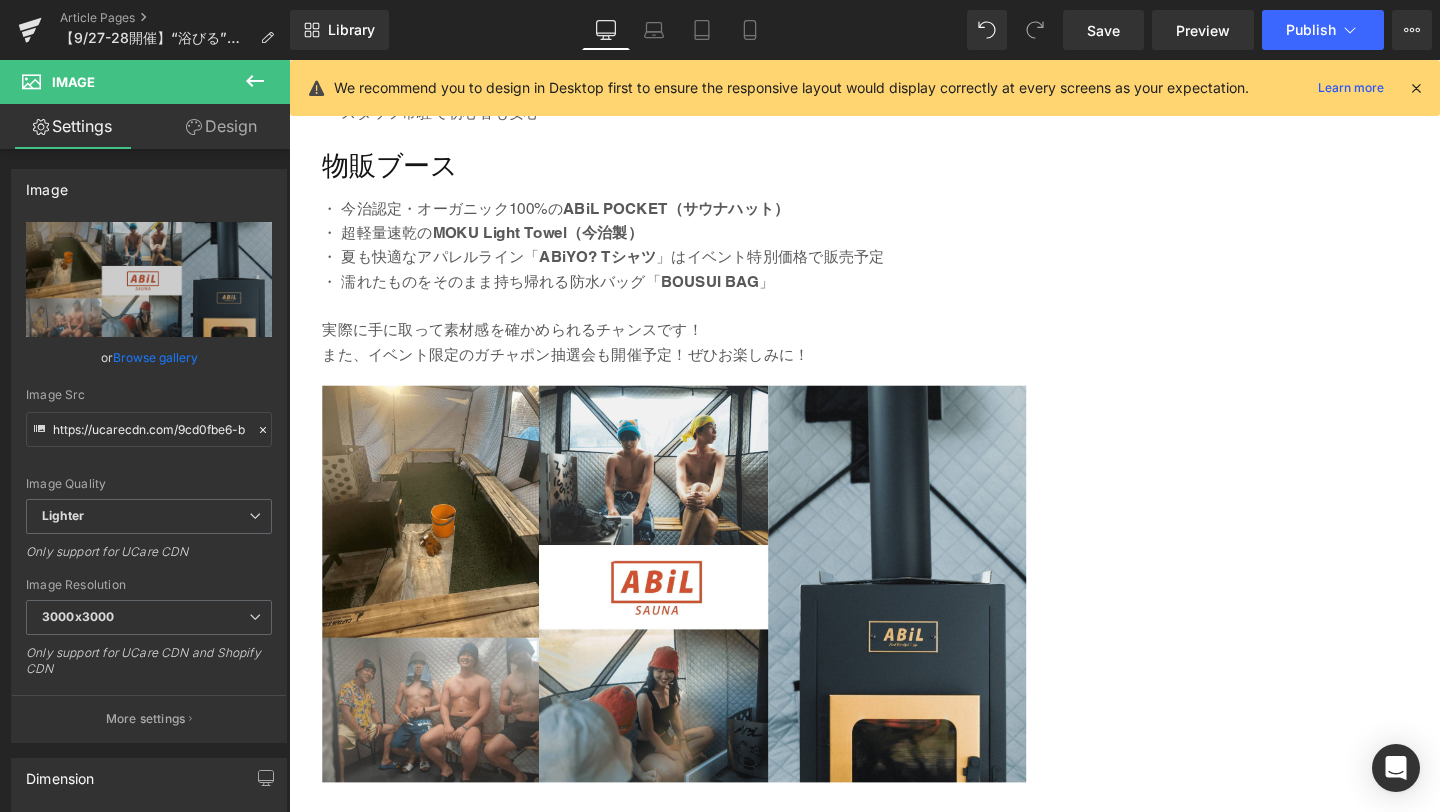 type on "C:\fakepath\4-min.png" 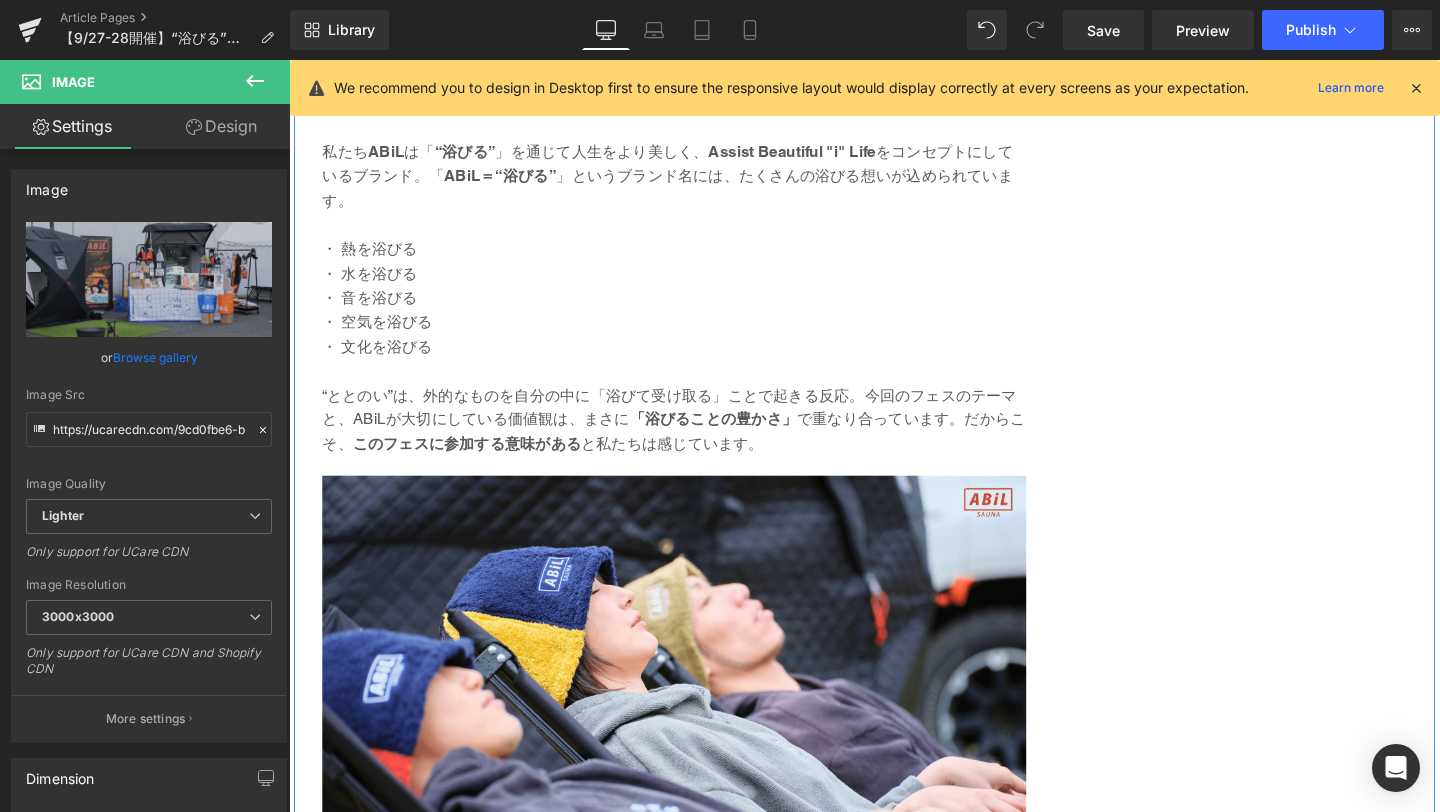 scroll, scrollTop: 3660, scrollLeft: 0, axis: vertical 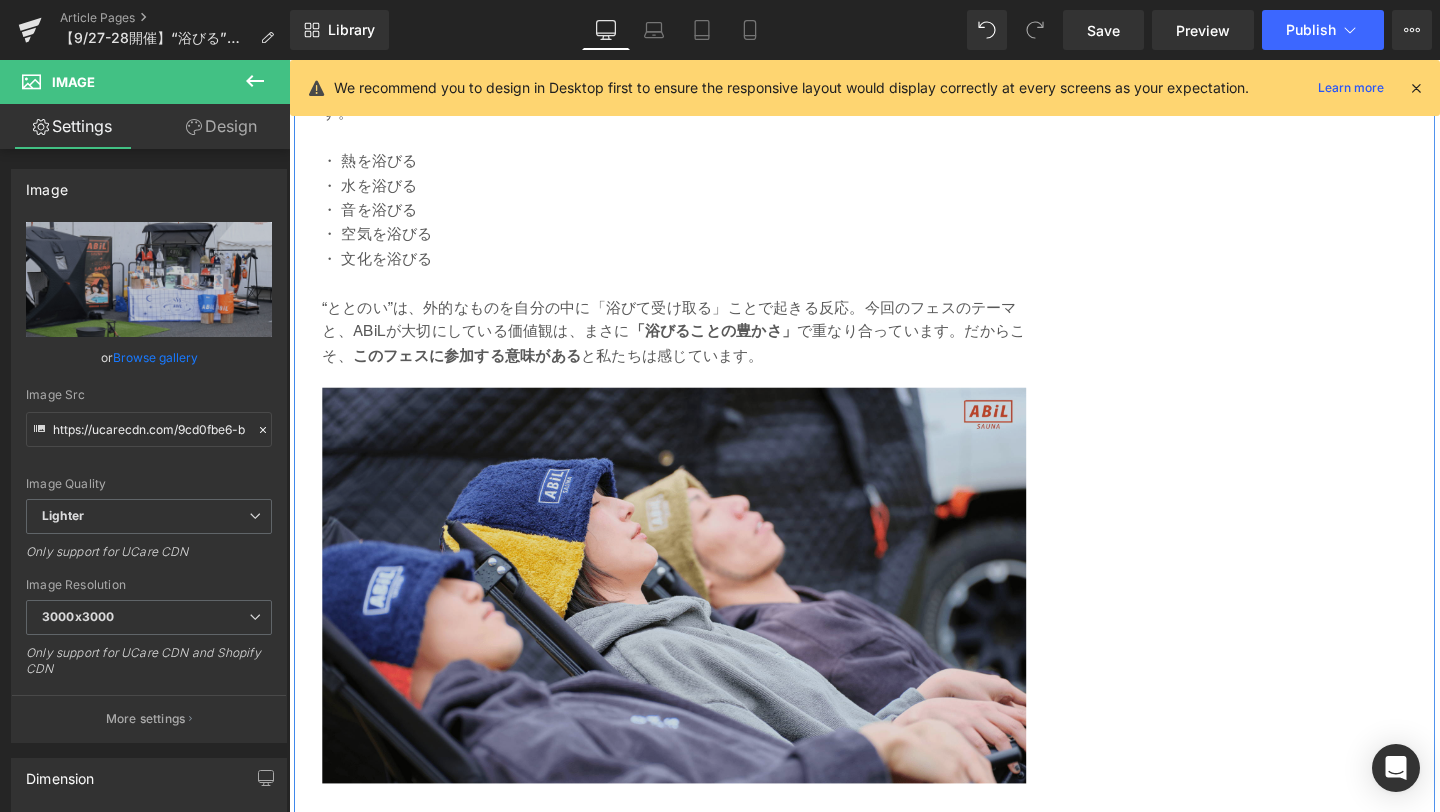 click at bounding box center [694, 613] 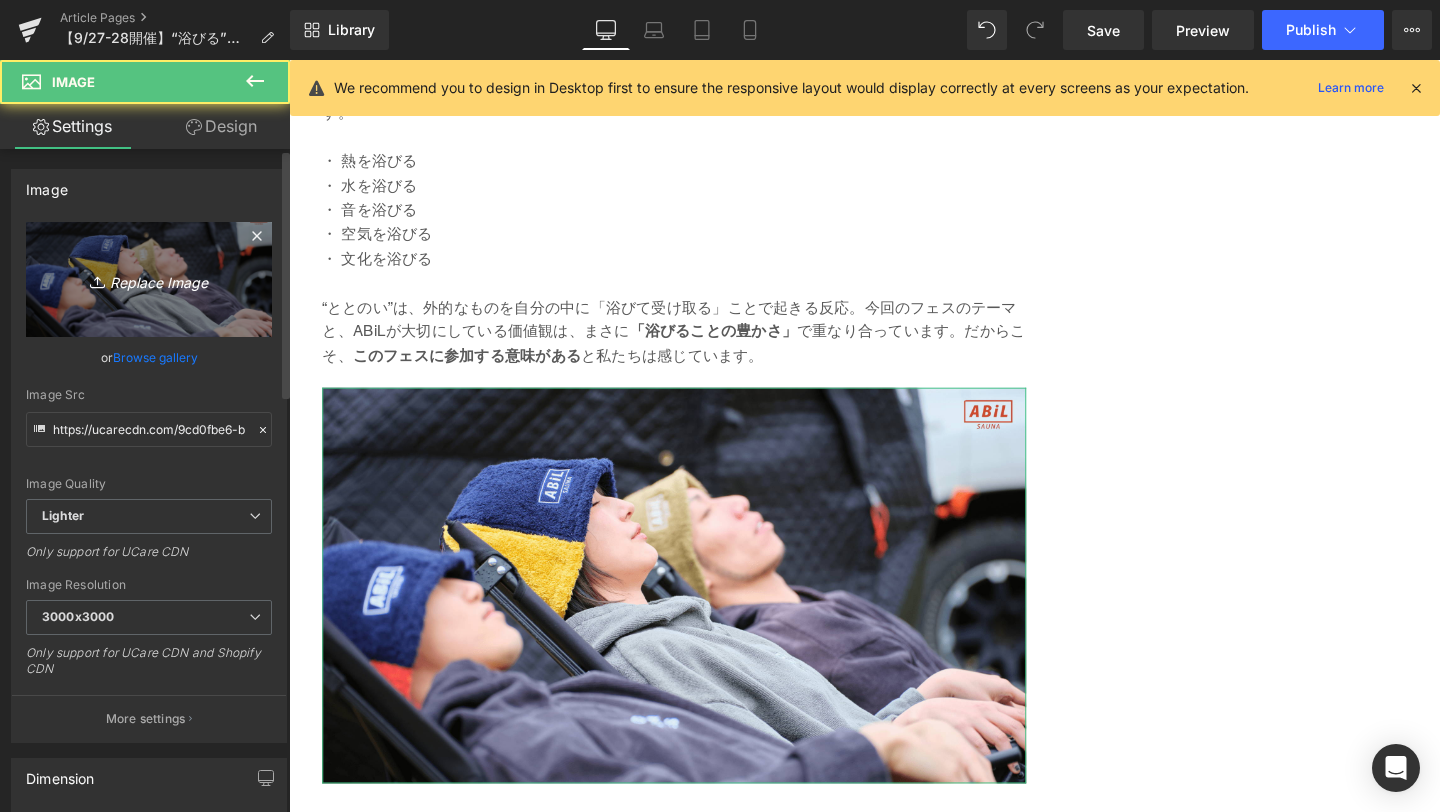 click on "Replace Image" at bounding box center [149, 279] 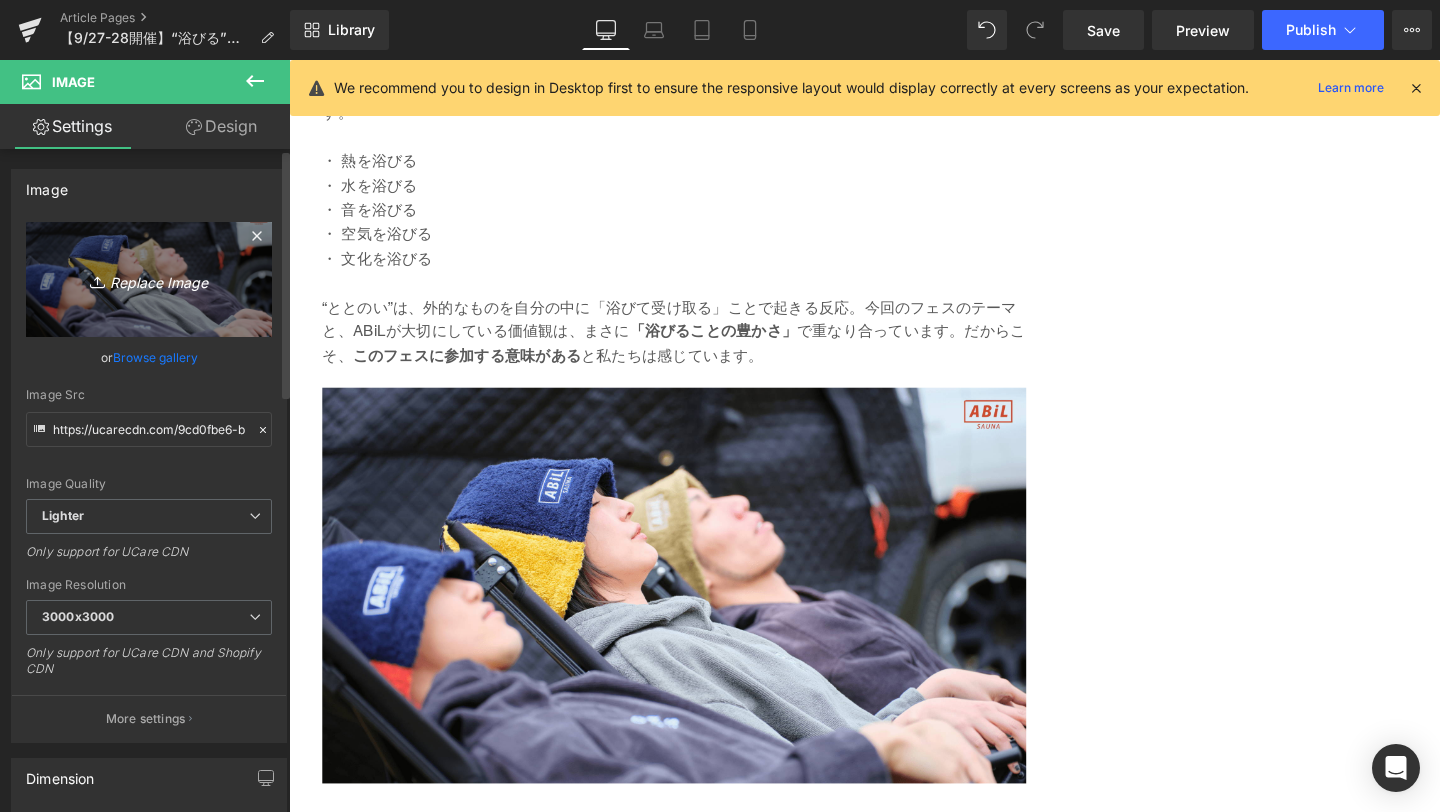 type on "C:\fakepath\3-min.png" 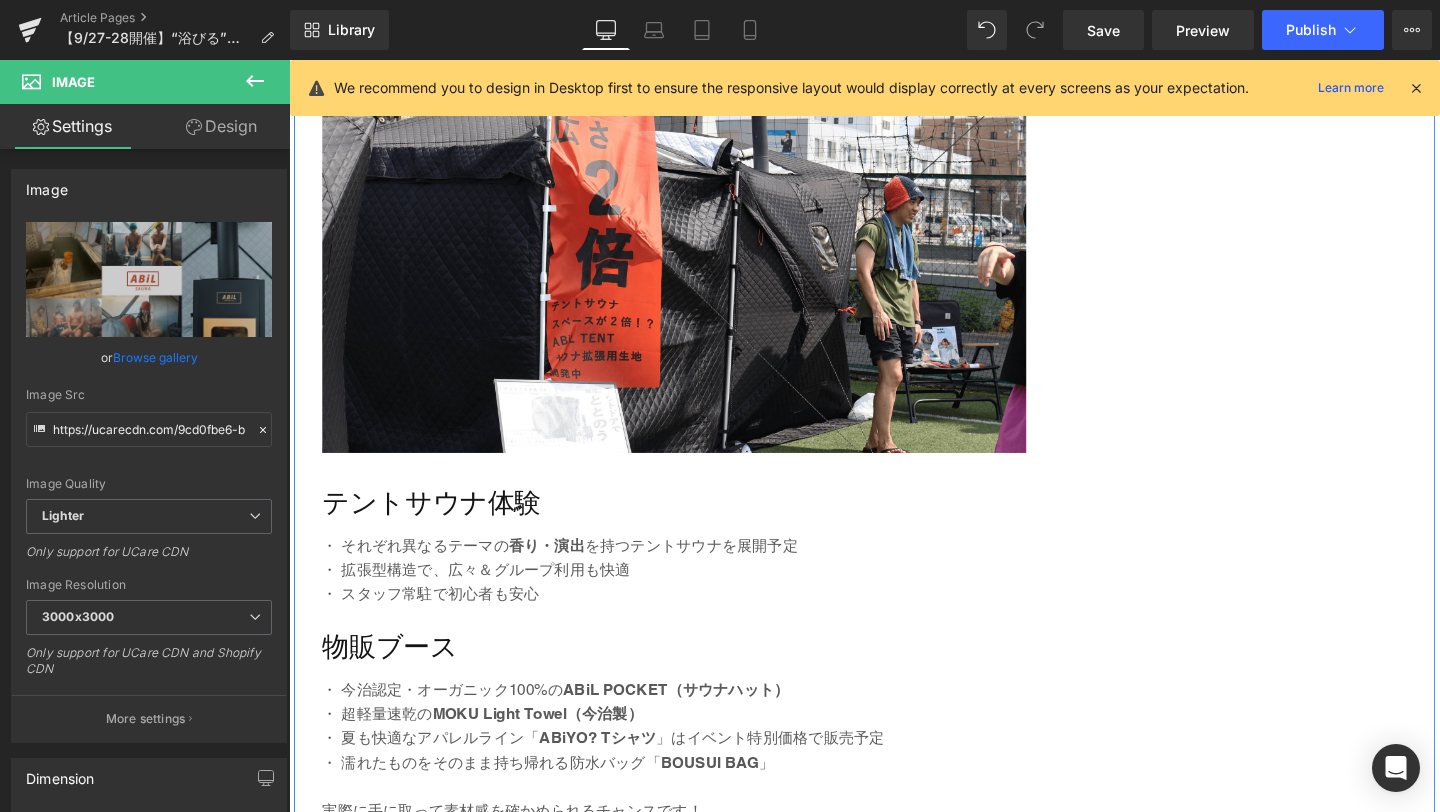 scroll, scrollTop: 4530, scrollLeft: 0, axis: vertical 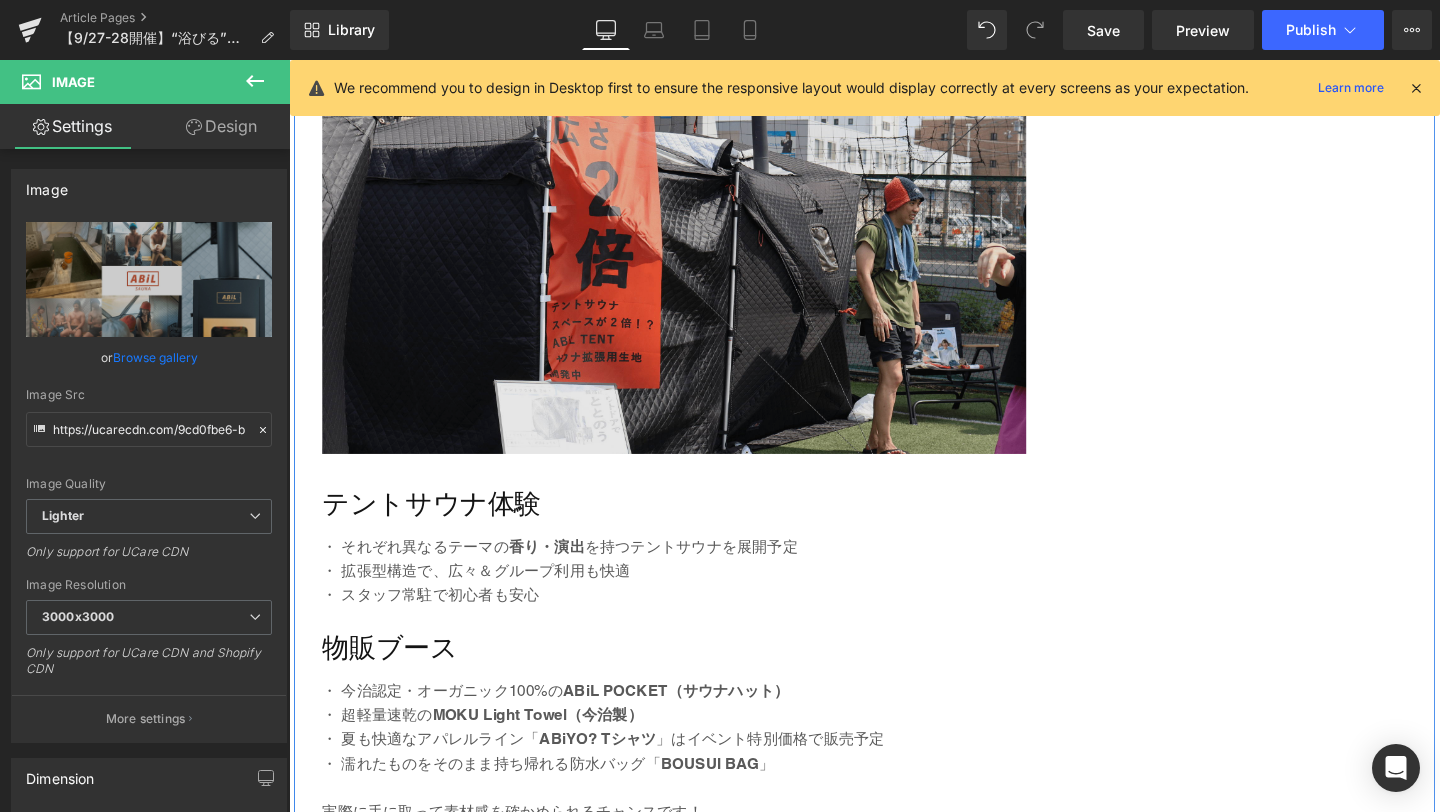 click at bounding box center (694, 266) 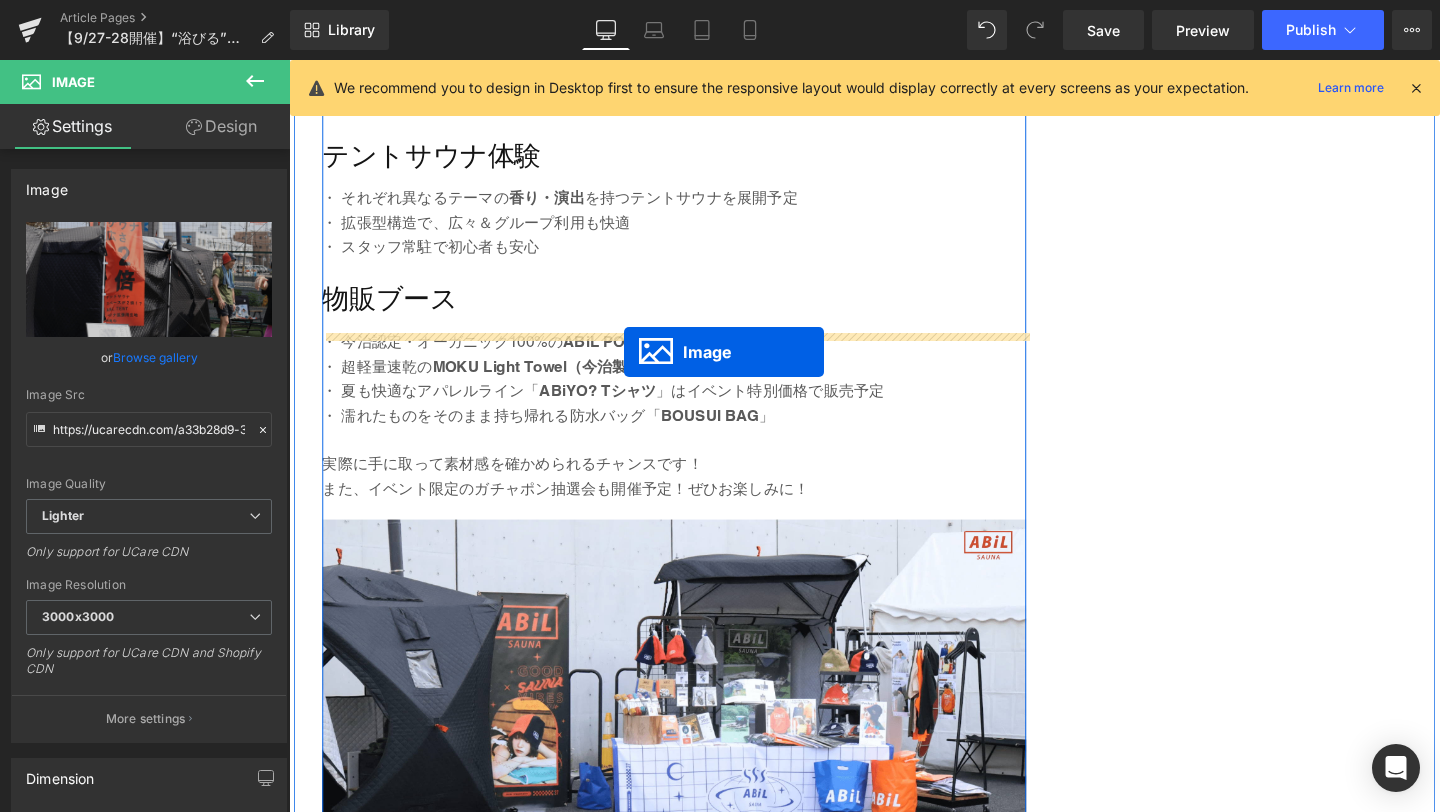 scroll, scrollTop: 4164, scrollLeft: 0, axis: vertical 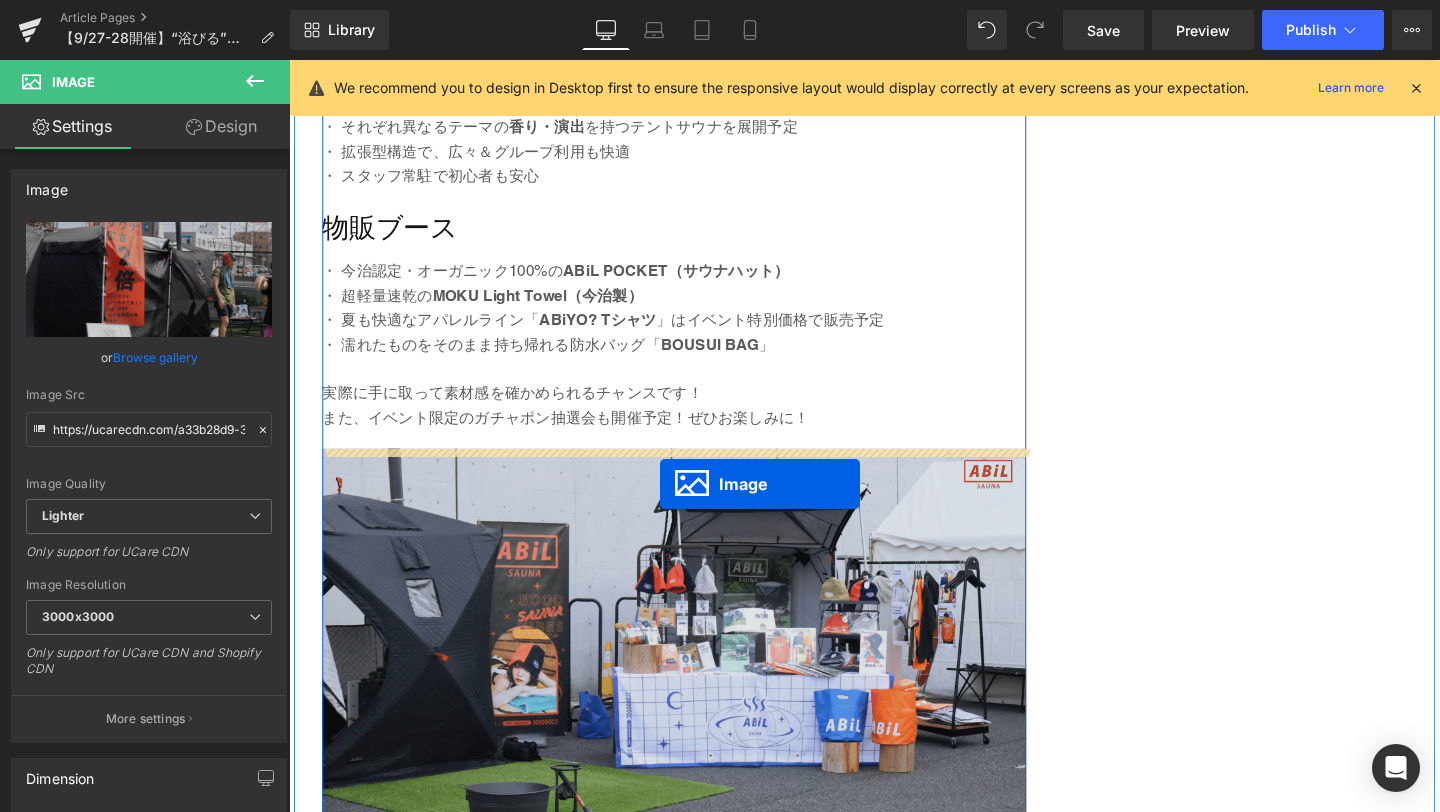 drag, startPoint x: 661, startPoint y: 269, endPoint x: 679, endPoint y: 505, distance: 236.68544 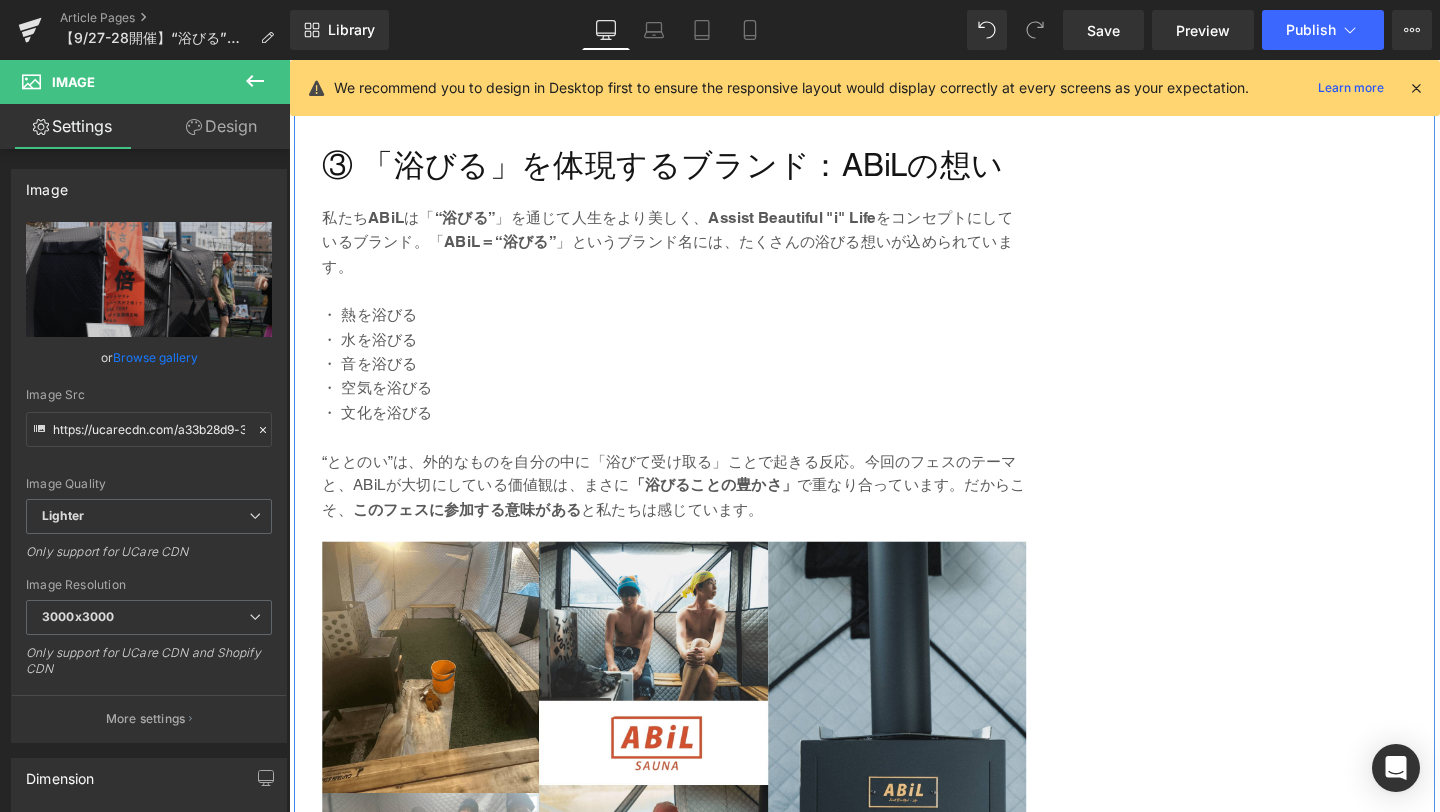 scroll, scrollTop: 3497, scrollLeft: 0, axis: vertical 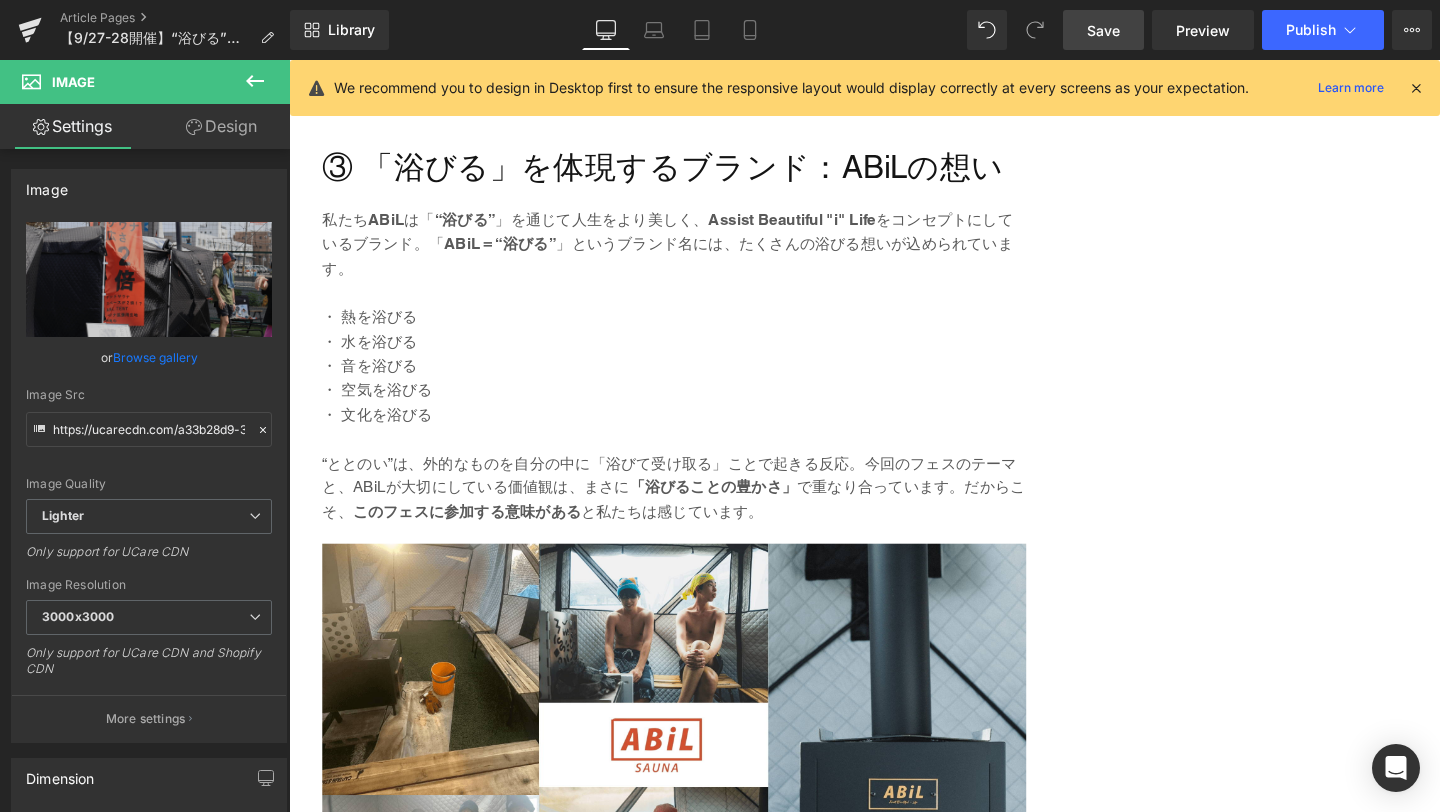 click on "Save" at bounding box center (1103, 30) 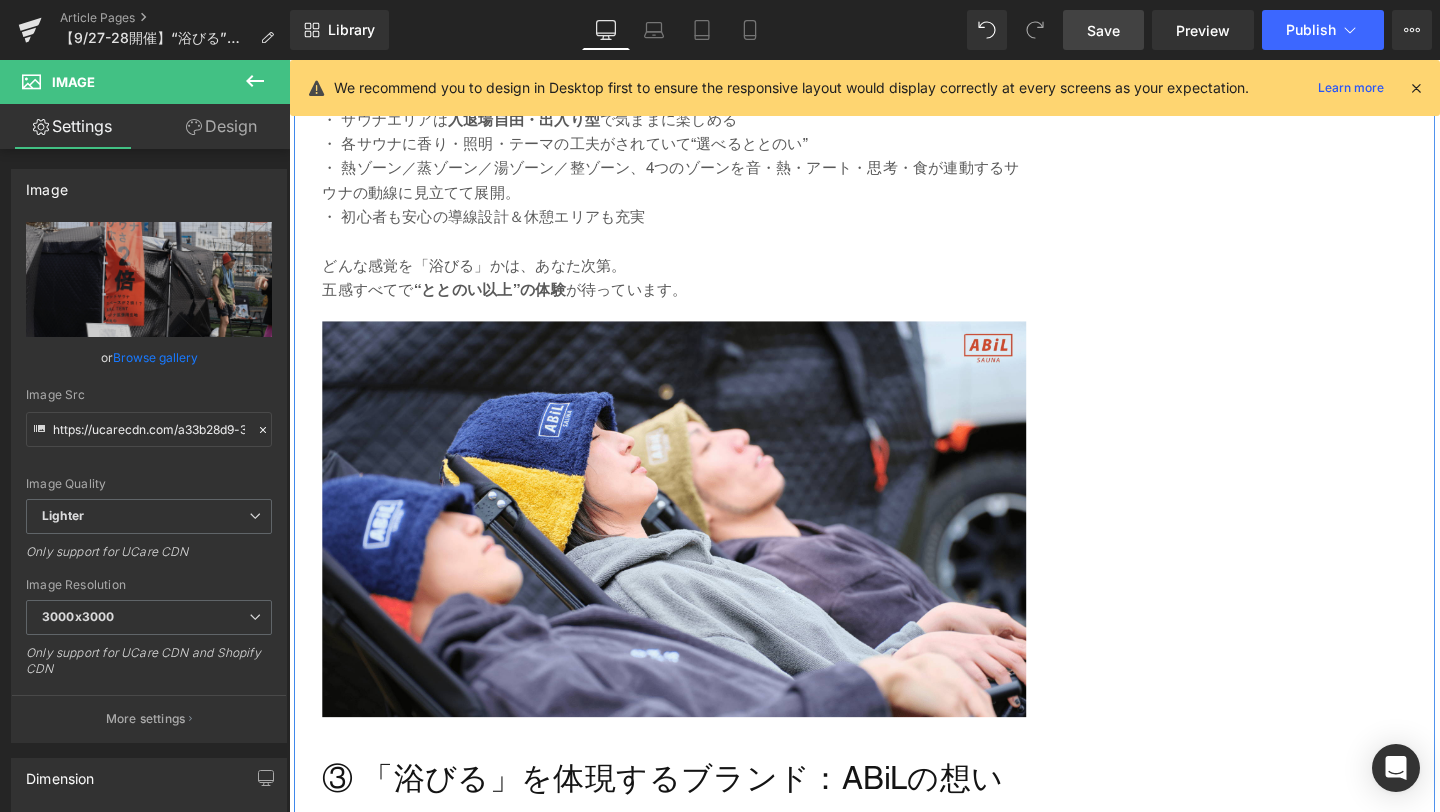 scroll, scrollTop: 2859, scrollLeft: 0, axis: vertical 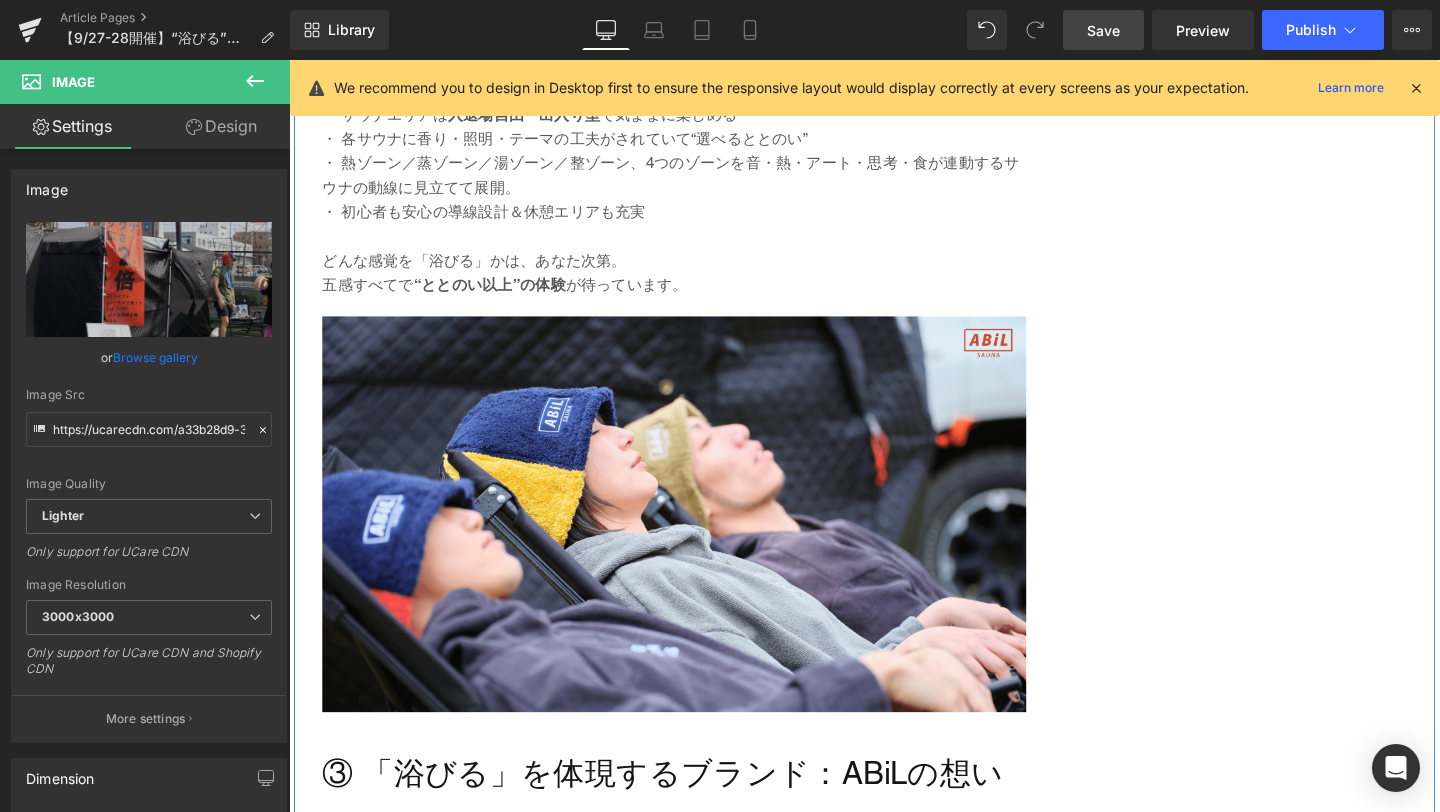 click on "Image" at bounding box center (694, 538) 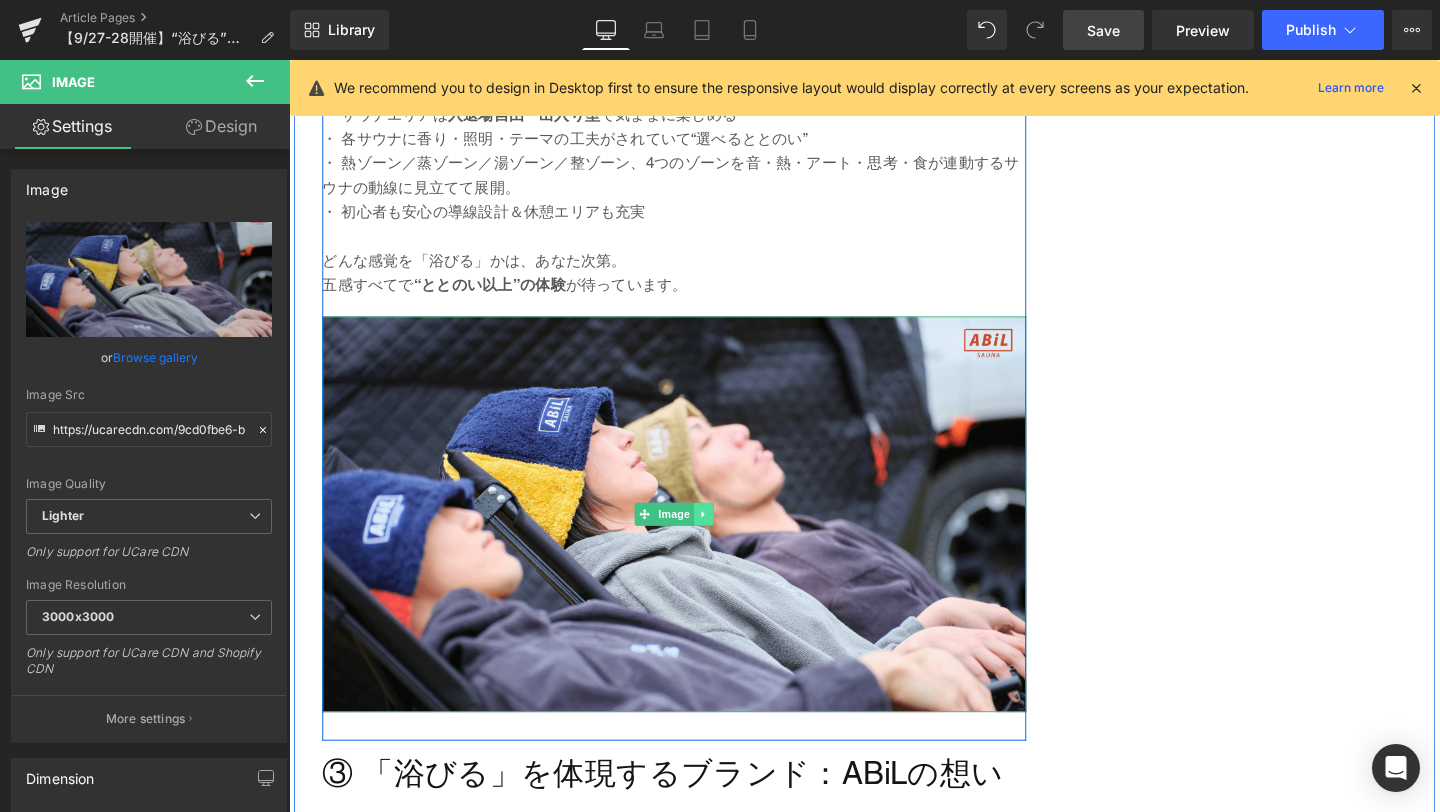 click at bounding box center [725, 538] 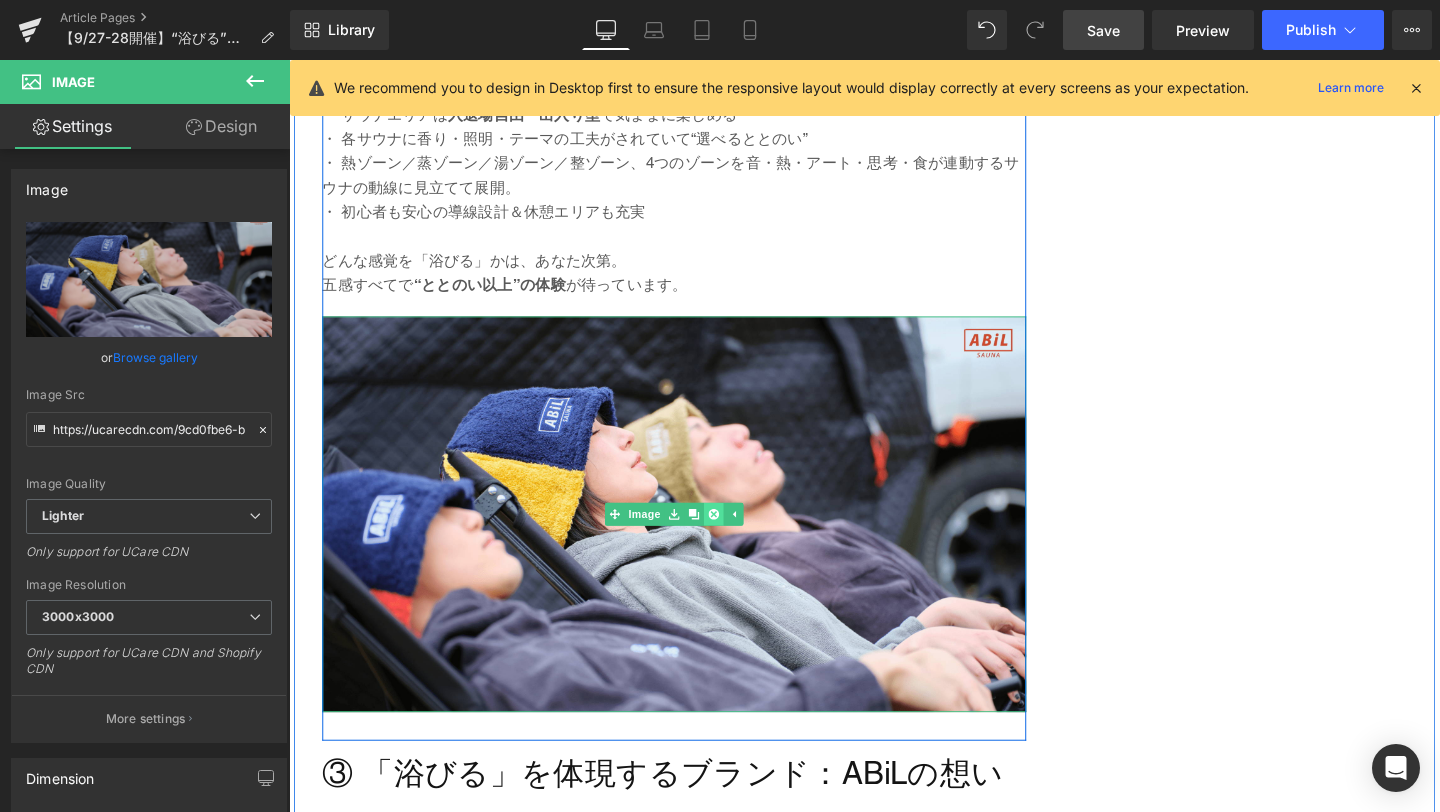 click 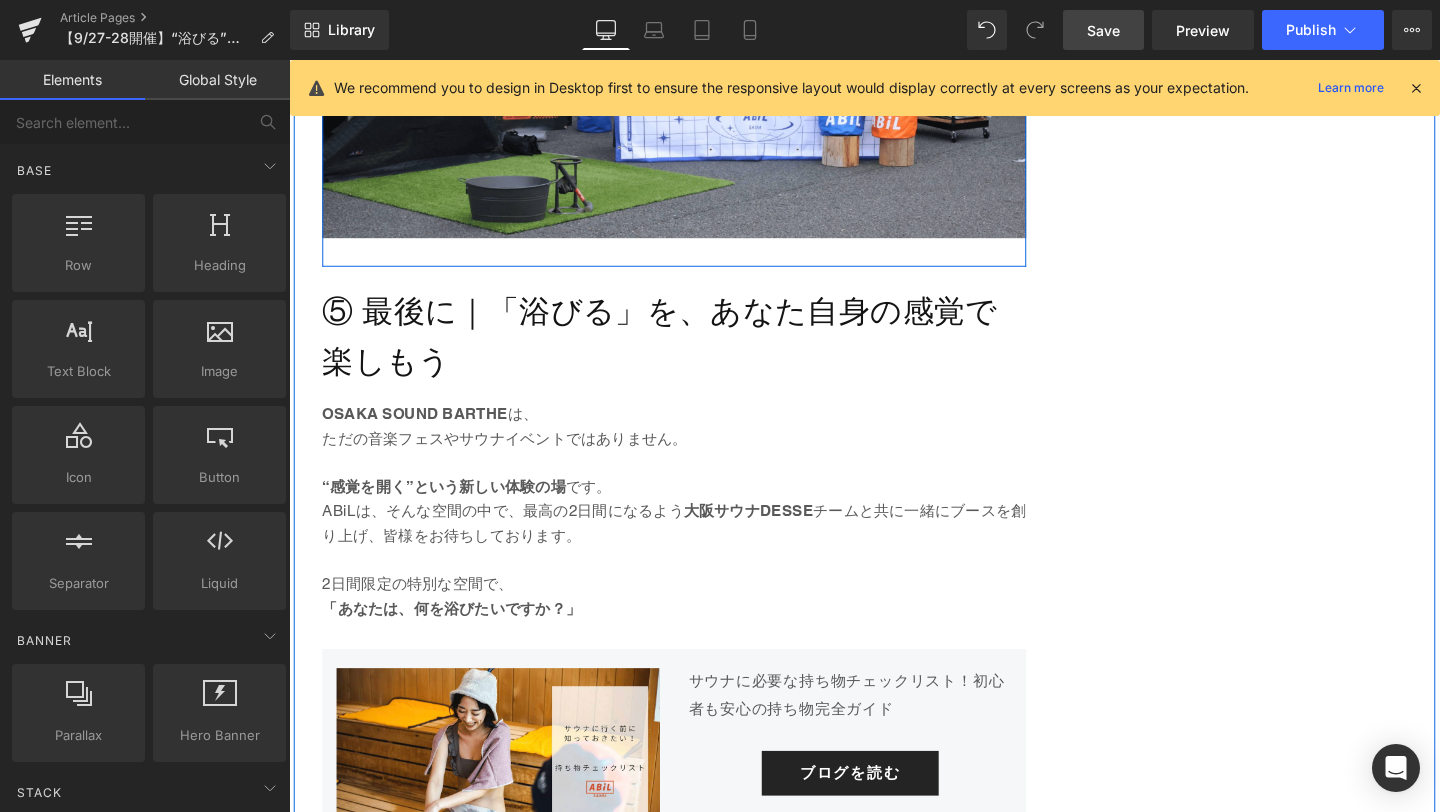 scroll, scrollTop: 5256, scrollLeft: 0, axis: vertical 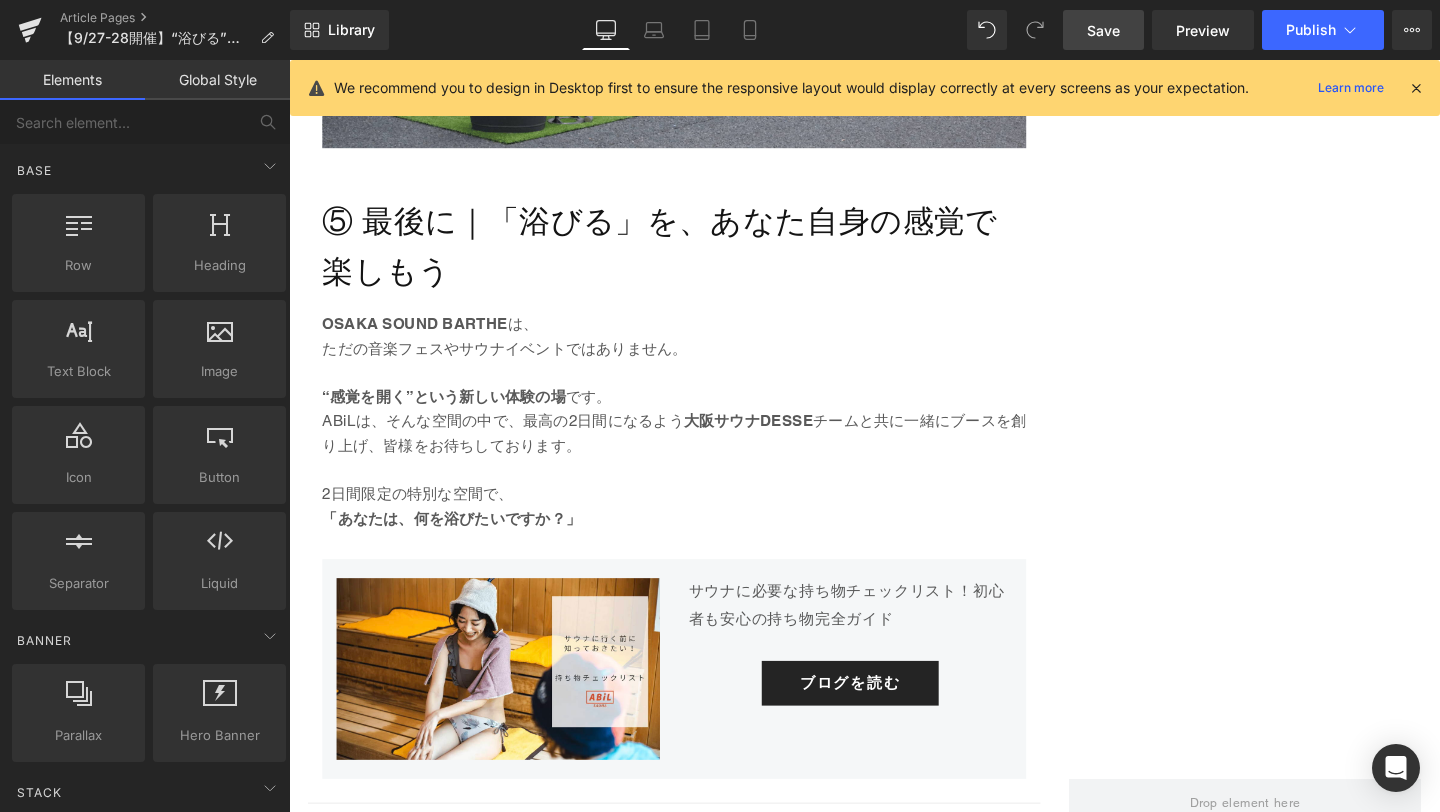 click on "Save" at bounding box center [1103, 30] 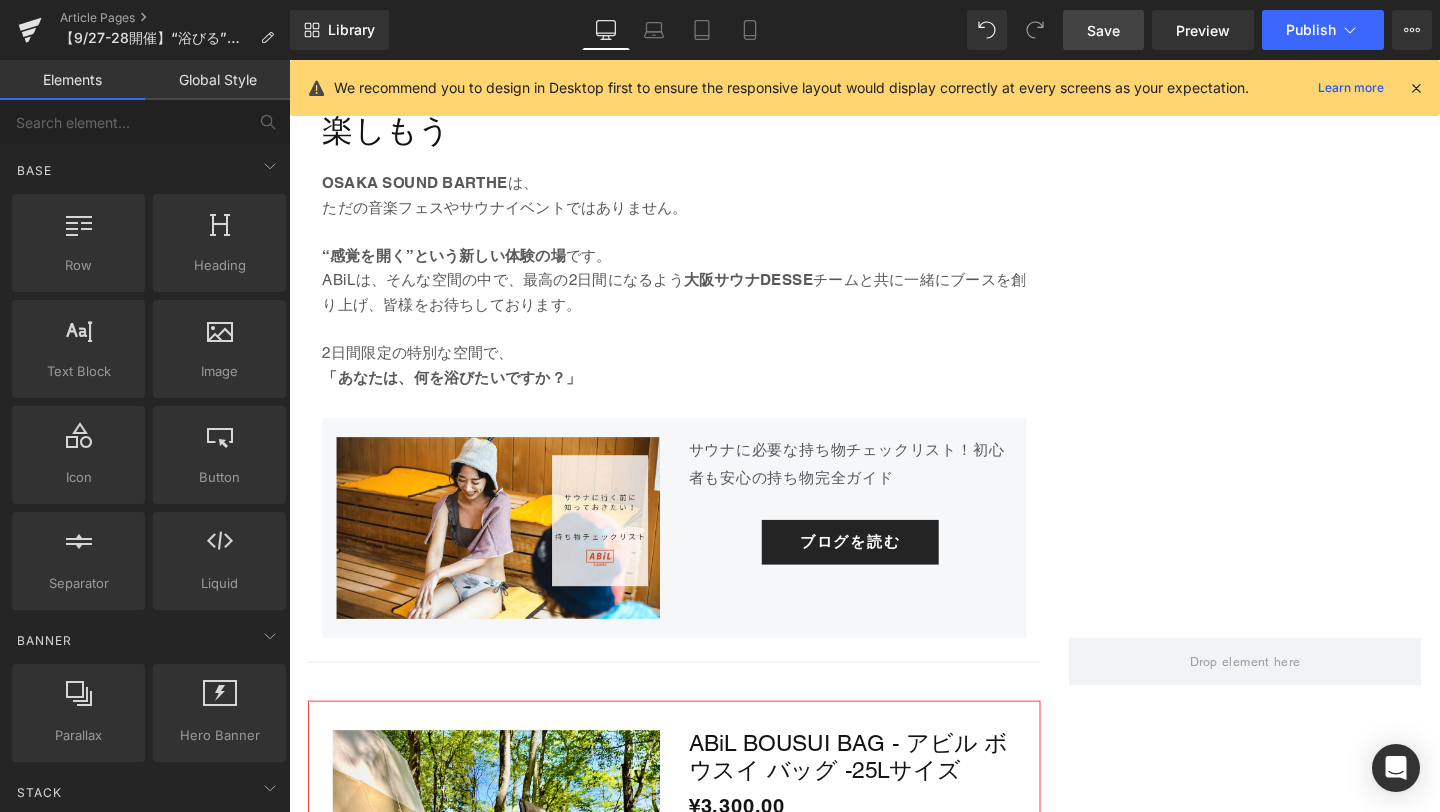 scroll, scrollTop: 5398, scrollLeft: 0, axis: vertical 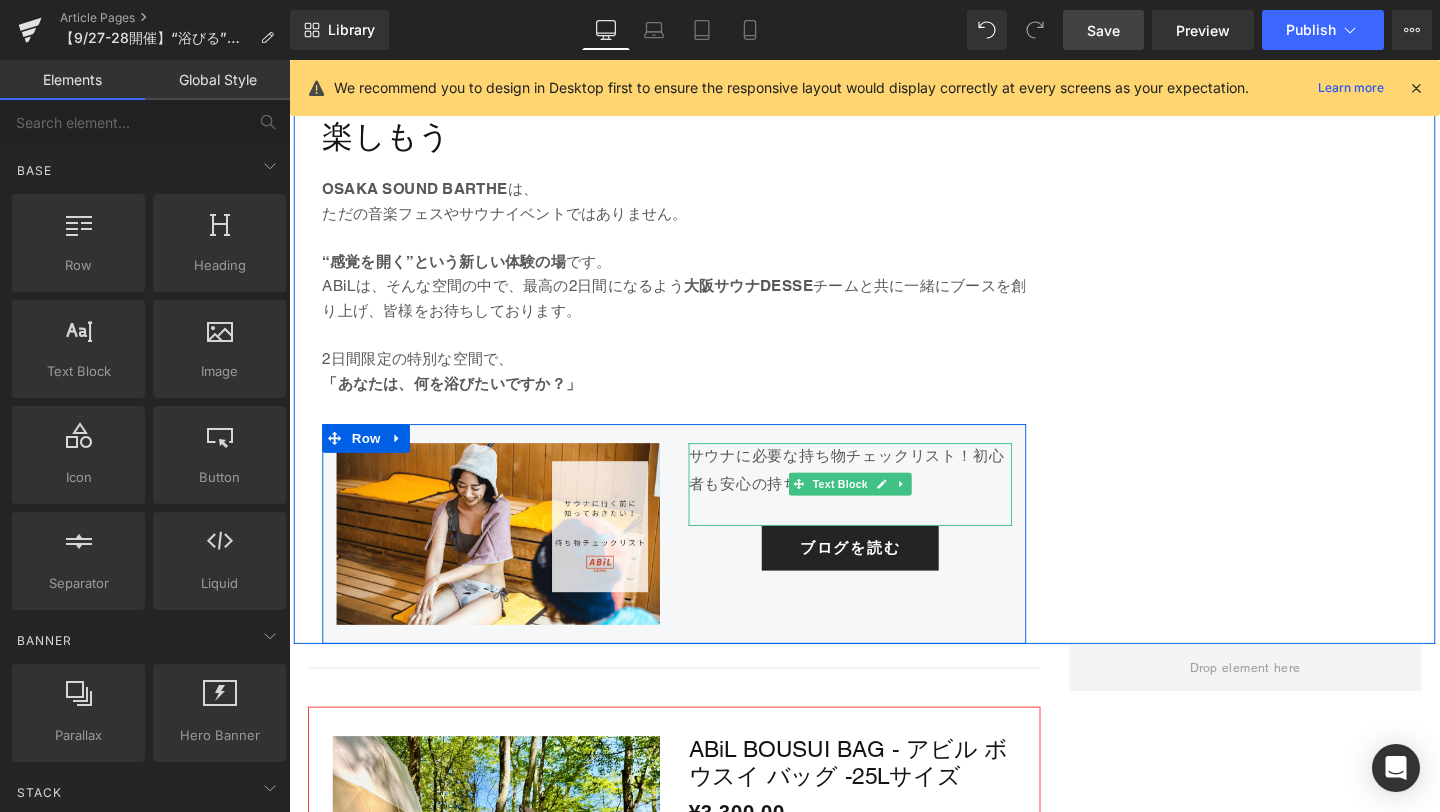 click on "サウナに必要な持ち物チェックリスト！初心者も安心の持ち物完全ガイド" at bounding box center [879, 492] 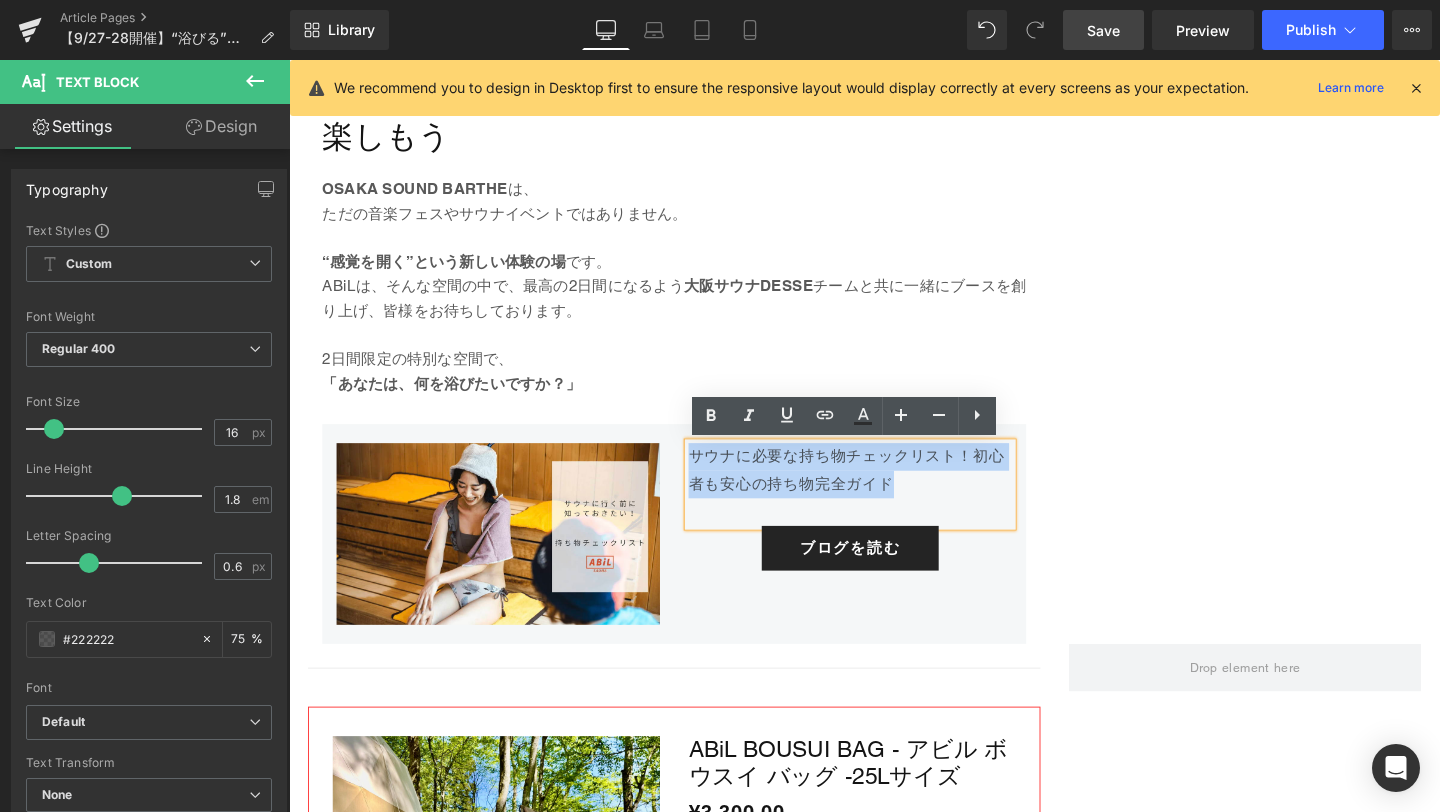 drag, startPoint x: 952, startPoint y: 508, endPoint x: 710, endPoint y: 473, distance: 244.5179 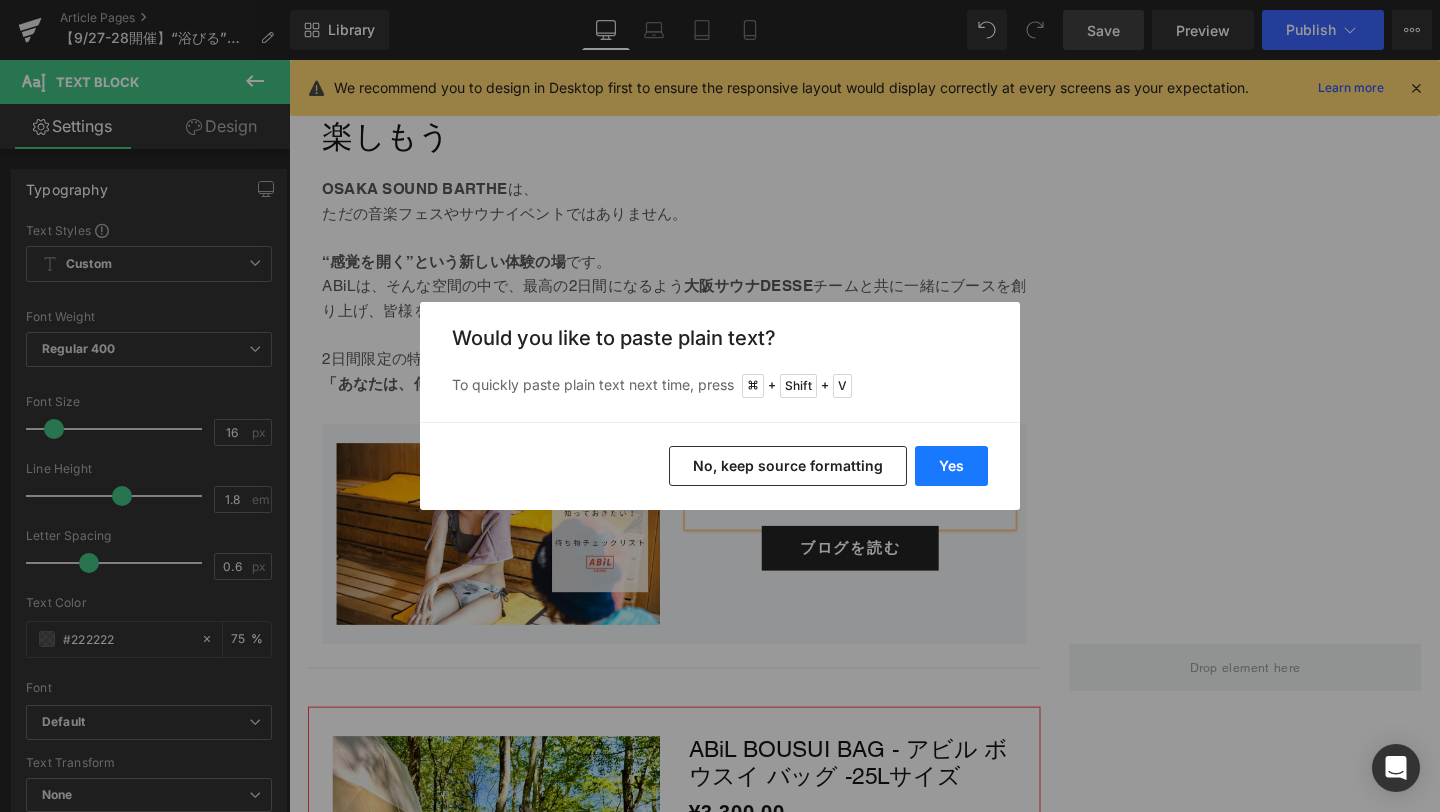 click on "Yes" at bounding box center (951, 466) 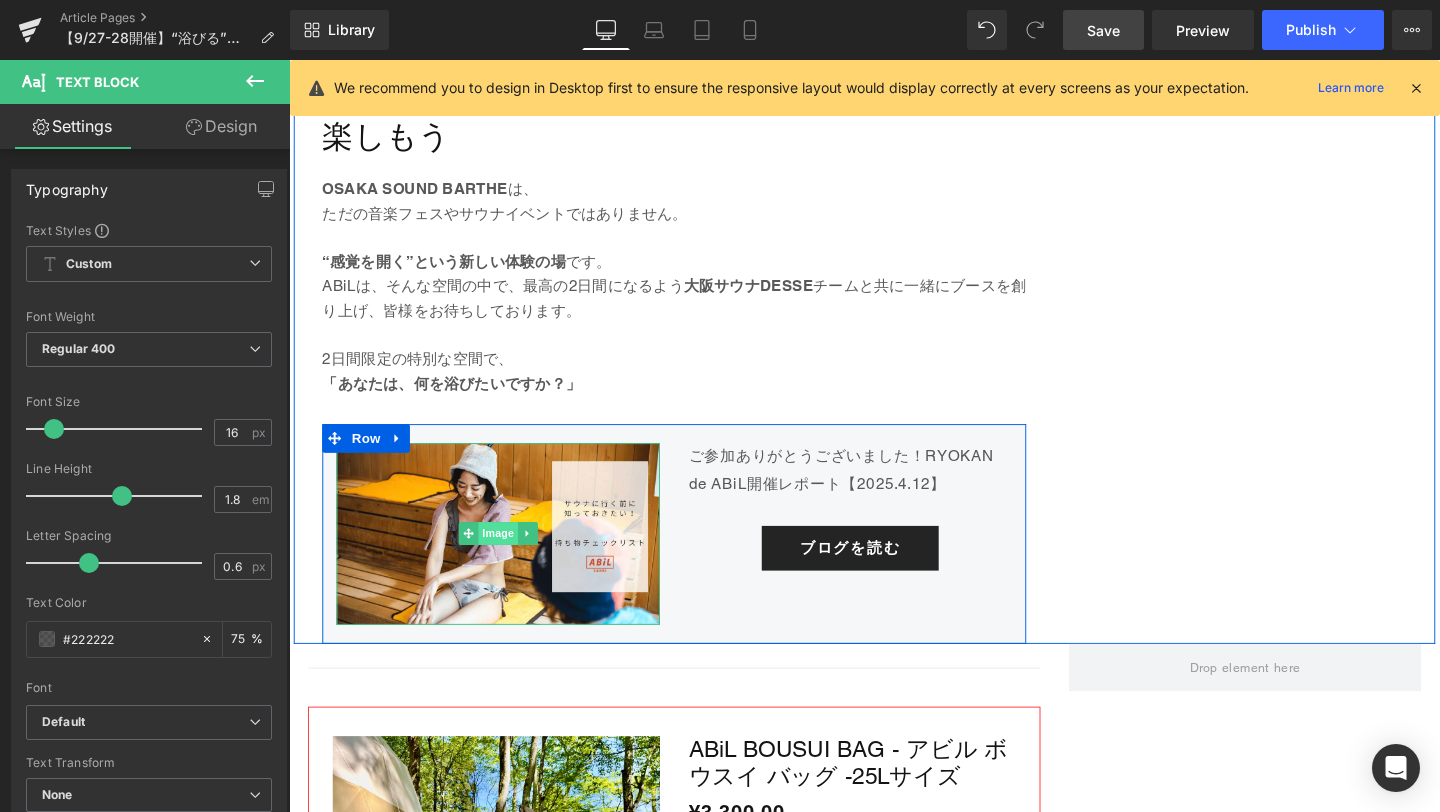 click on "Image" at bounding box center (509, 558) 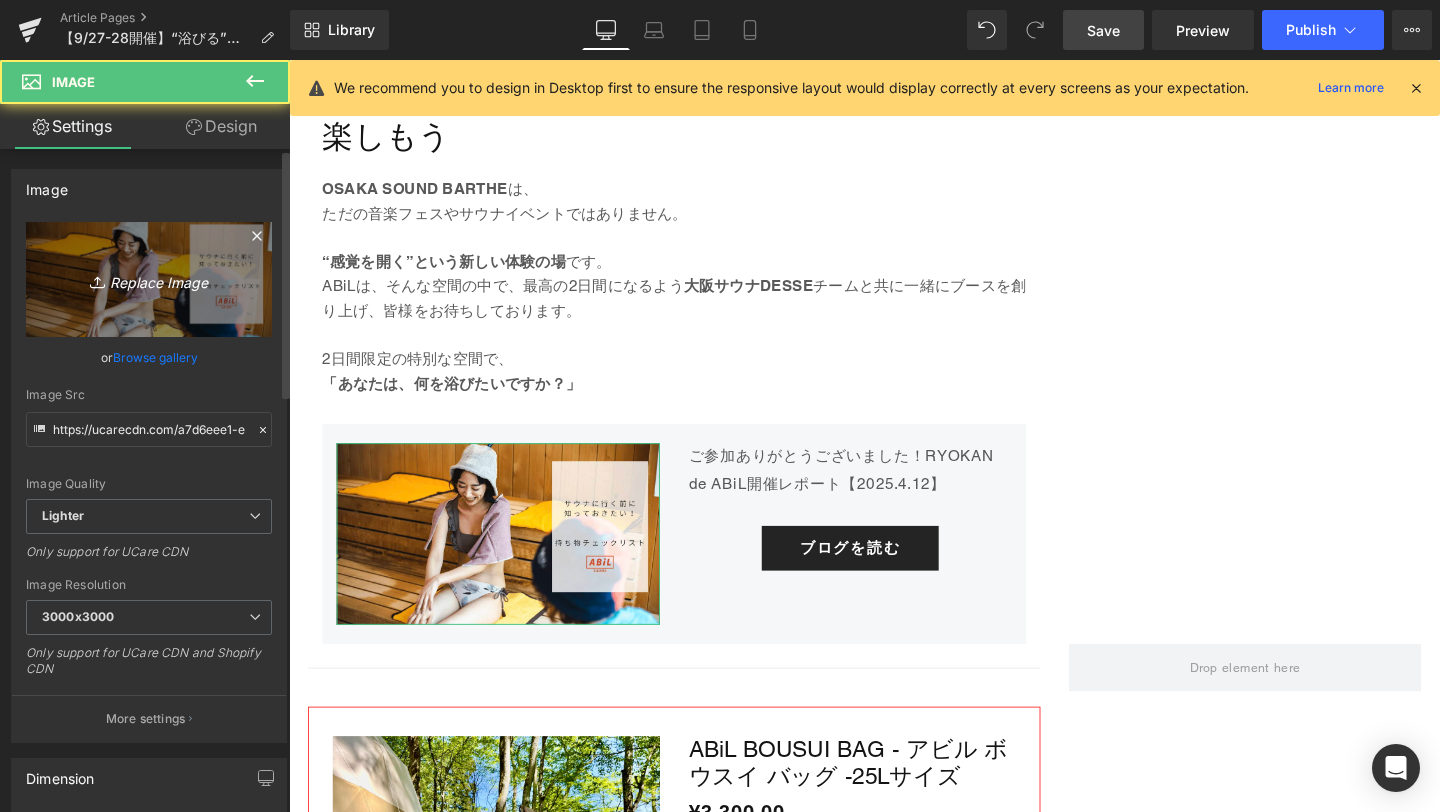 click on "Replace Image" at bounding box center [149, 279] 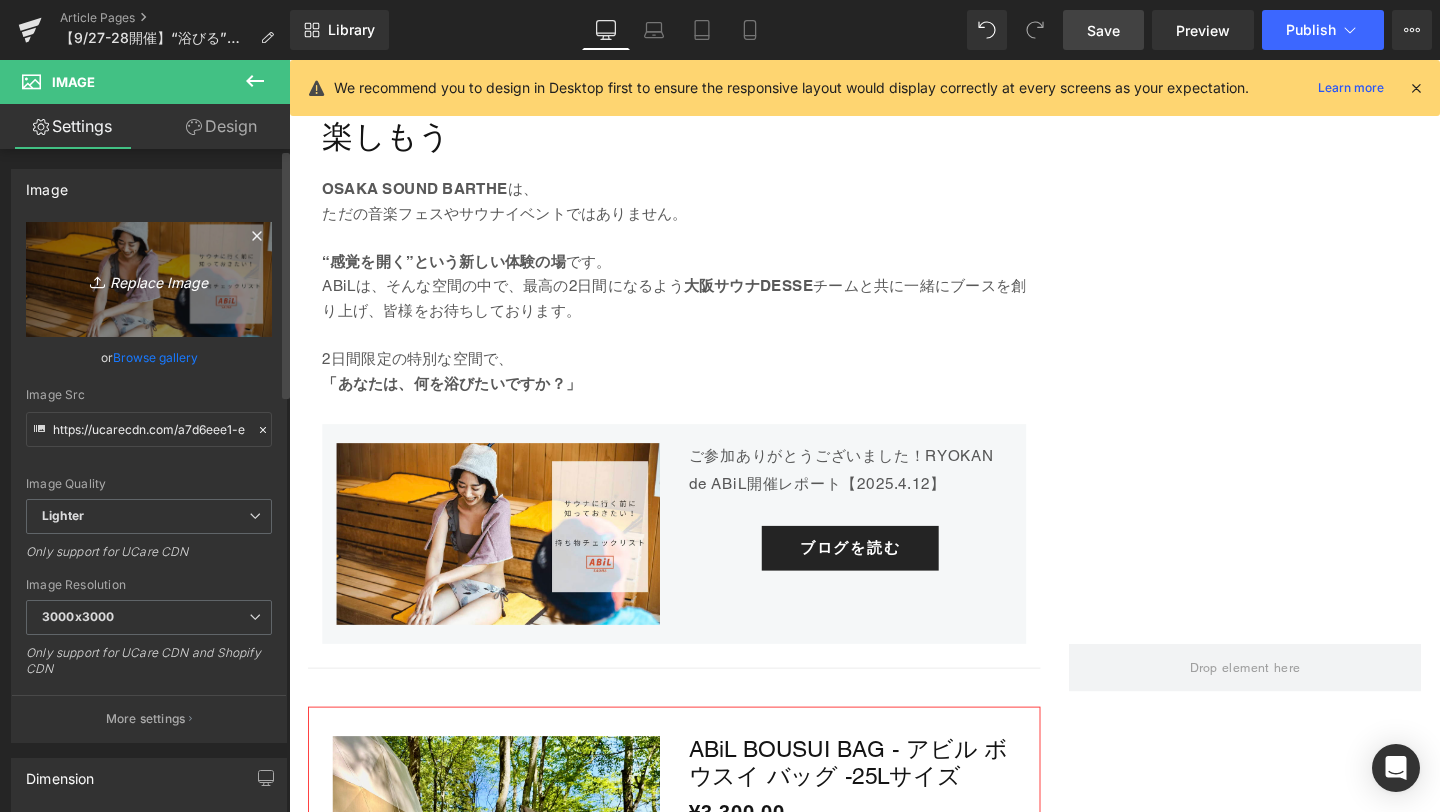 type on "C:\fakepath\1-min.png" 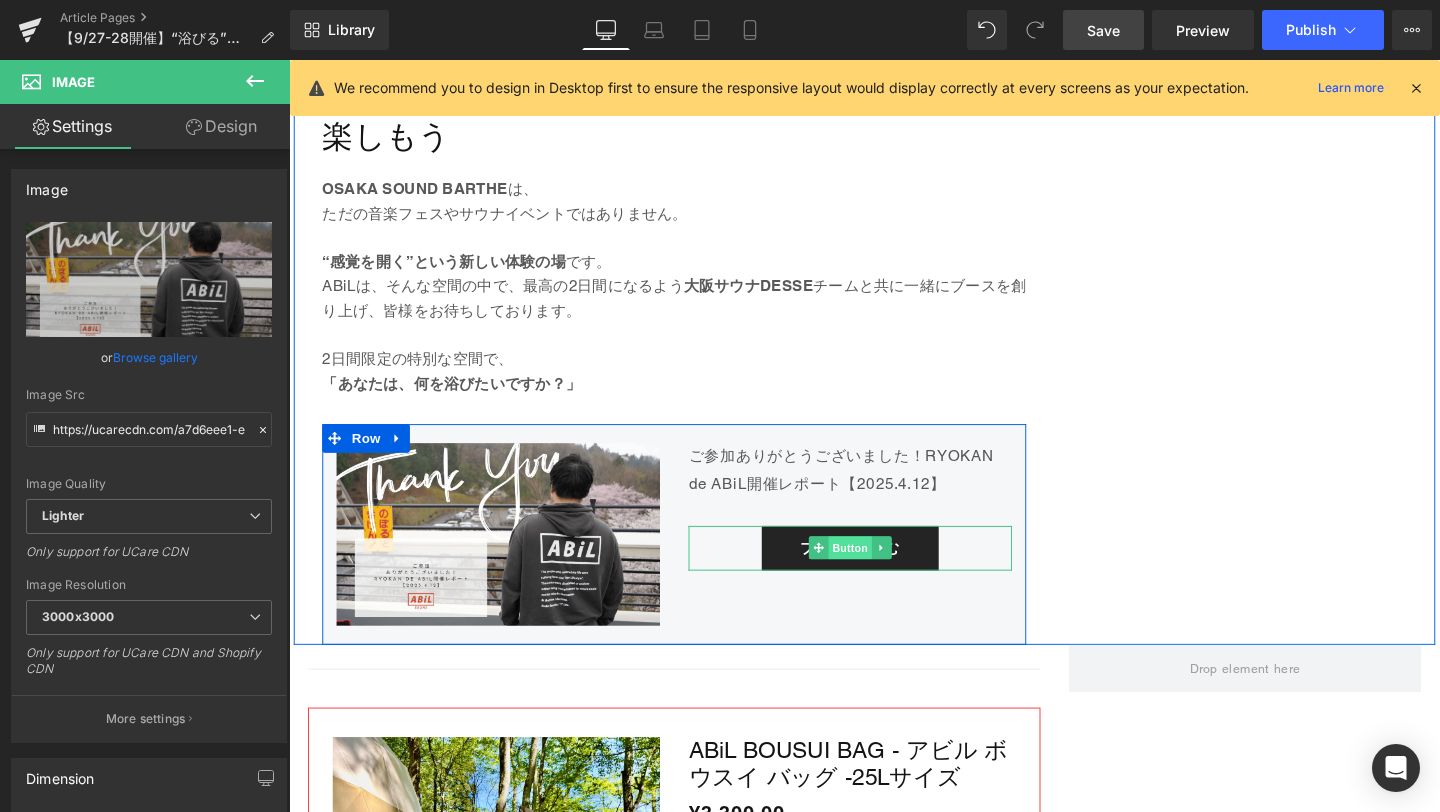 click on "Button" at bounding box center [879, 573] 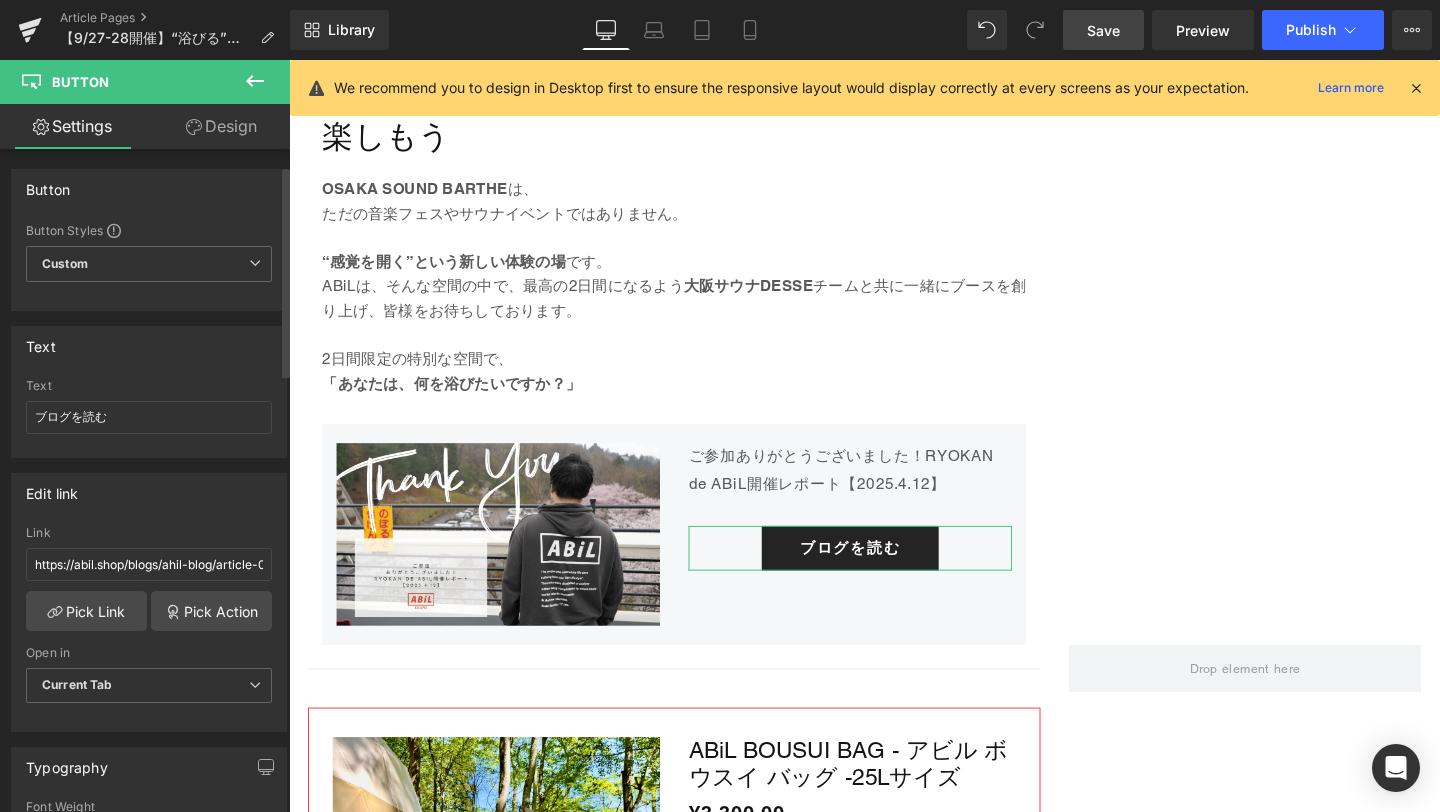 scroll, scrollTop: 61, scrollLeft: 0, axis: vertical 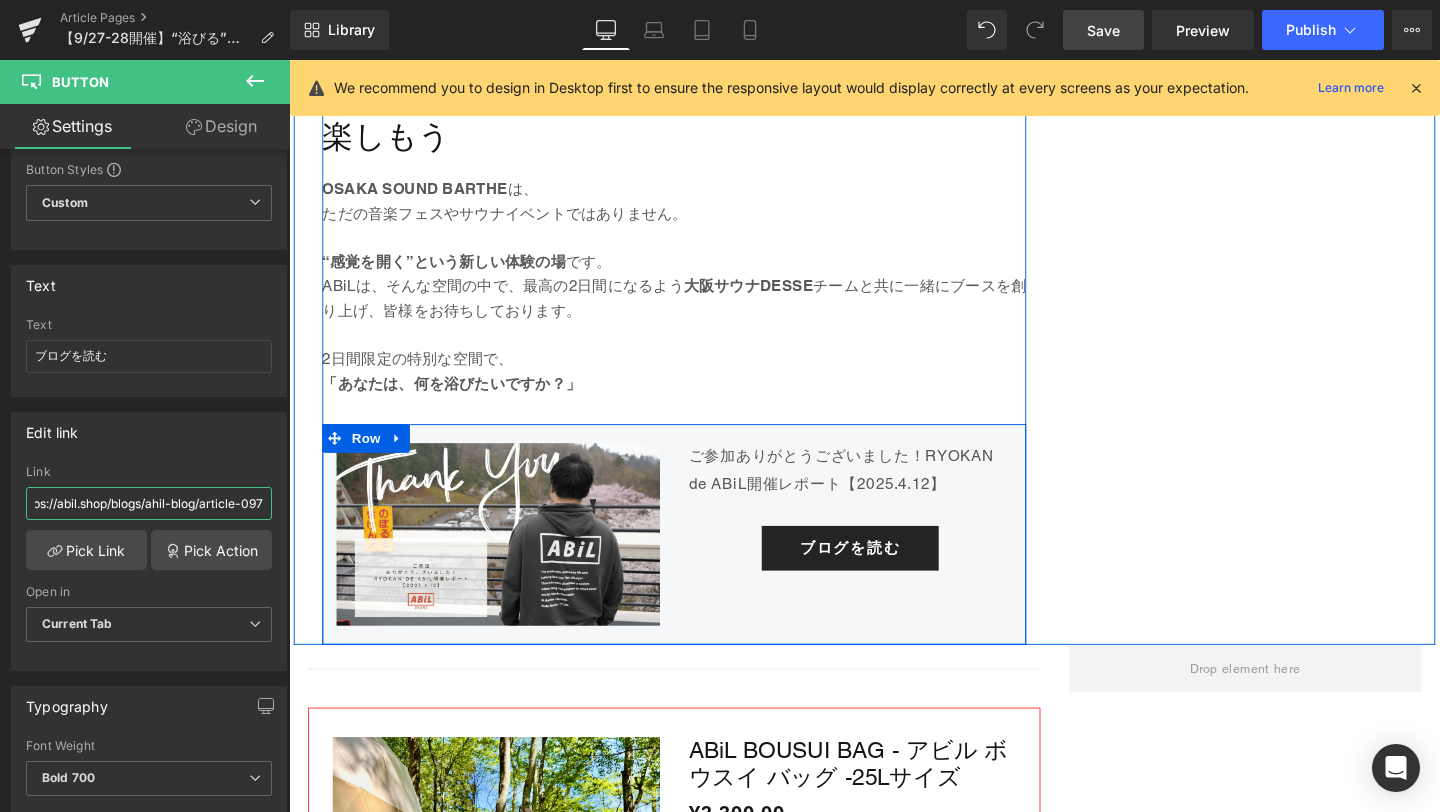 drag, startPoint x: 323, startPoint y: 562, endPoint x: 320, endPoint y: 523, distance: 39.115215 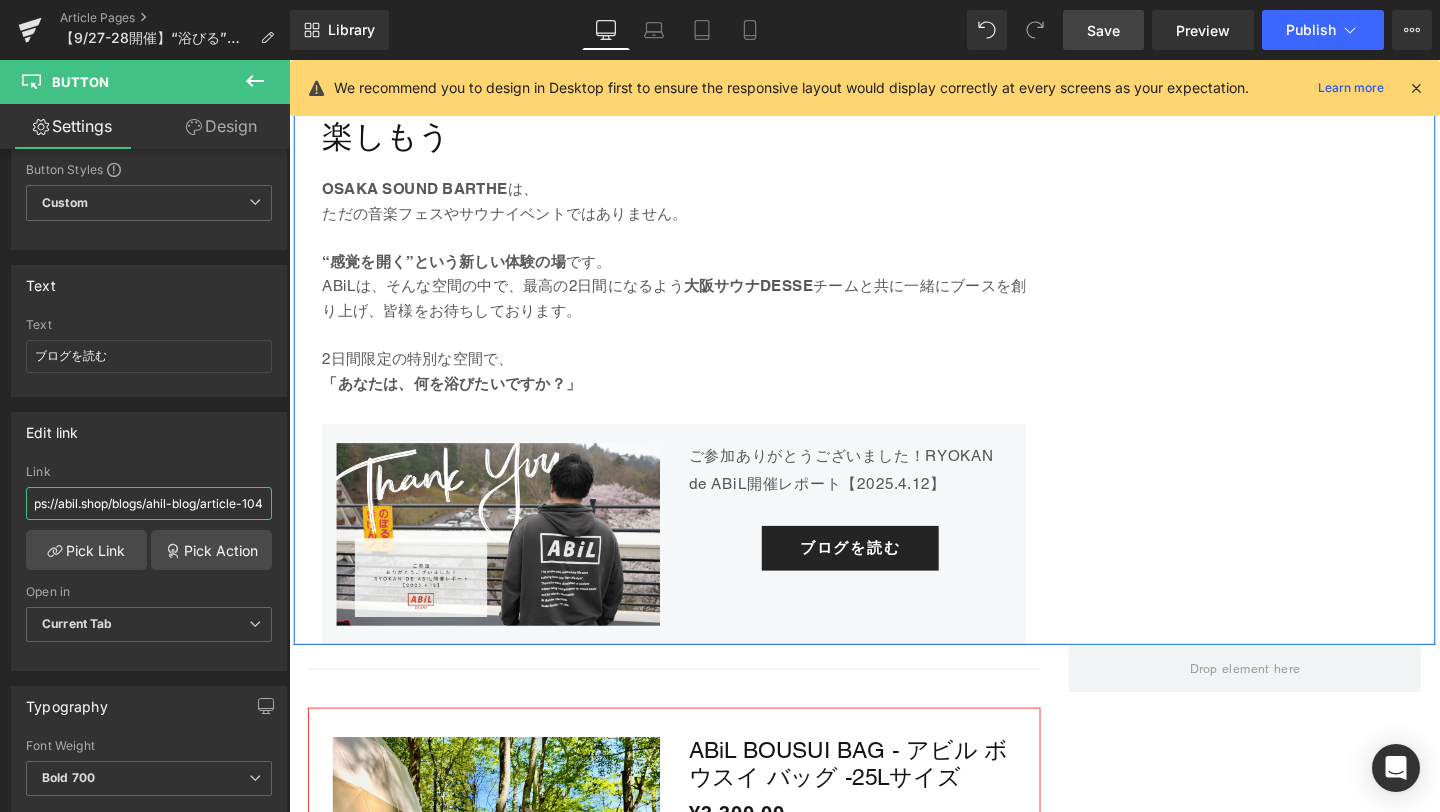 scroll, scrollTop: 0, scrollLeft: 27, axis: horizontal 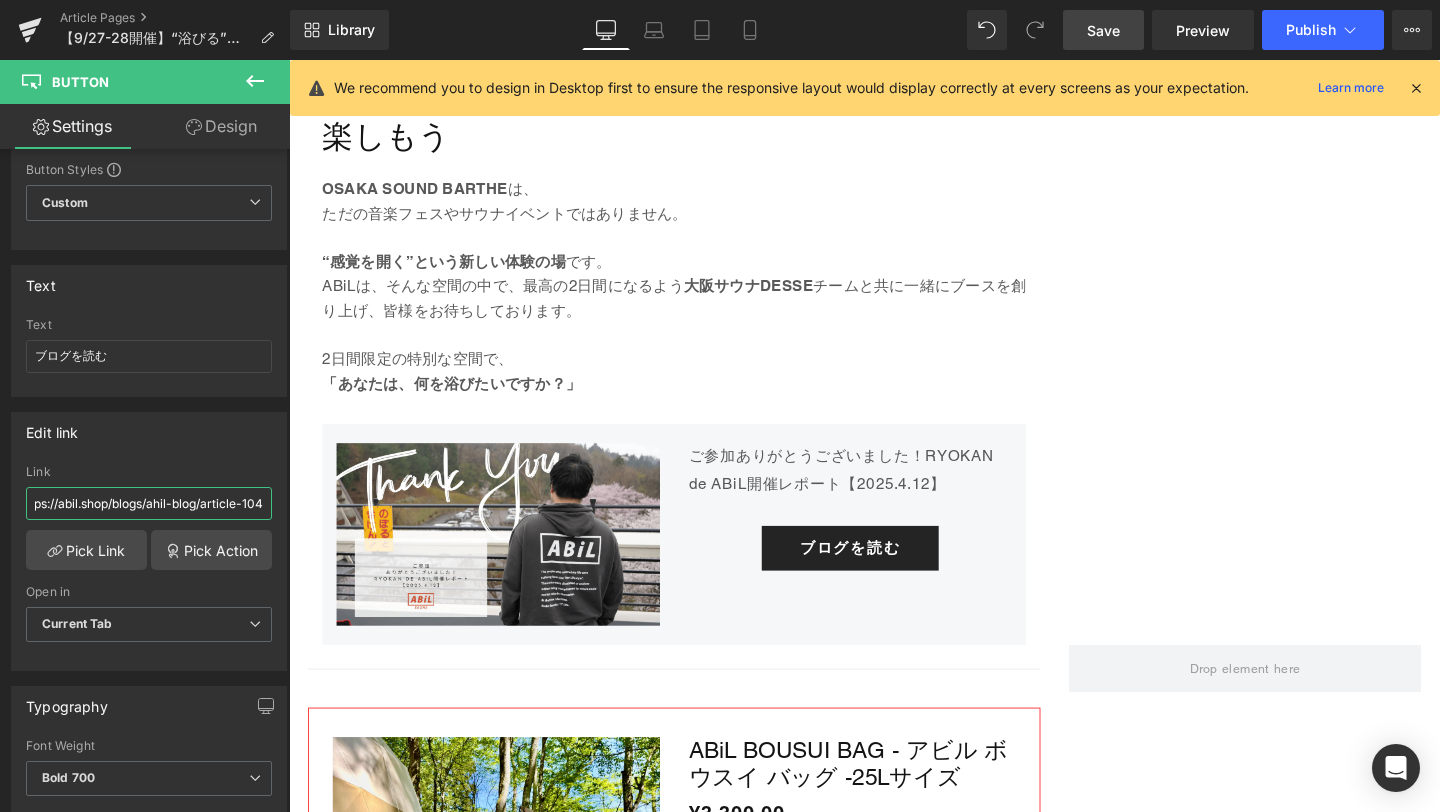 type on "https://abil.shop/blogs/ahil-blog/article-104" 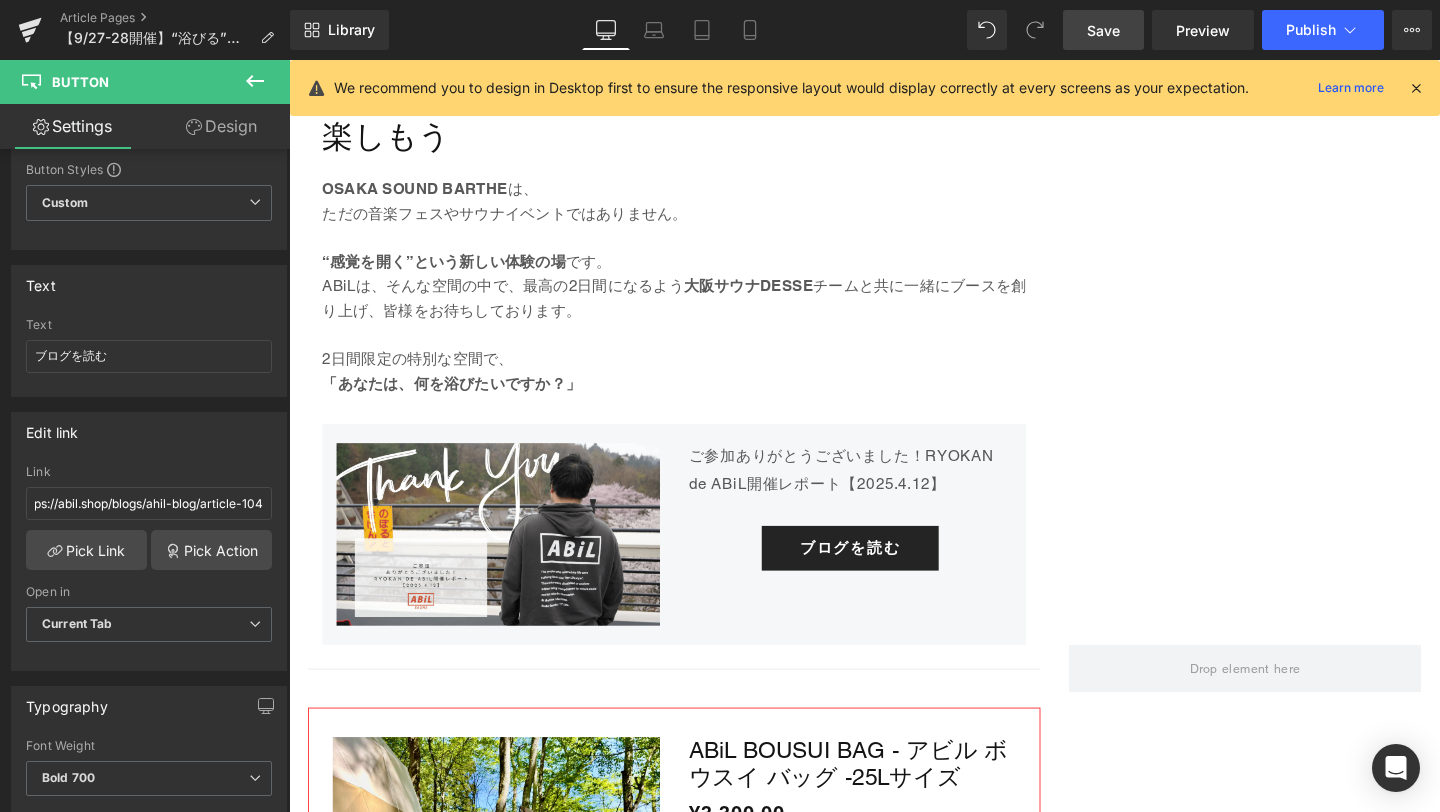 click on "Save" at bounding box center (1103, 30) 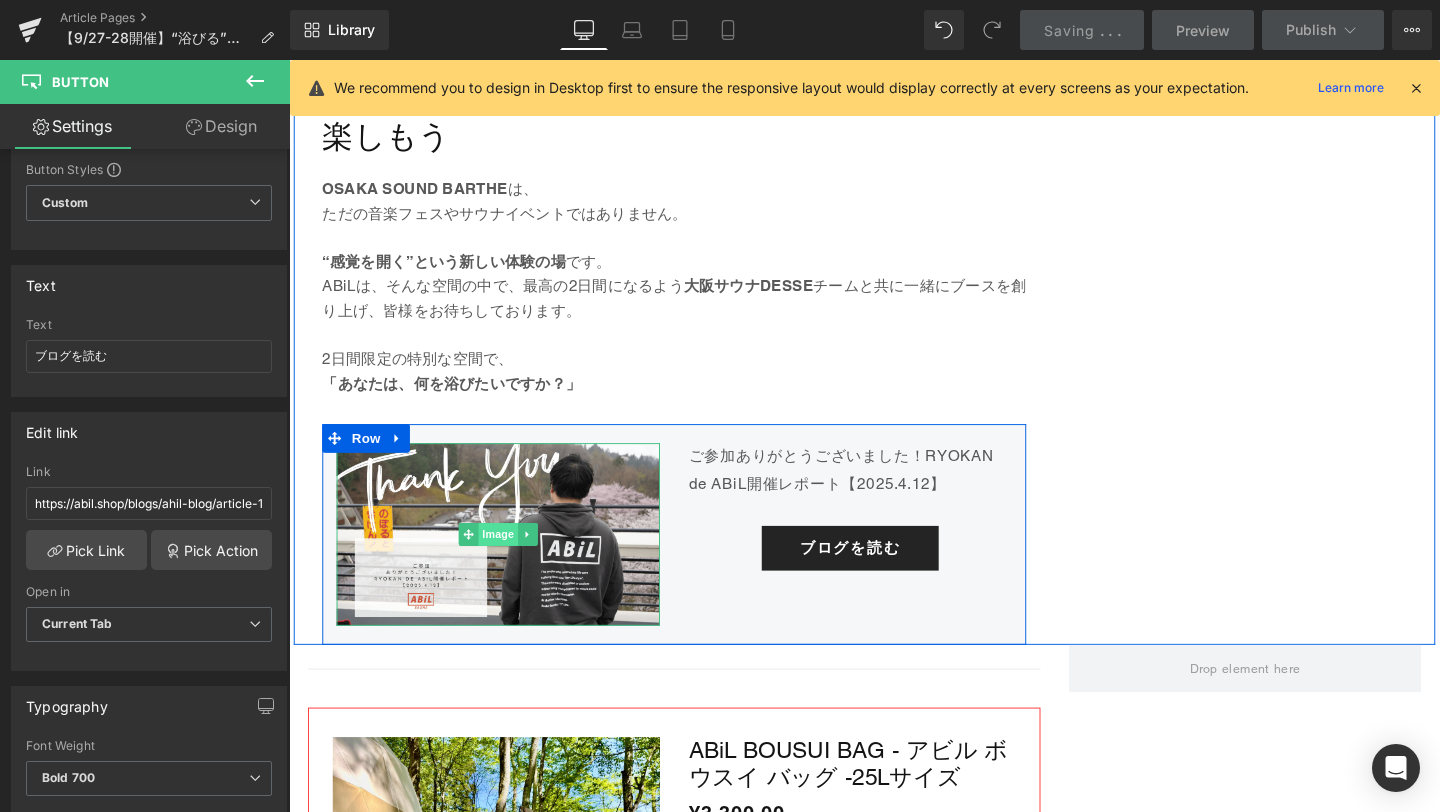 click on "Image" at bounding box center [509, 559] 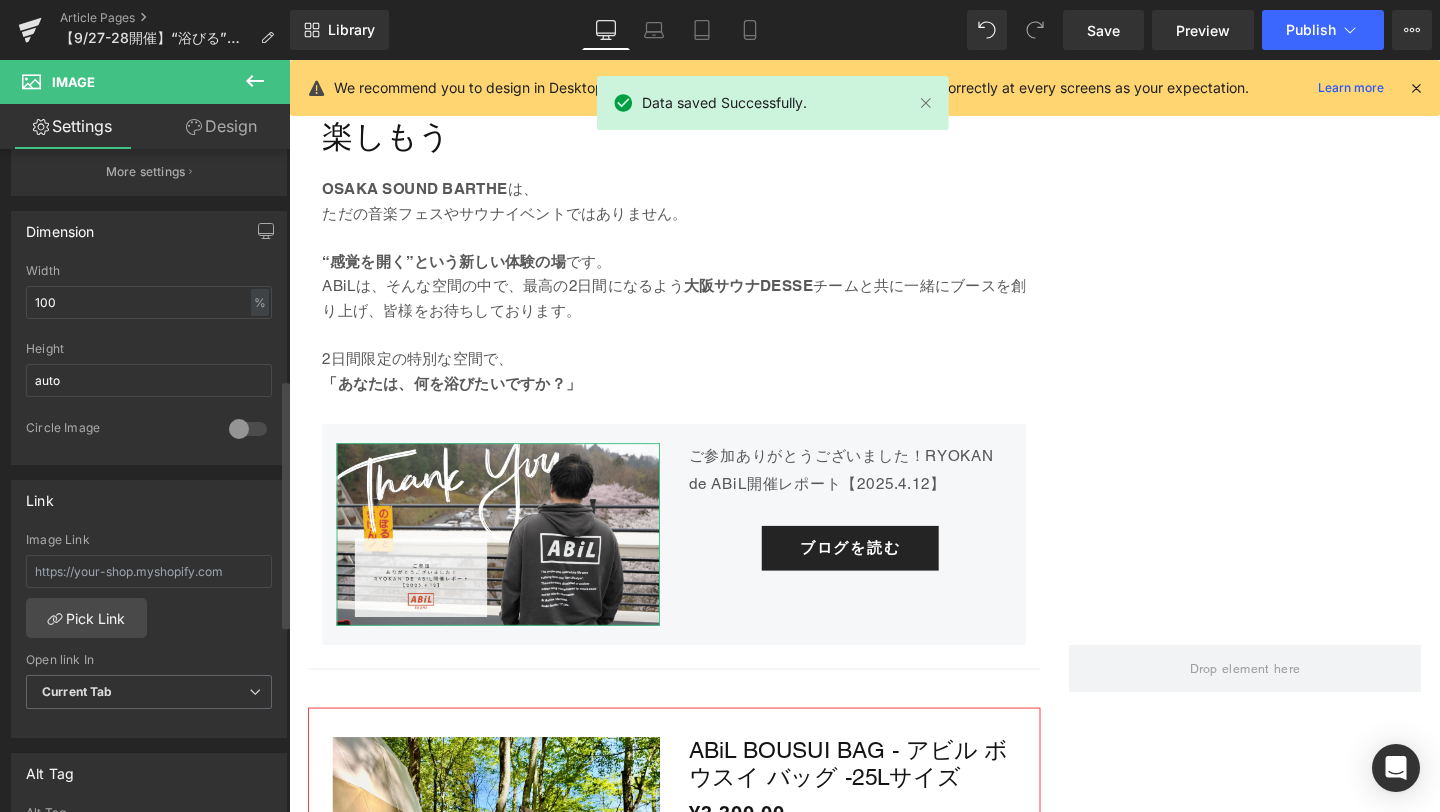 scroll, scrollTop: 613, scrollLeft: 0, axis: vertical 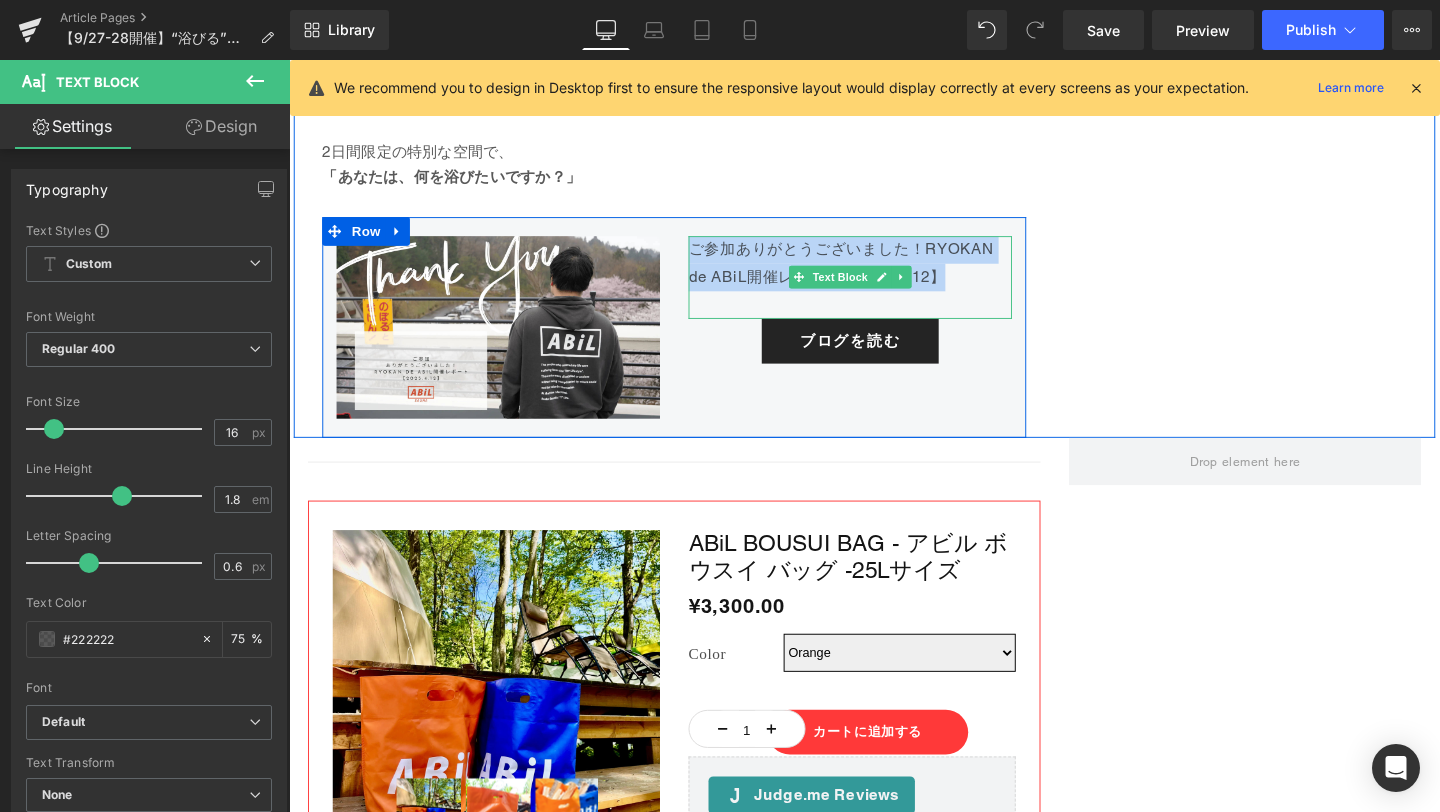 drag, startPoint x: 714, startPoint y: 261, endPoint x: 968, endPoint y: 279, distance: 254.637 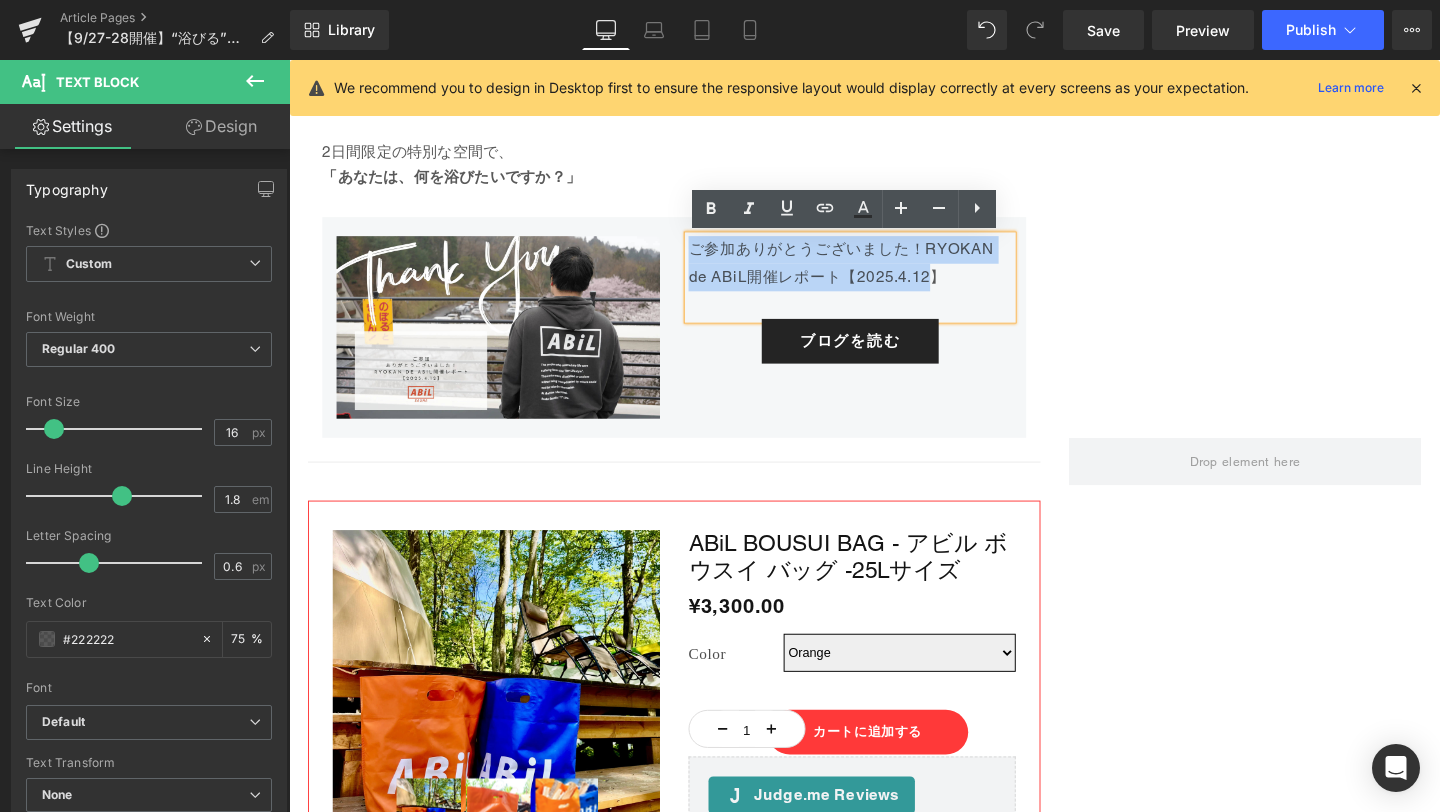 copy on "ご参加ありがとうございました！RYOKAN de ABiL開催レポート【2025.4.12" 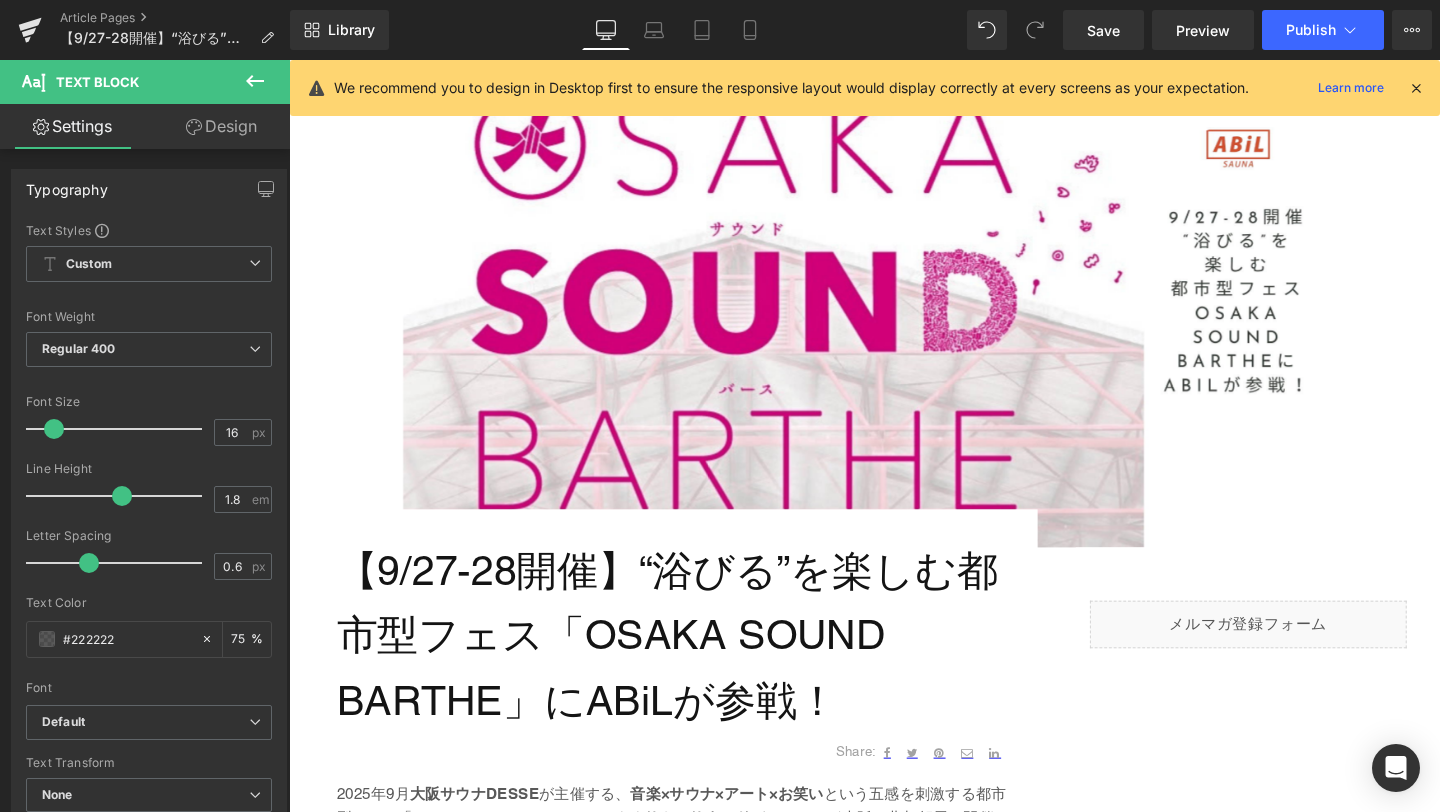 scroll, scrollTop: 234, scrollLeft: 0, axis: vertical 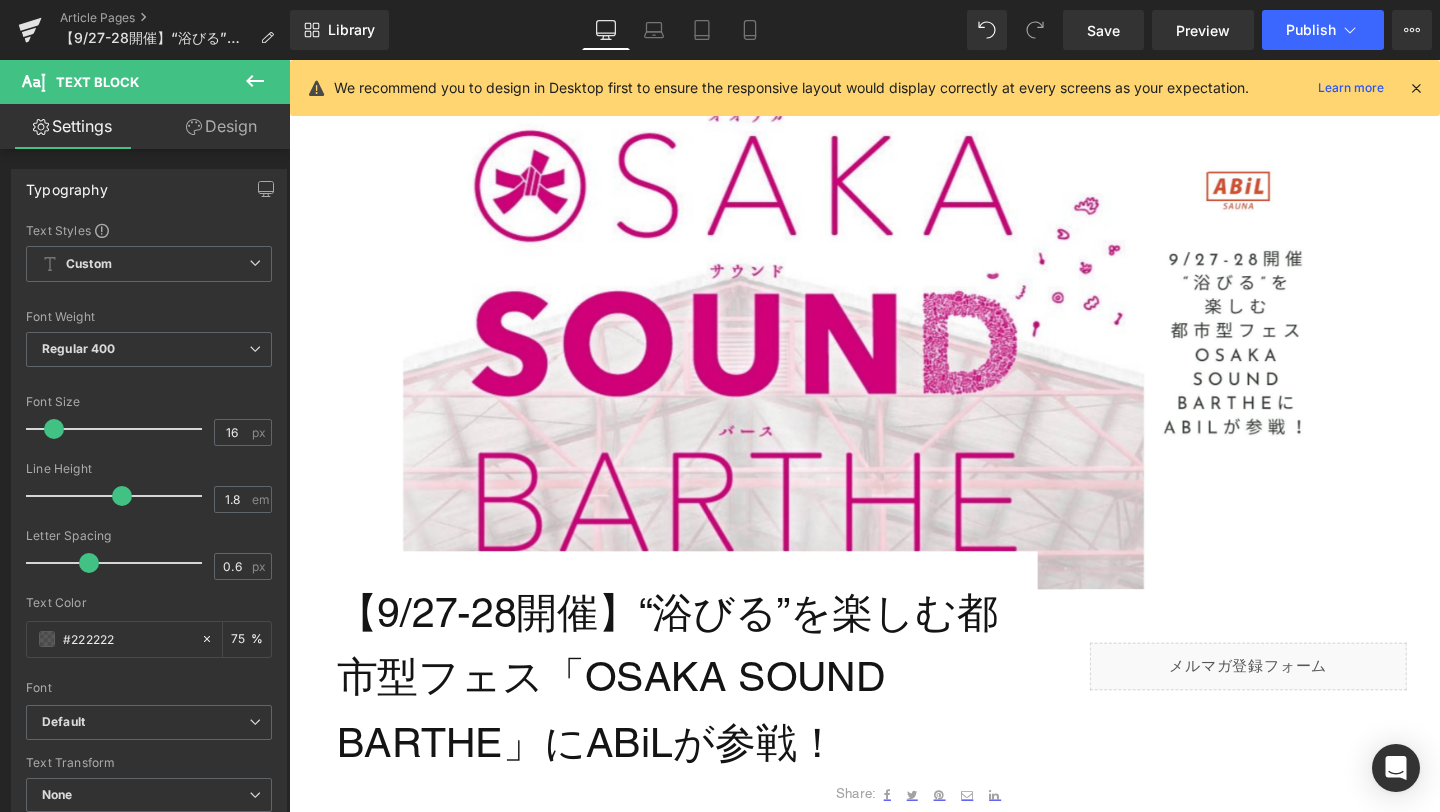 click at bounding box center (894, 344) 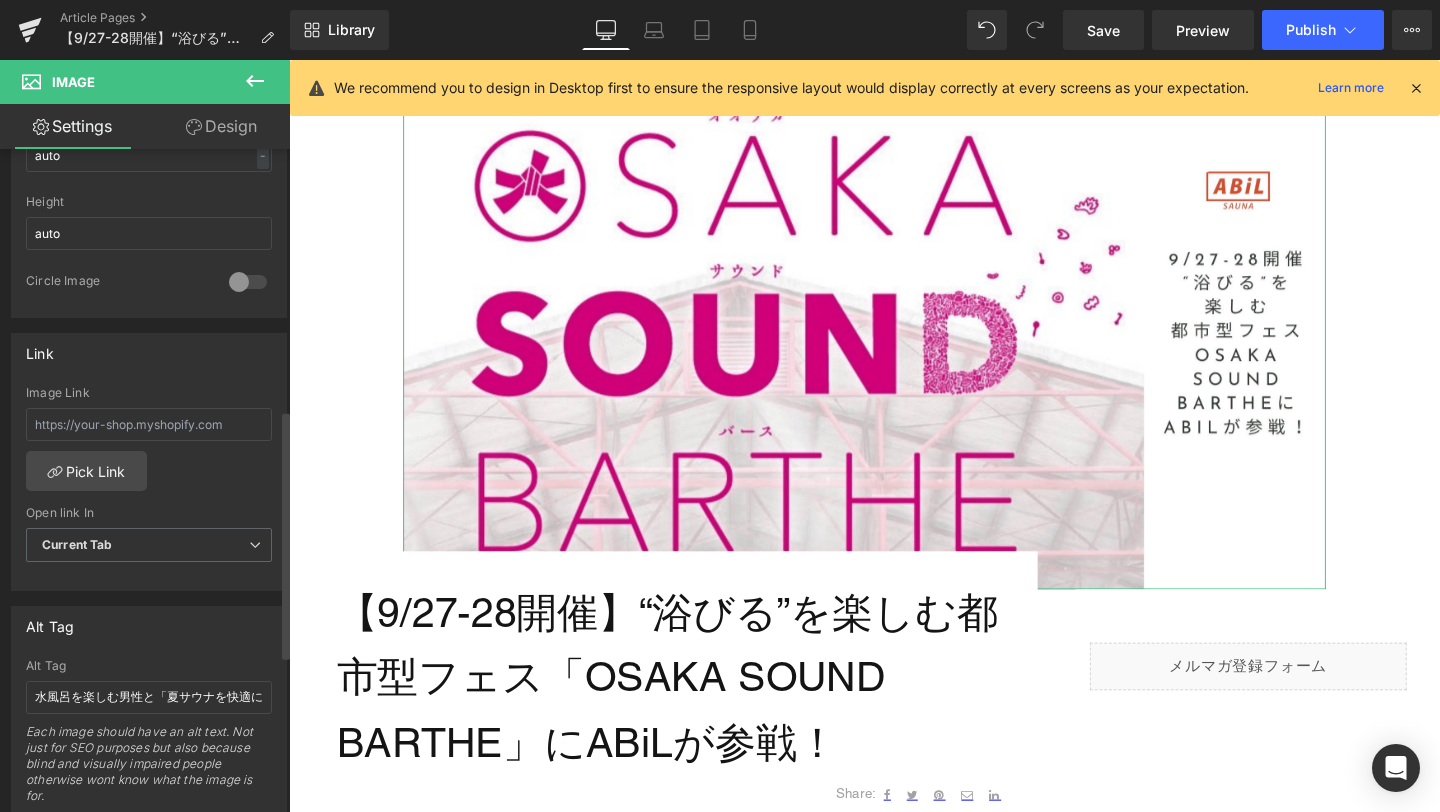 scroll, scrollTop: 693, scrollLeft: 0, axis: vertical 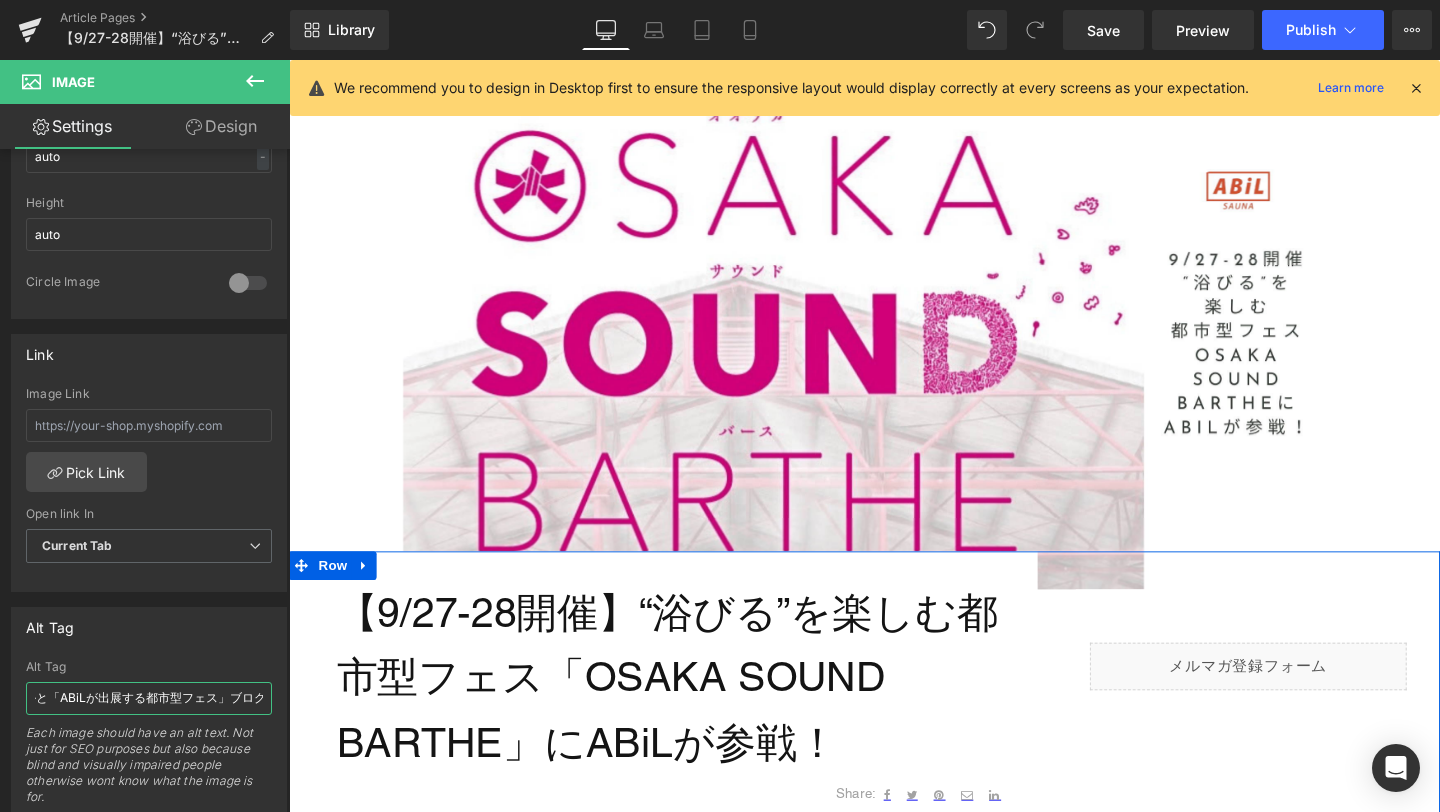 drag, startPoint x: 323, startPoint y: 761, endPoint x: 298, endPoint y: 728, distance: 41.400482 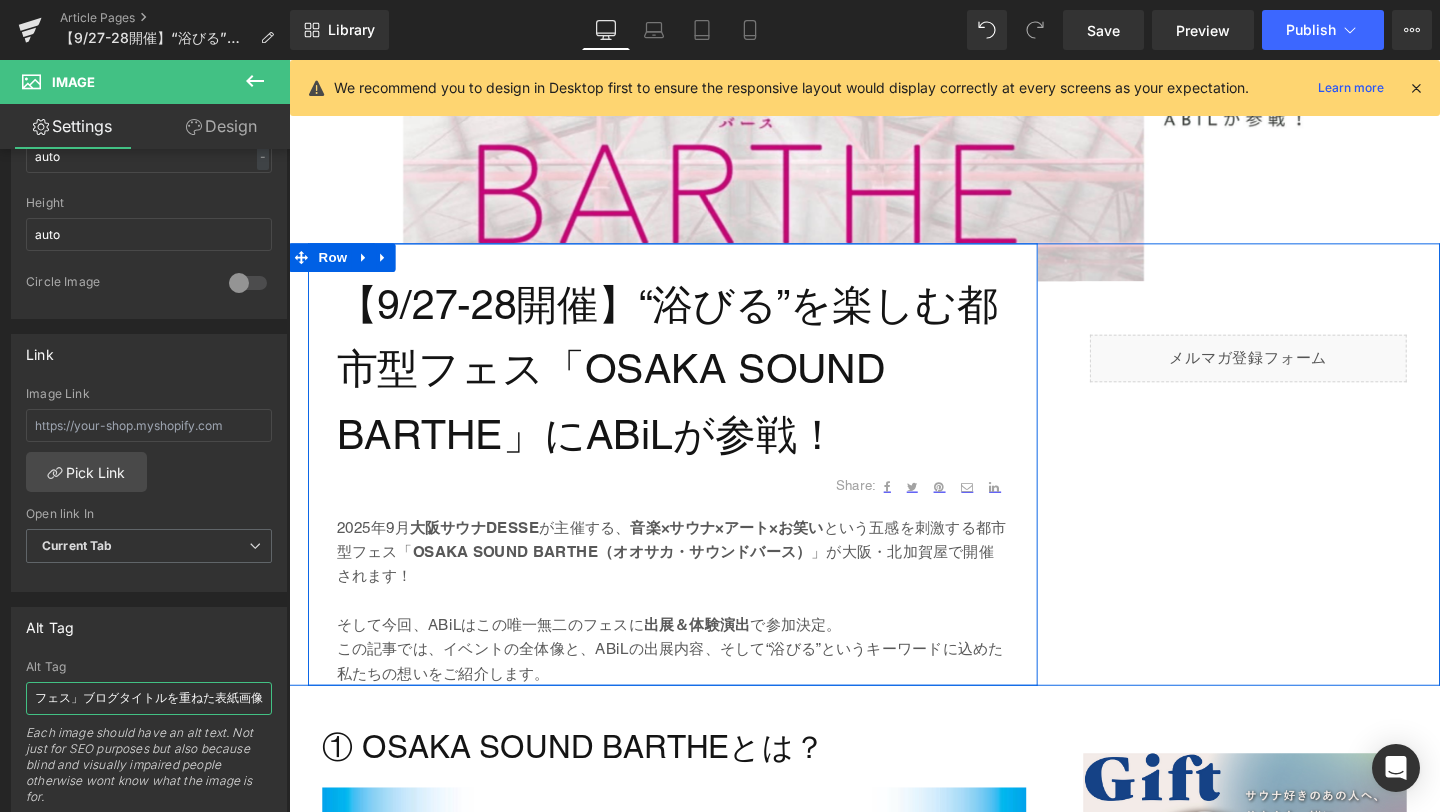 scroll, scrollTop: 914, scrollLeft: 0, axis: vertical 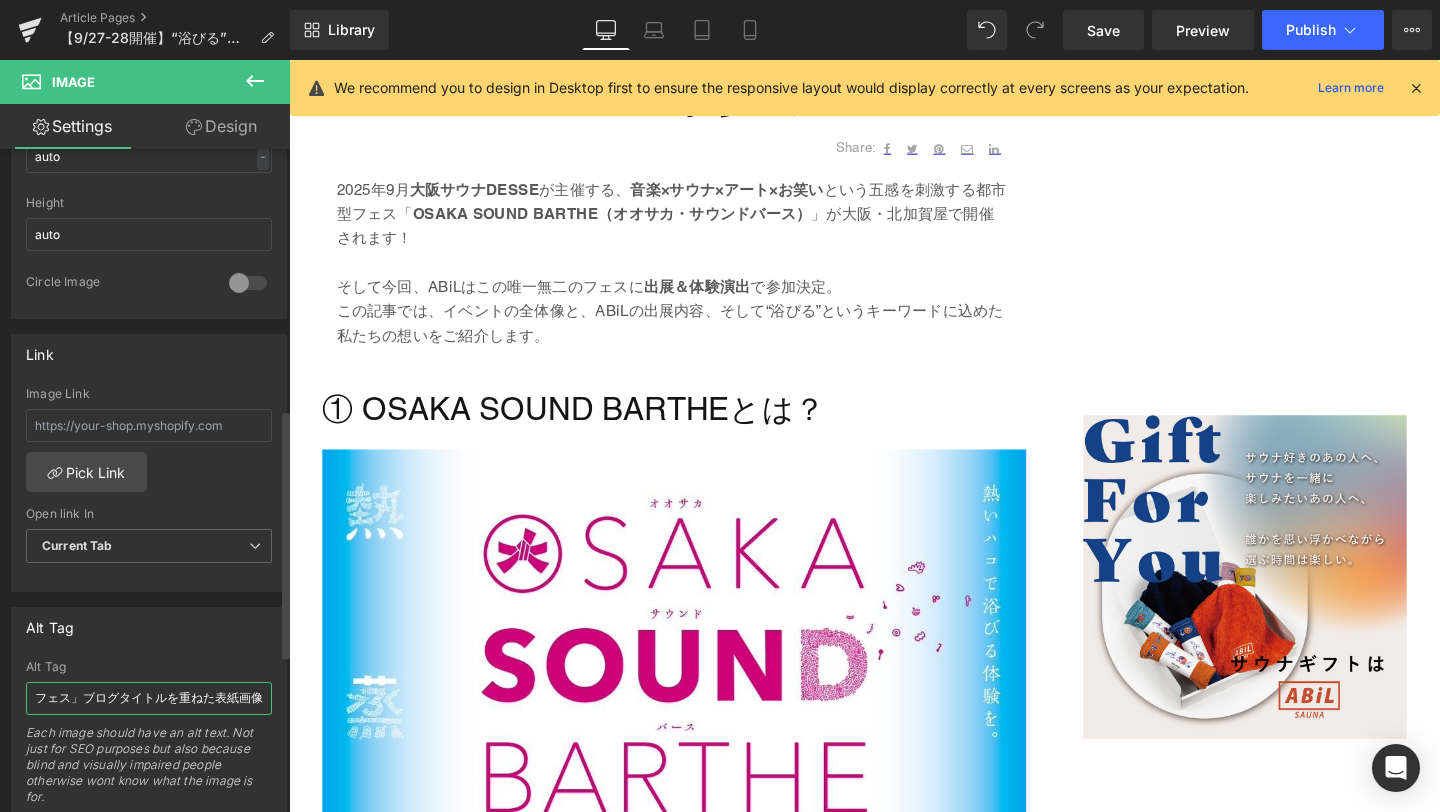 click on "OSAKA SOUND BARTHEのイベントビジュアルと「ABiLが出展する都市型フェス」ブログタイトルを重ねた表紙画像" at bounding box center (149, 698) 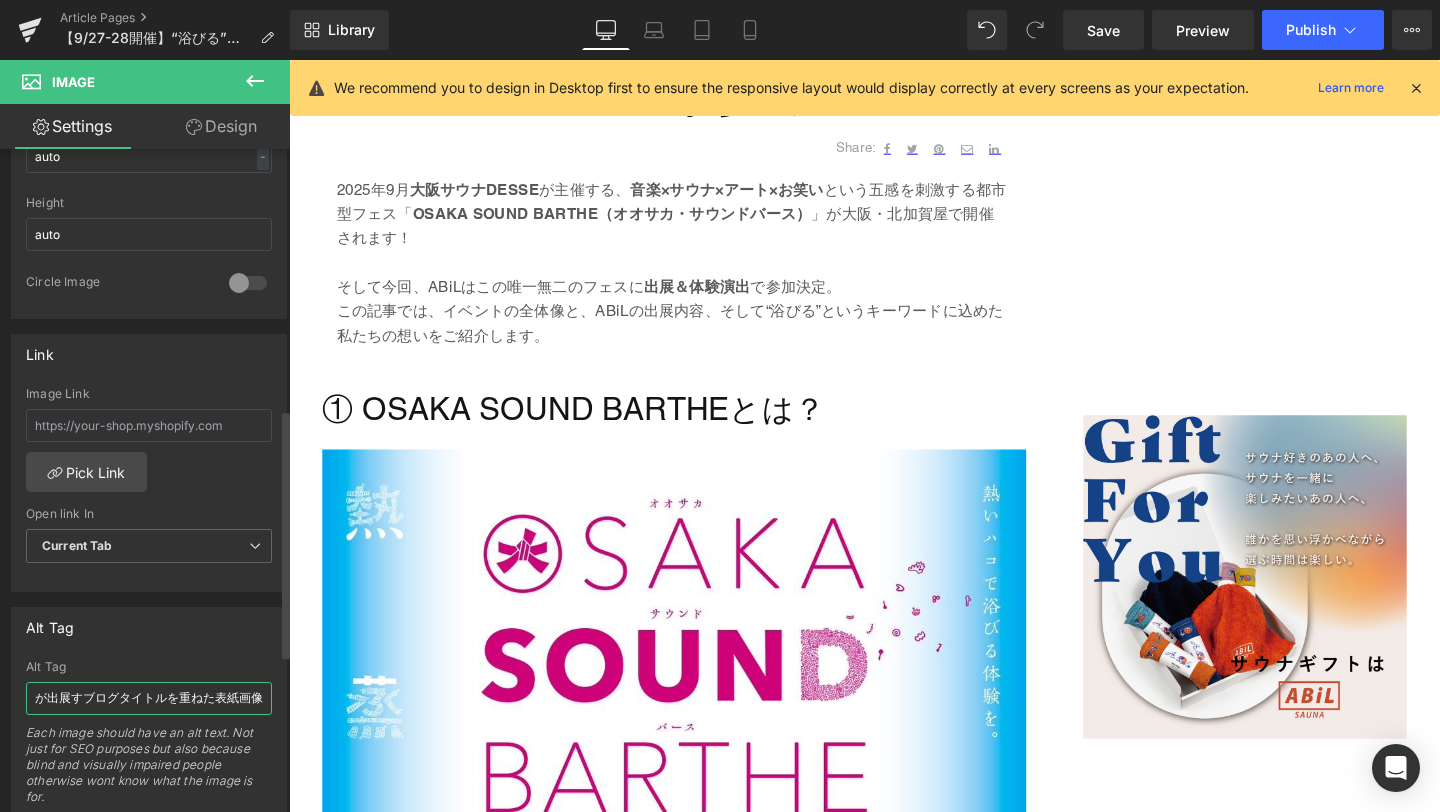 scroll, scrollTop: 0, scrollLeft: 313, axis: horizontal 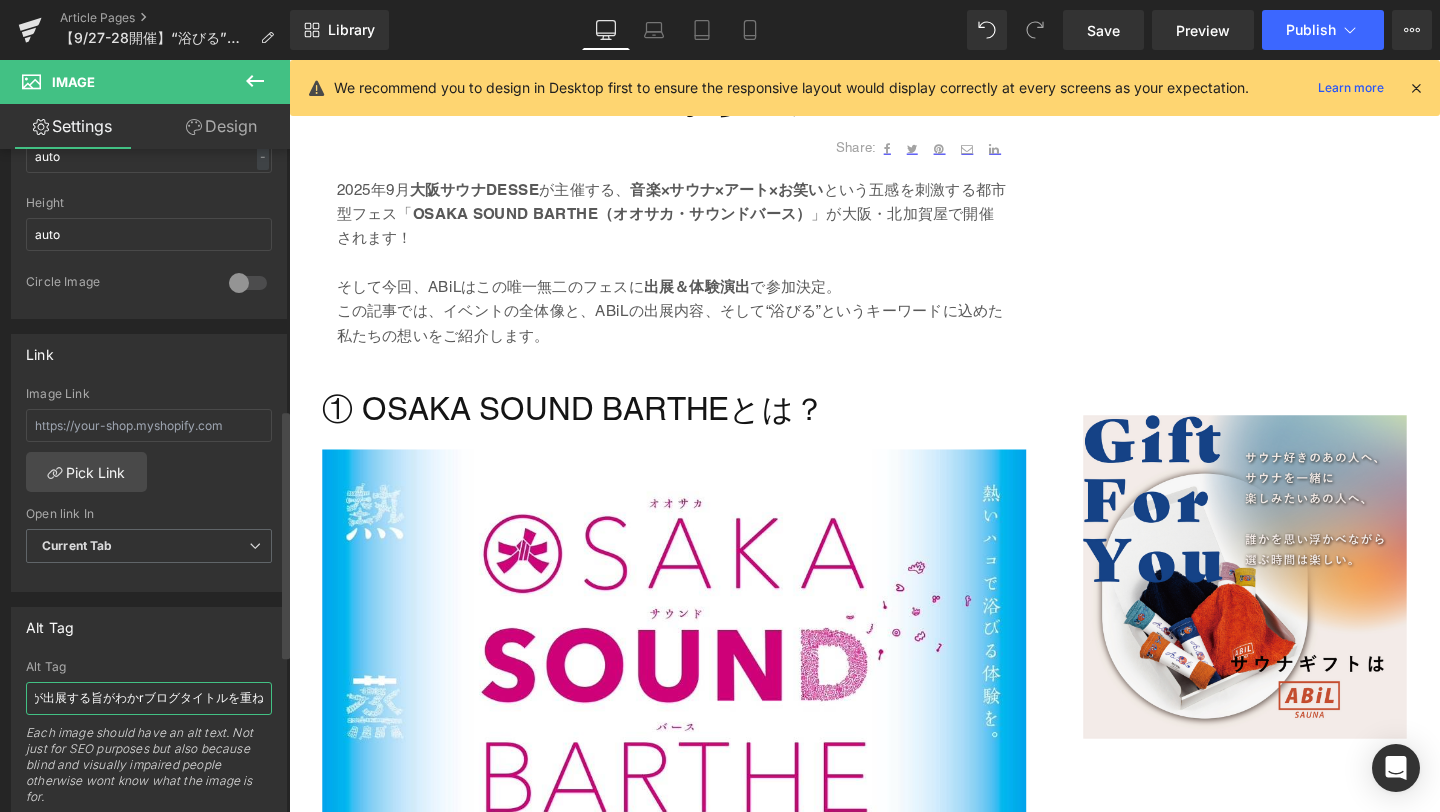 type on "OSAKA SOUND BARTHEのイベントビジュアルと「ABiLが出展する旨がわかるブログタイトルを重ねた表紙画像" 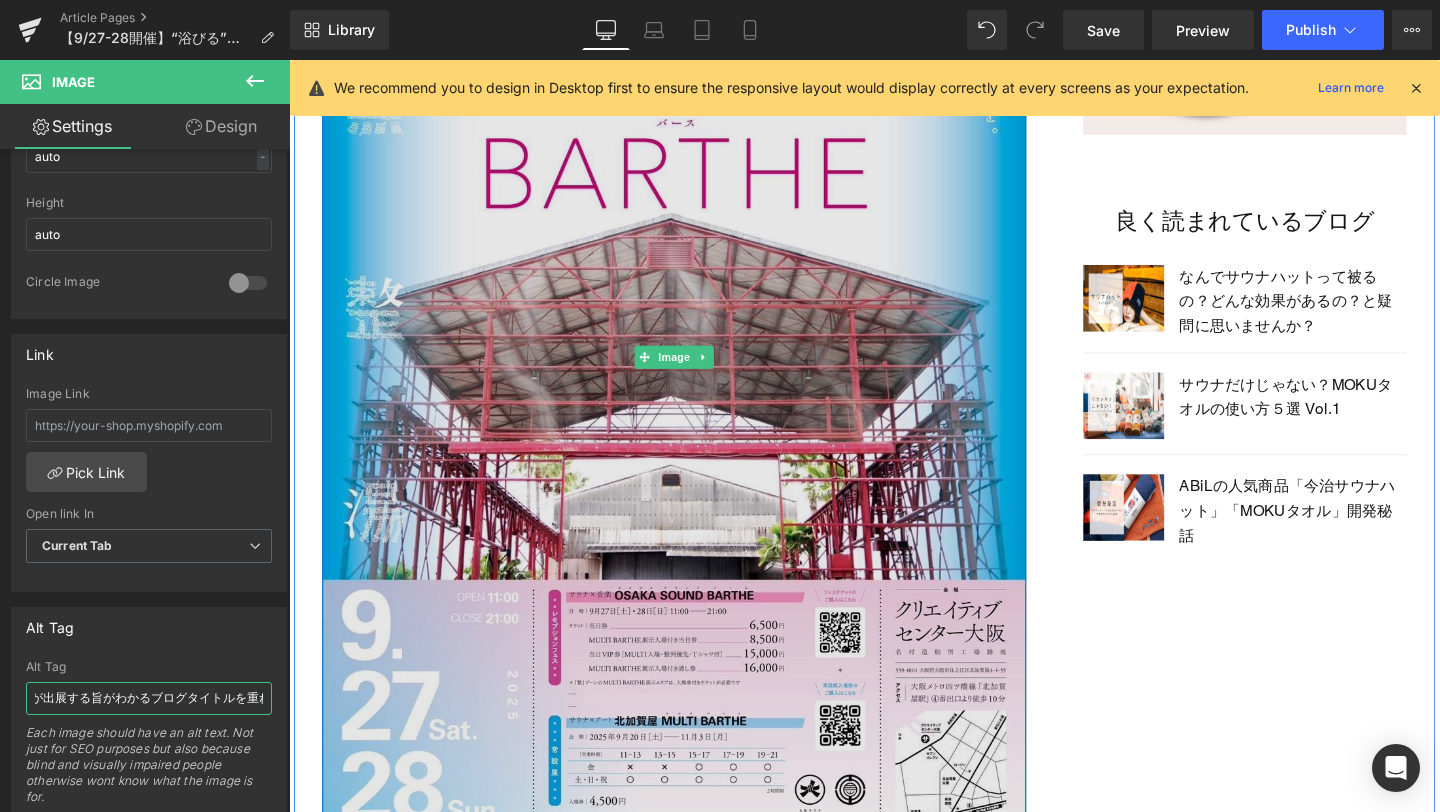 scroll, scrollTop: 1567, scrollLeft: 0, axis: vertical 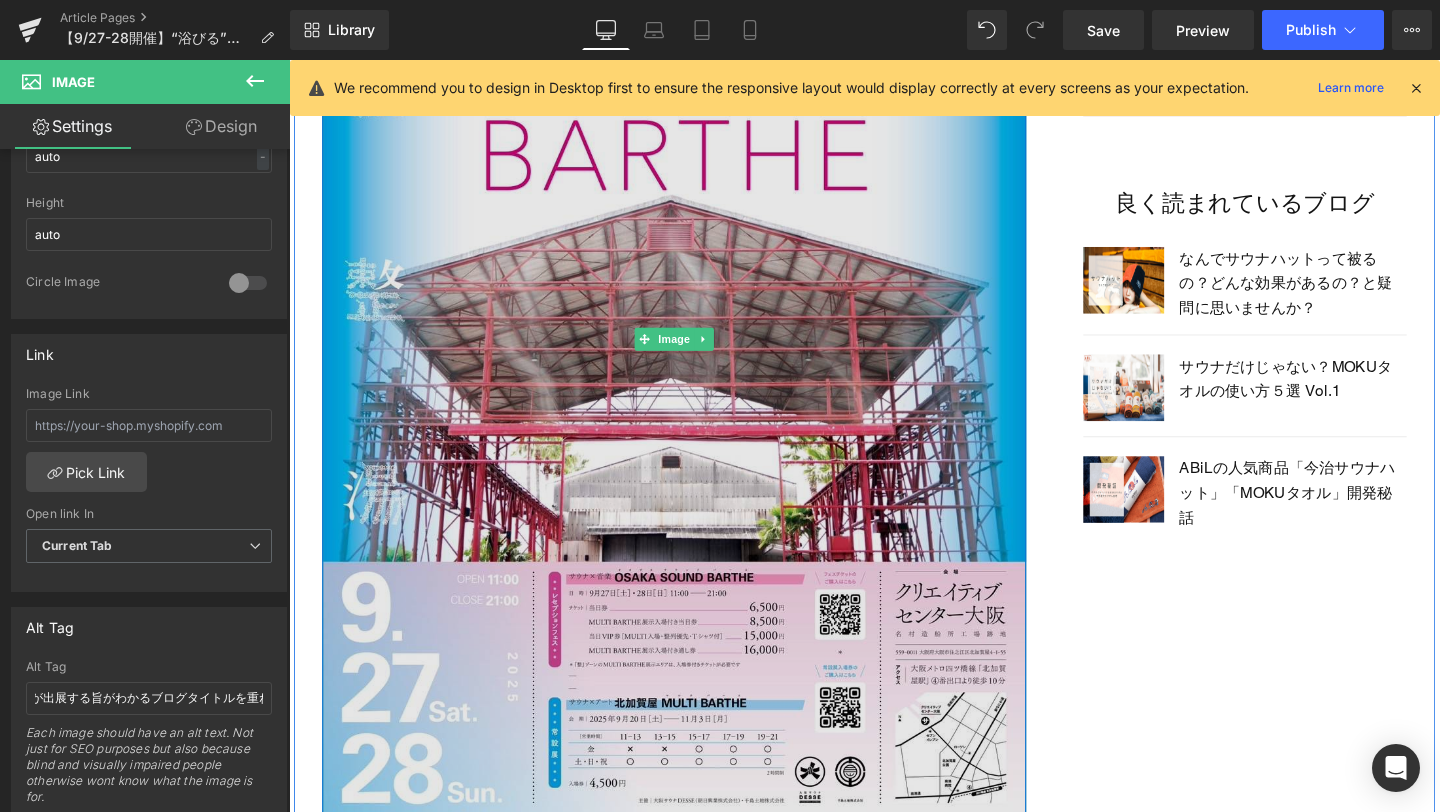 click at bounding box center (694, 354) 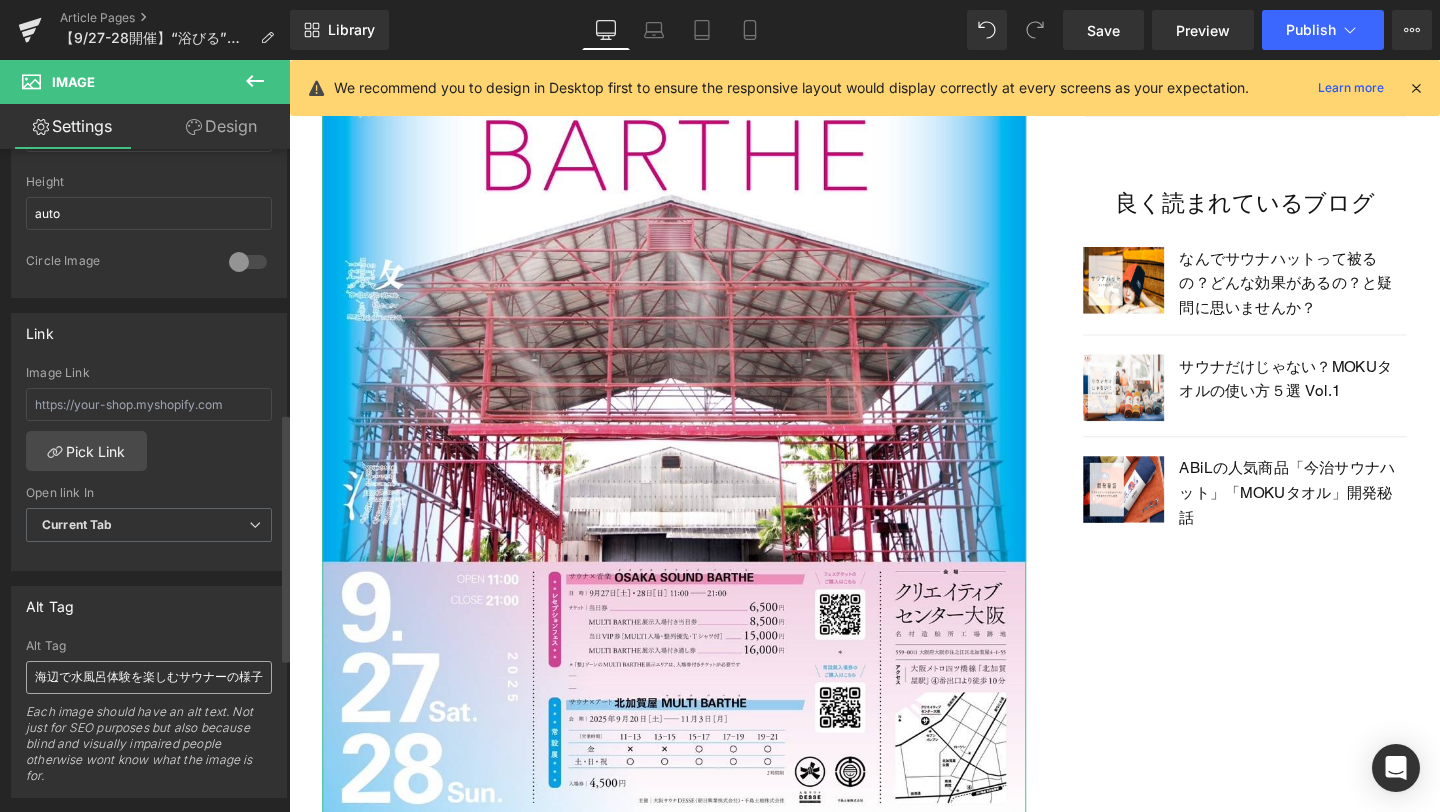 scroll, scrollTop: 741, scrollLeft: 0, axis: vertical 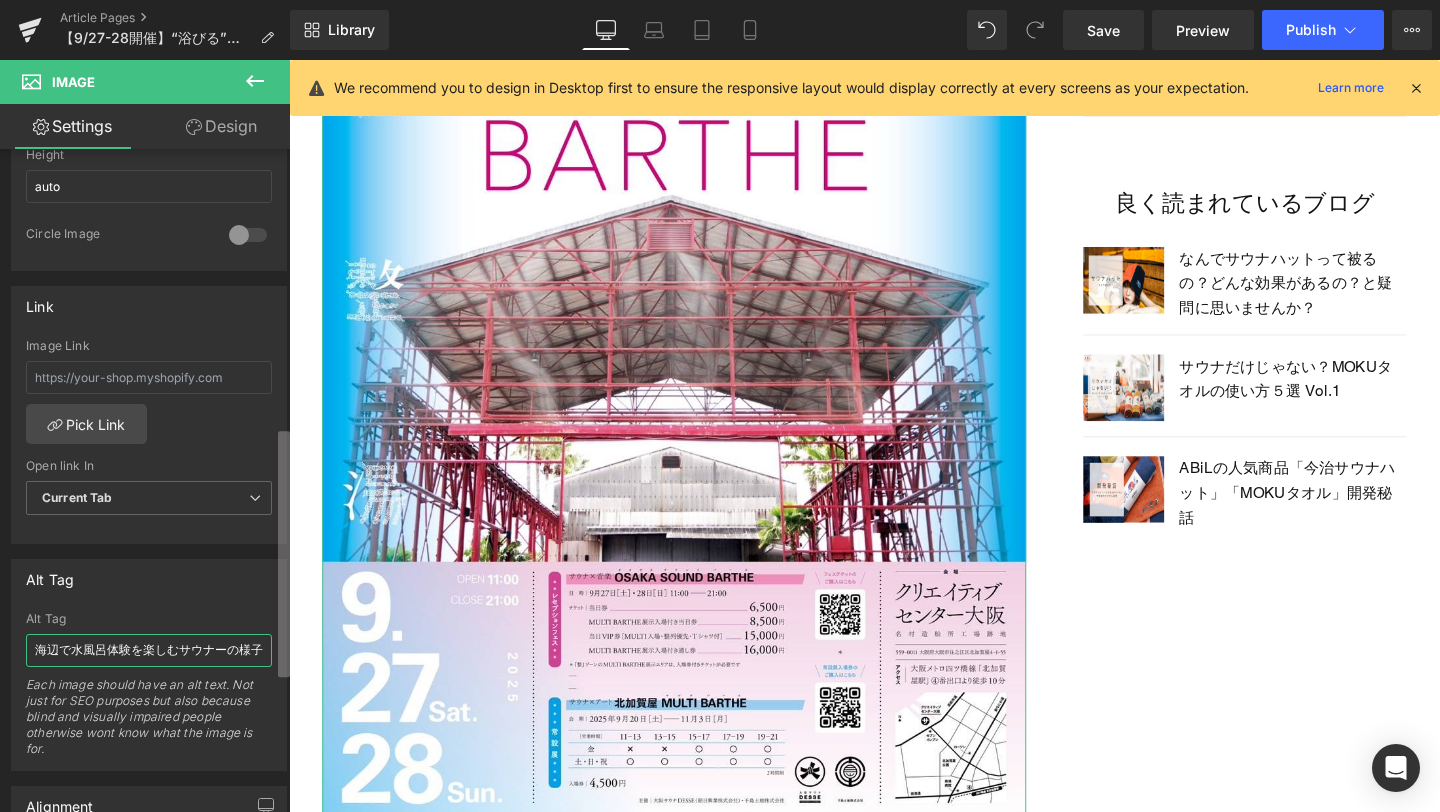 drag, startPoint x: 35, startPoint y: 645, endPoint x: 283, endPoint y: 659, distance: 248.39485 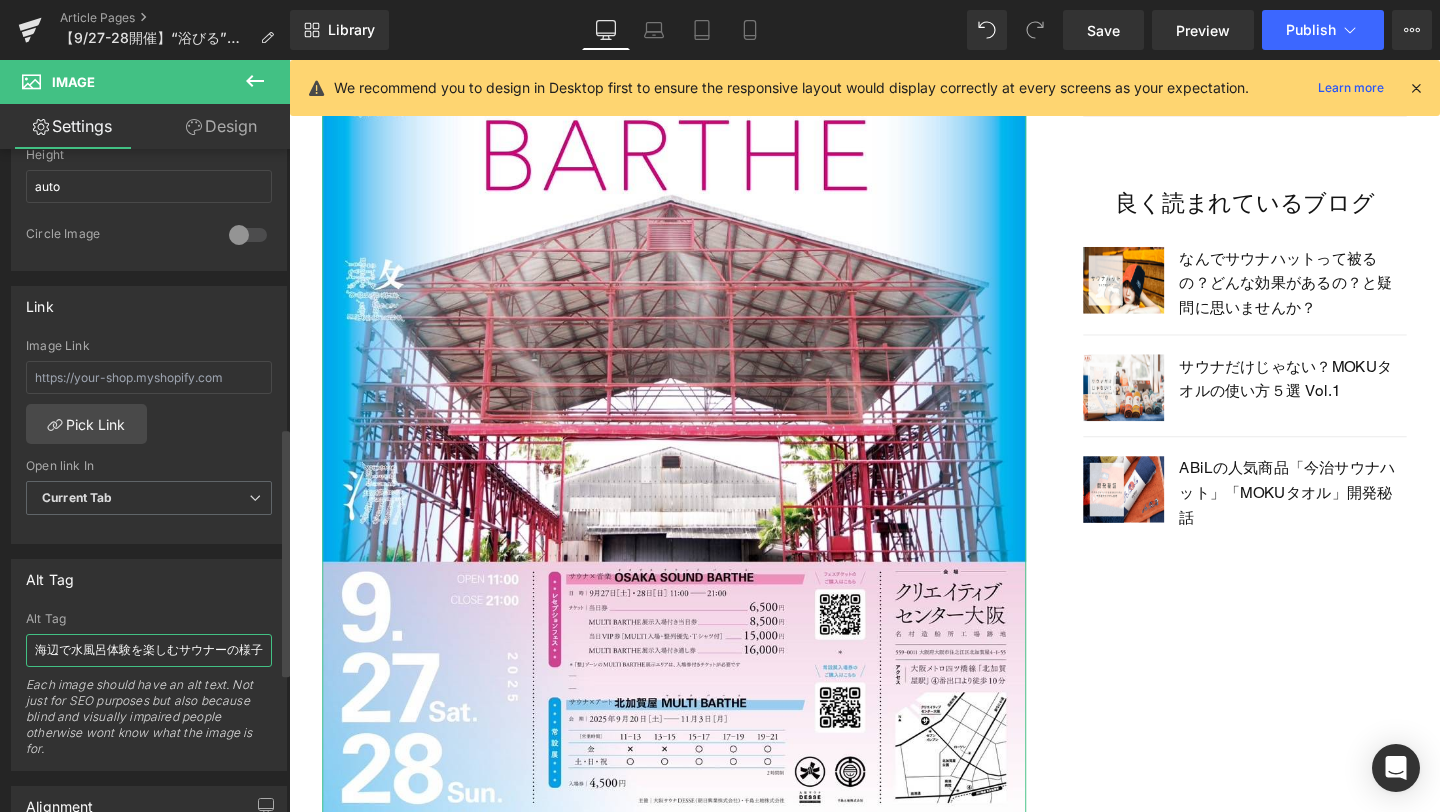 scroll, scrollTop: 0, scrollLeft: 0, axis: both 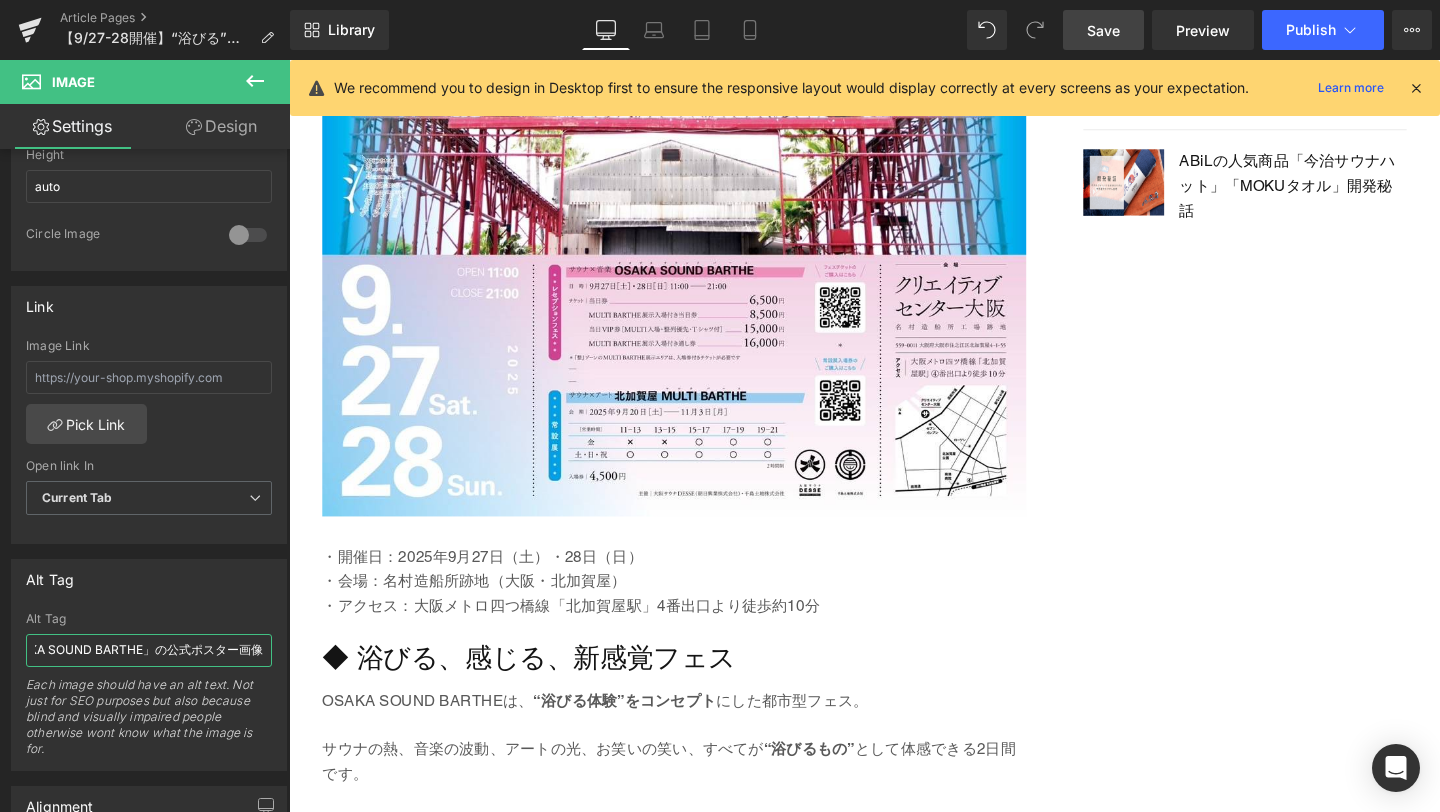 type on "2025年9月開催の都市型フェス「OSAKA SOUND BARTHE」の公式ポスター画像" 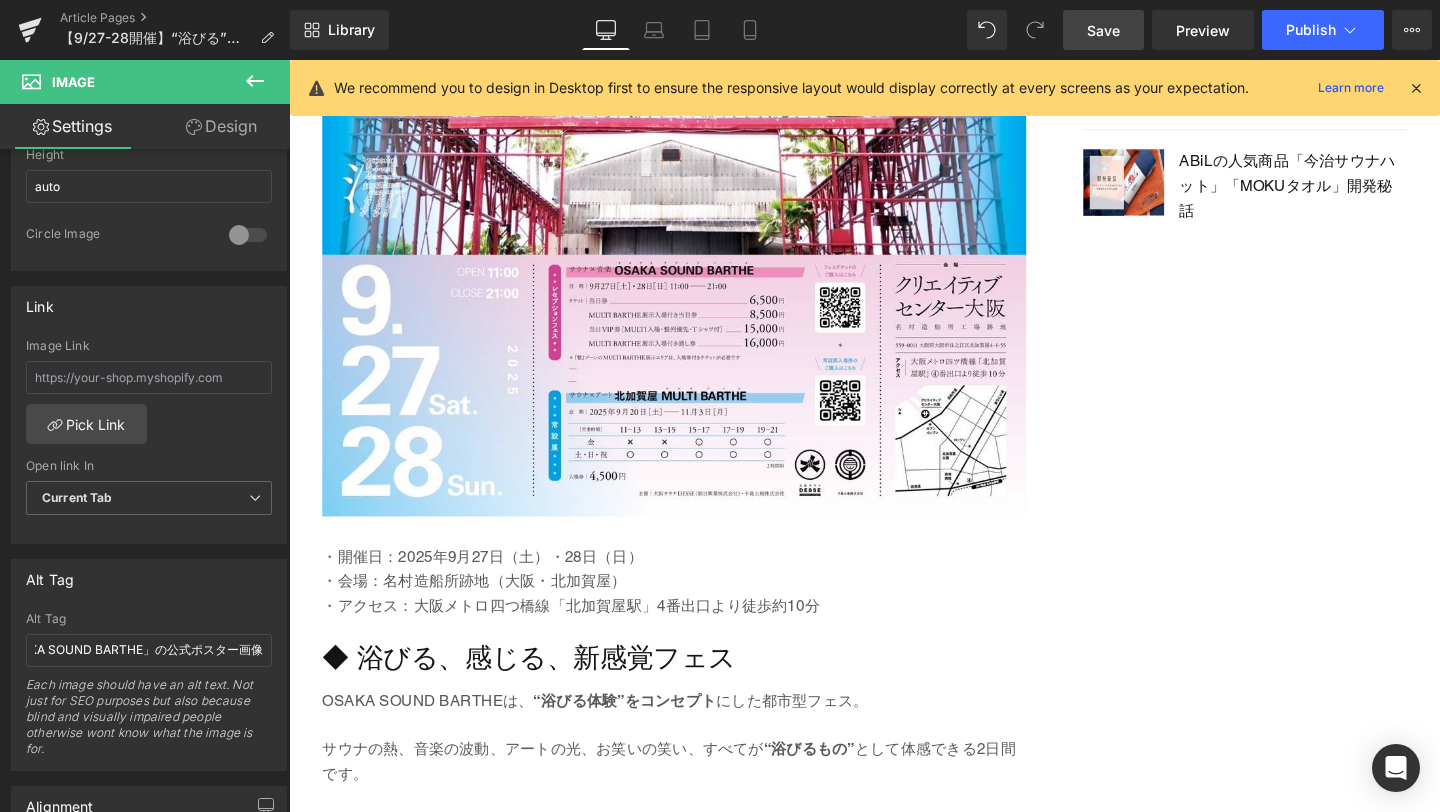 click on "Save" at bounding box center [1103, 30] 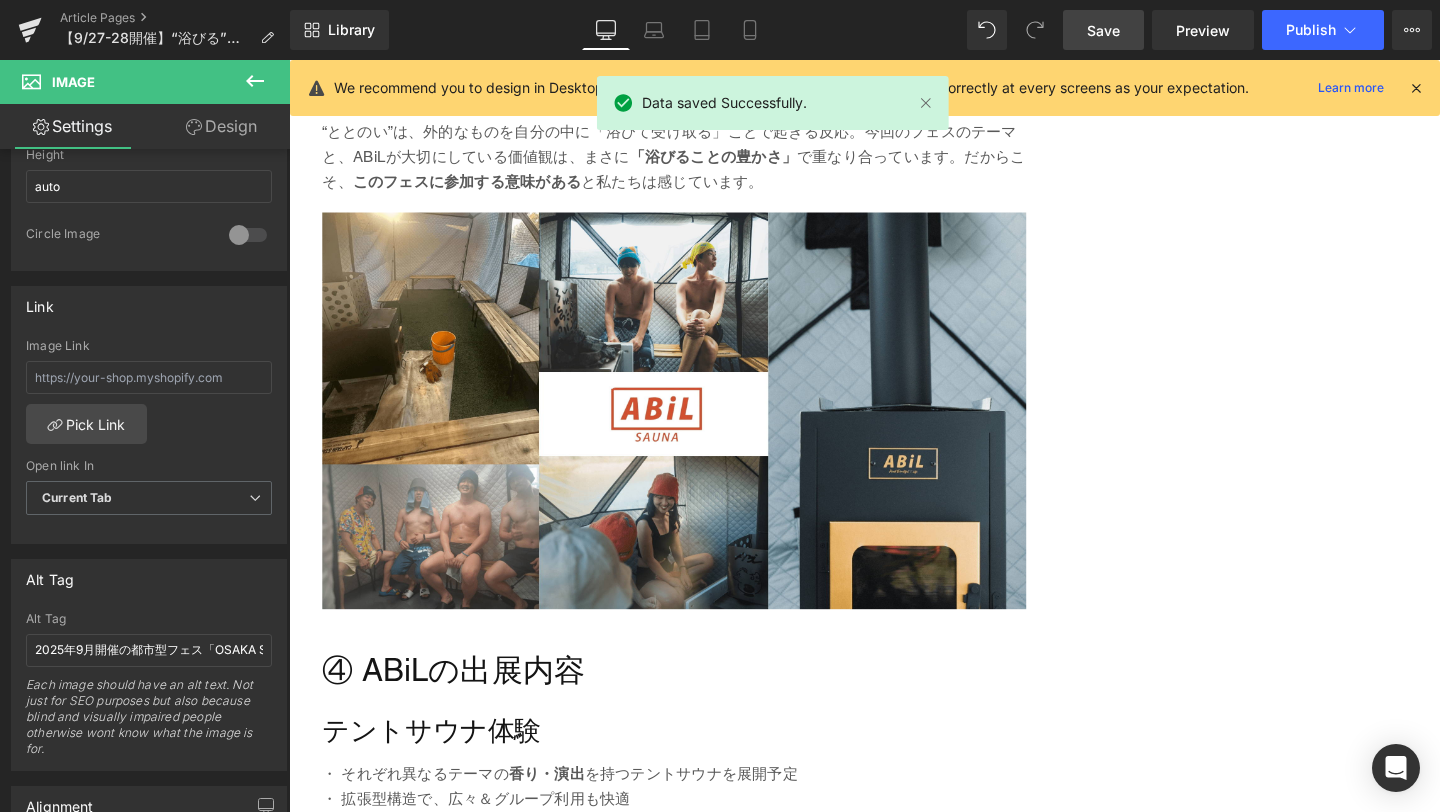 scroll, scrollTop: 3479, scrollLeft: 0, axis: vertical 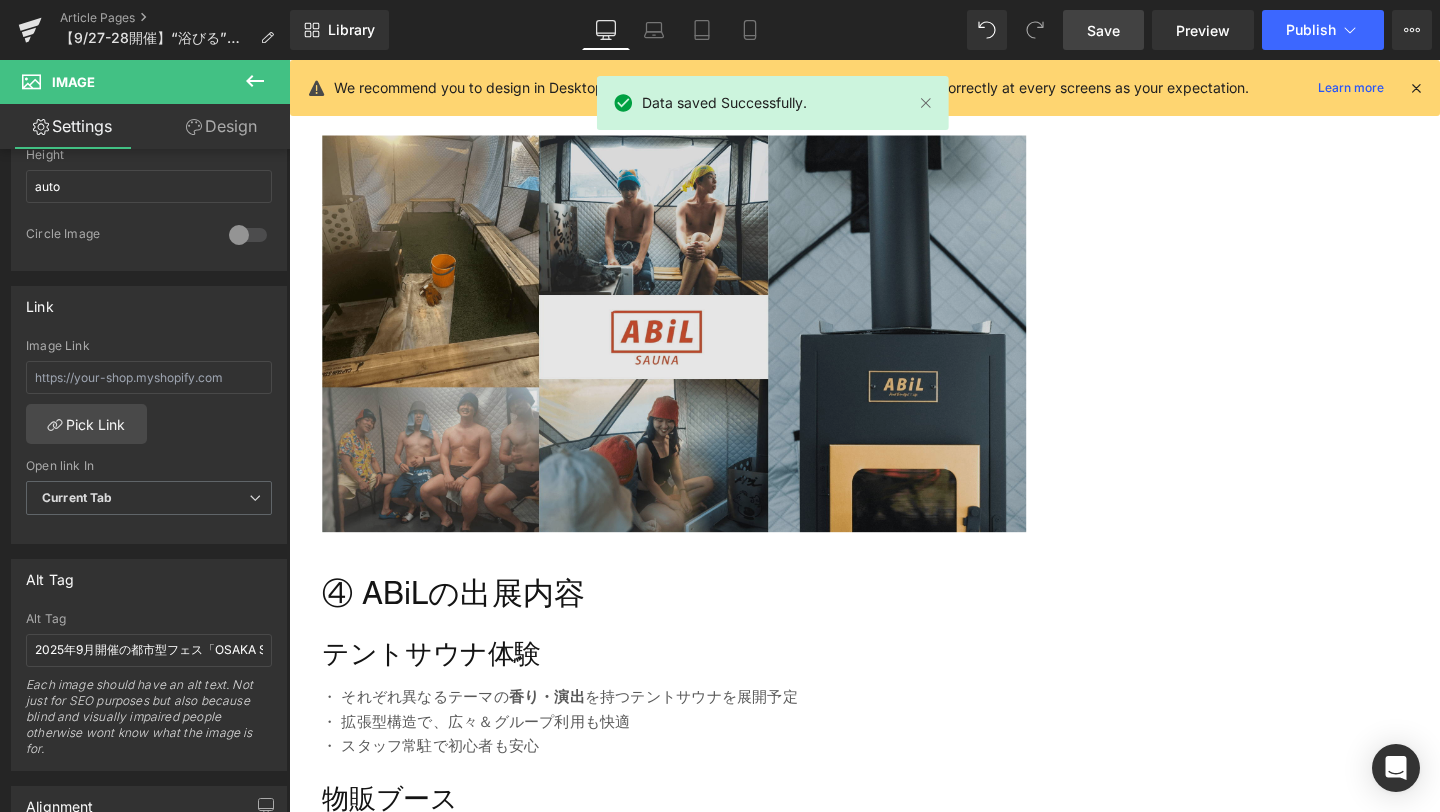 click at bounding box center [694, 347] 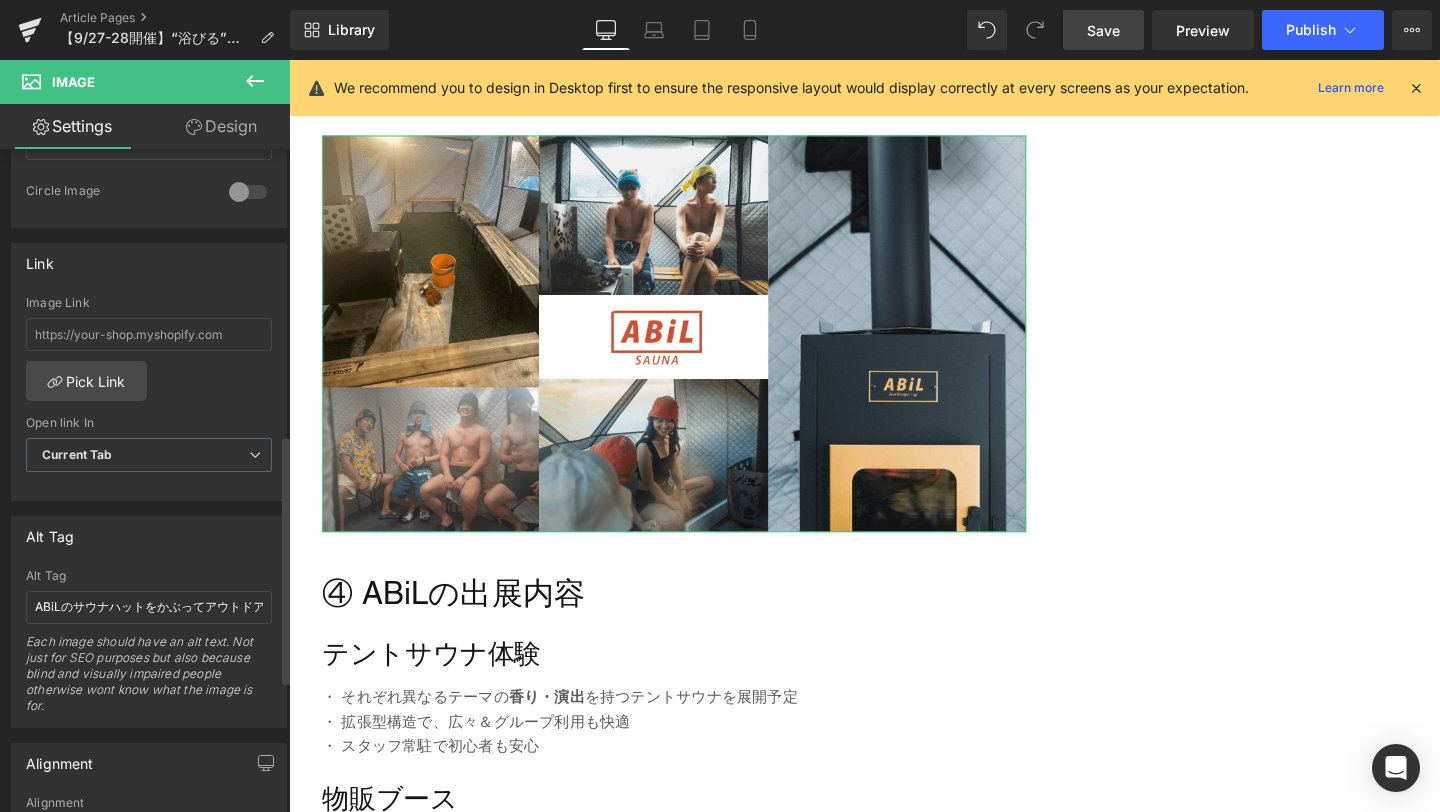 scroll, scrollTop: 862, scrollLeft: 0, axis: vertical 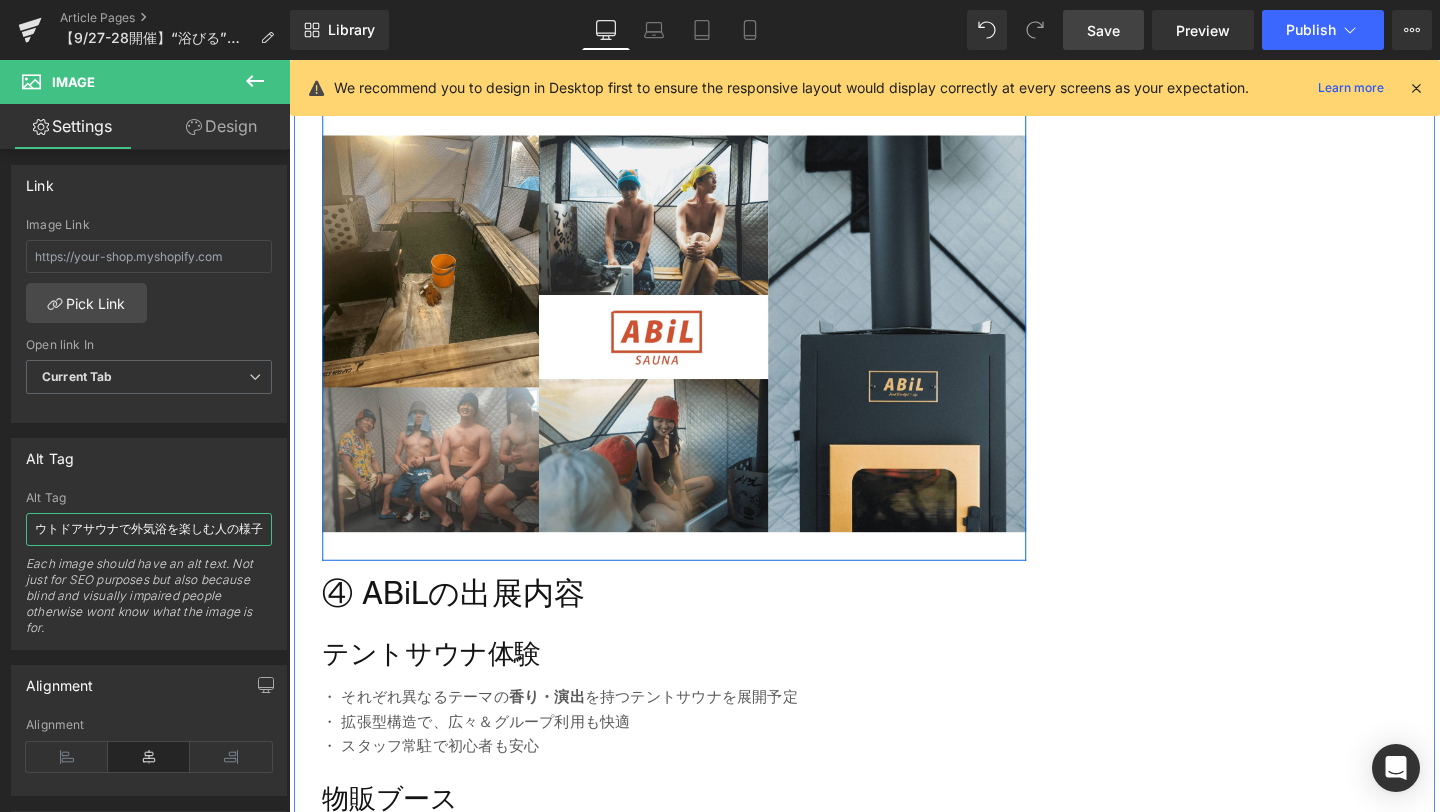 drag, startPoint x: 324, startPoint y: 593, endPoint x: 373, endPoint y: 571, distance: 53.712196 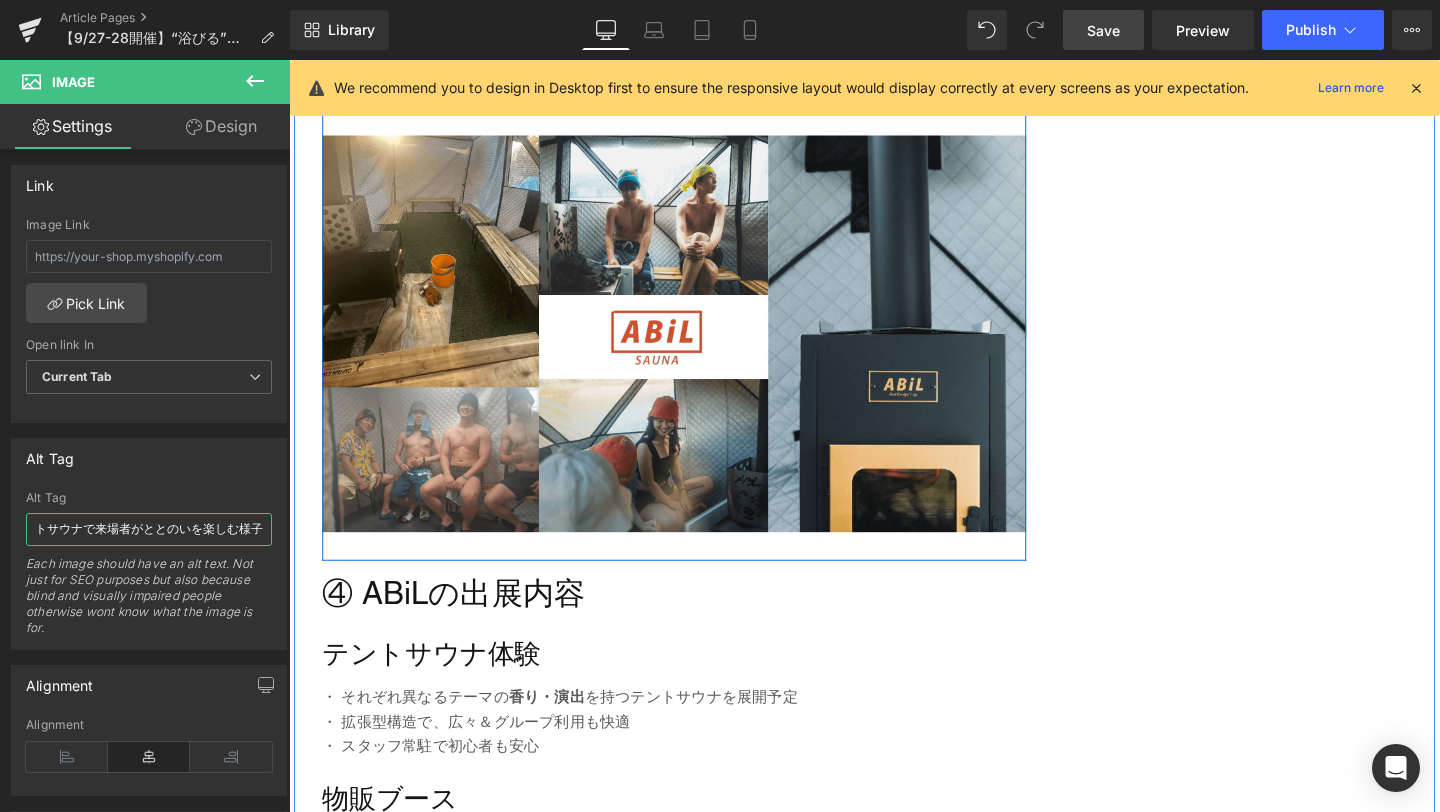 scroll, scrollTop: 0, scrollLeft: 117, axis: horizontal 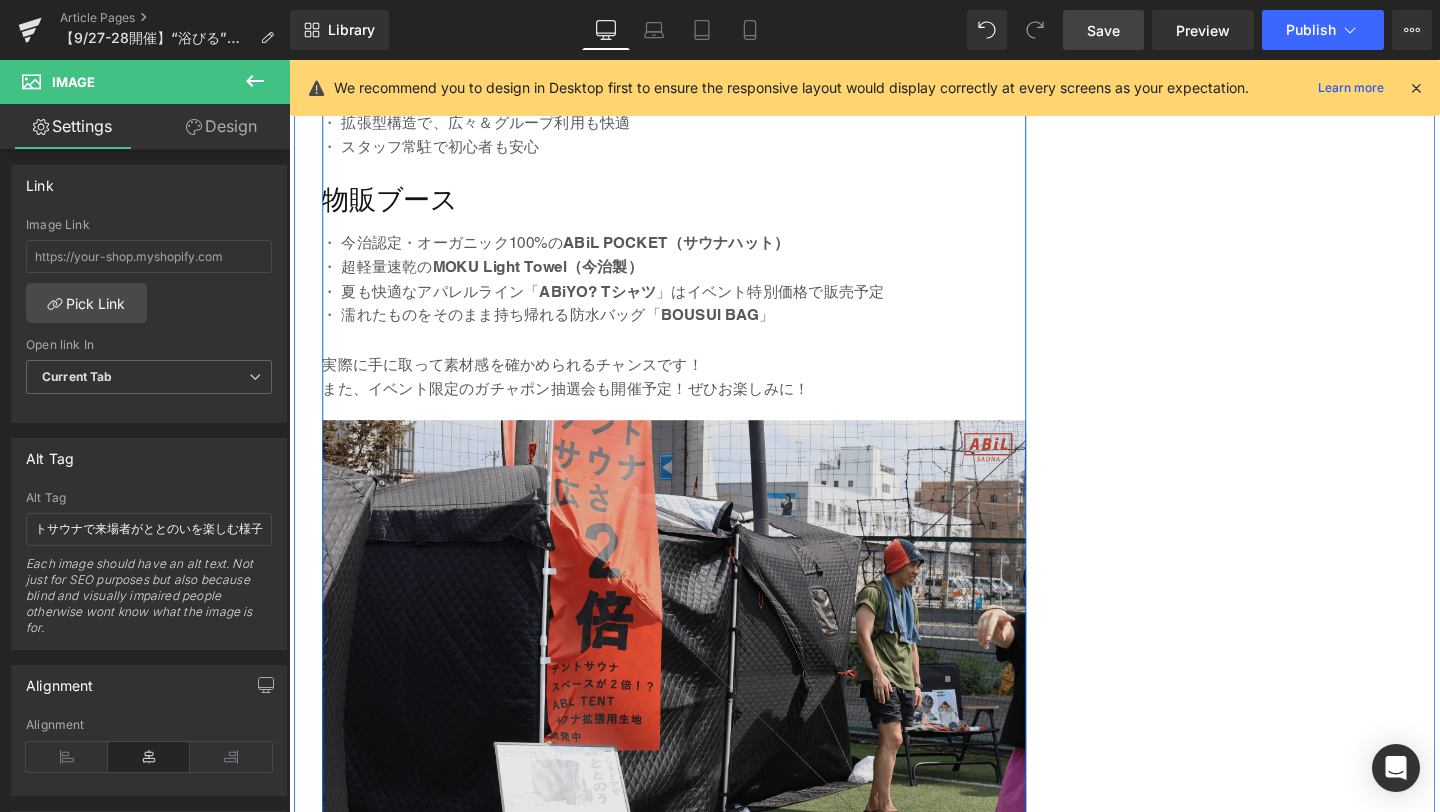 click at bounding box center [694, 647] 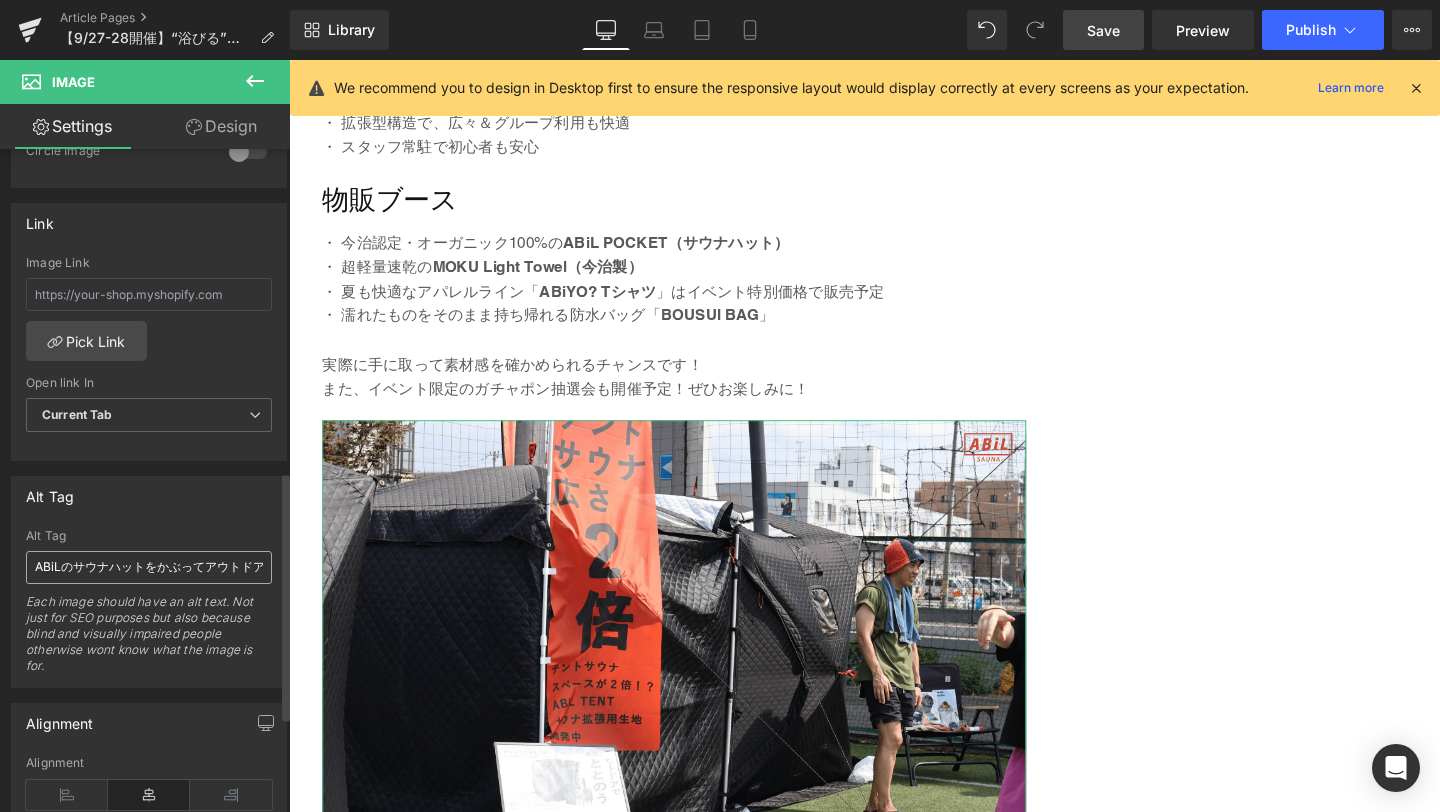 scroll, scrollTop: 859, scrollLeft: 0, axis: vertical 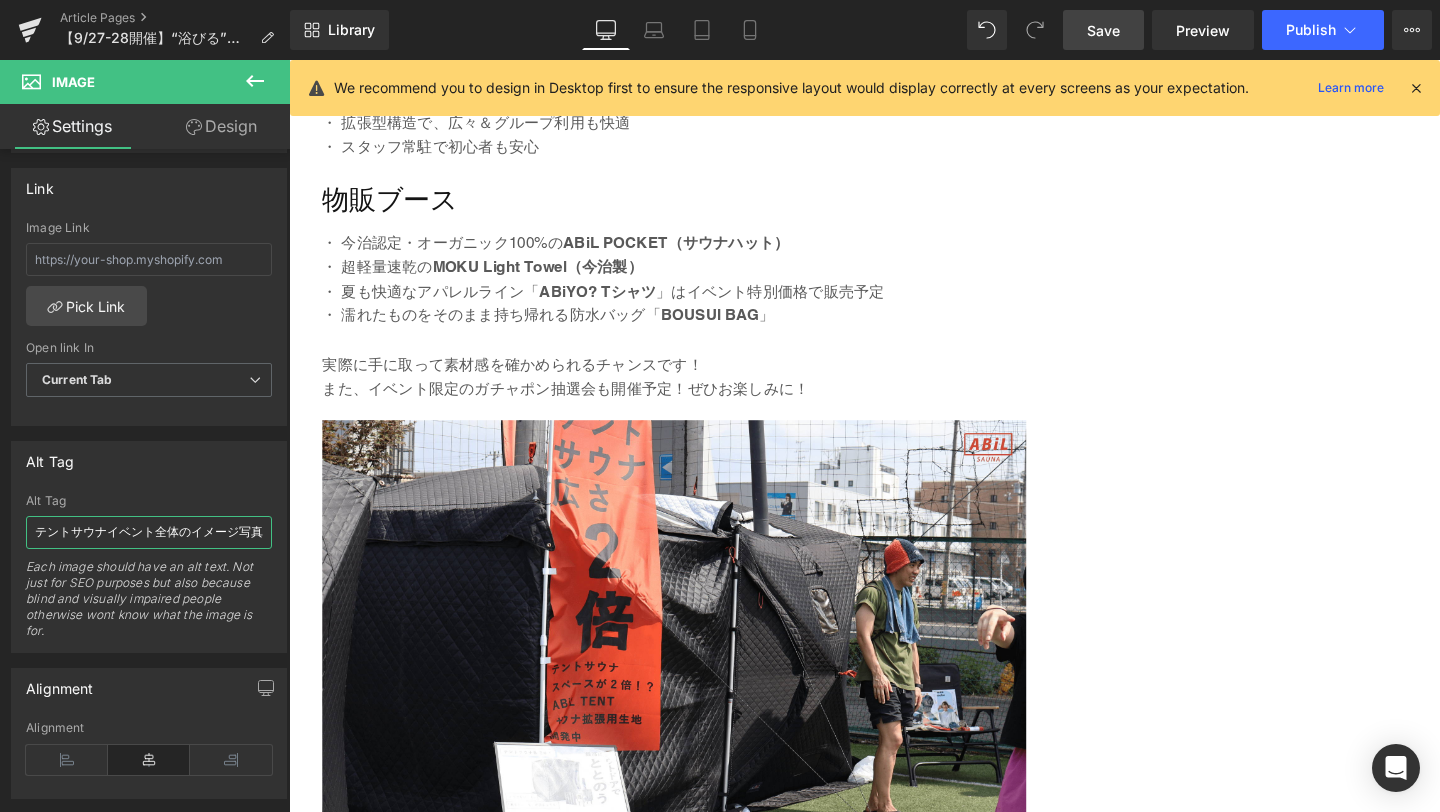 drag, startPoint x: 324, startPoint y: 594, endPoint x: 328, endPoint y: 559, distance: 35.22783 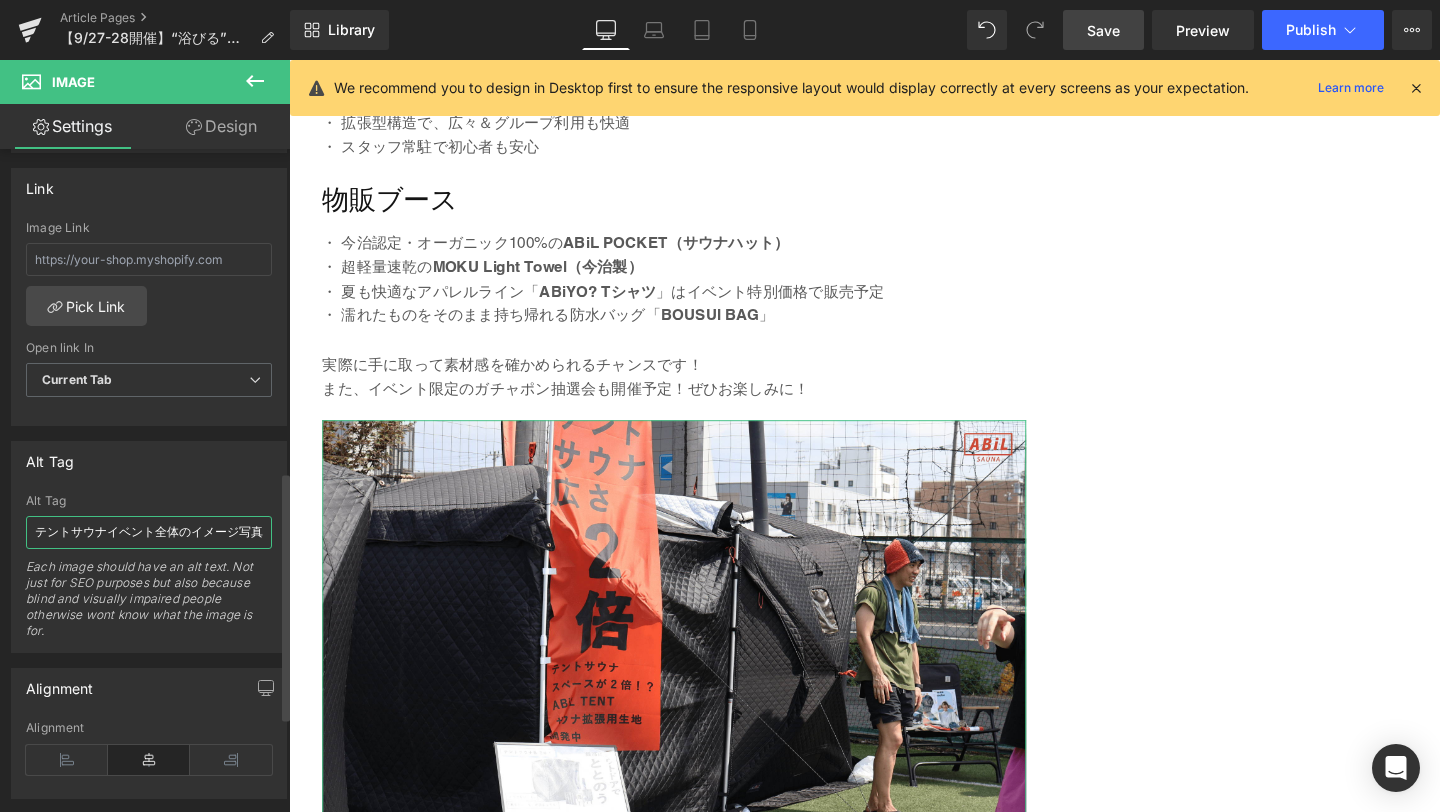 scroll, scrollTop: 0, scrollLeft: 0, axis: both 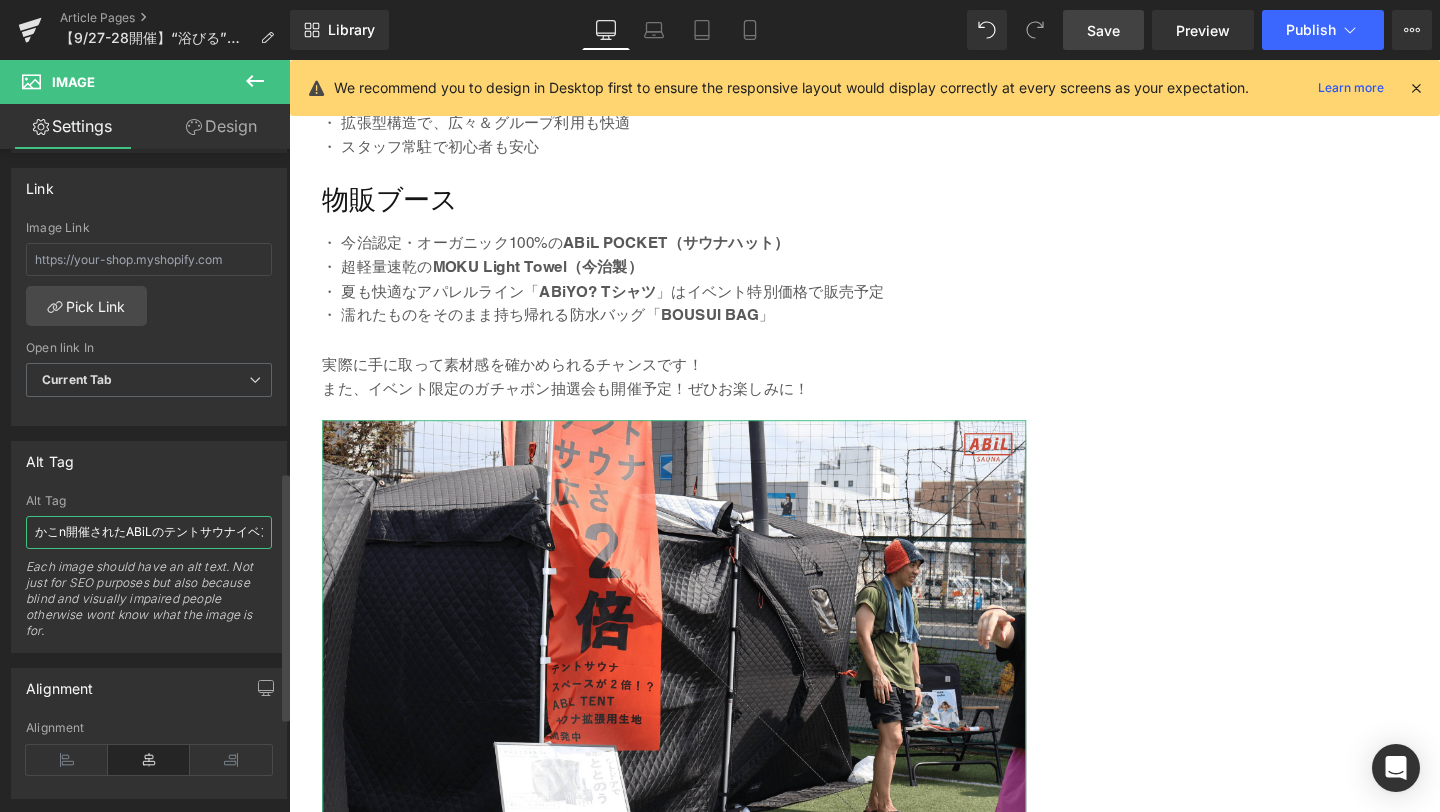 type on "過去に開催されたABiLのテントサウナイベント全体のイメージ写真" 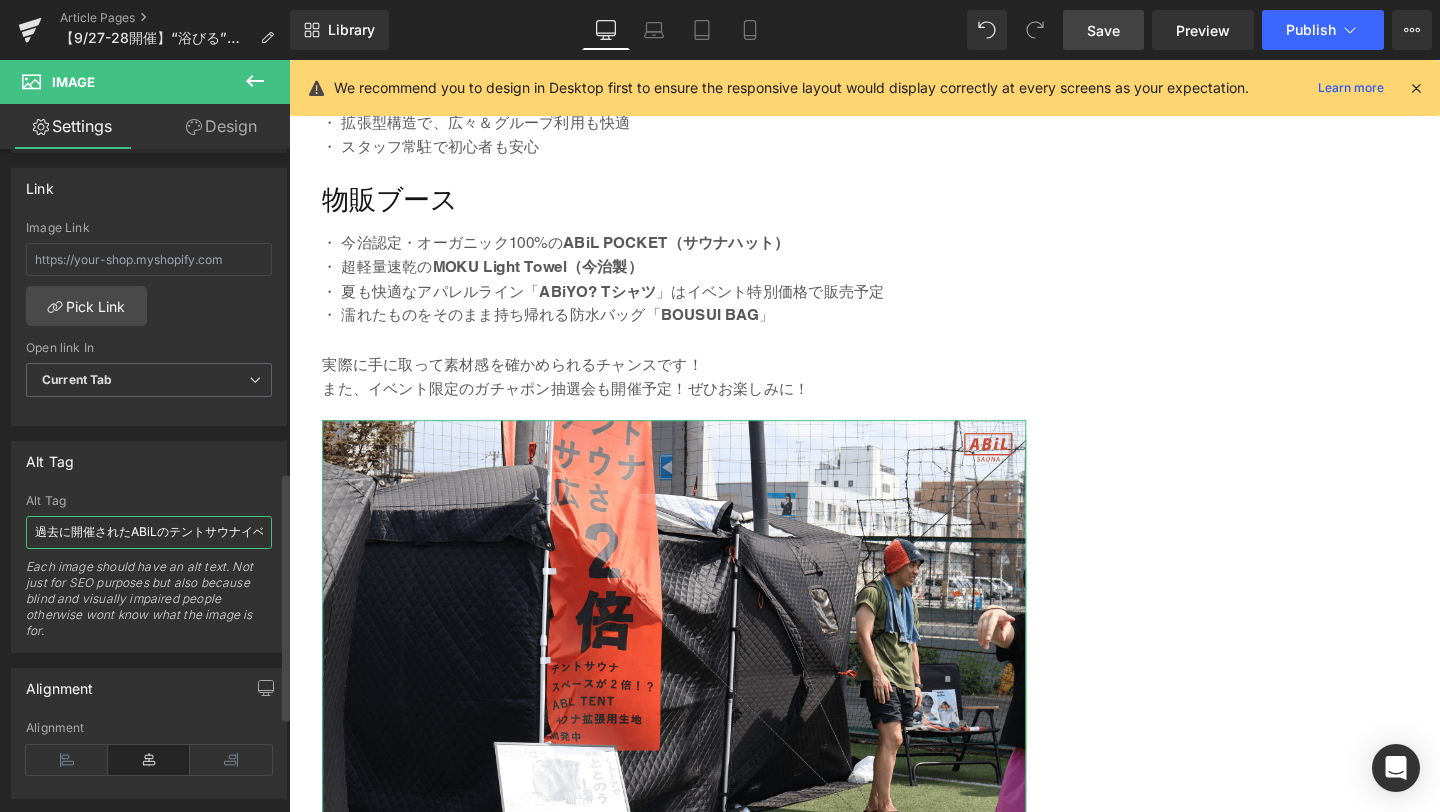 scroll, scrollTop: 0, scrollLeft: 118, axis: horizontal 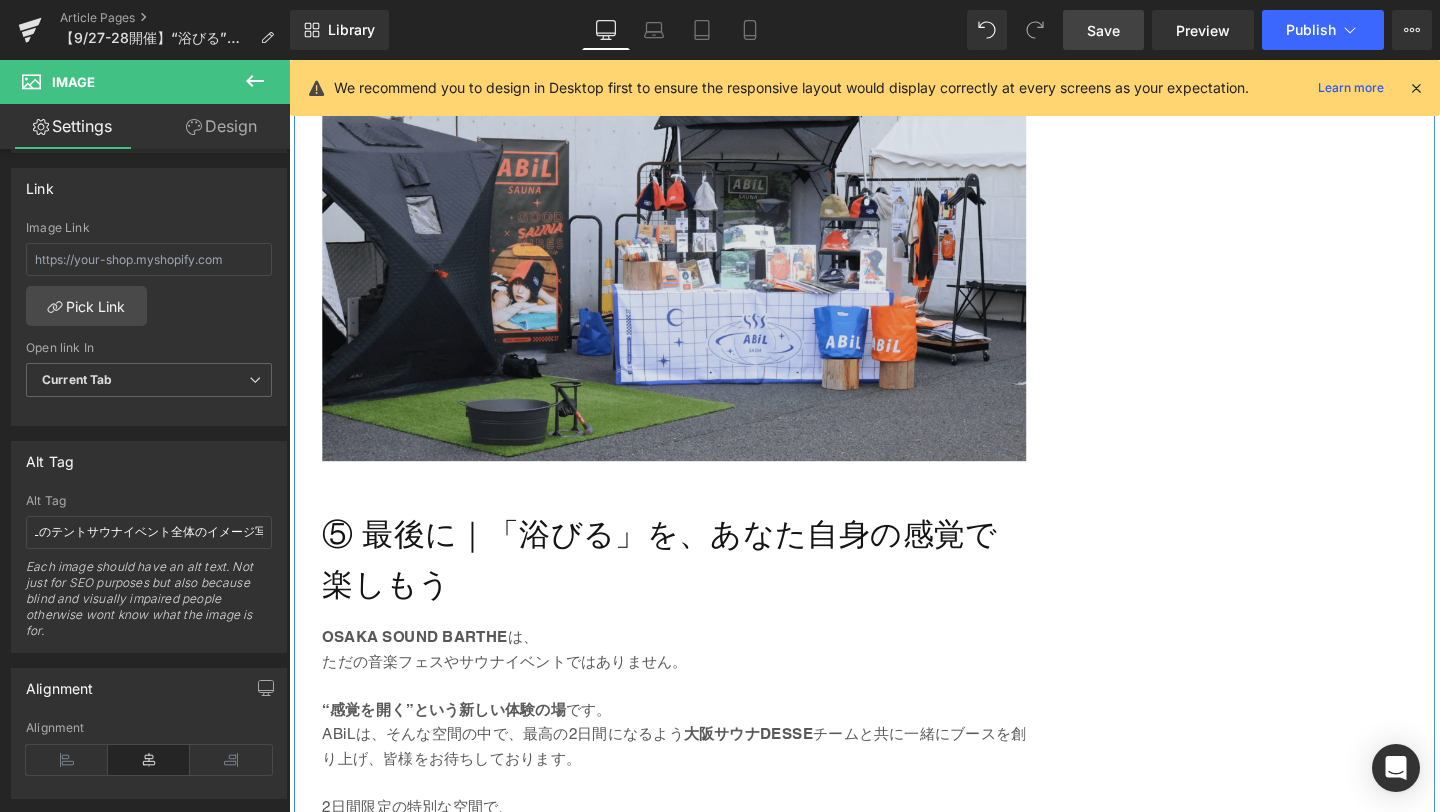 click on "Image" at bounding box center [694, 274] 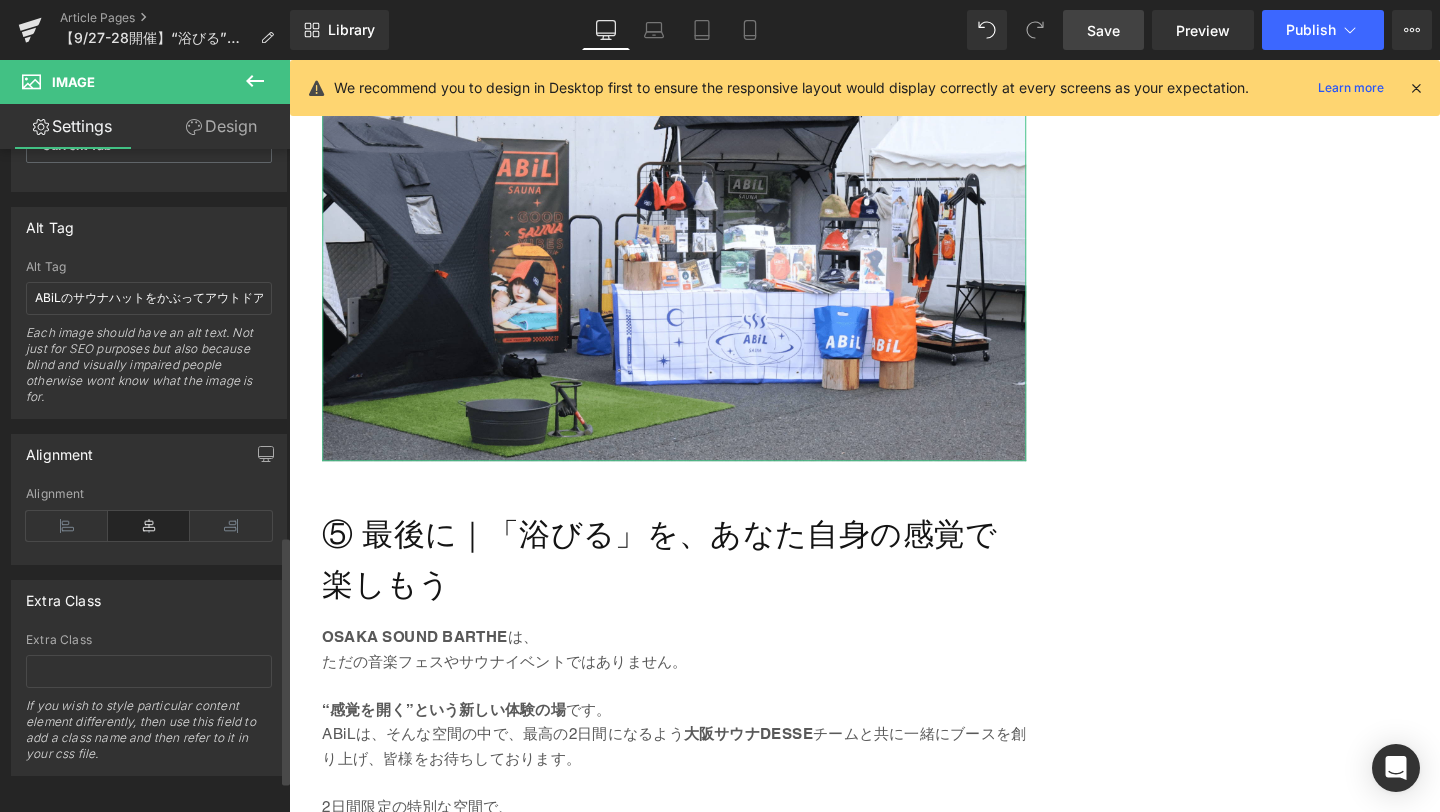 scroll, scrollTop: 1112, scrollLeft: 0, axis: vertical 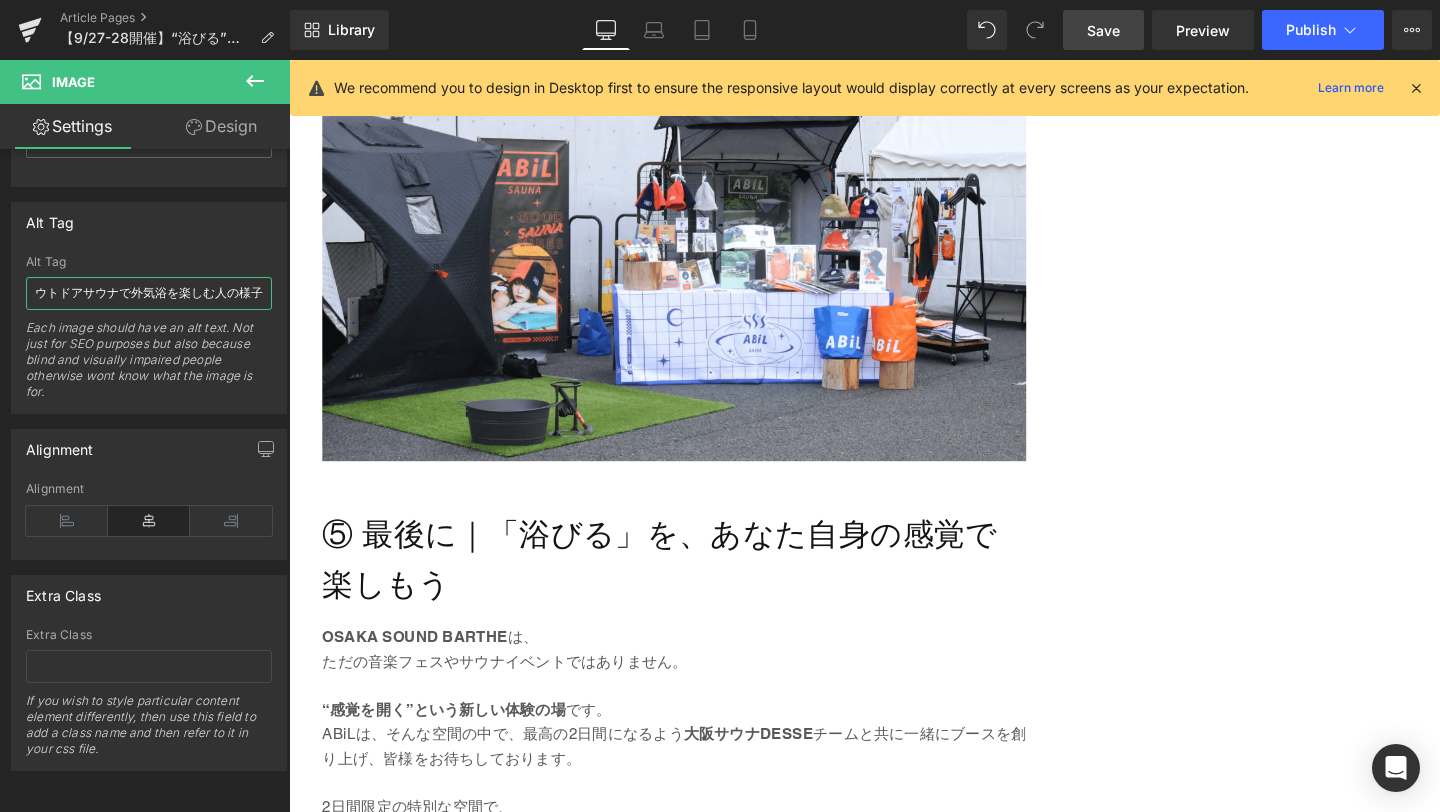 type on "ABiLブースで展示・販売されるサウナハットやMOKUタオル、BOUSUI BAGなどの物販アイテム" 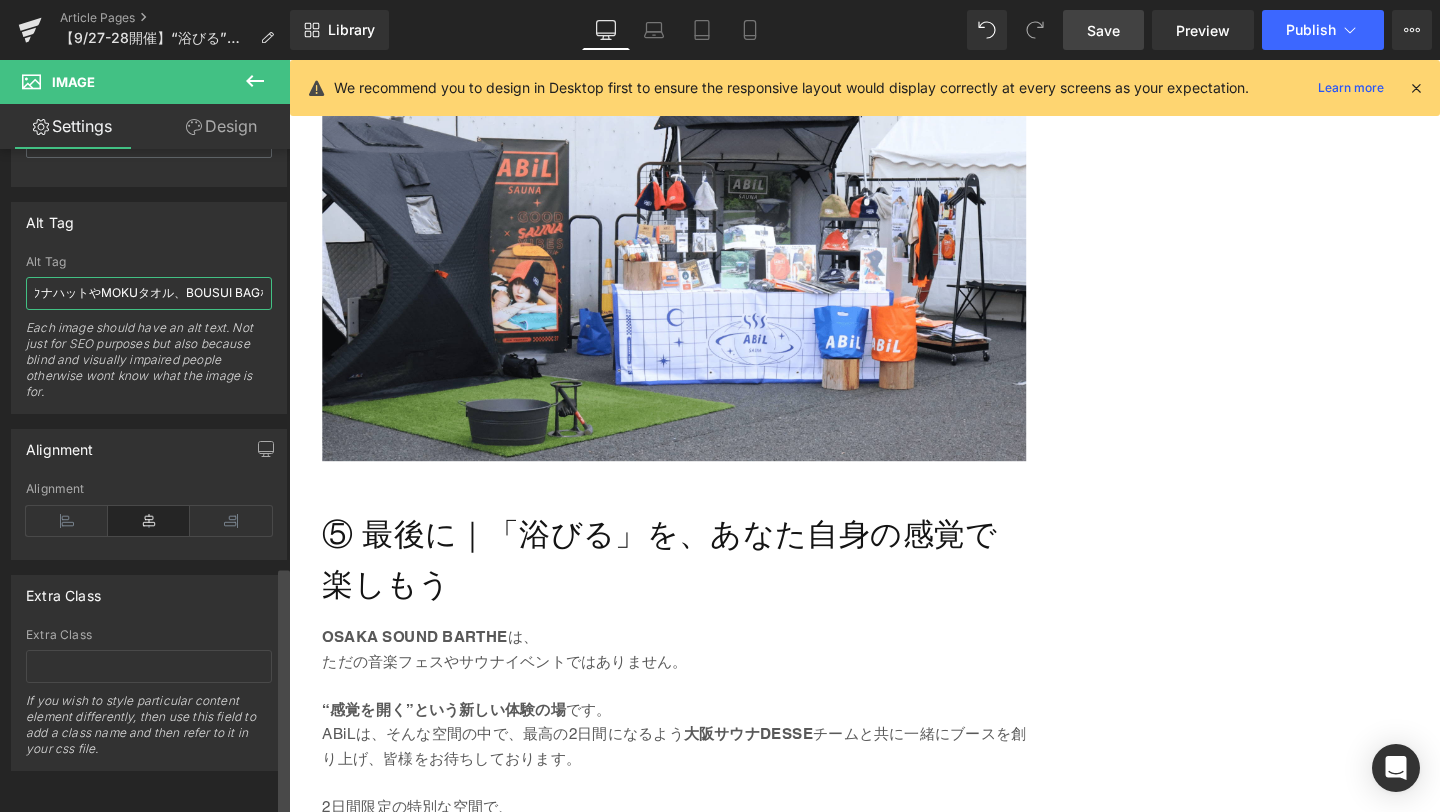 drag, startPoint x: 33, startPoint y: 281, endPoint x: 2, endPoint y: 238, distance: 53.009434 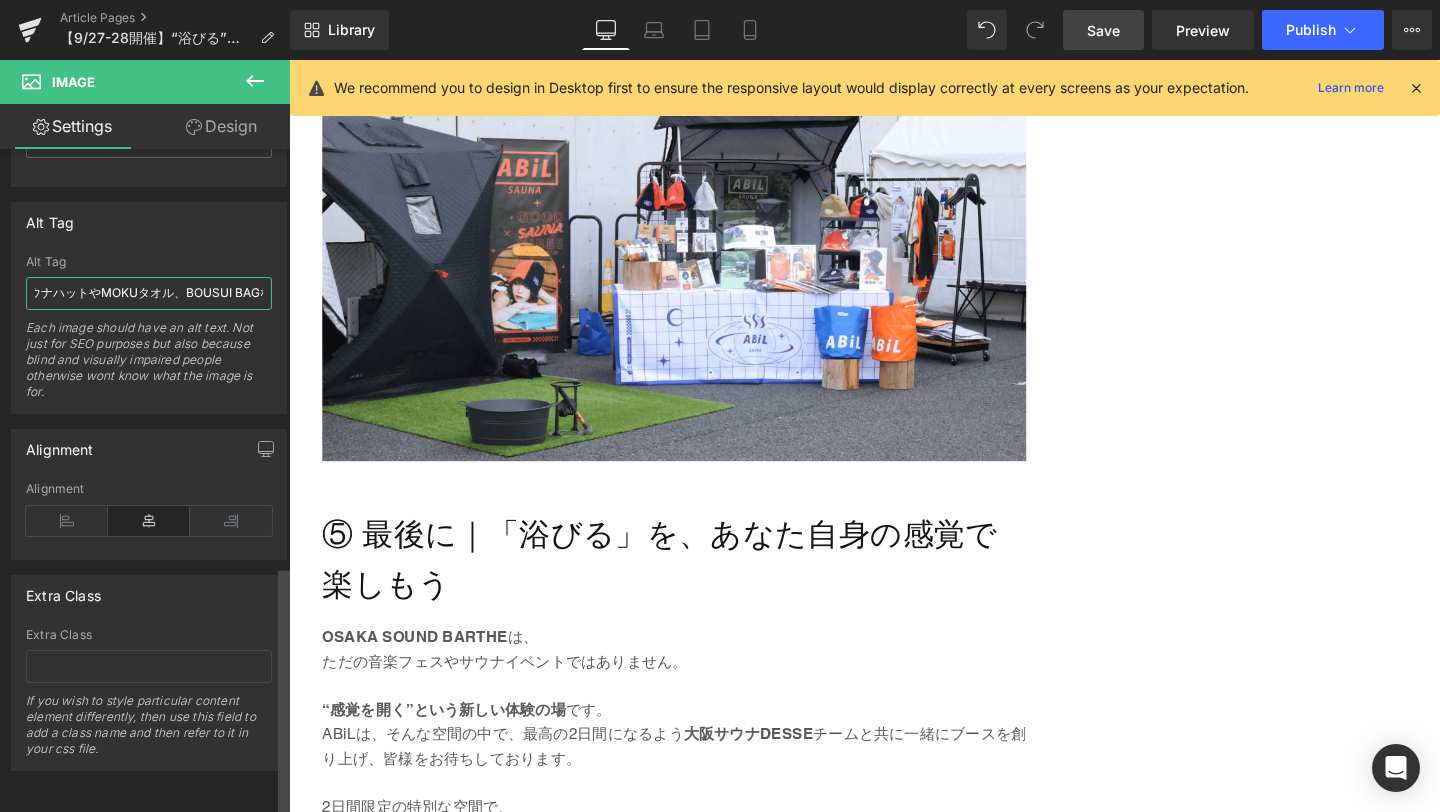 scroll, scrollTop: 0, scrollLeft: 295, axis: horizontal 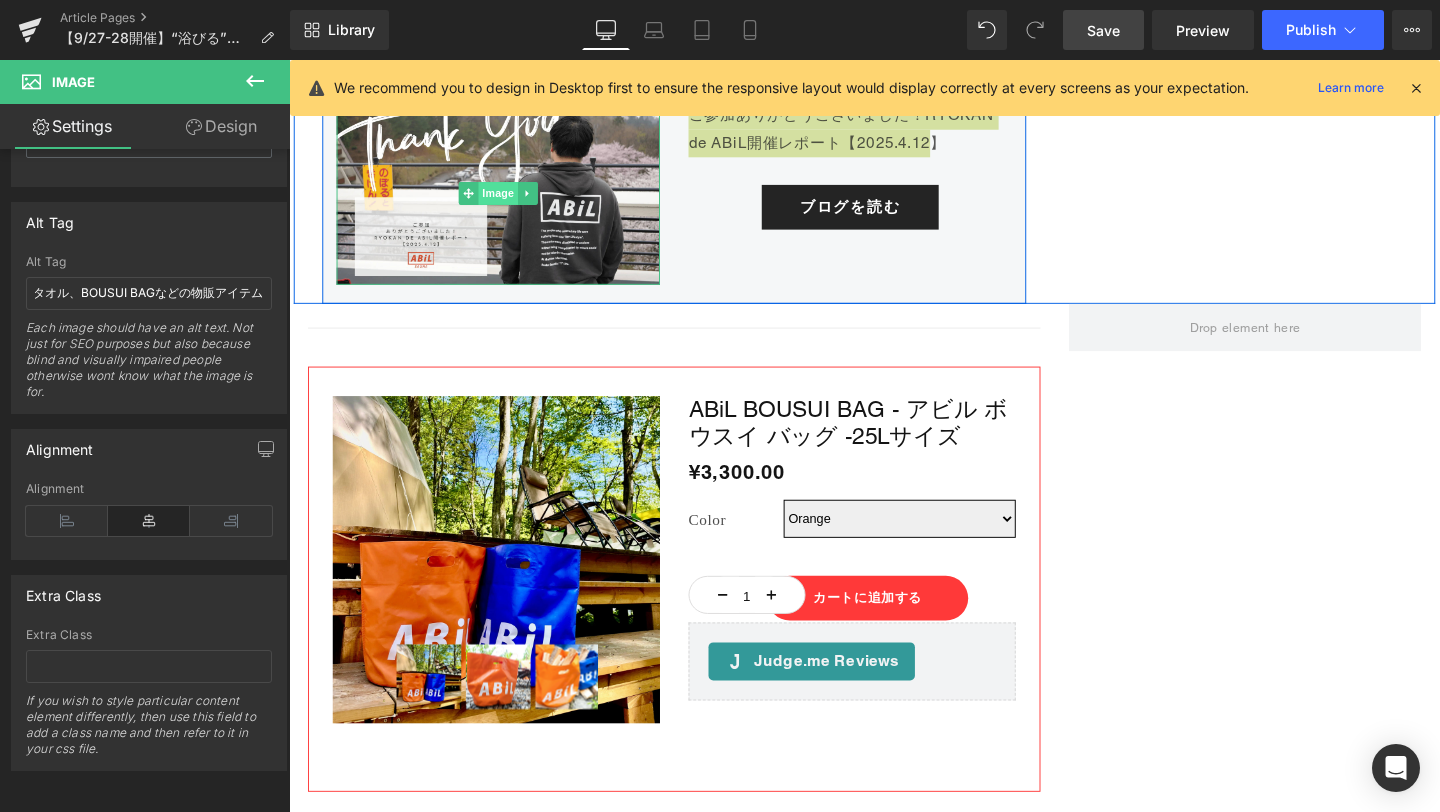 click on "Image" at bounding box center [509, 200] 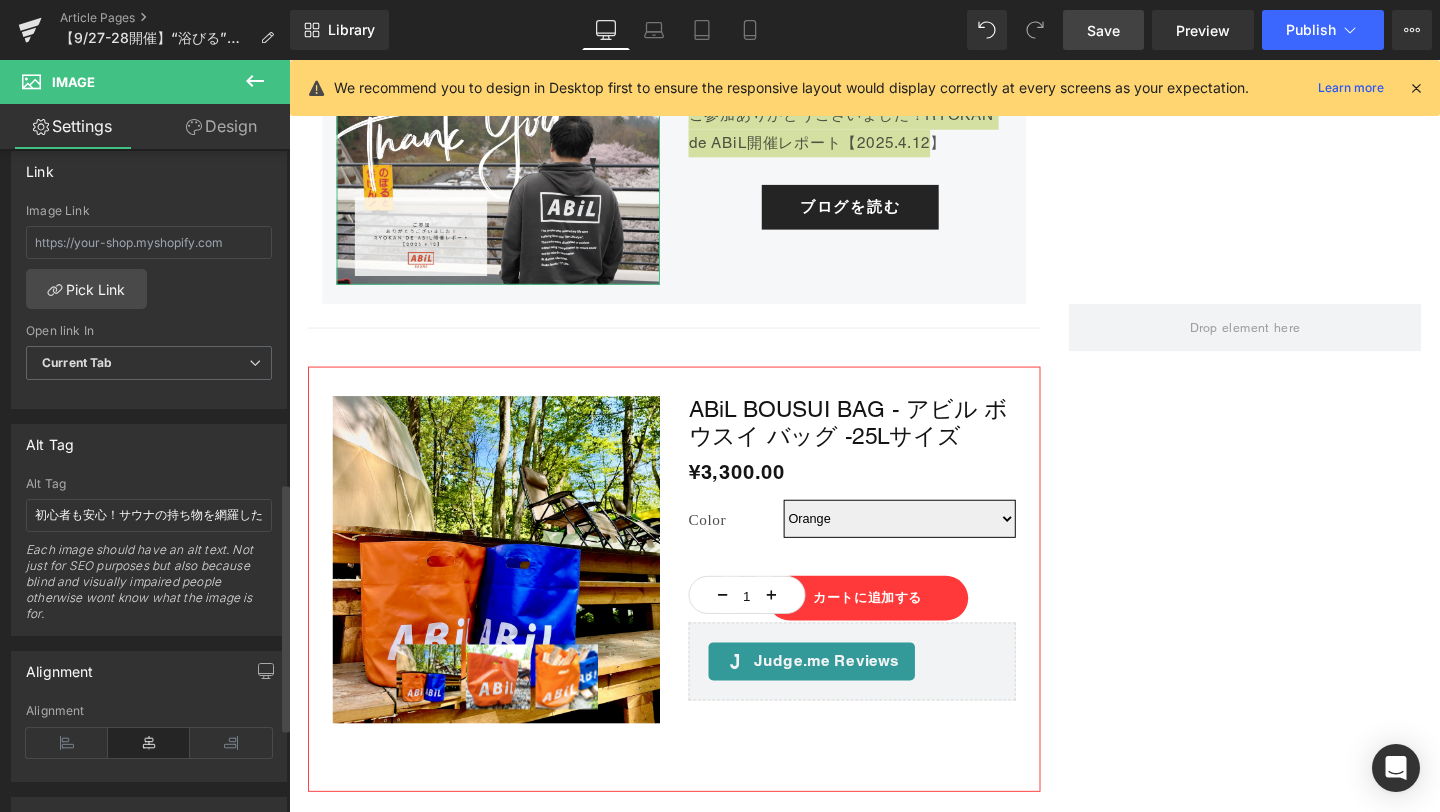 scroll, scrollTop: 888, scrollLeft: 0, axis: vertical 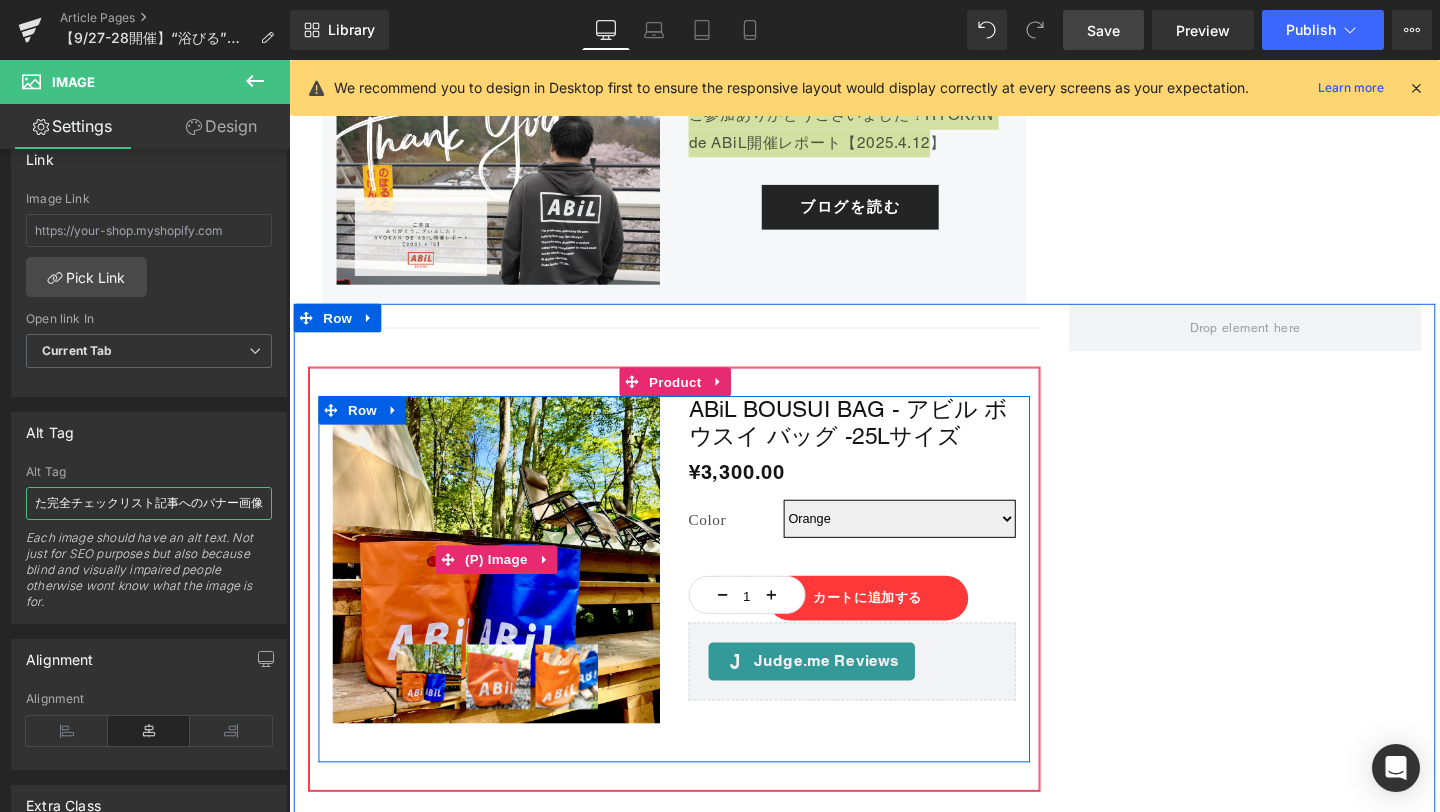 paste on "RYOKAN de ABiL開催レポート（2025年4月12日）のブログ記事へ誘導するバナー画像「ご参加ありがとうございました」付き" 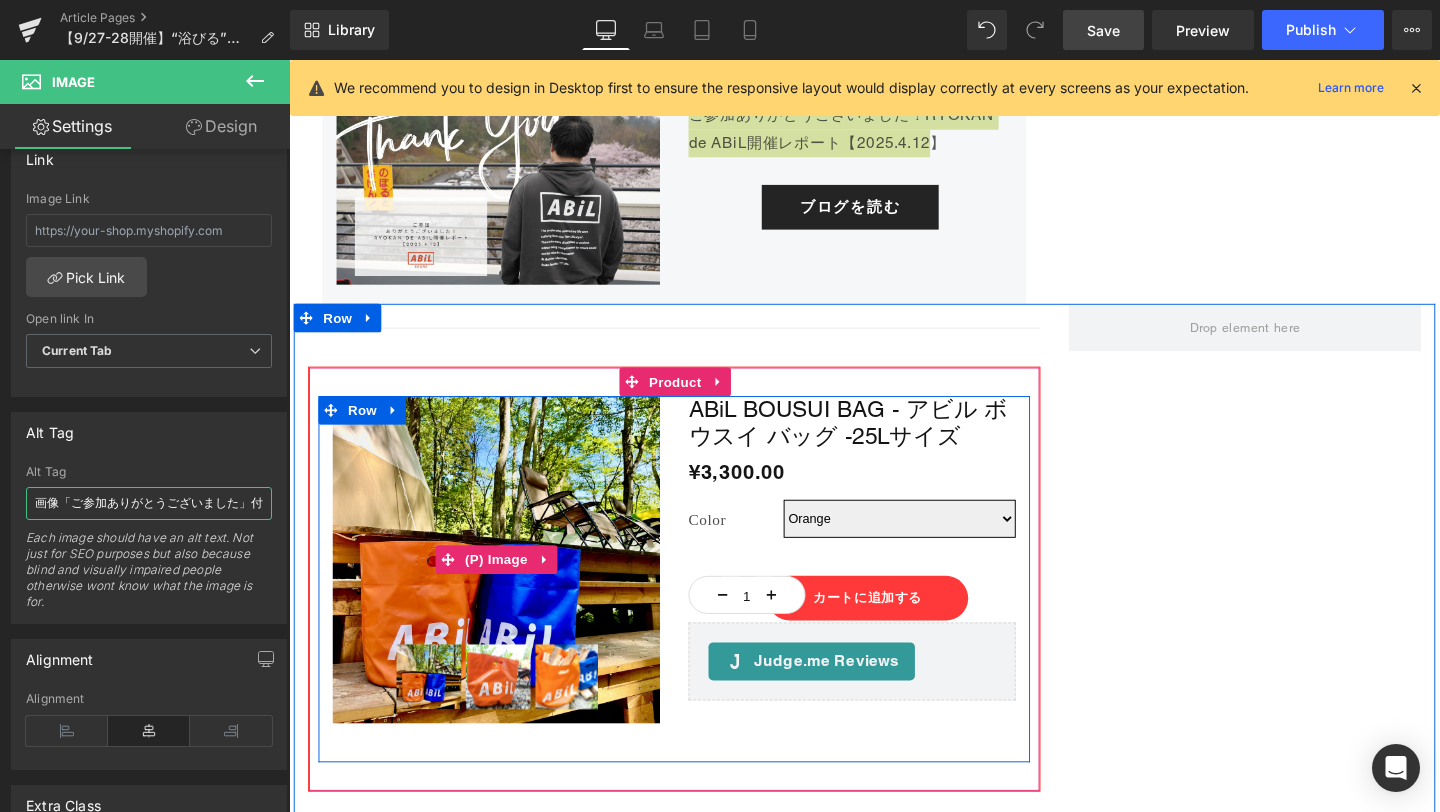 scroll, scrollTop: 0, scrollLeft: 441, axis: horizontal 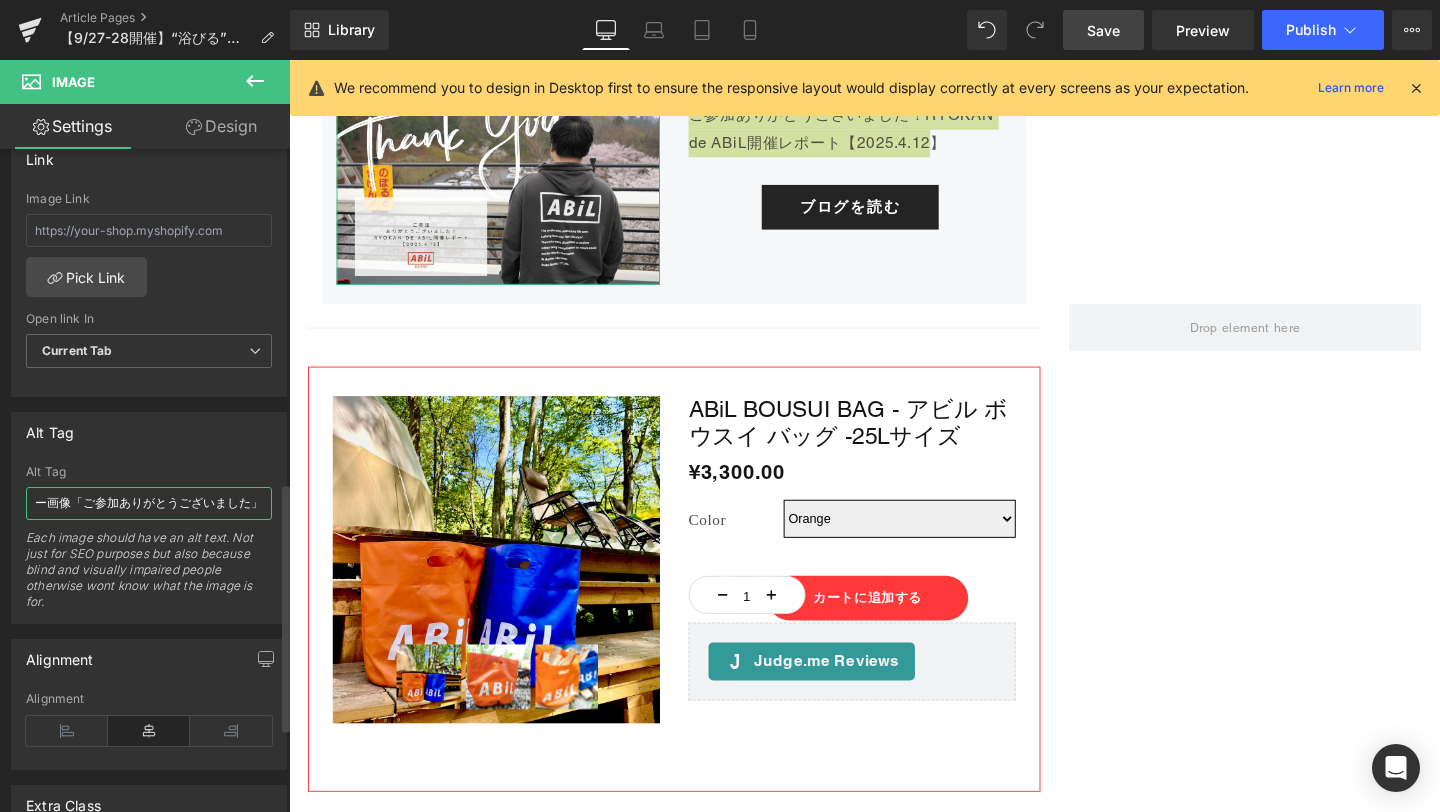 drag, startPoint x: 68, startPoint y: 502, endPoint x: 258, endPoint y: 515, distance: 190.44421 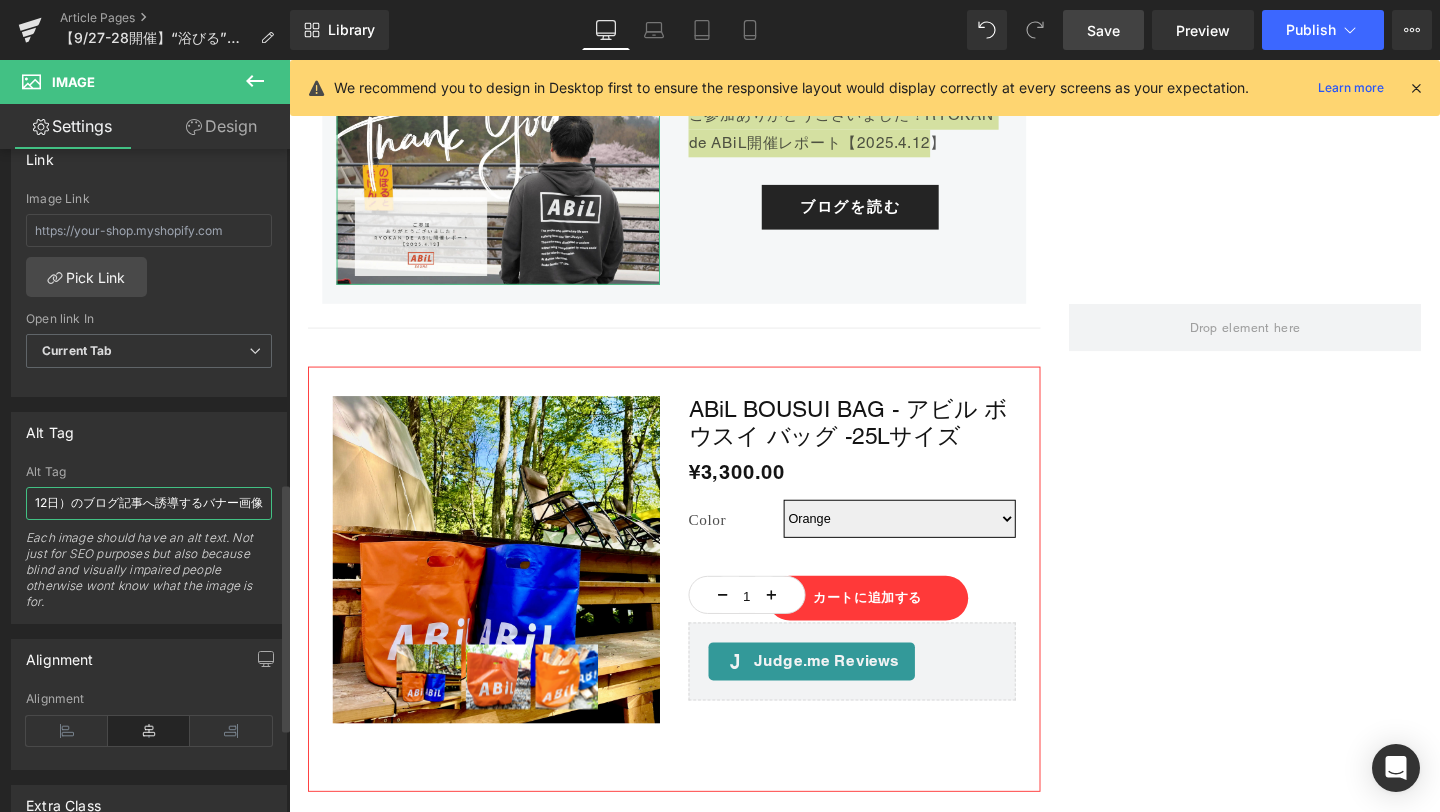 scroll, scrollTop: 0, scrollLeft: 249, axis: horizontal 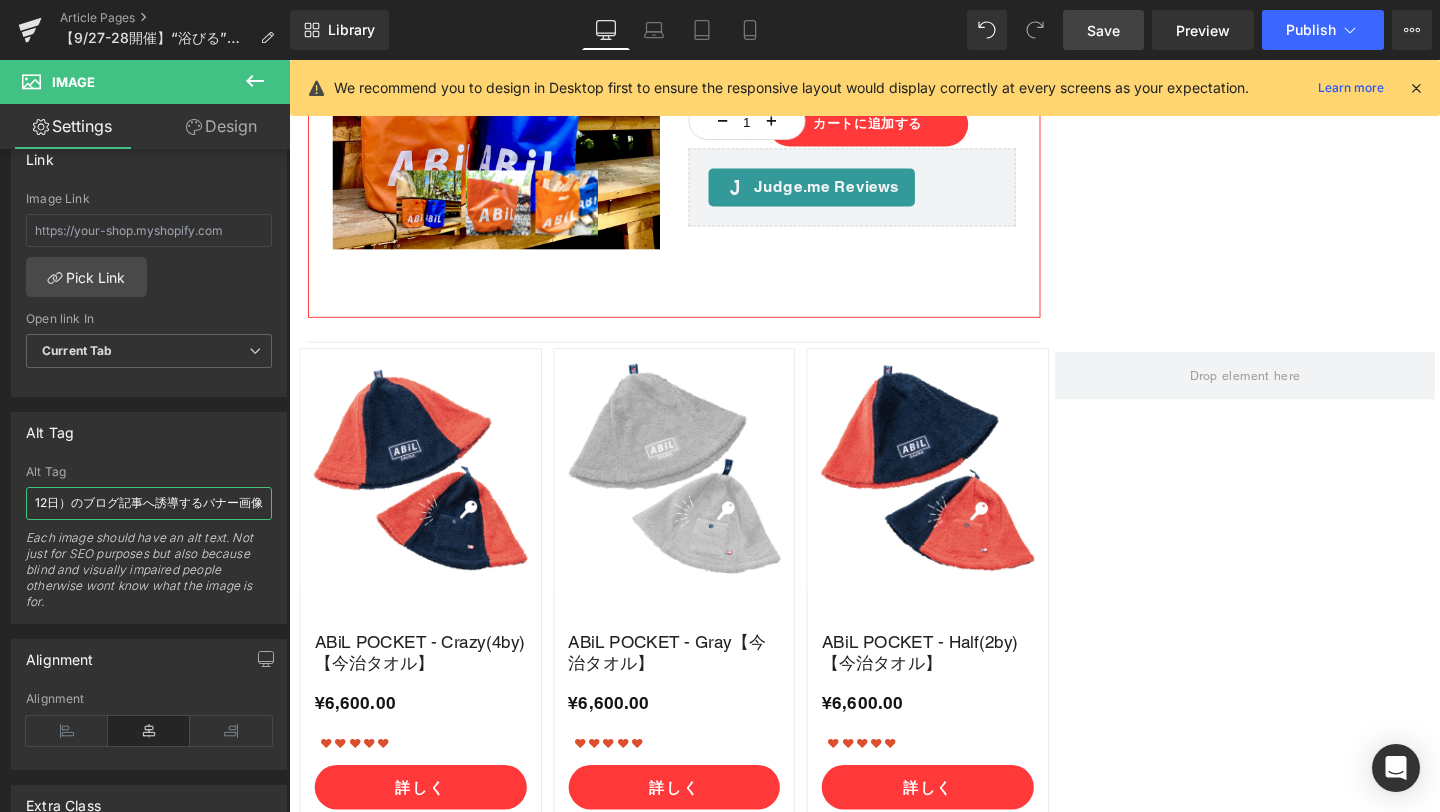 type on "RYOKAN de ABiL開催レポート（2025年4月12日）のブログ記事へ誘導するバナー画像" 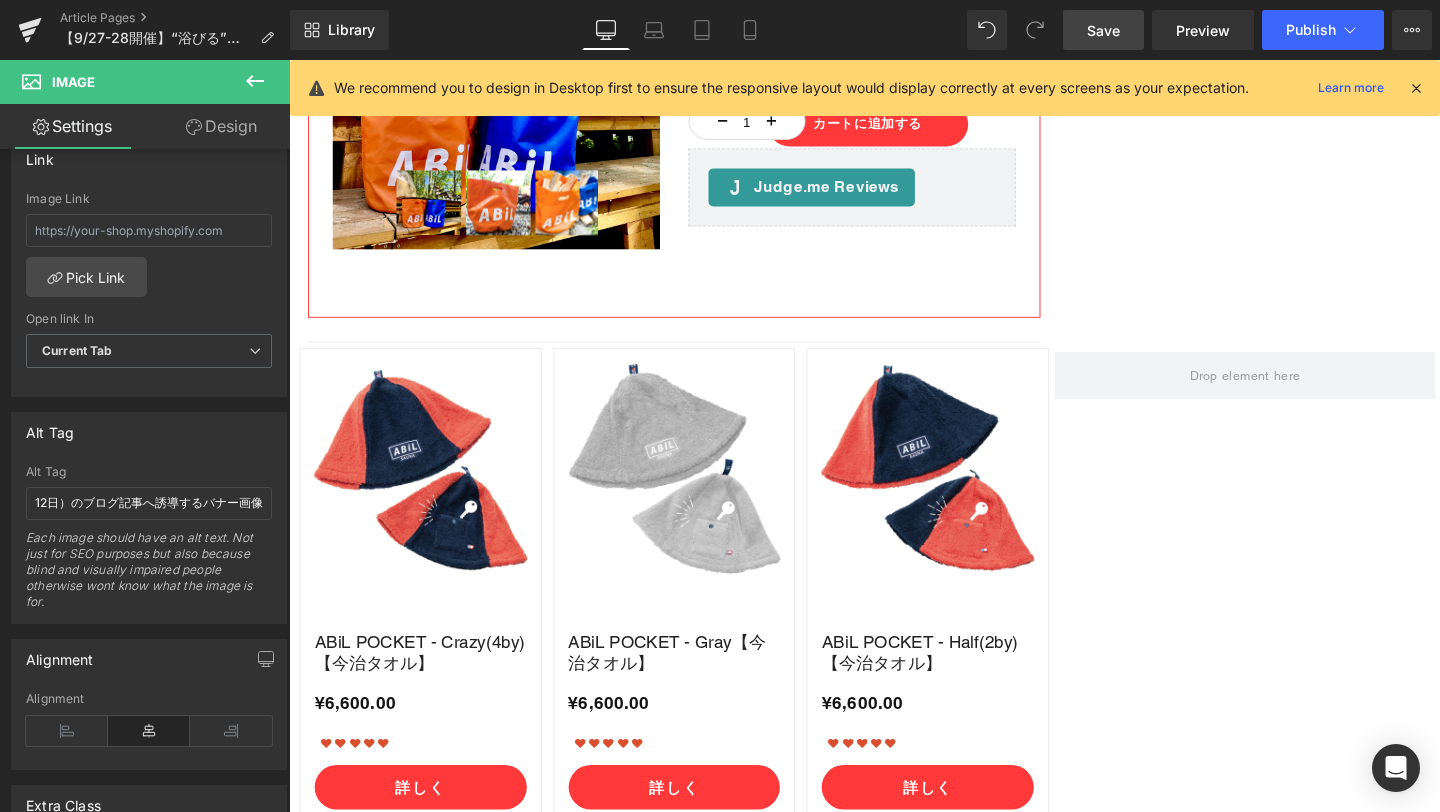 click on "Save" at bounding box center [1103, 30] 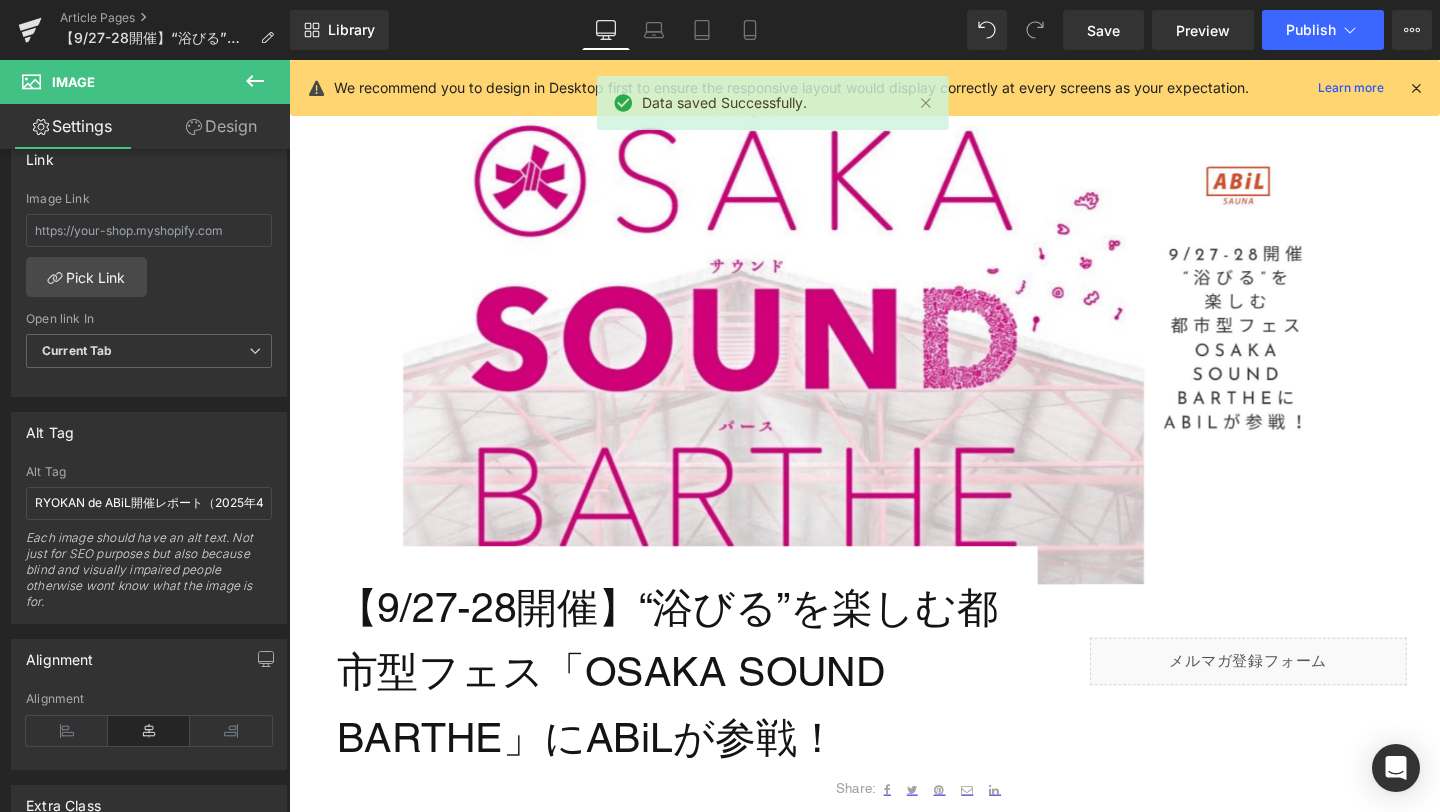 scroll, scrollTop: 0, scrollLeft: 0, axis: both 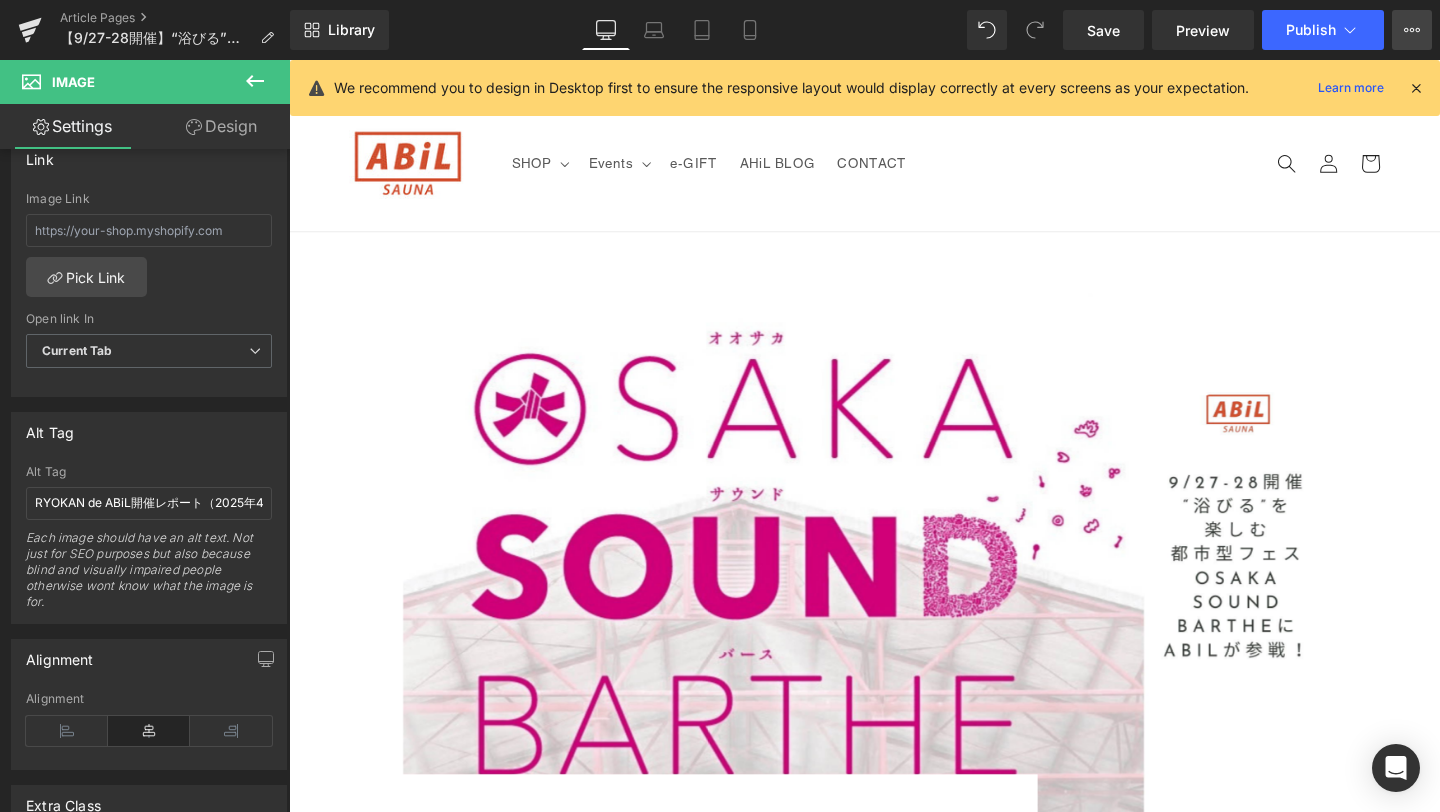 click 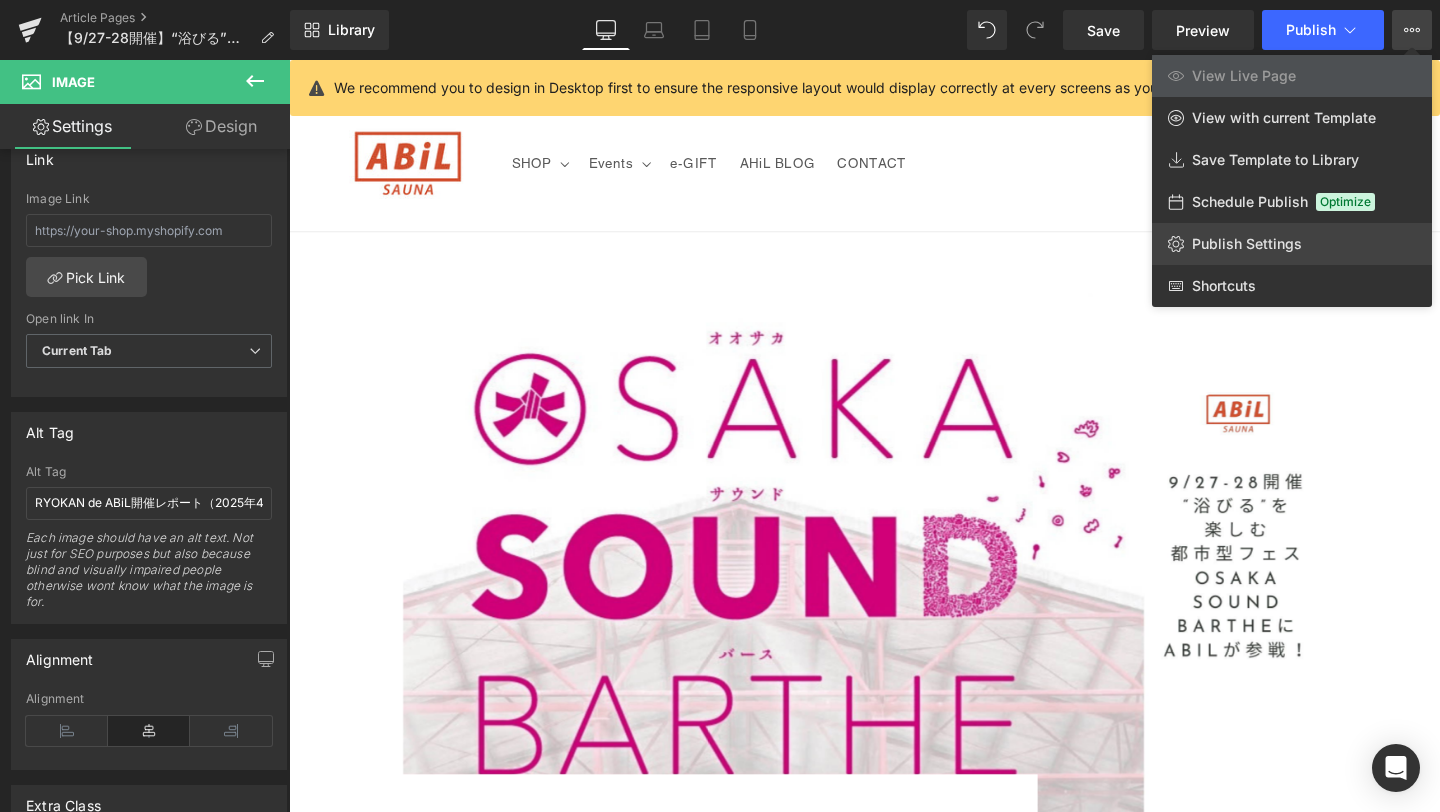 click on "Publish Settings" 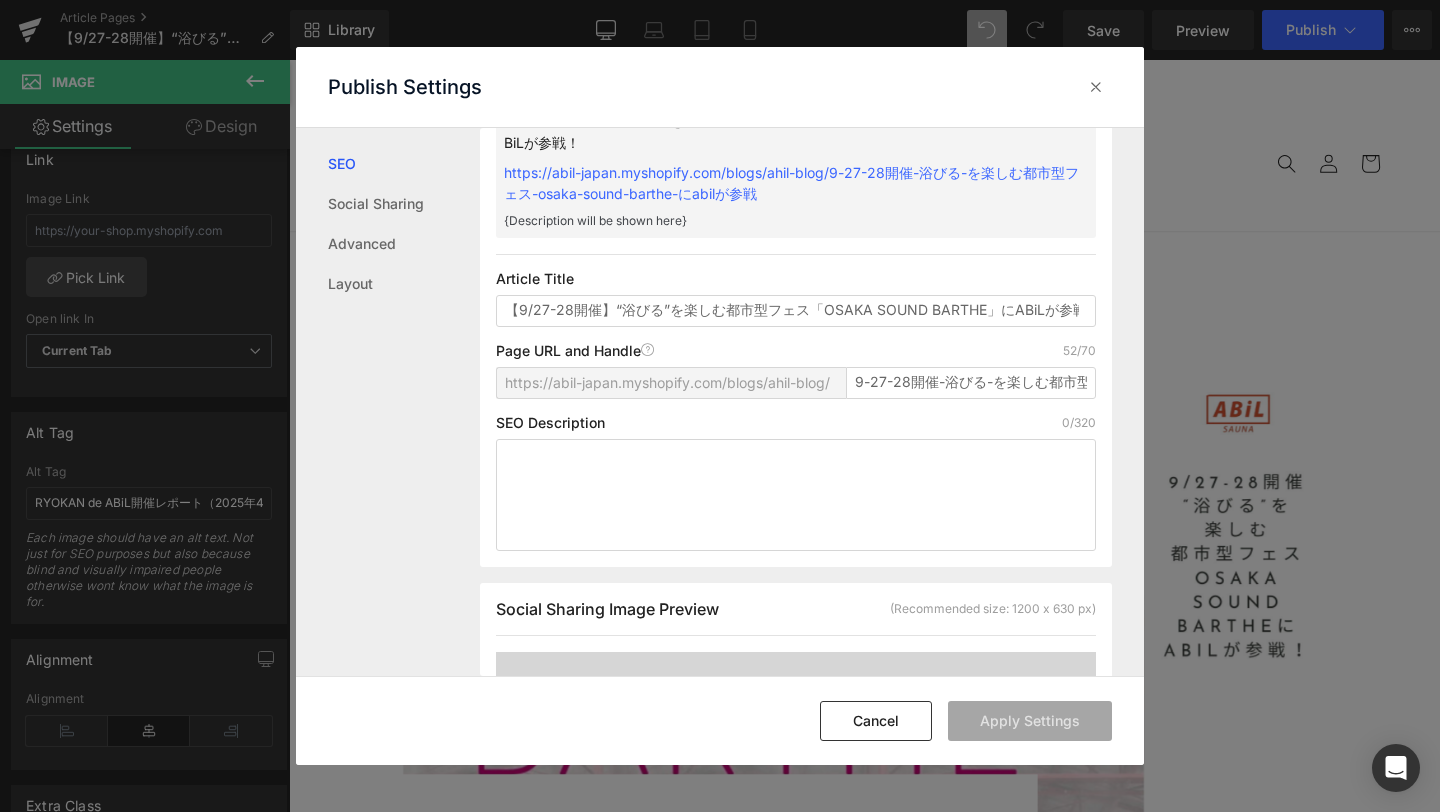 scroll, scrollTop: 120, scrollLeft: 0, axis: vertical 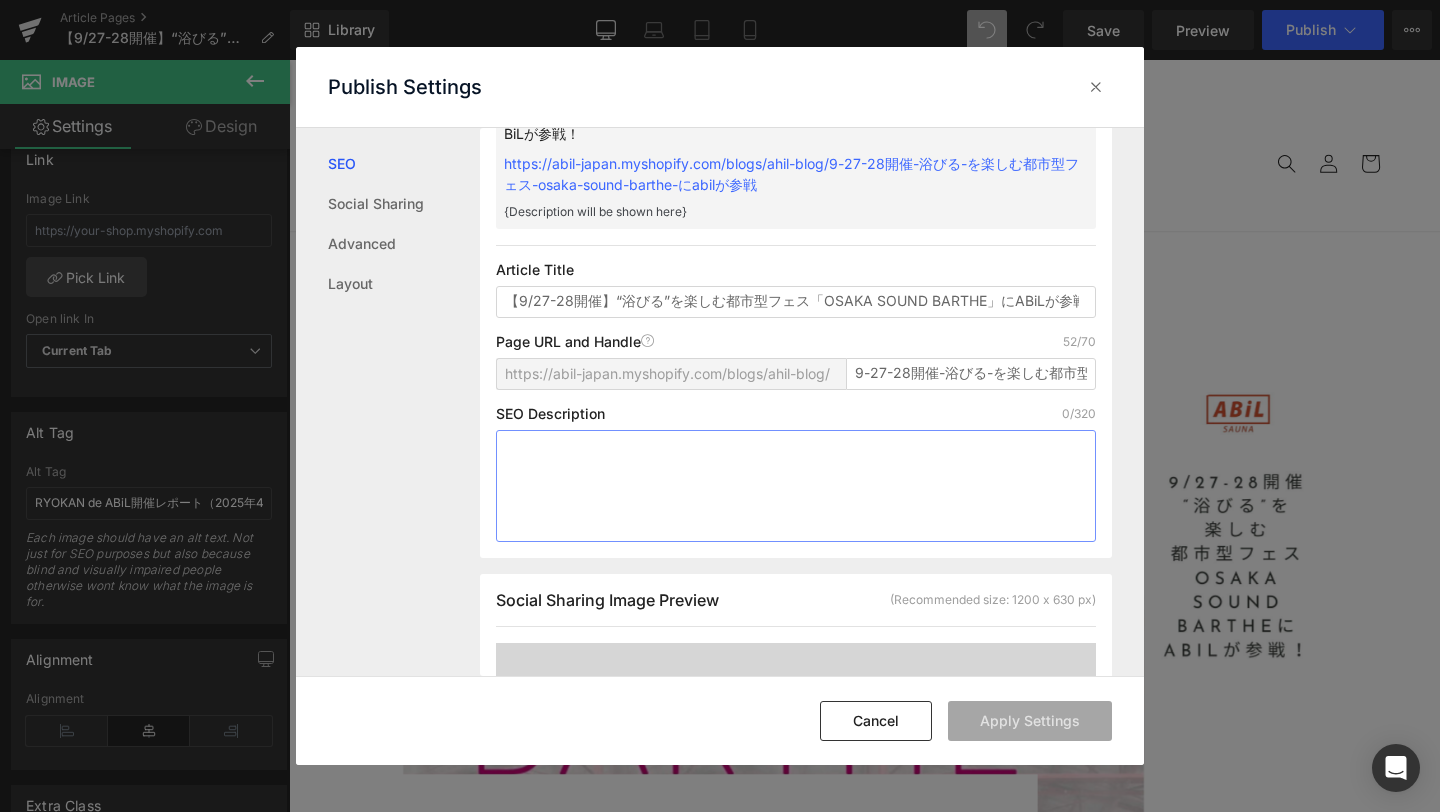 click at bounding box center (796, 486) 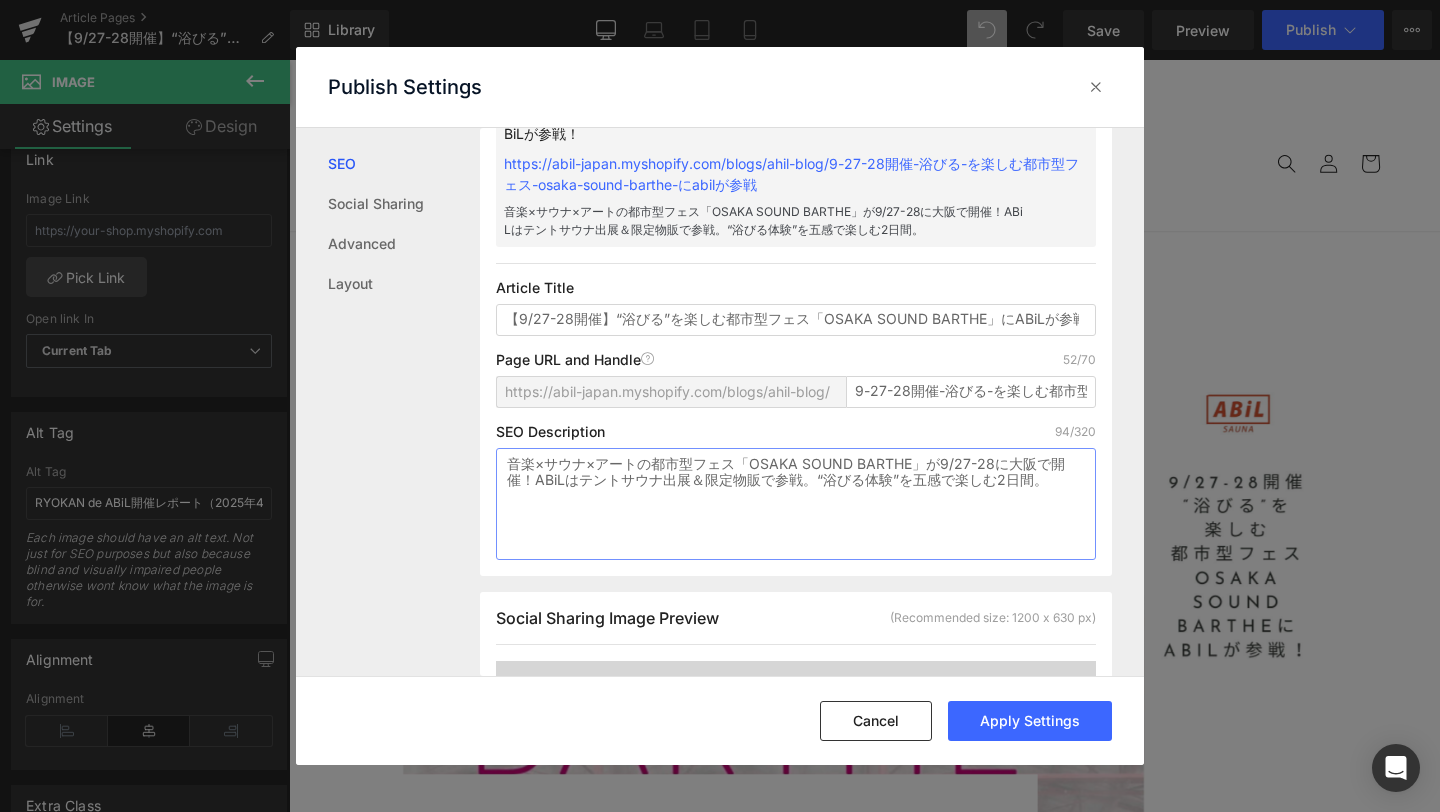 type on "音楽×サウナ×アートの都市型フェス「OSAKA SOUND BARTHE」が9/27-28に大阪で開催！ABiLはテントサウナ出展＆限定物販で参戦。“浴びる体験”を五感で楽しむ2日間。" 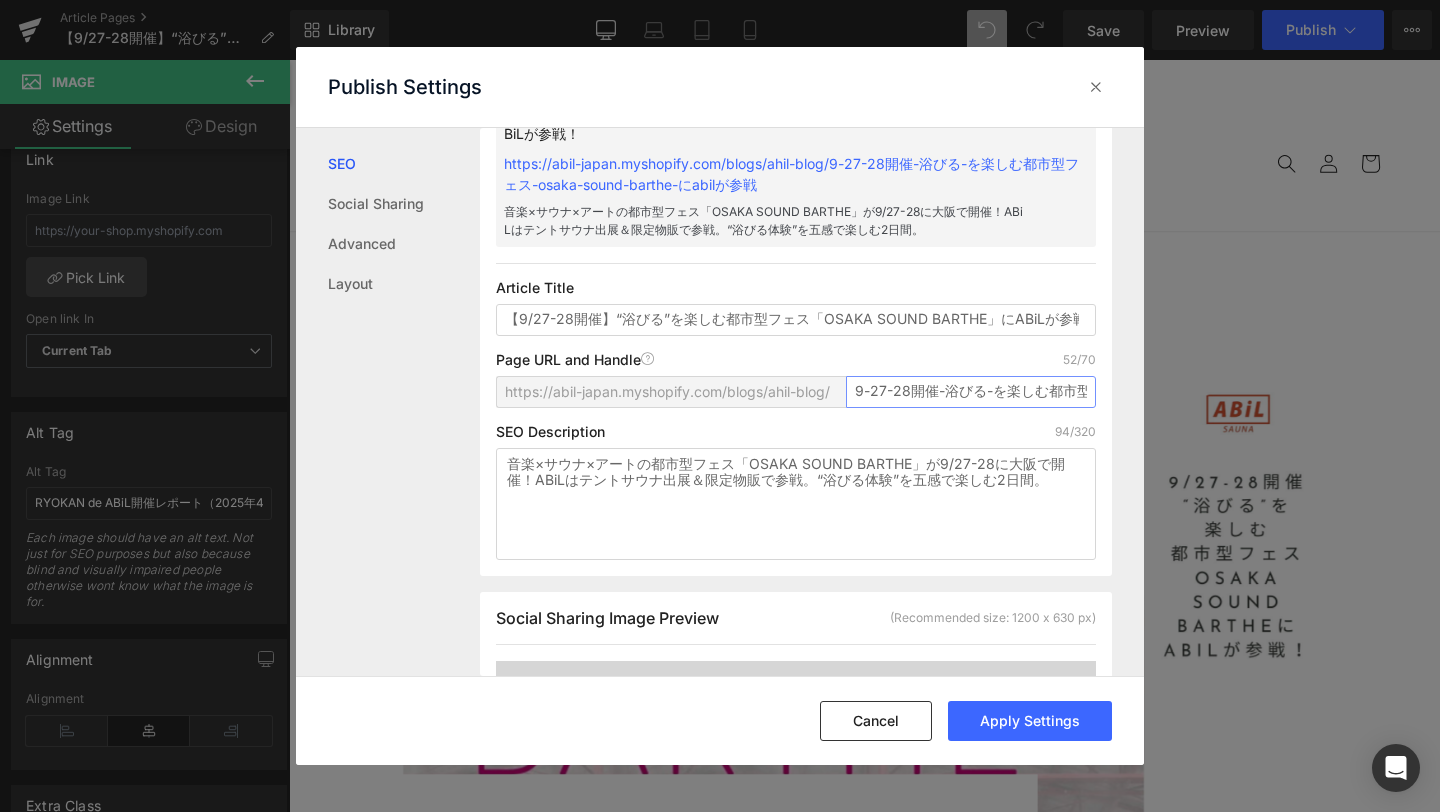scroll, scrollTop: 0, scrollLeft: 278, axis: horizontal 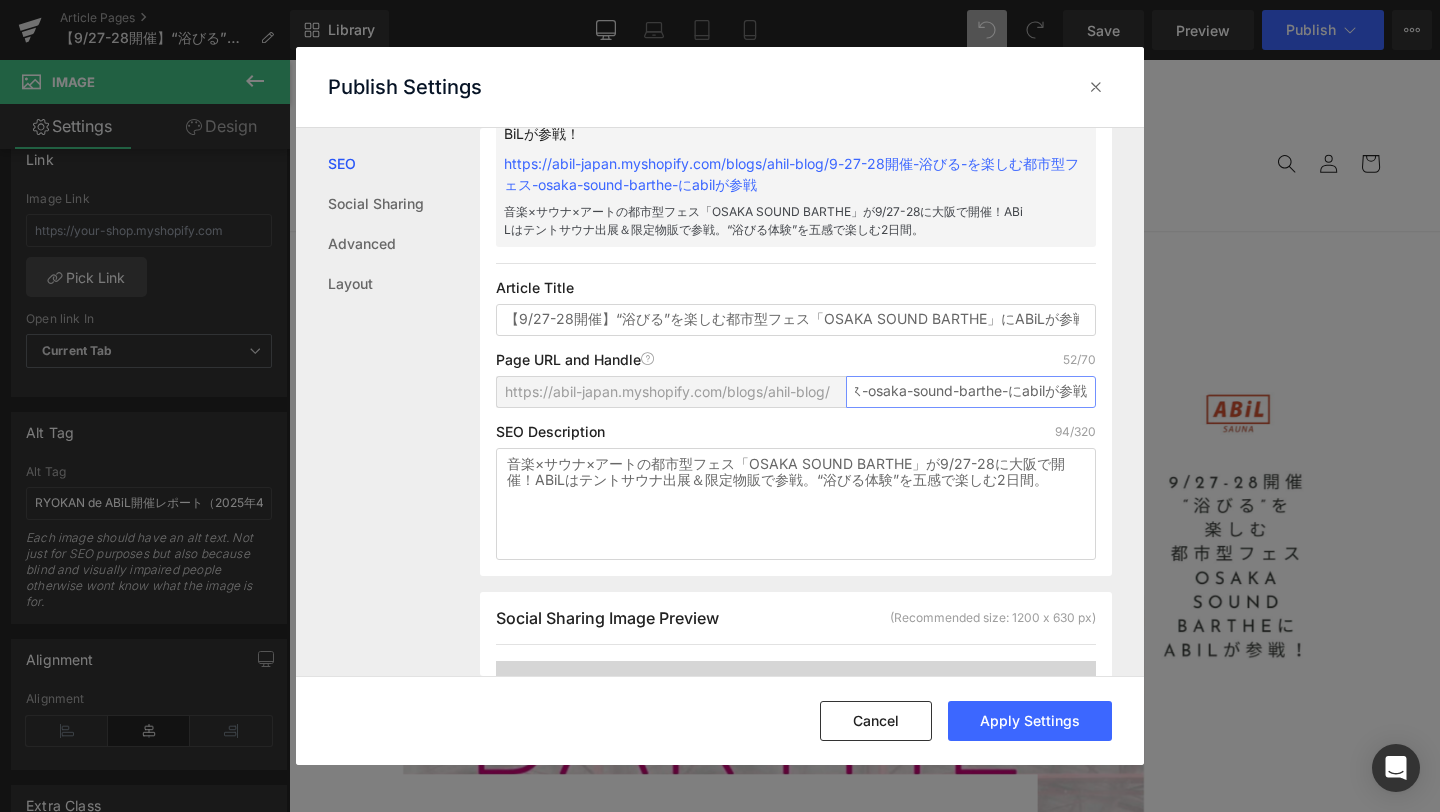 paste on "/osaka-sound-barthe" 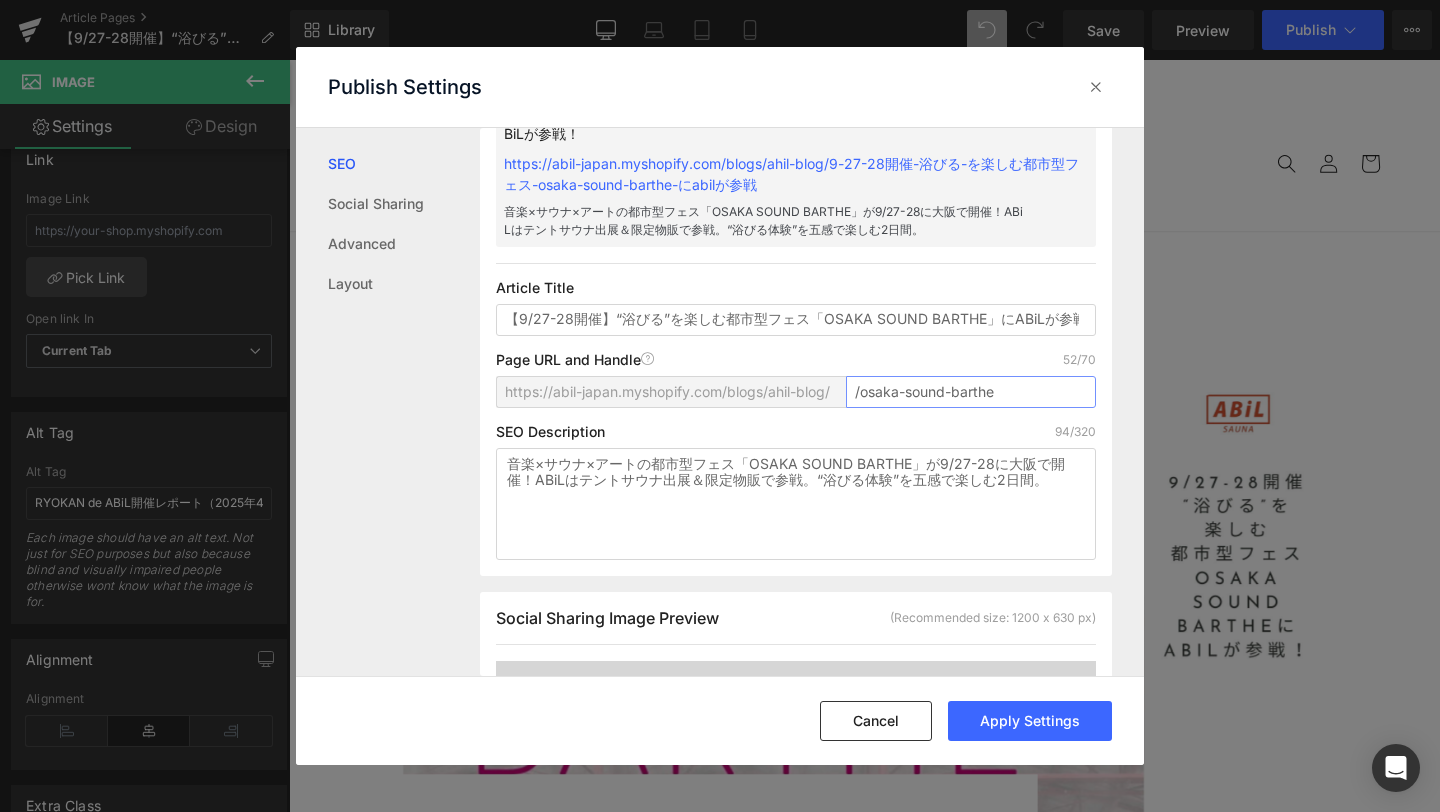 drag, startPoint x: 849, startPoint y: 391, endPoint x: 1267, endPoint y: 391, distance: 418 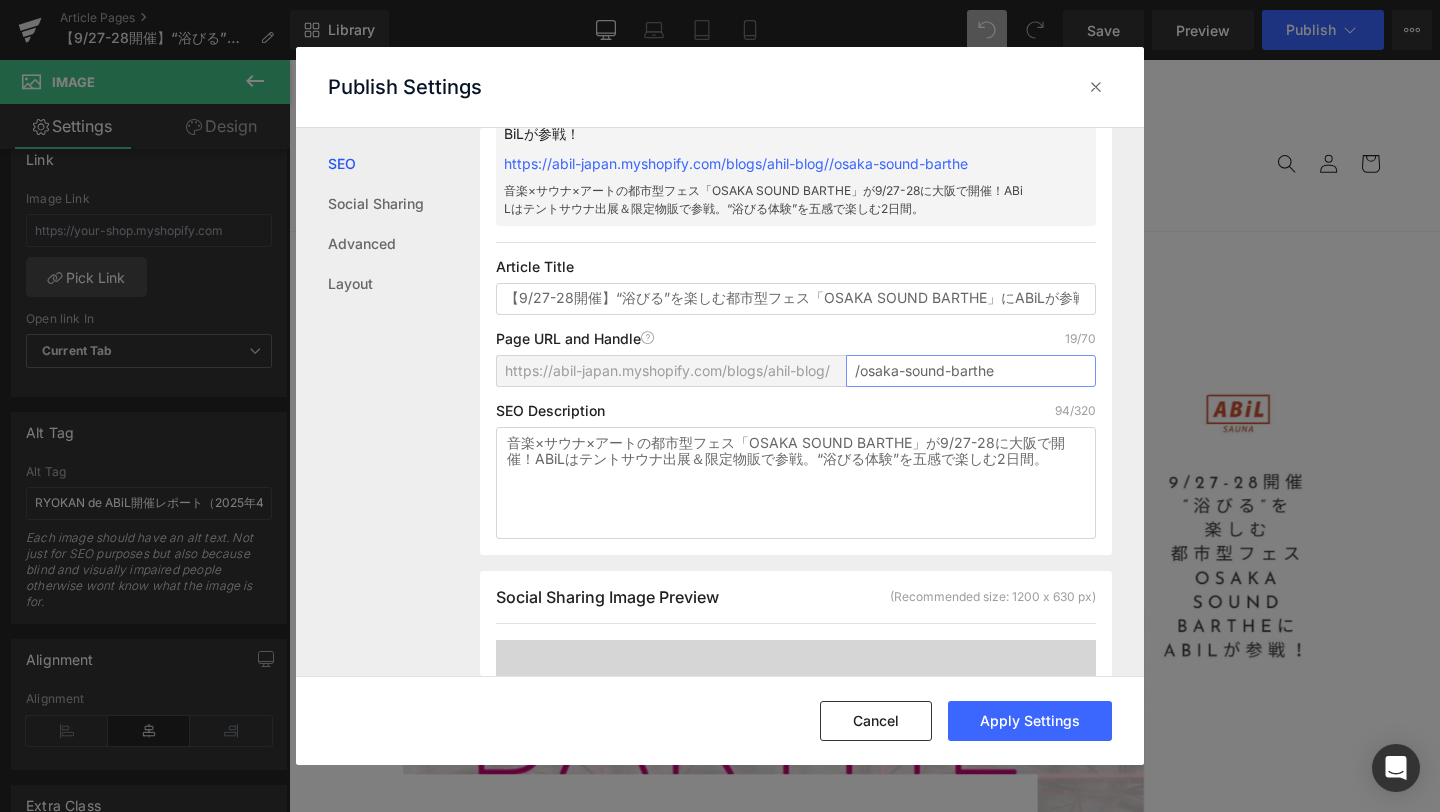 click on "/osaka-sound-barthe" at bounding box center [971, 371] 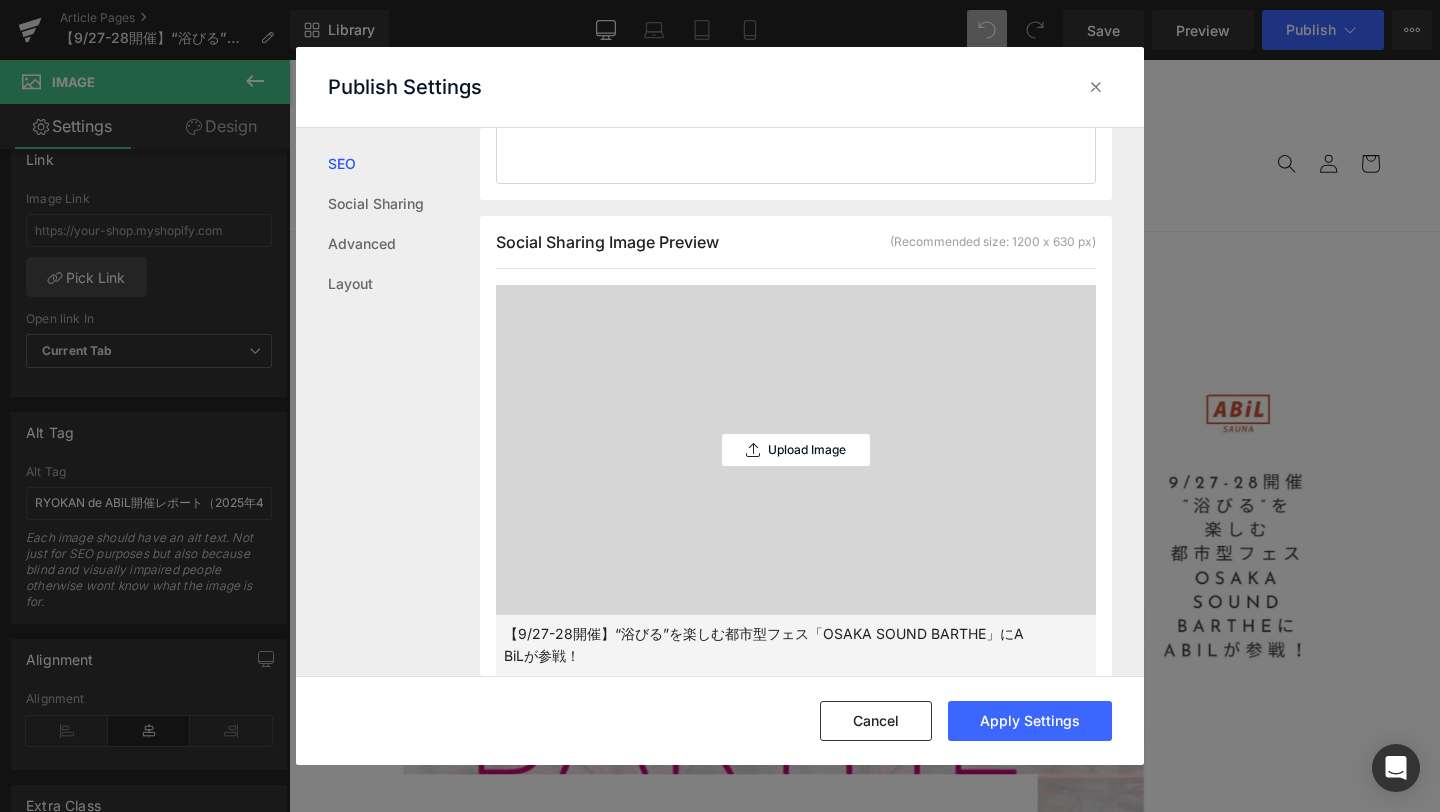 scroll, scrollTop: 499, scrollLeft: 0, axis: vertical 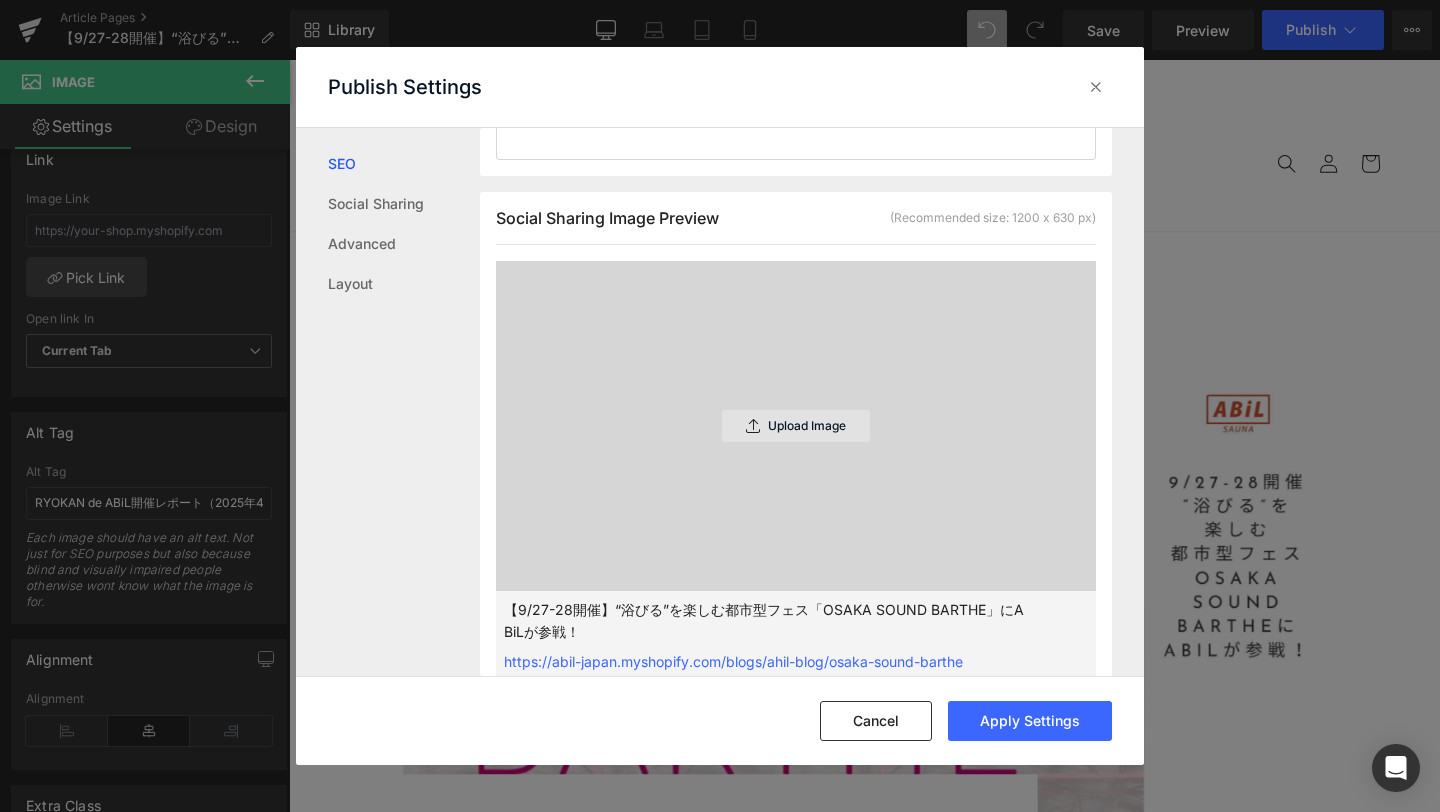 type on "osaka-sound-barthe" 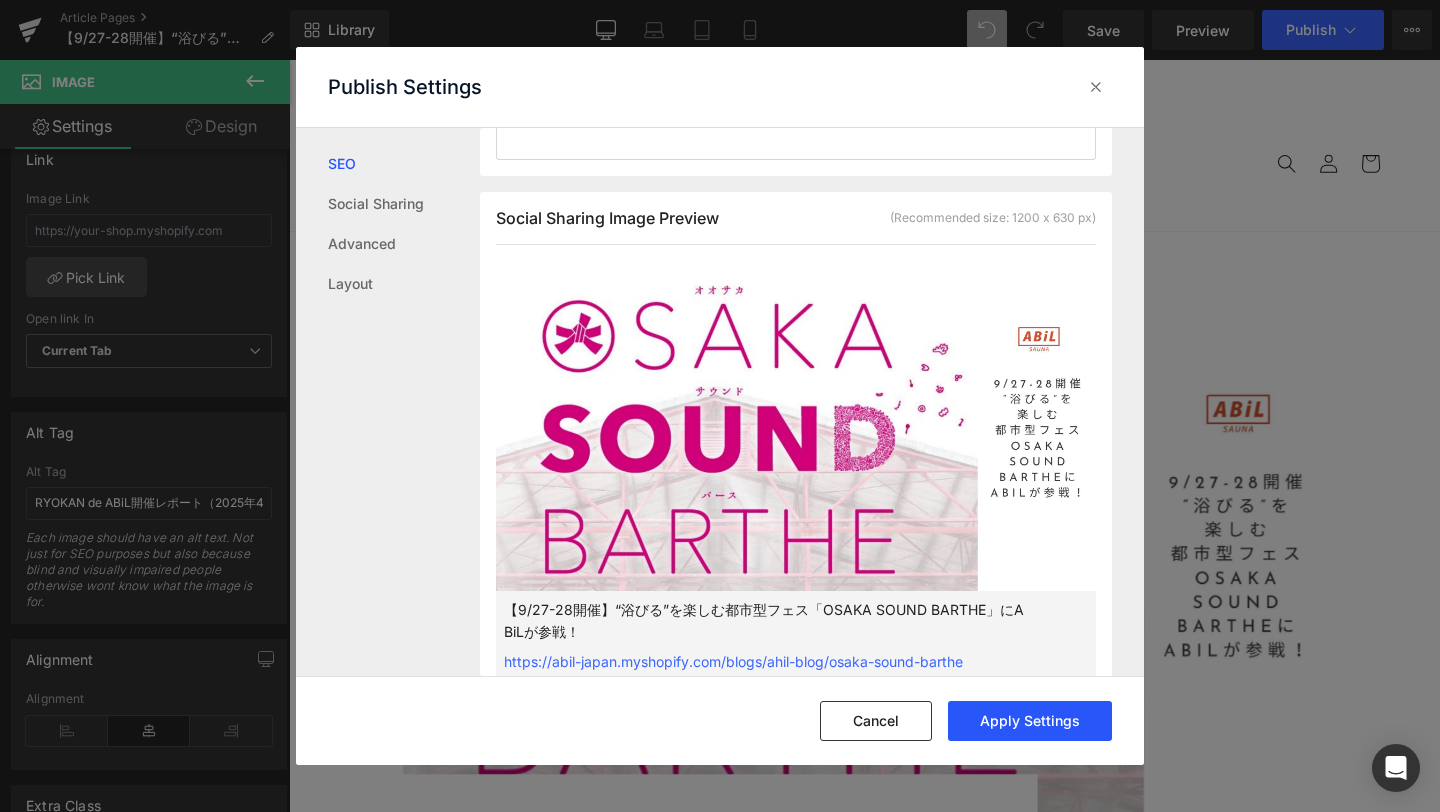 click on "Apply Settings" at bounding box center (1030, 721) 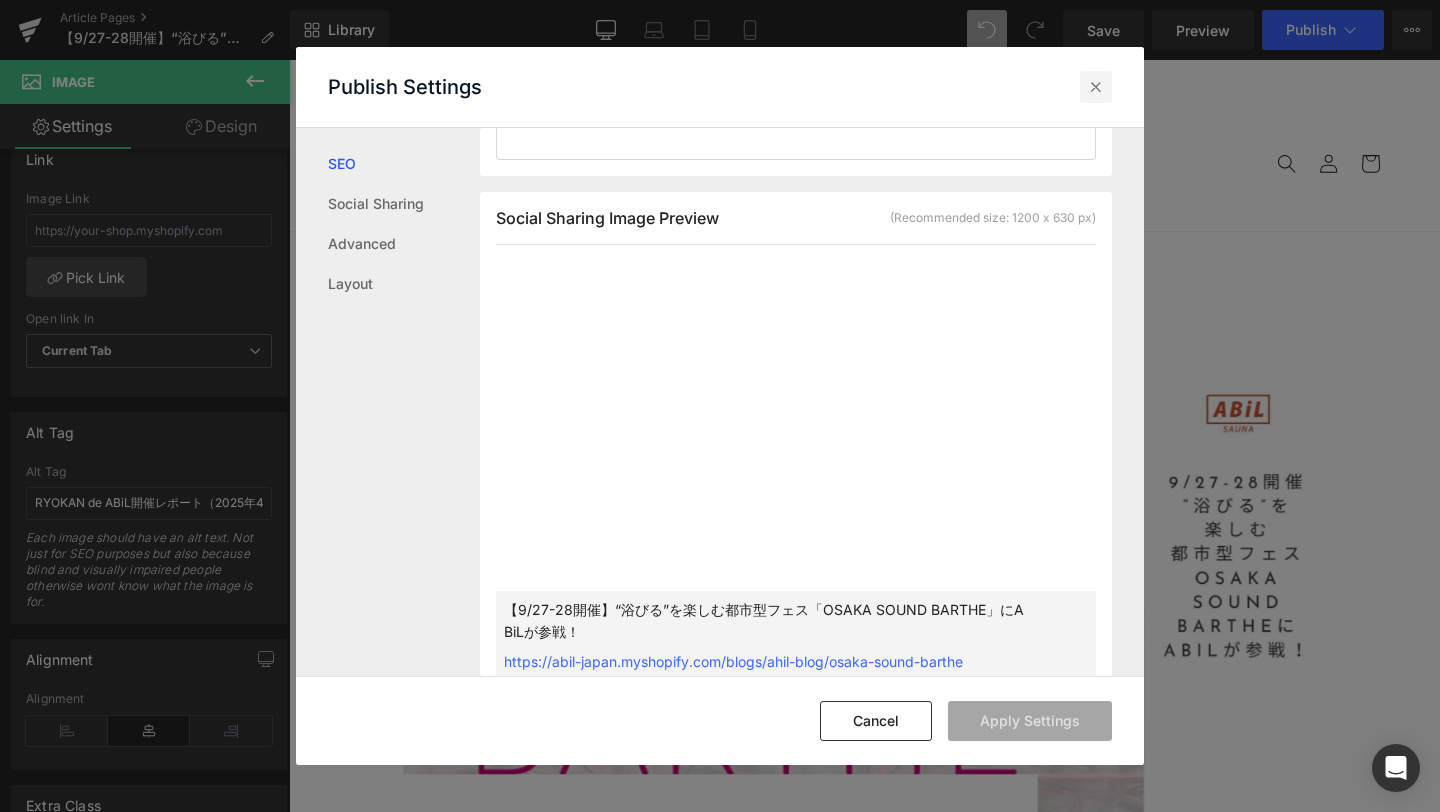 click at bounding box center (1096, 87) 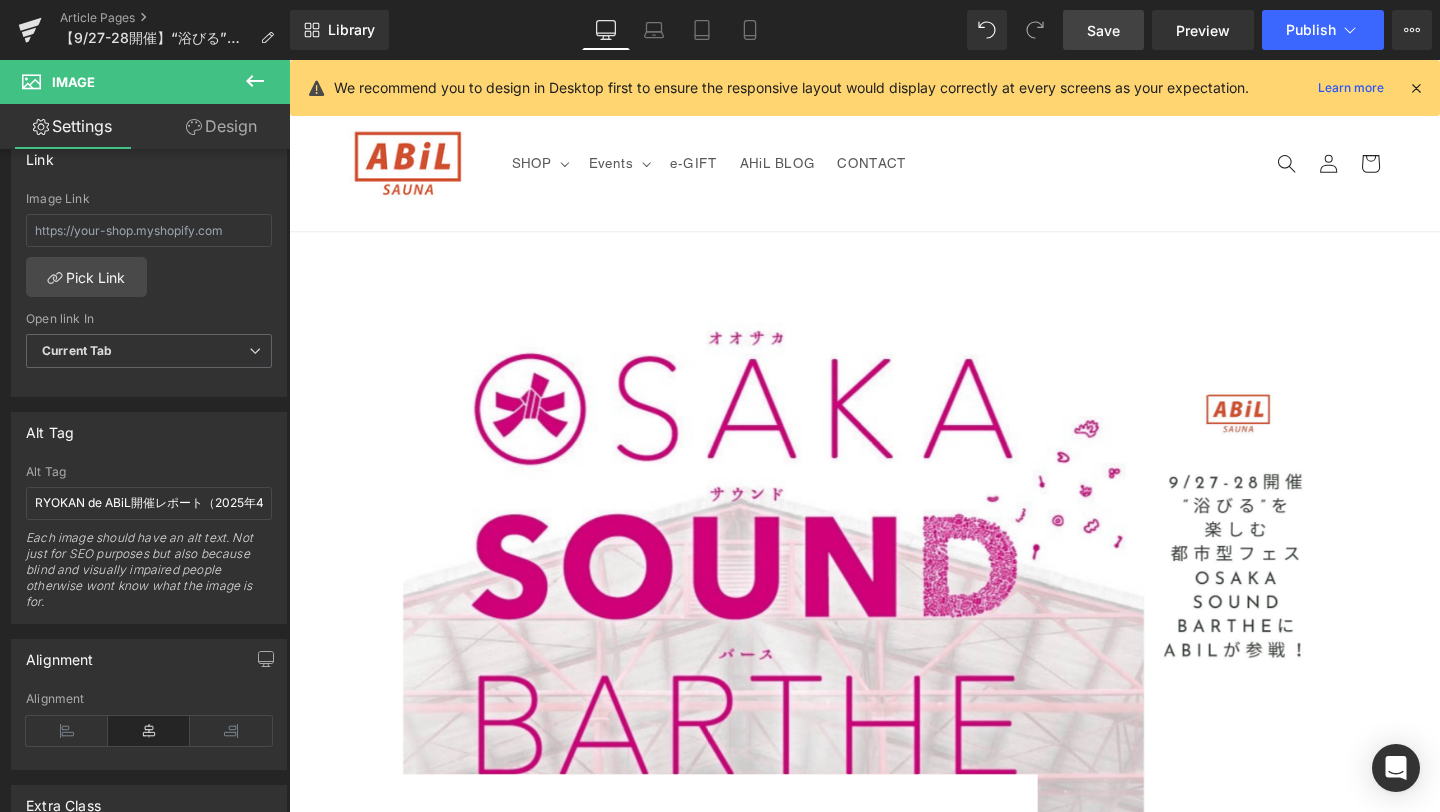 click on "Save" at bounding box center (1103, 30) 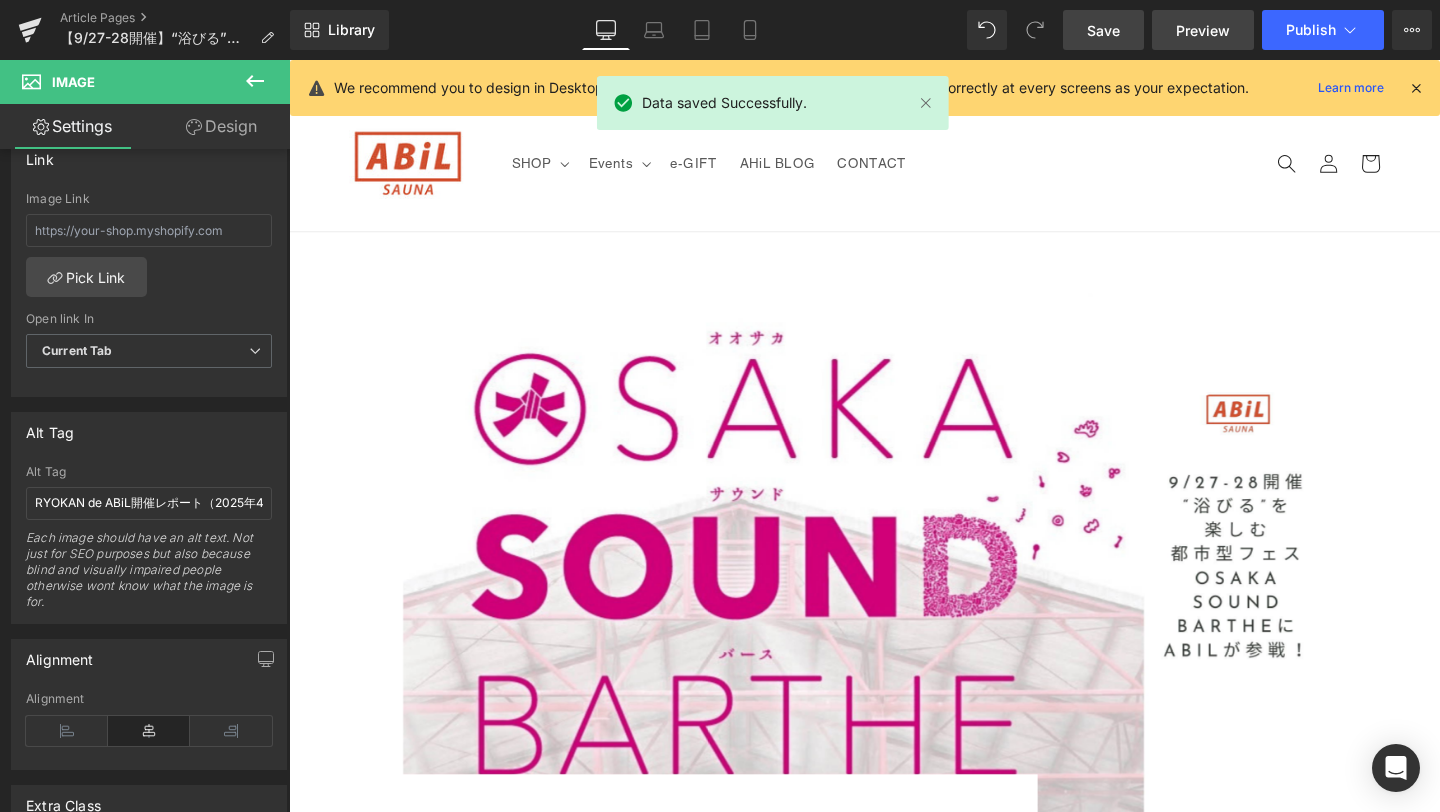 click on "Preview" at bounding box center [1203, 30] 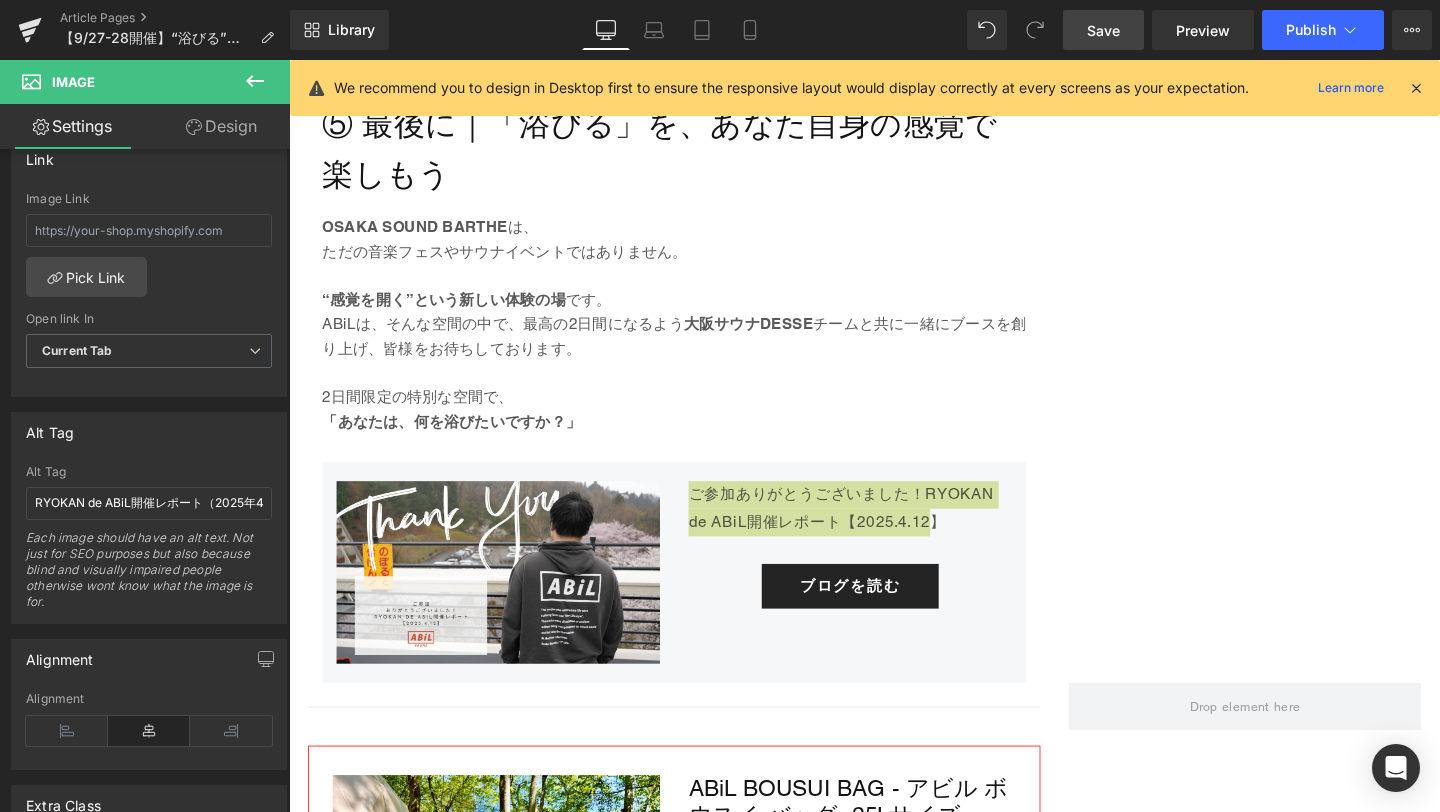 scroll, scrollTop: 5360, scrollLeft: 0, axis: vertical 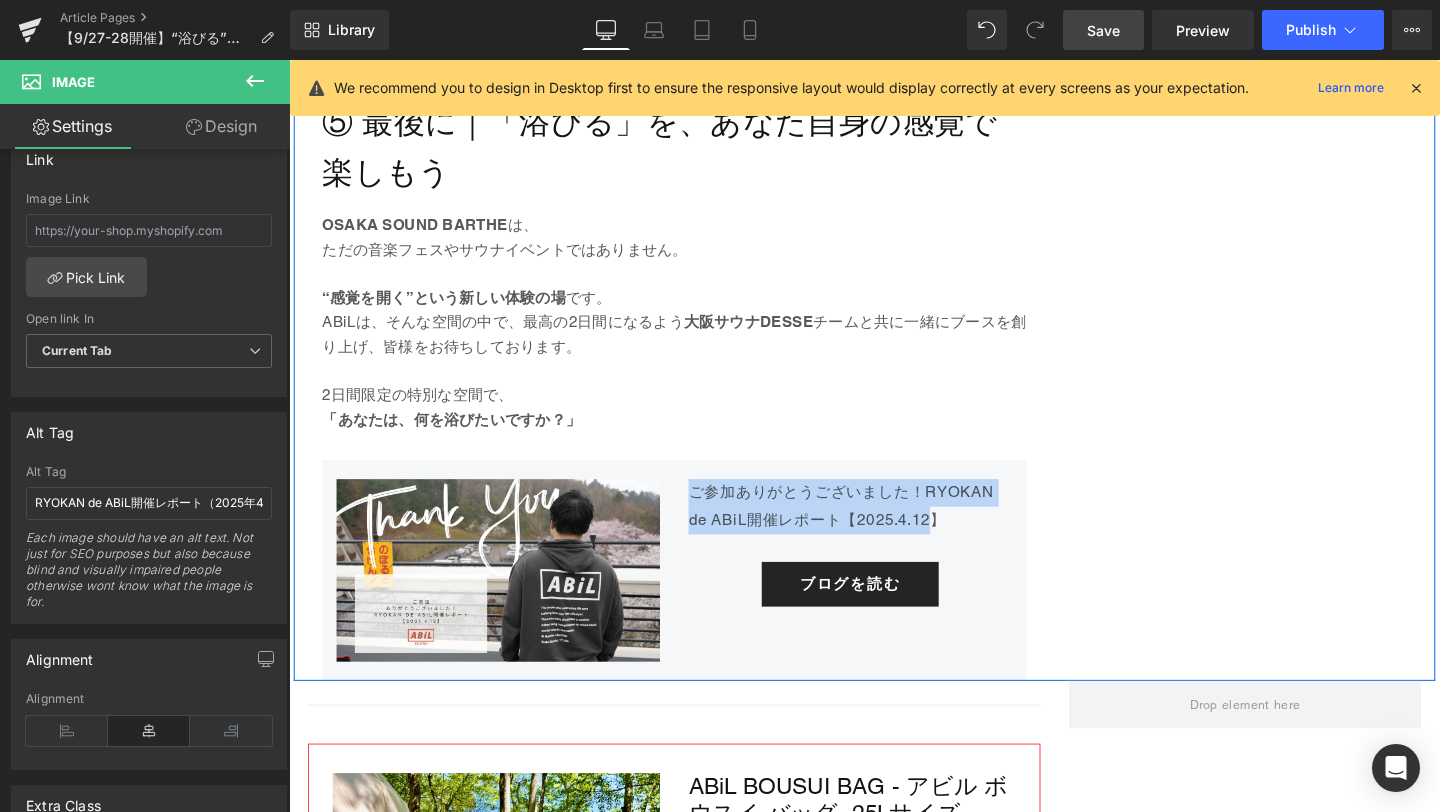 click on "① OSAKA SOUND BARTHEとは？ Heading         Image         ・開催日：2025年9月27日（土）・28日（日） ・会場：名村造船所跡地（大阪・北加賀屋） ・アクセス：大阪メトロ四つ橋線「北加賀屋駅」4番出口より徒歩約10分 Text Block         ◆ 浴びる、感じる、新感覚フェス Heading         OSAKA SOUND BARTHEは、 “浴びる体験”をコンセプト にした都市型フェス。 サウナの熱、音楽の波動、アートの光、お笑いの笑い、すべてが “浴びるもの” として体感できる2日間です。 ・ 国内最大級のサウナエリア（30箇所以上） ・ 個性派サウナがずらり！「サバス1号・2号」が同時出展（日本初！） ・ 工場跡地ならではの開放的かつ無骨なロケーション ・ アーティスト／出演者情報は 2025年8月末公開予定 Text Block         Row         ② OSAKA SOUND BARTHEの魅力まとめ Heading         ・  五感すべてで" at bounding box center [894, -1686] 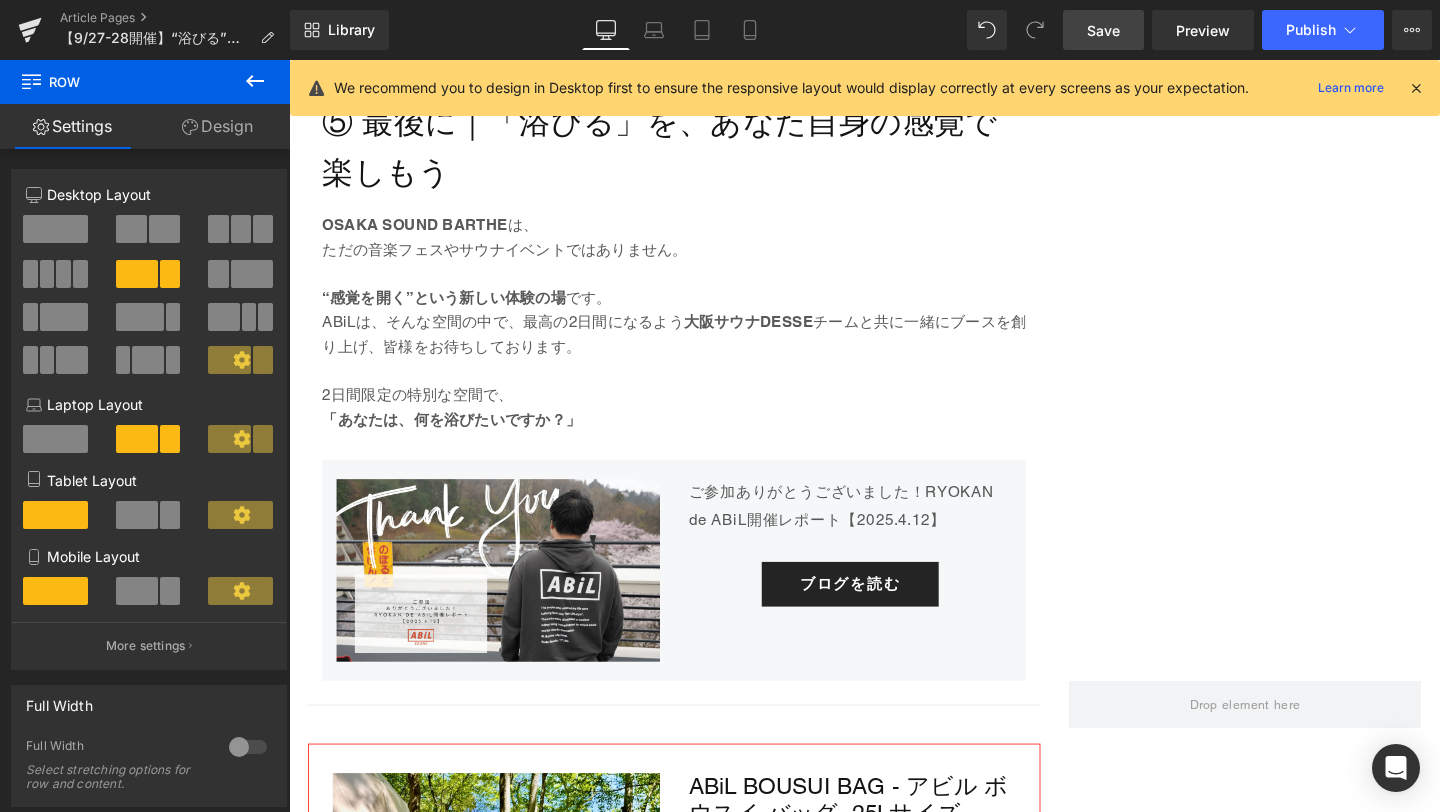 click on "Save" at bounding box center (1103, 30) 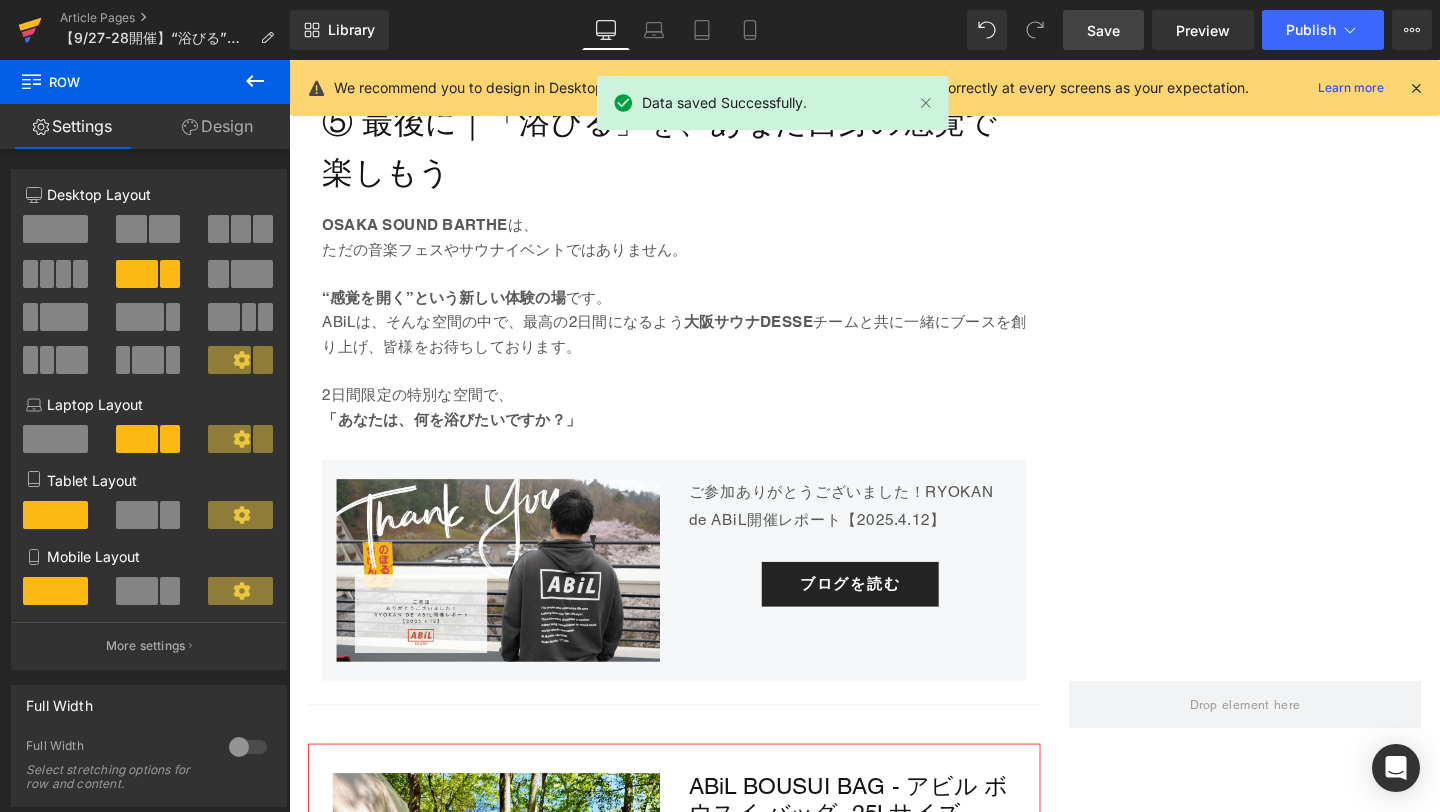 click 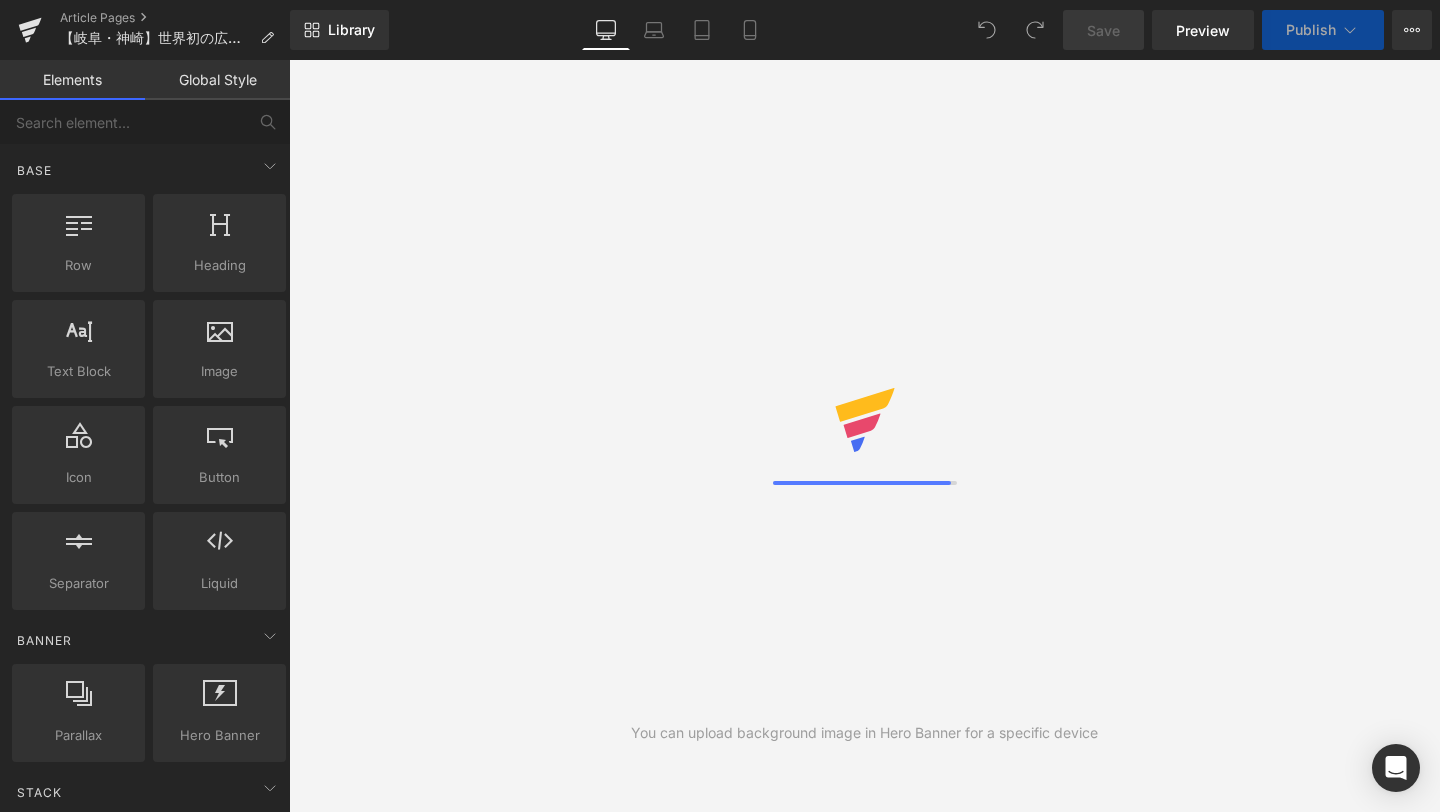 scroll, scrollTop: 0, scrollLeft: 0, axis: both 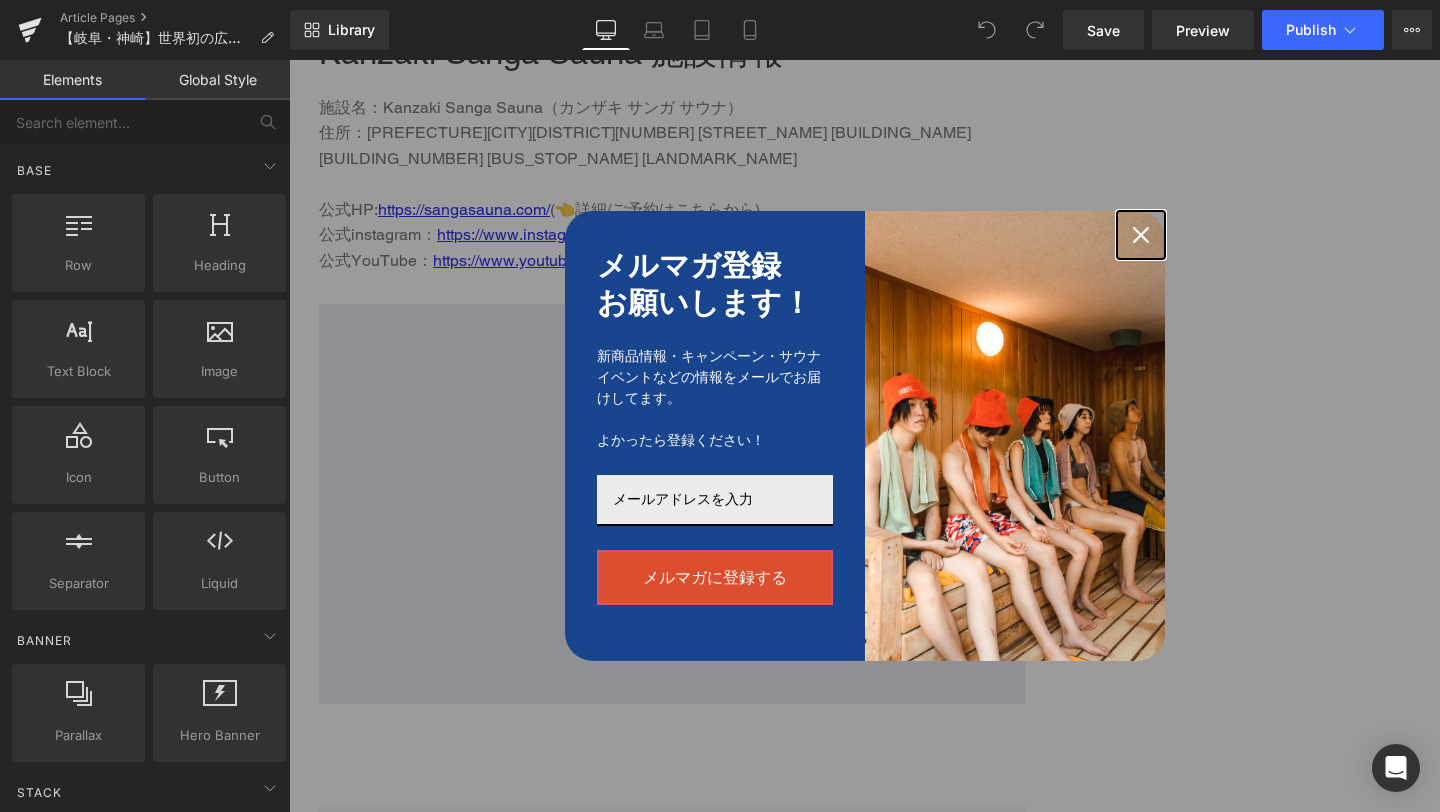 click 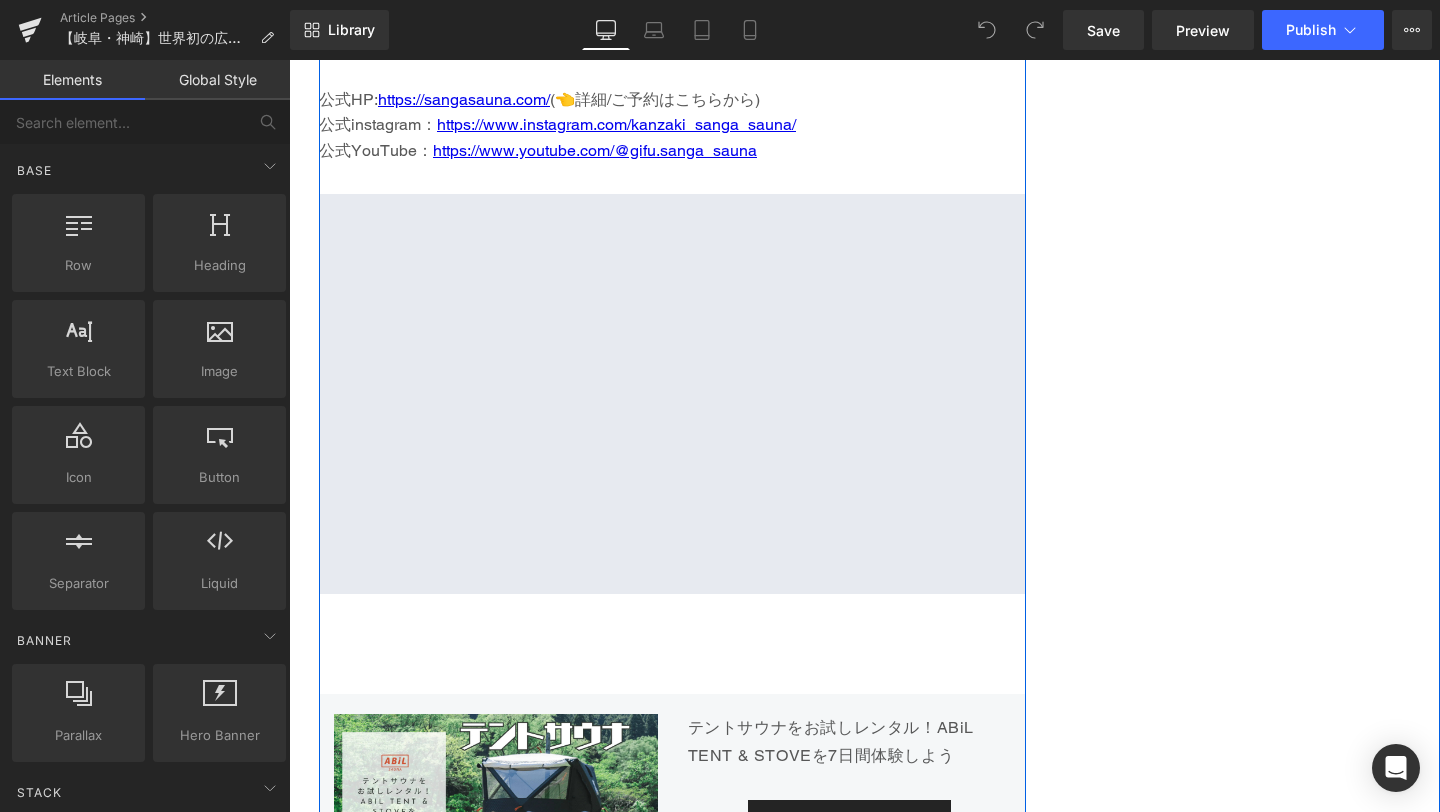 scroll, scrollTop: 8856, scrollLeft: 0, axis: vertical 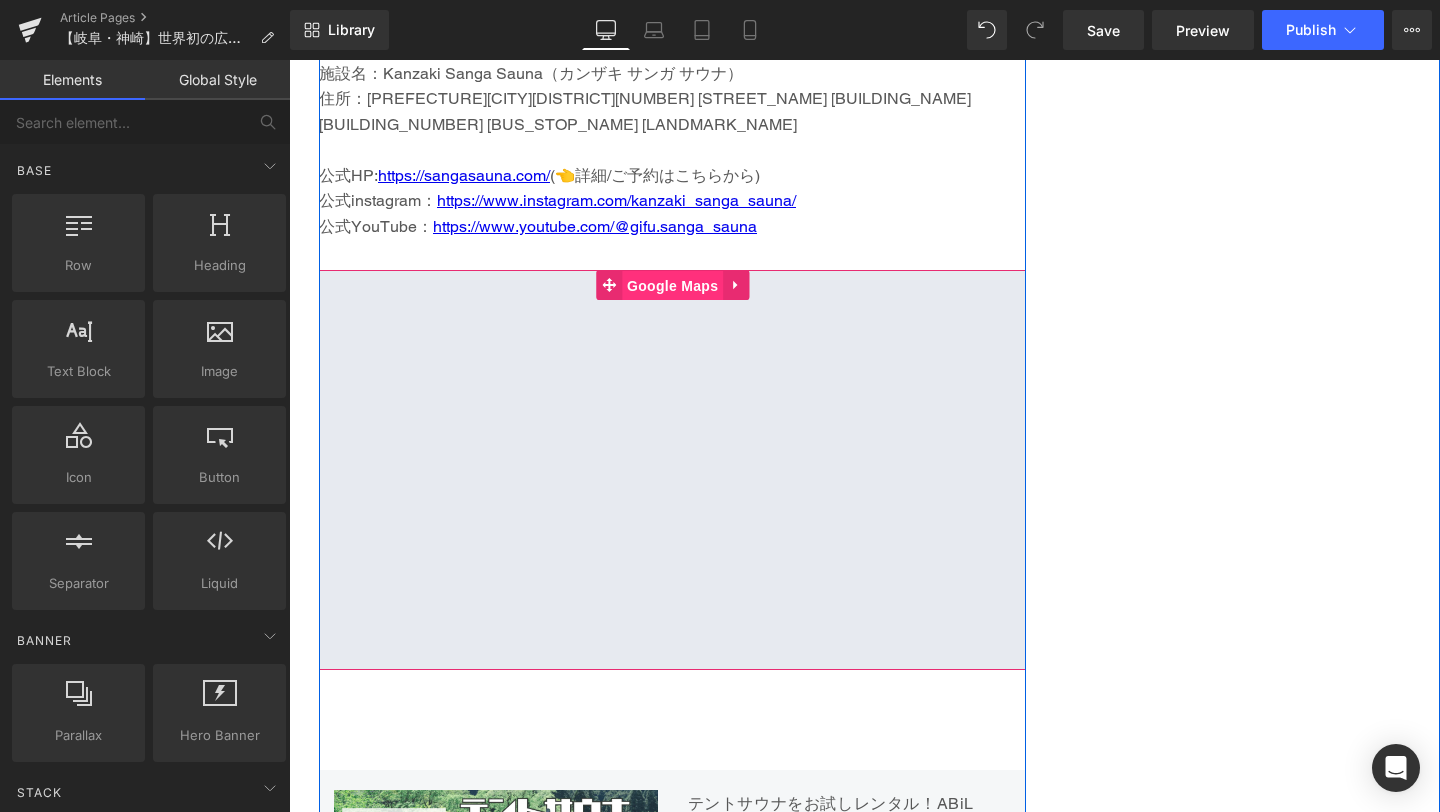 click on "Google Maps" at bounding box center [672, 286] 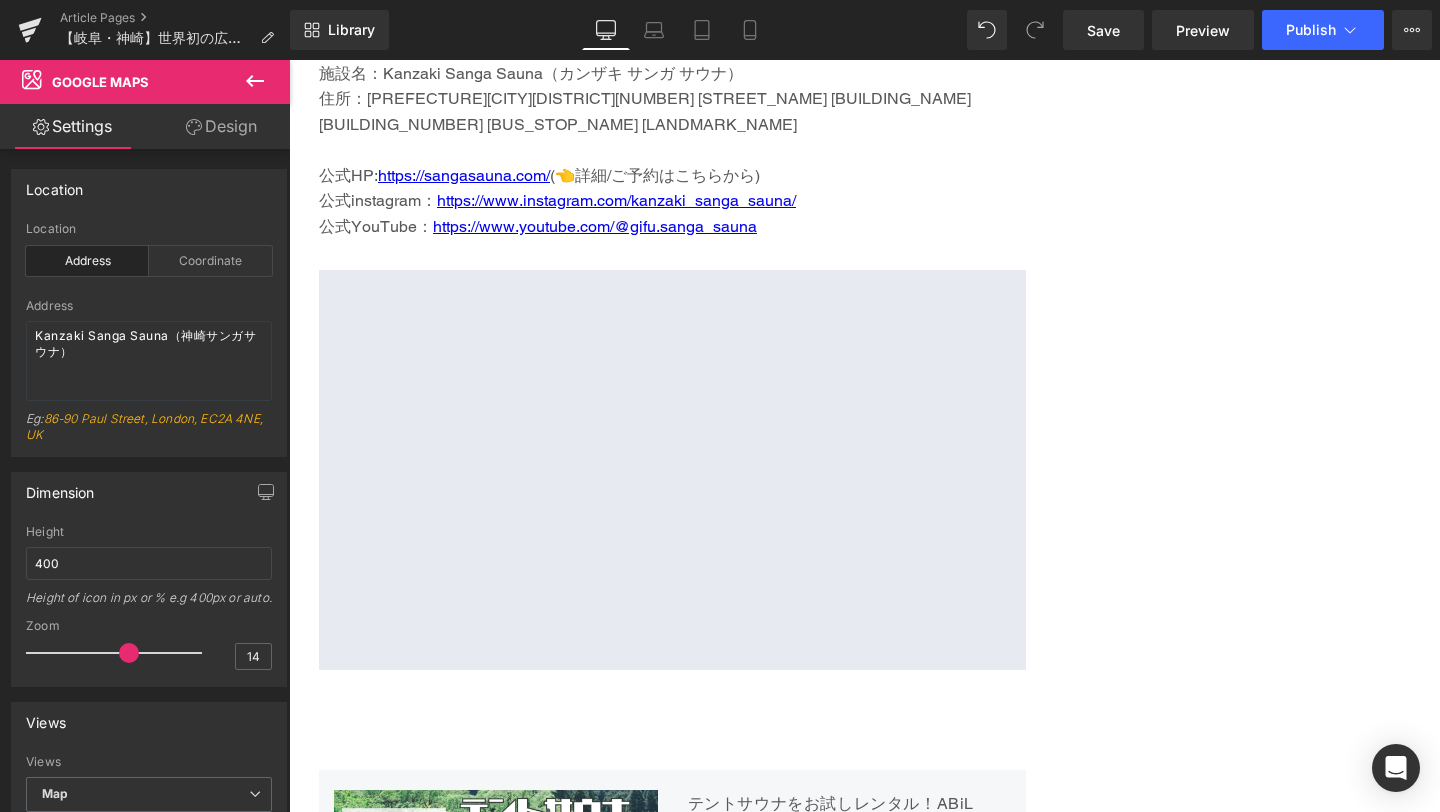 click 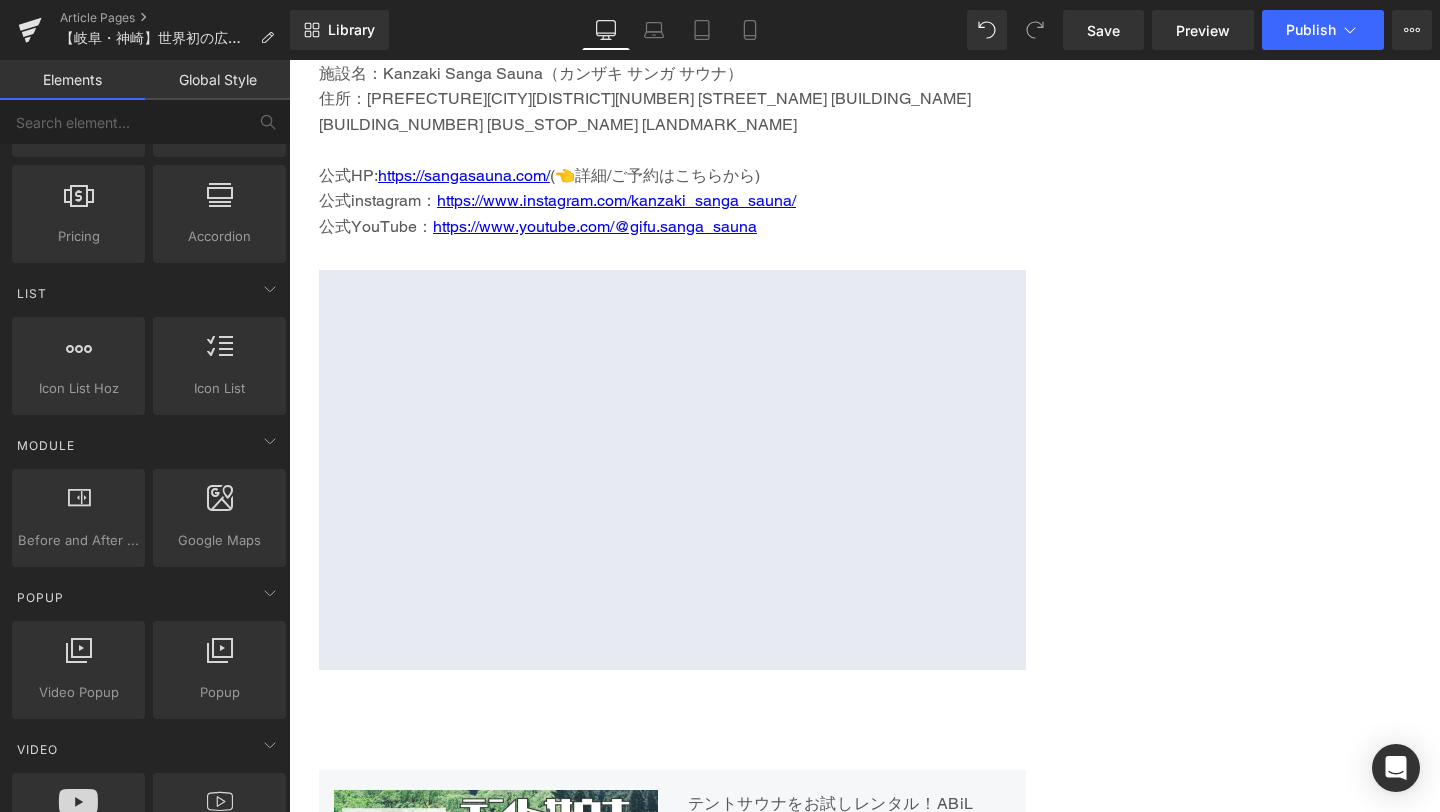 scroll, scrollTop: 761, scrollLeft: 0, axis: vertical 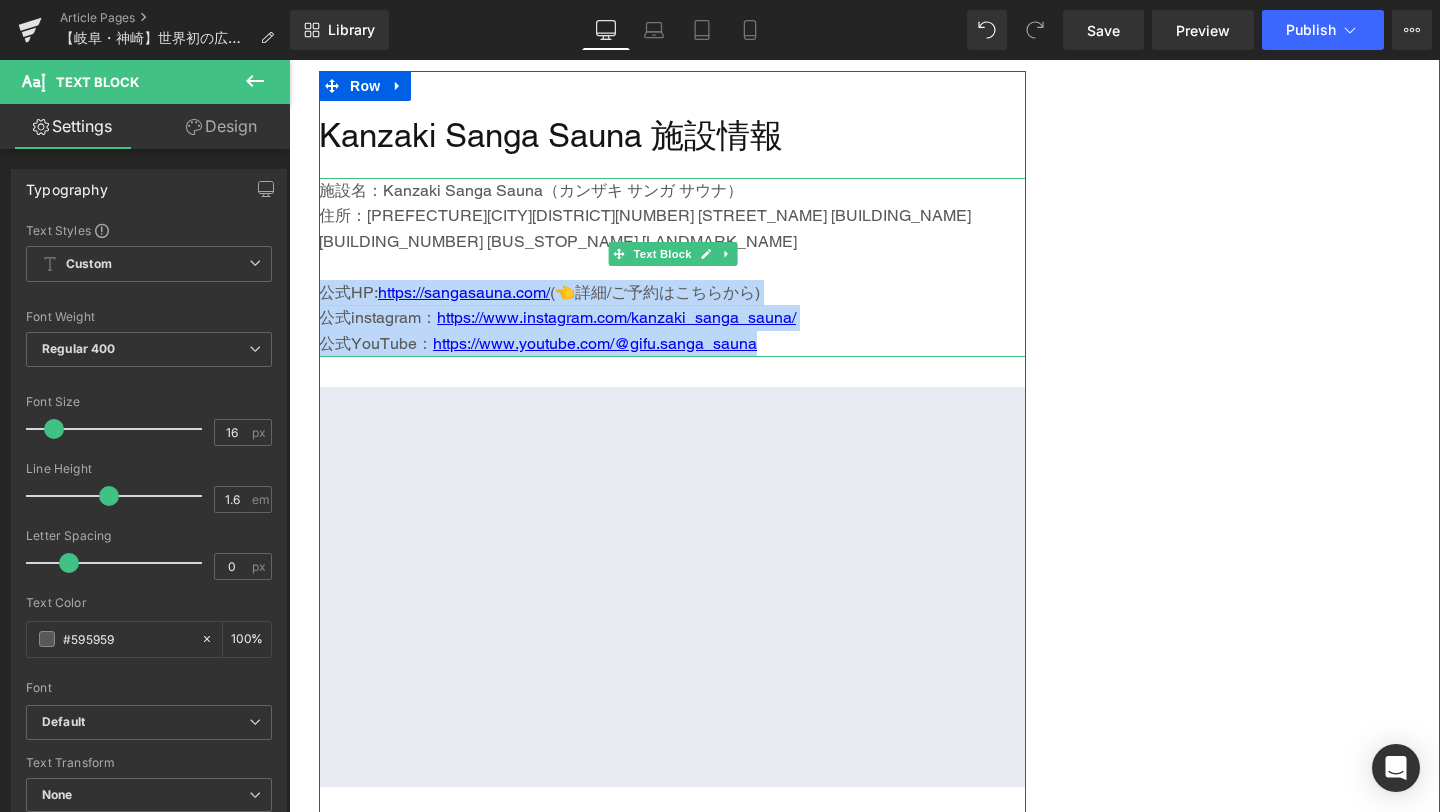 drag, startPoint x: 783, startPoint y: 320, endPoint x: 325, endPoint y: 270, distance: 460.72116 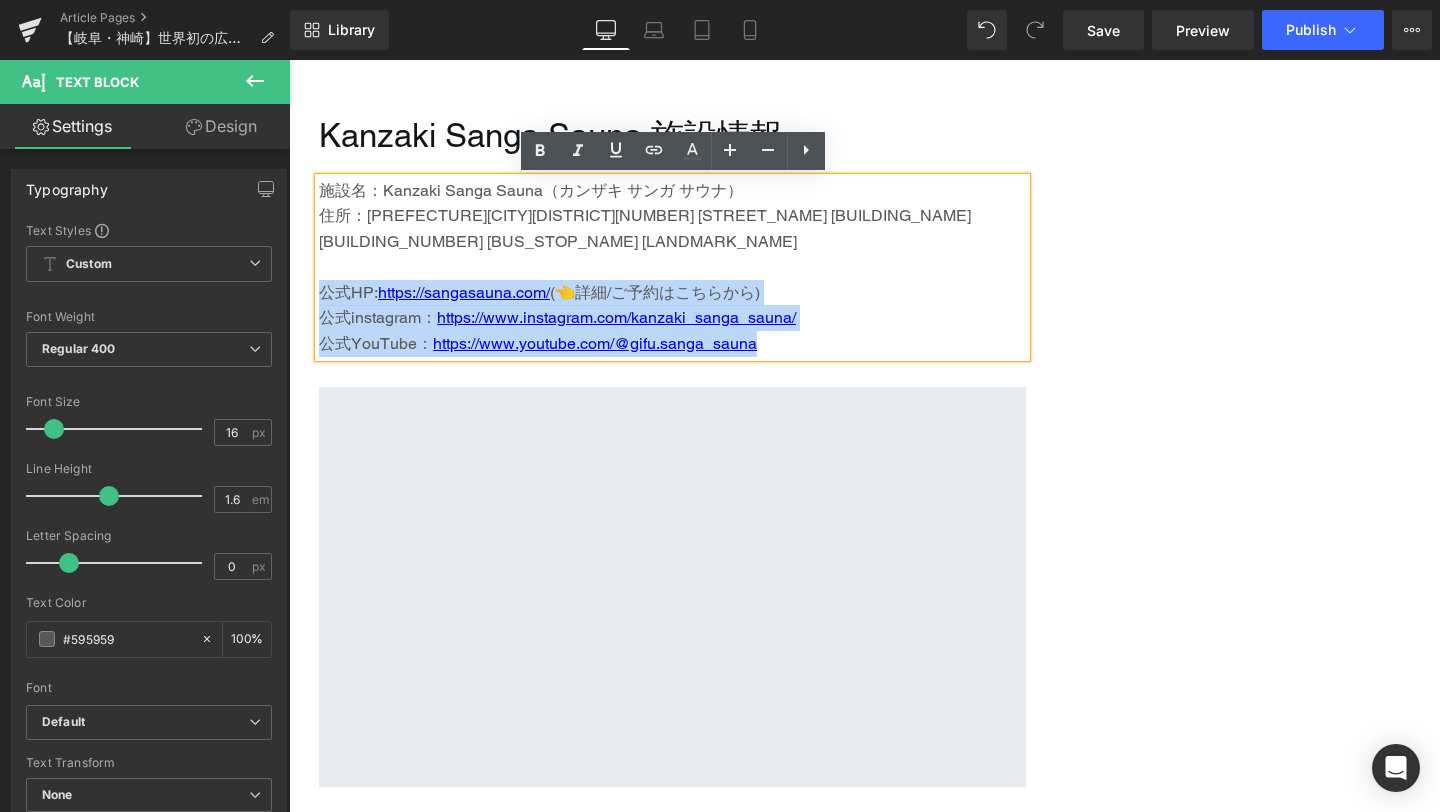 copy on "公式HP:  https://sangasauna.com/  (👈詳細/ご予約はこちらから) 公式instagram： https://www.instagram.com/kanzaki_sanga_sauna/ 公式YouTube： https://www.youtube.com/@gifu.sanga_sauna" 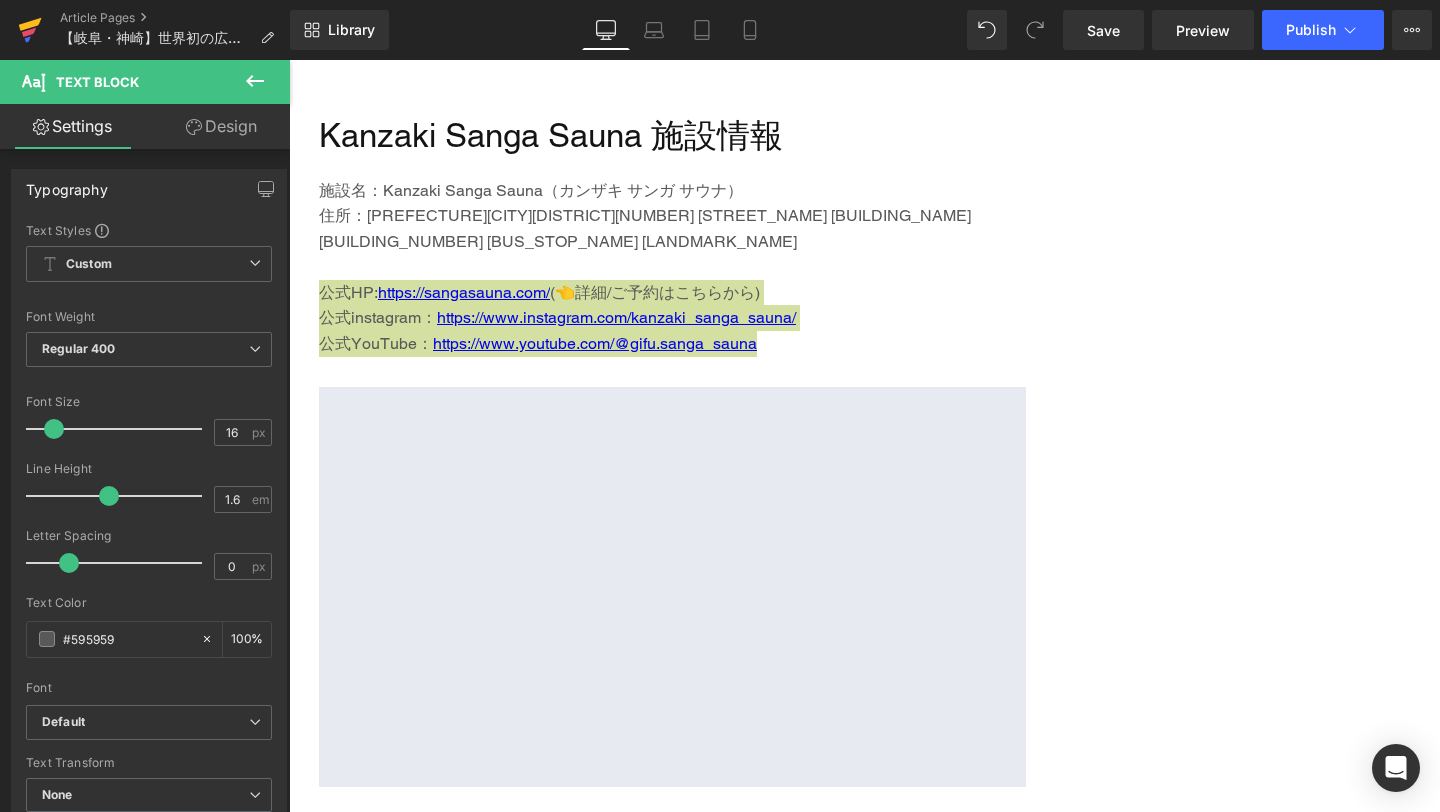 click at bounding box center (30, 30) 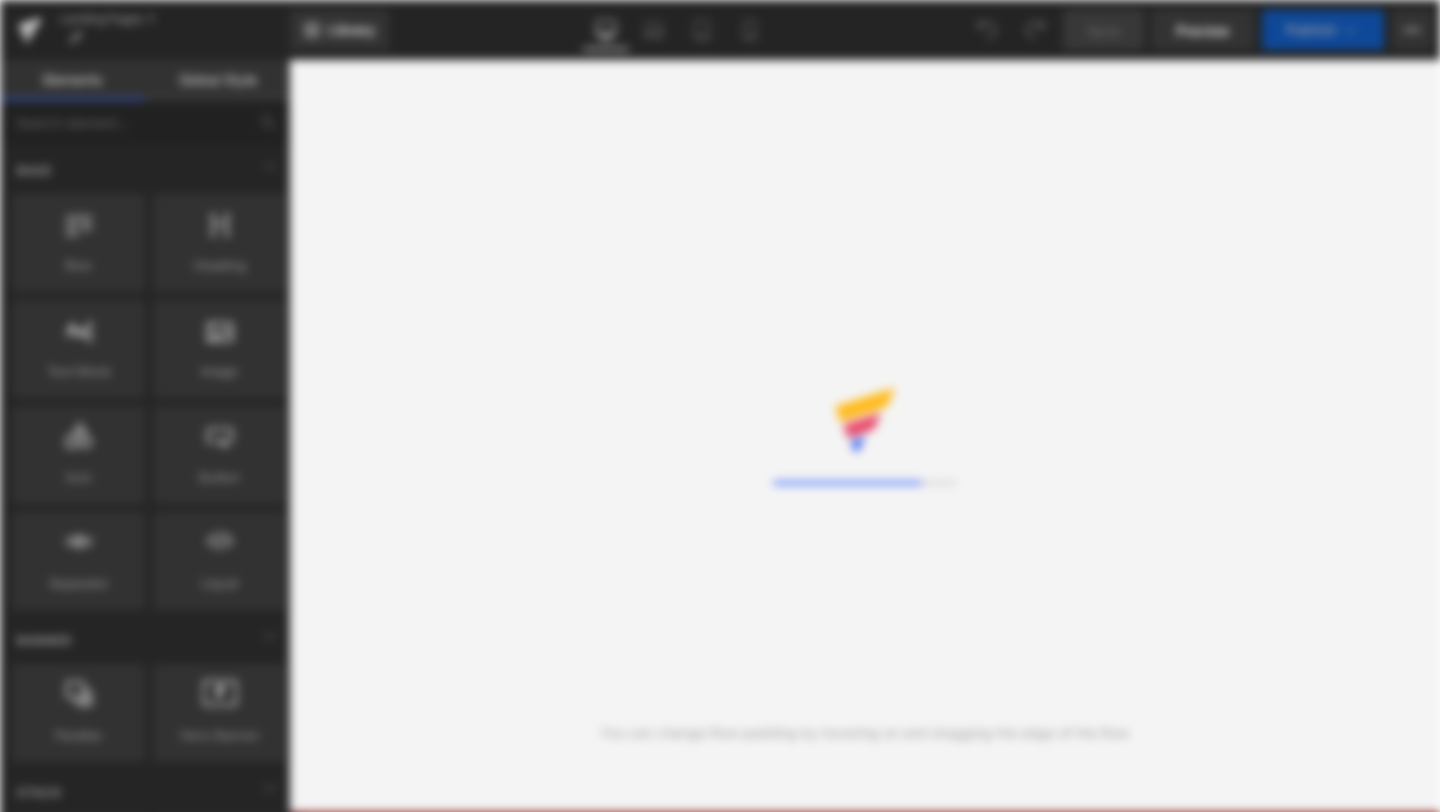 scroll, scrollTop: 0, scrollLeft: 0, axis: both 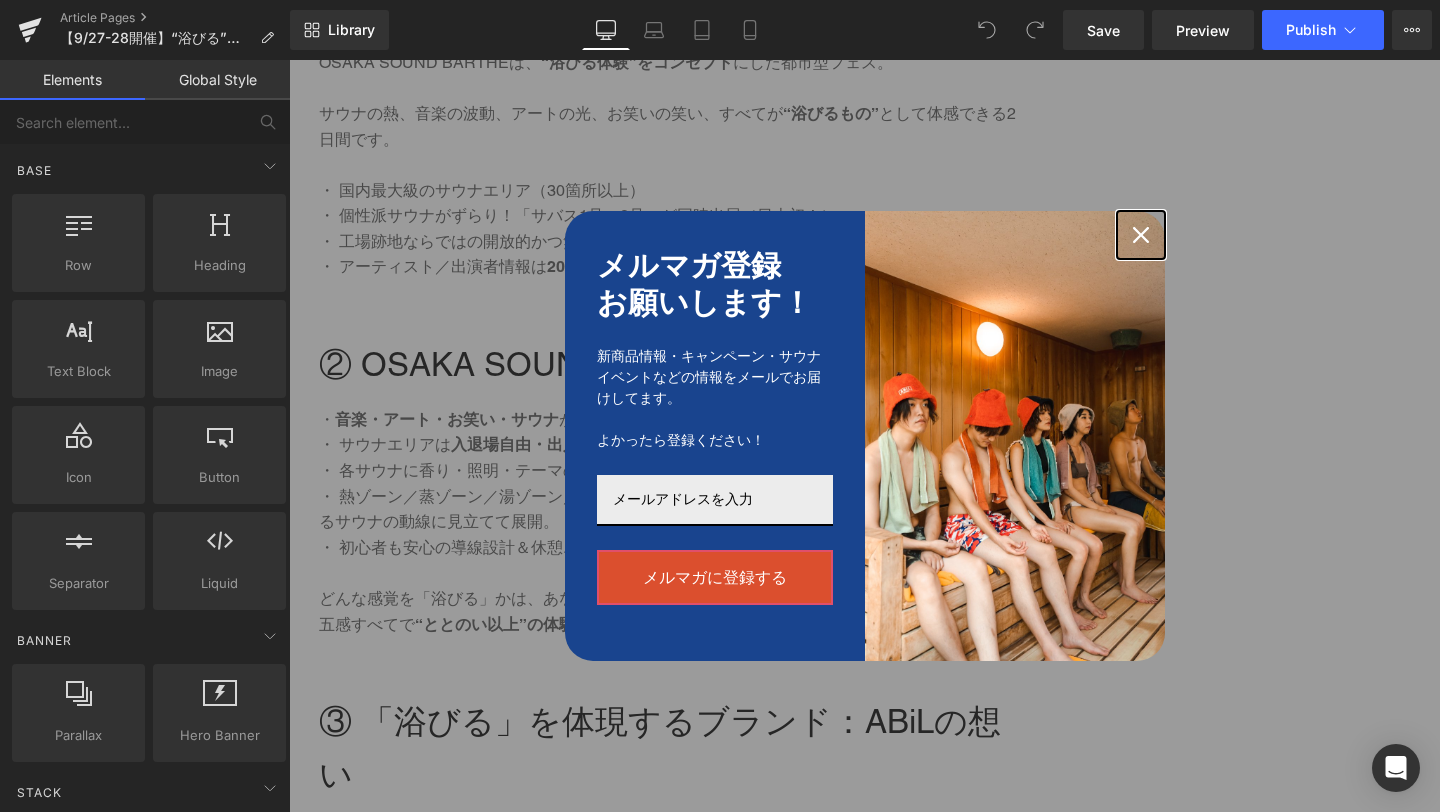 click 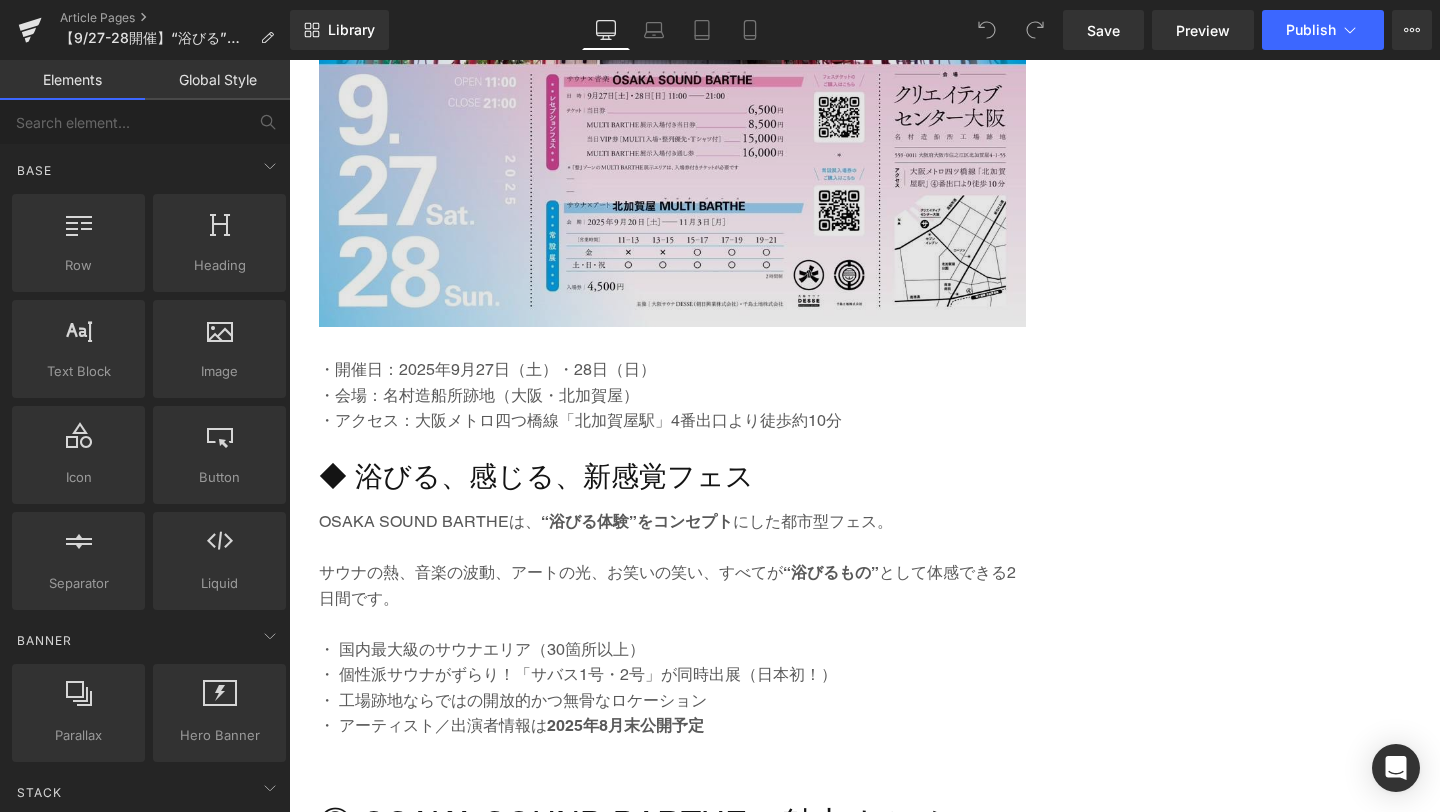 scroll, scrollTop: 2091, scrollLeft: 0, axis: vertical 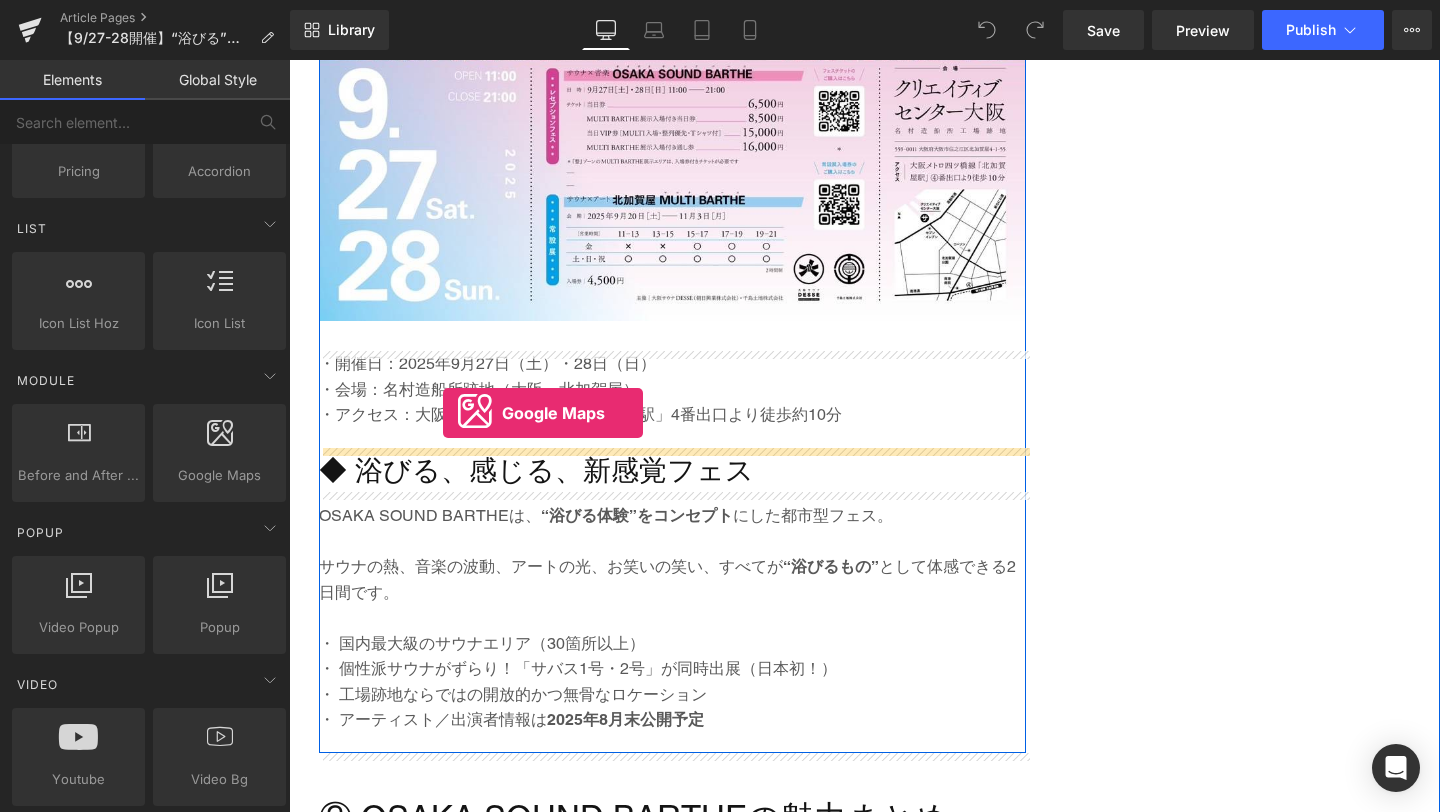 drag, startPoint x: 485, startPoint y: 536, endPoint x: 443, endPoint y: 413, distance: 129.97307 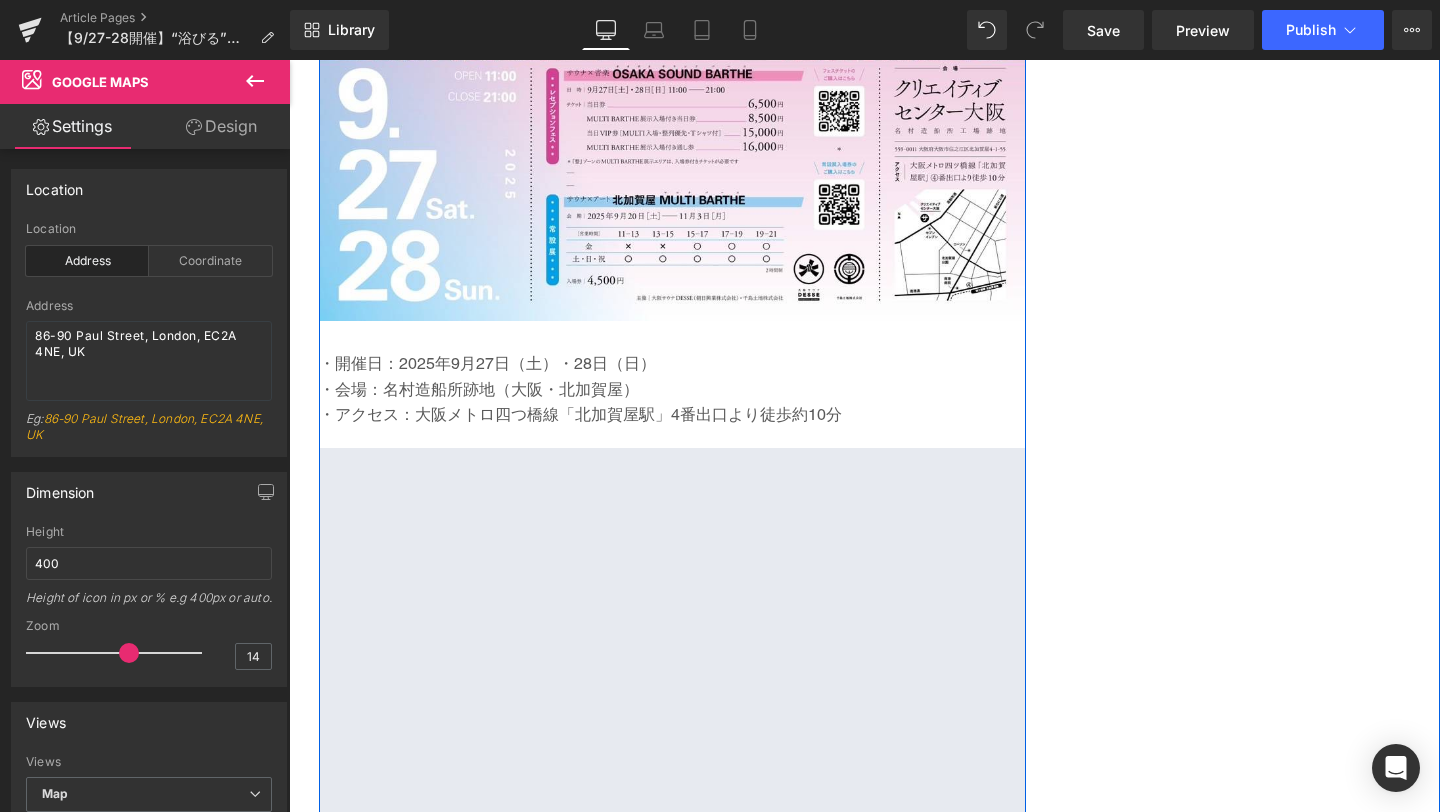 click on "・アクセス：大阪メトロ四つ橋線「北加賀屋駅」4番出口より徒歩約10分" at bounding box center (672, 415) 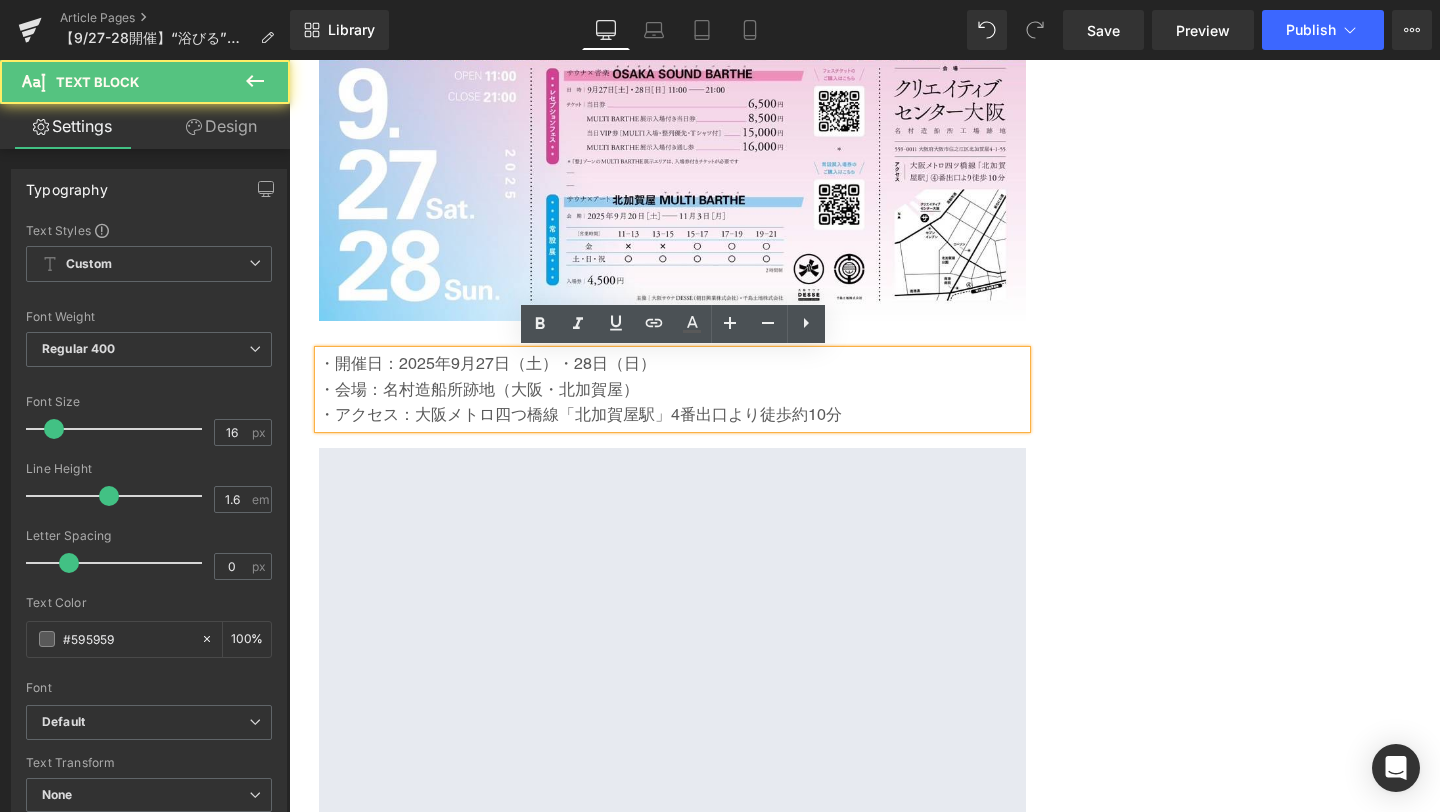 click on "・アクセス：大阪メトロ四つ橋線「北加賀屋駅」4番出口より徒歩約10分" at bounding box center [672, 415] 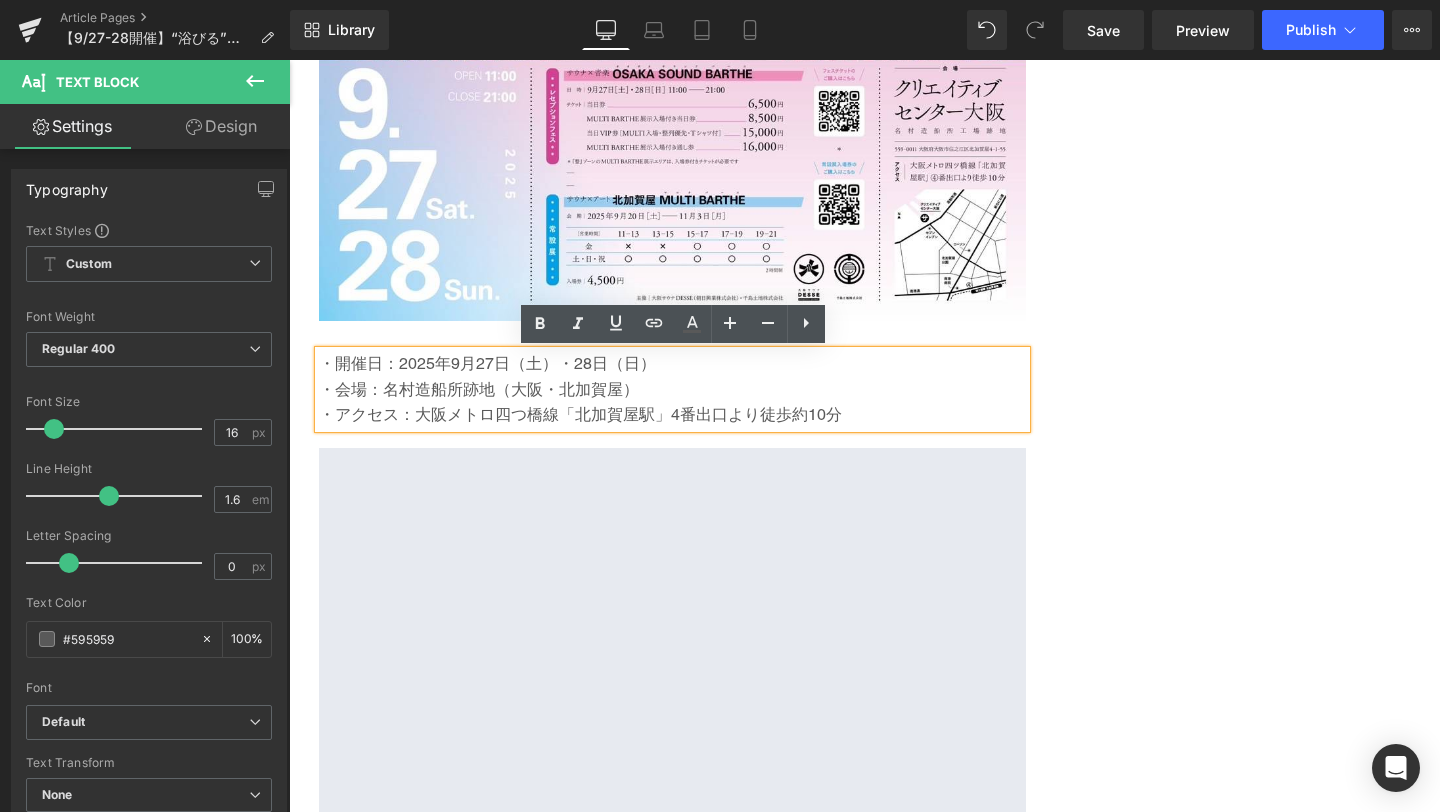 type 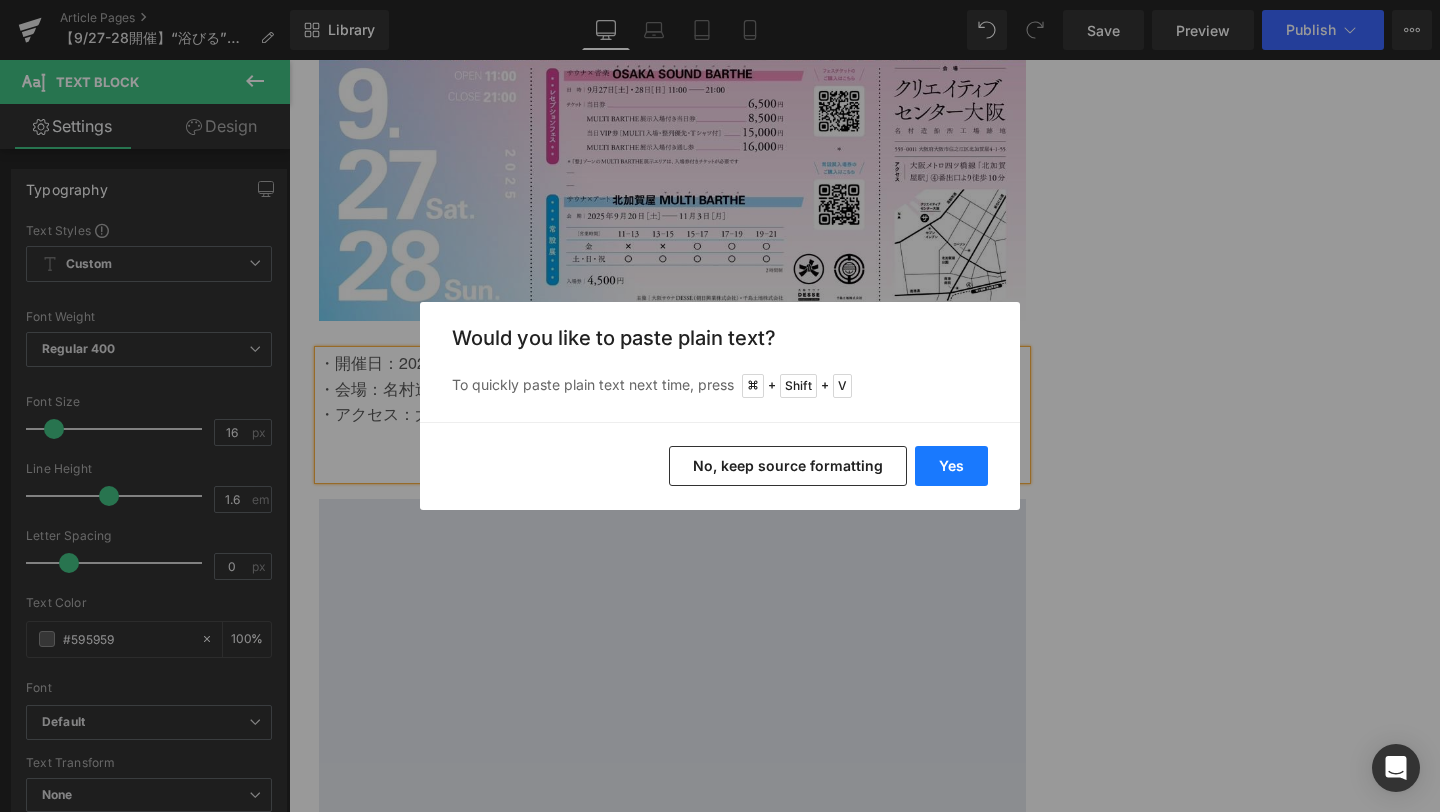 click on "Yes" at bounding box center [951, 466] 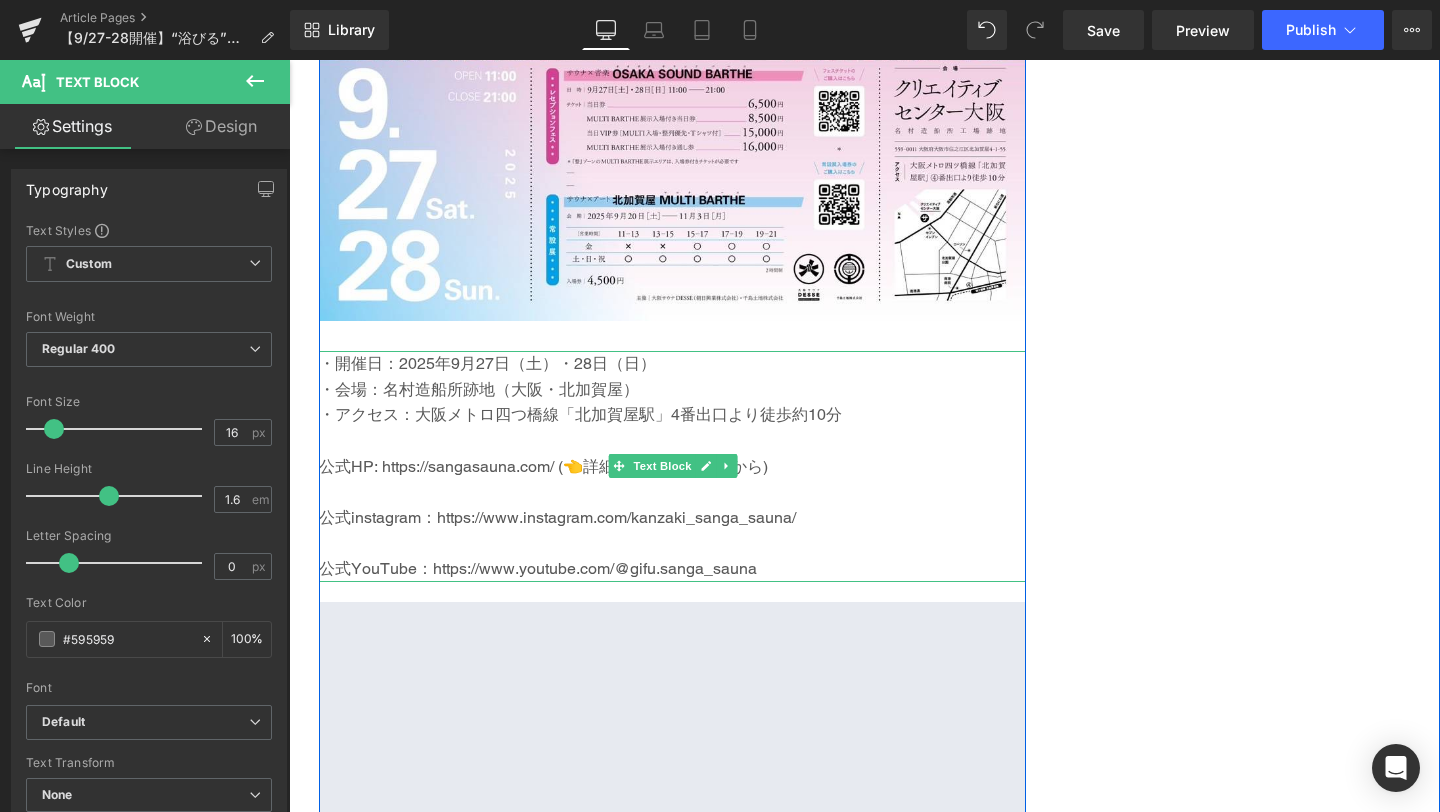 click at bounding box center [672, 492] 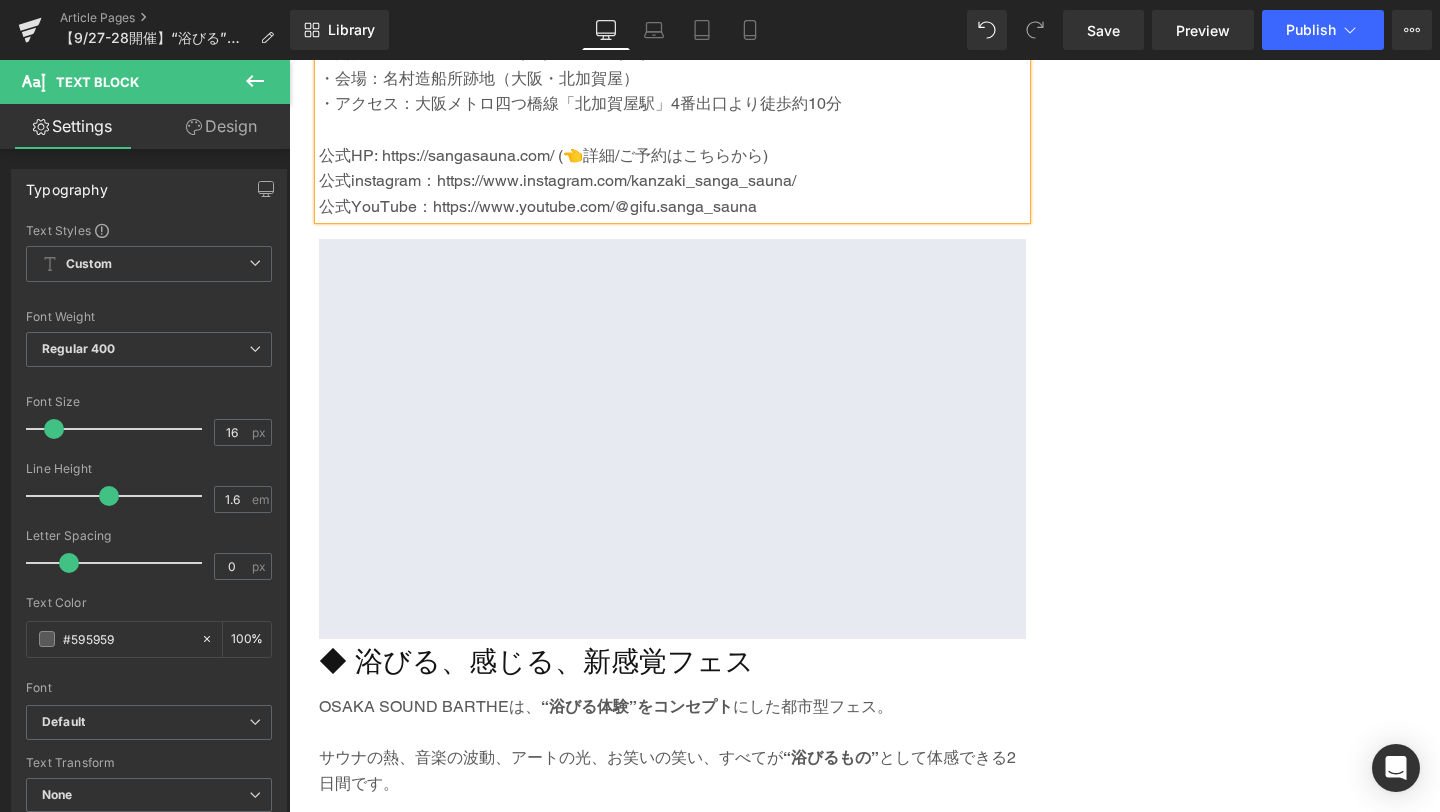 scroll, scrollTop: 2404, scrollLeft: 0, axis: vertical 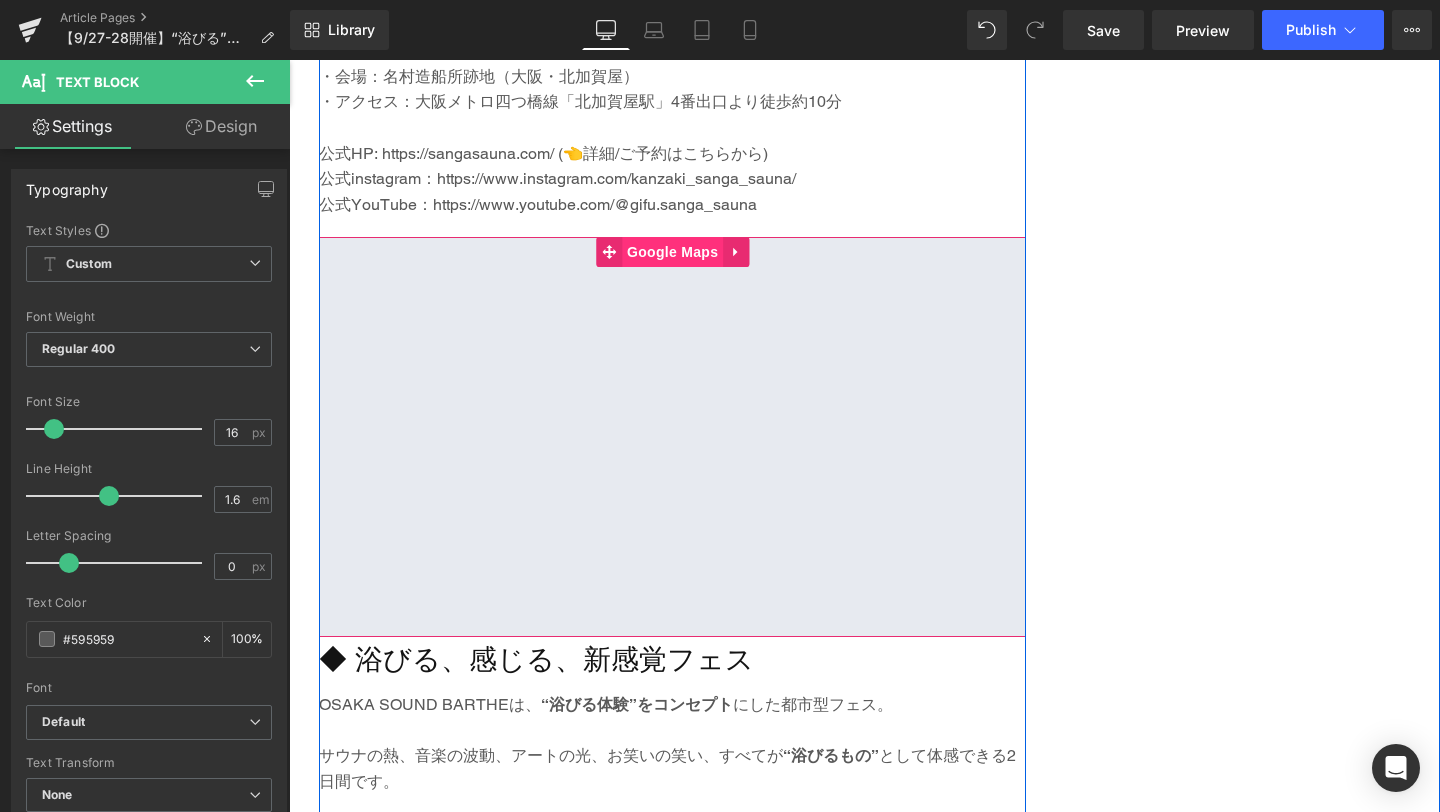 click on "Google Maps" at bounding box center [672, 252] 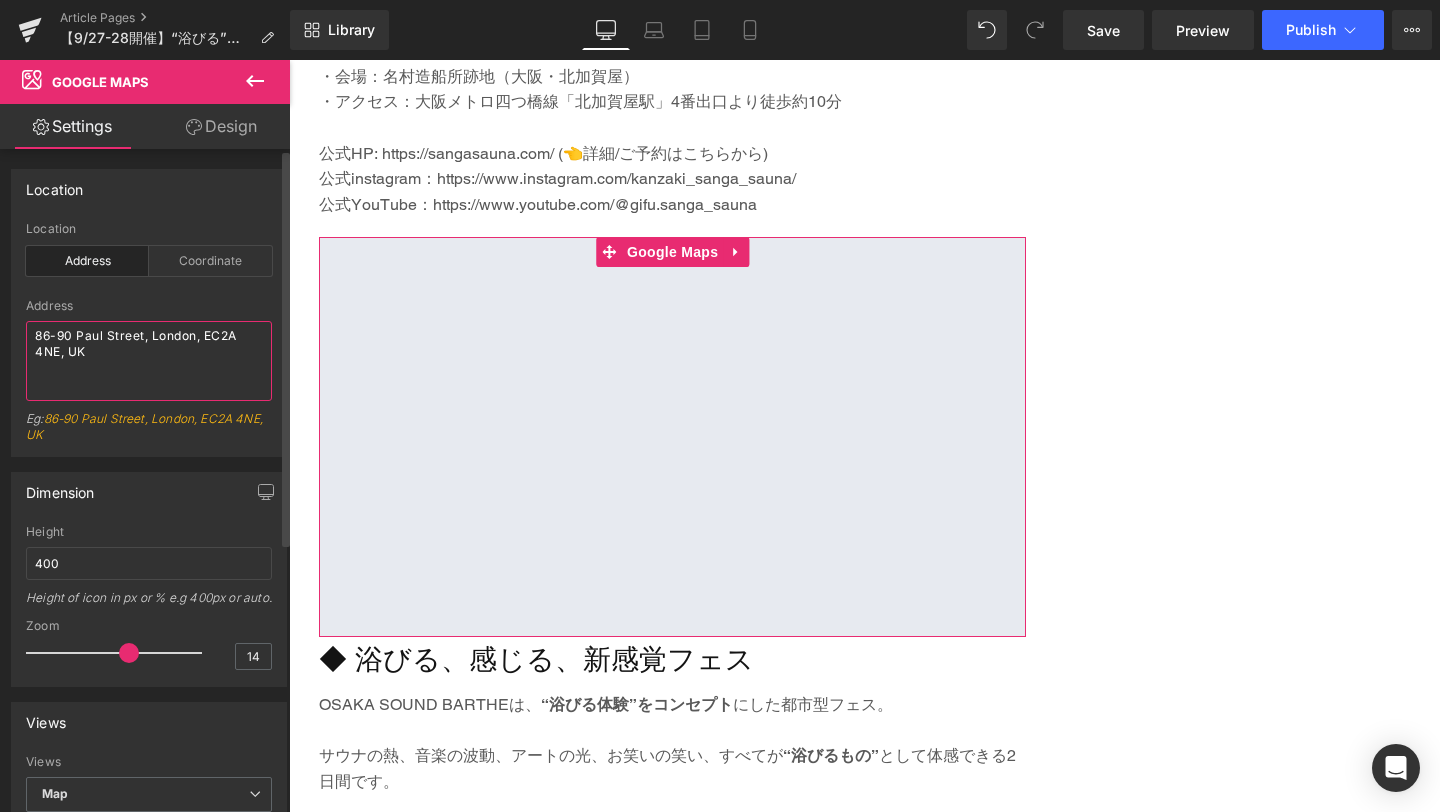 drag, startPoint x: 103, startPoint y: 354, endPoint x: 34, endPoint y: 333, distance: 72.12489 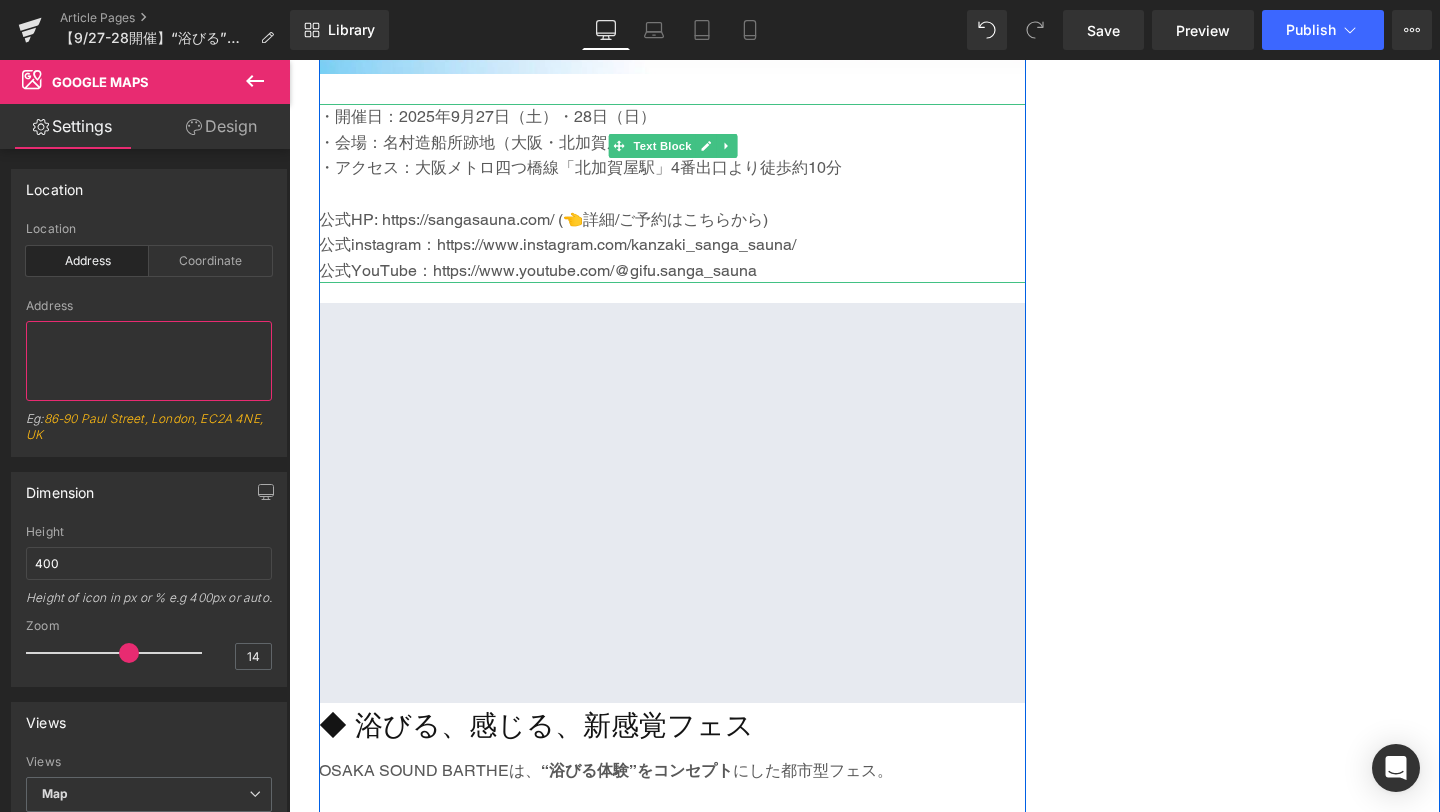 scroll, scrollTop: 2334, scrollLeft: 0, axis: vertical 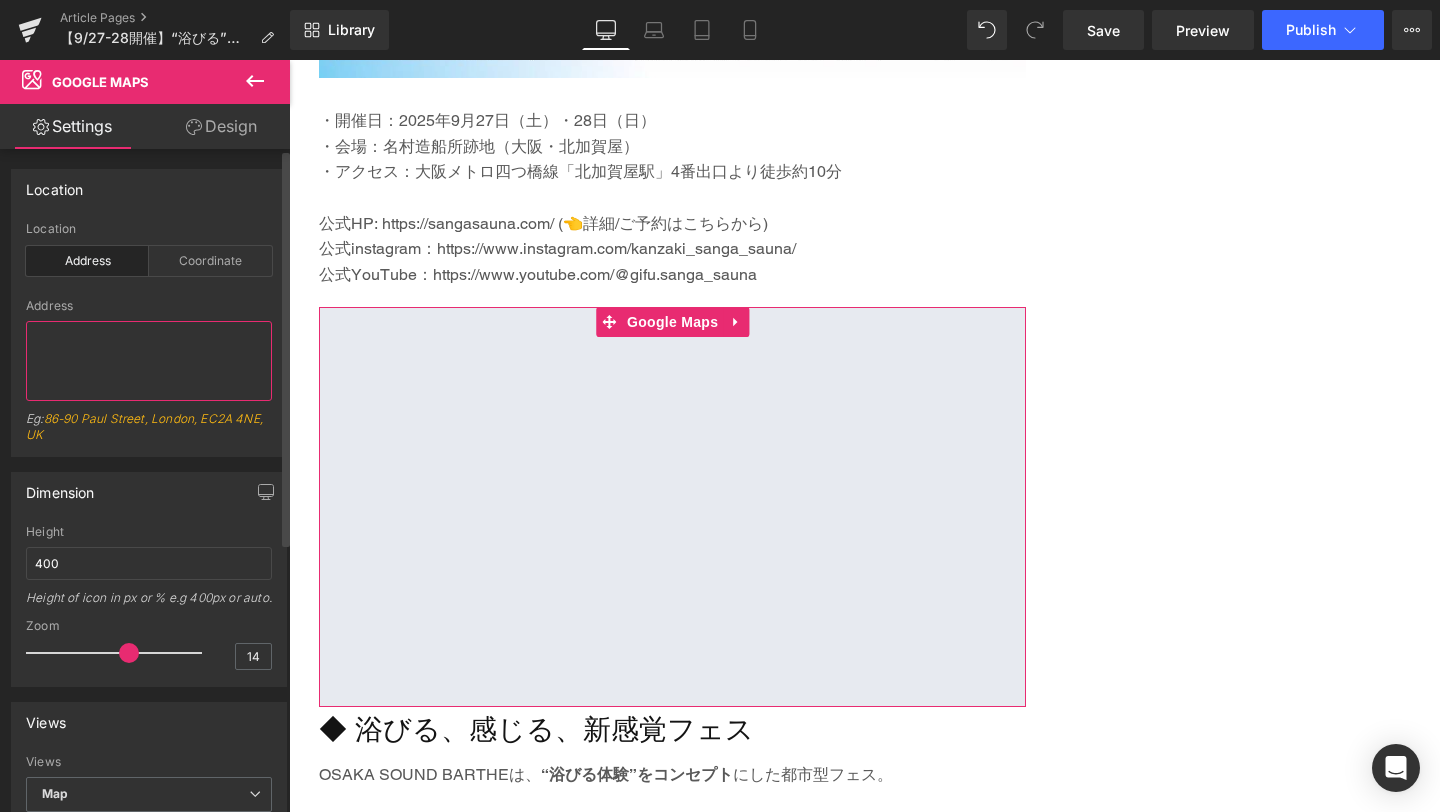 paste on "〒559-0011 大阪府大阪市住之江区北加賀屋４丁目１−５５" 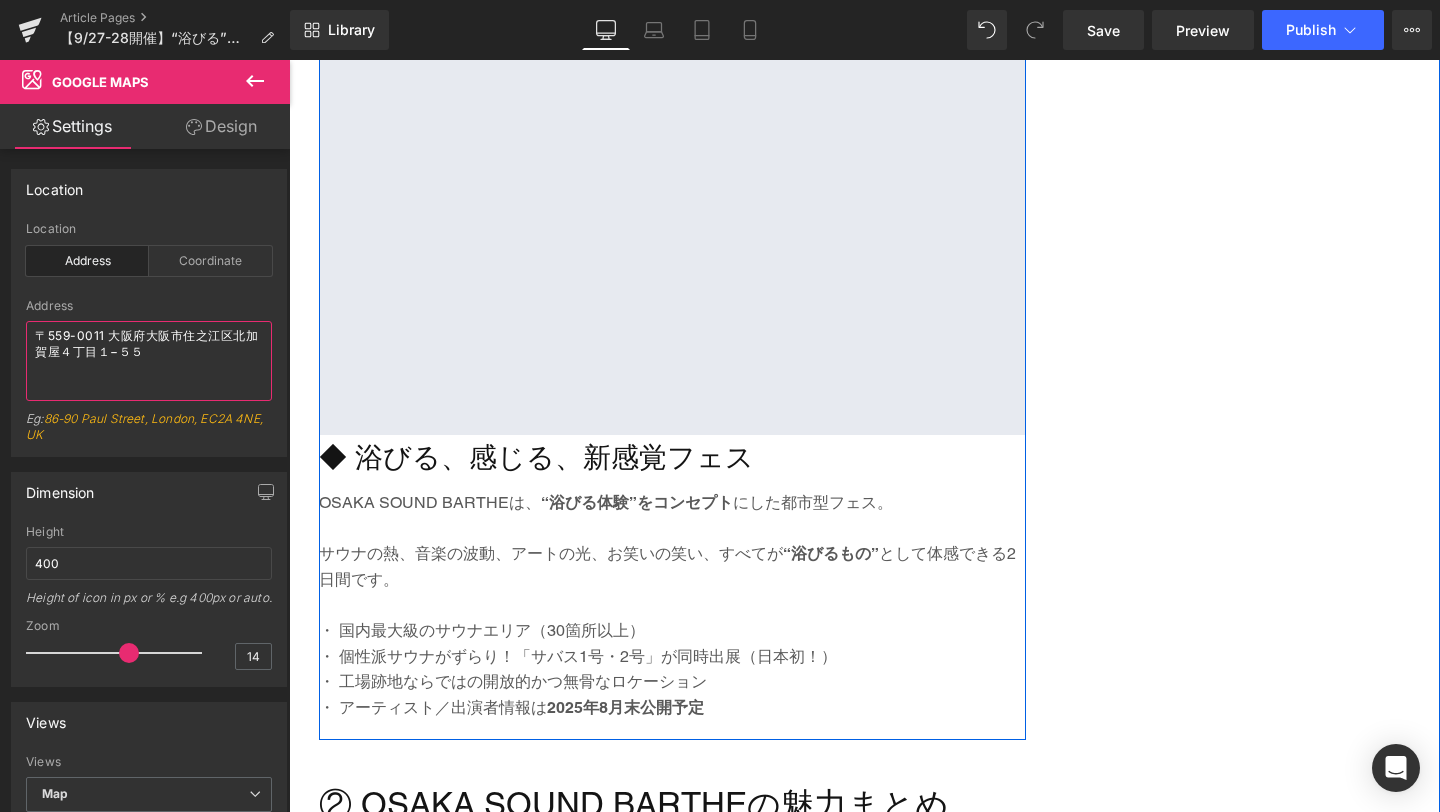 scroll, scrollTop: 2642, scrollLeft: 0, axis: vertical 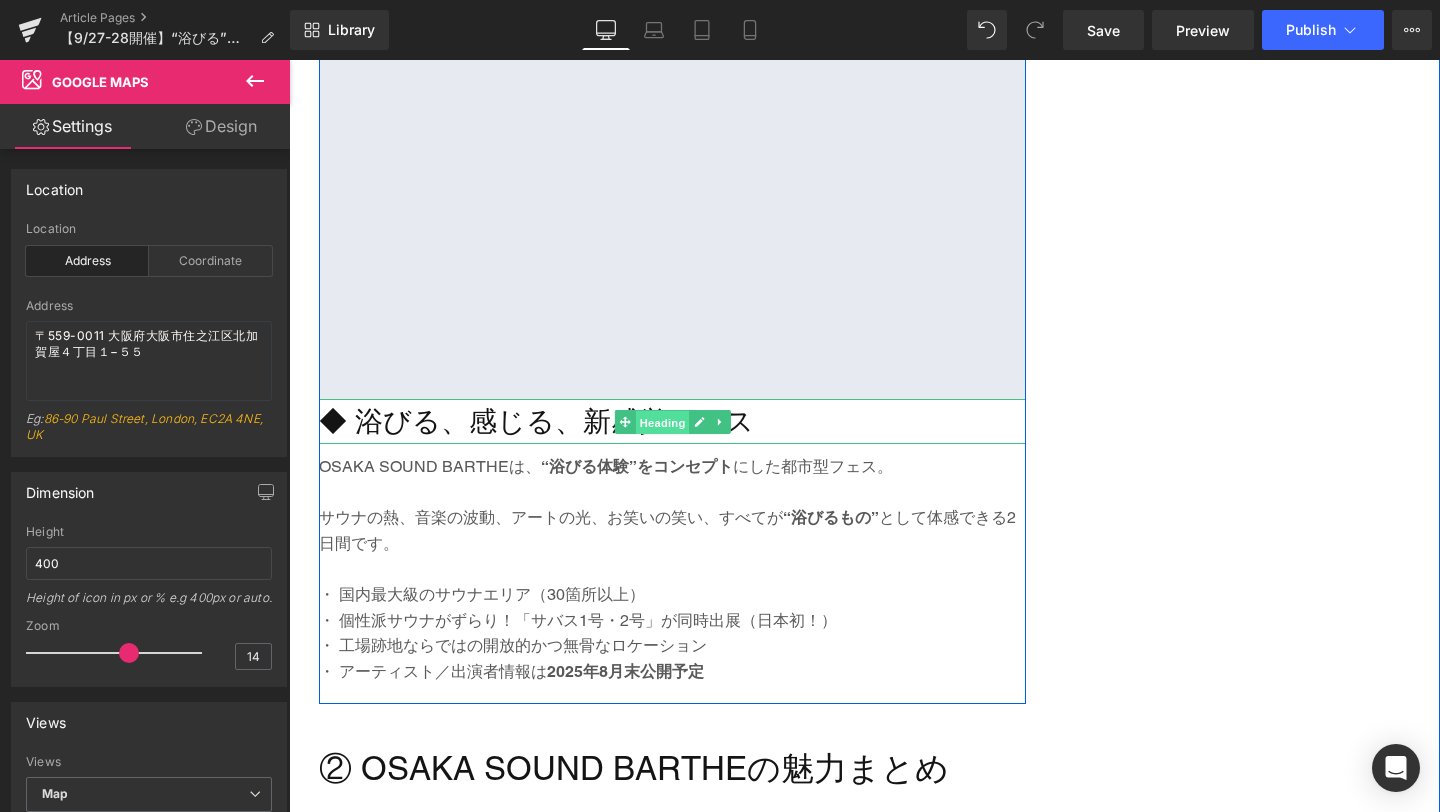 click on "Heading" at bounding box center [662, 423] 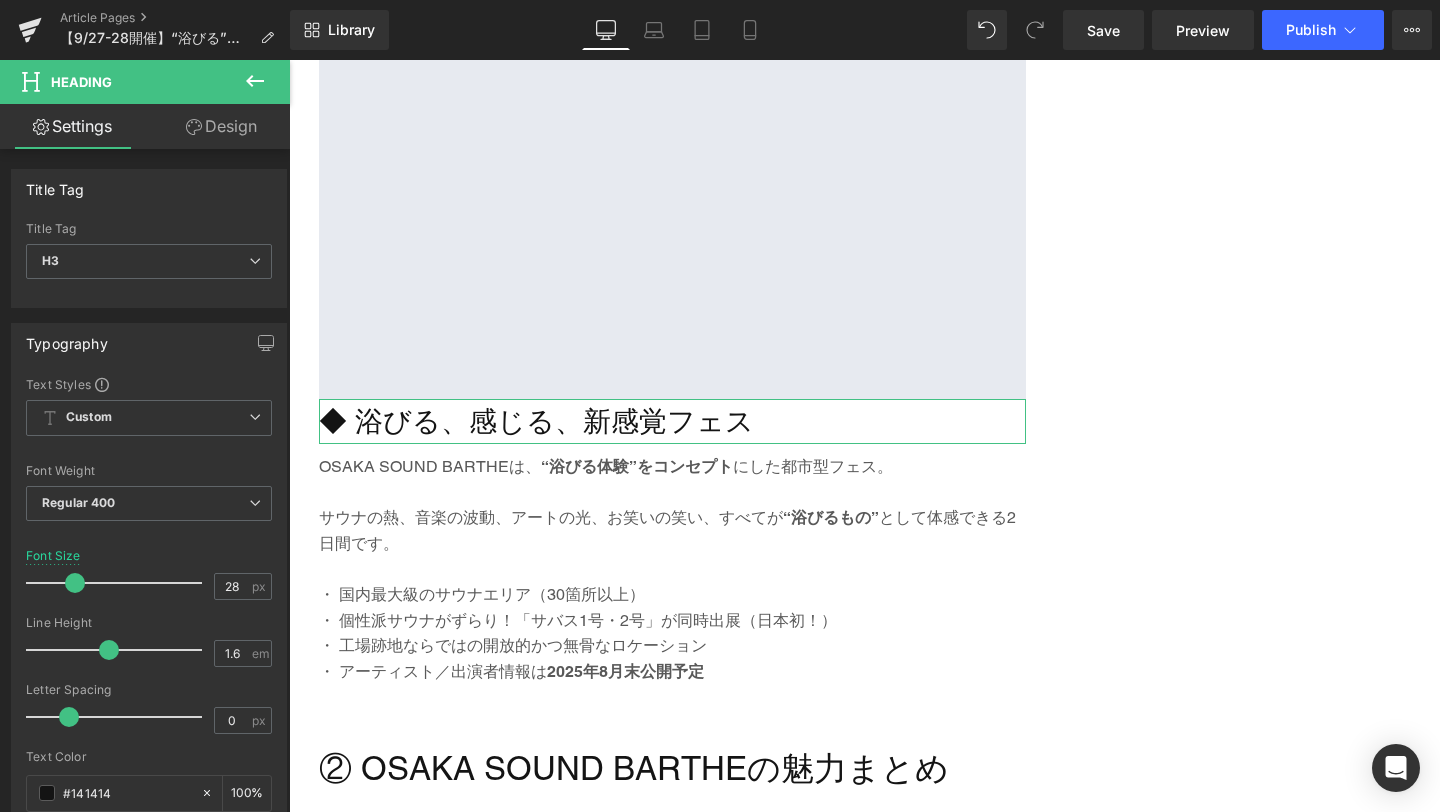 click on "Design" at bounding box center [221, 126] 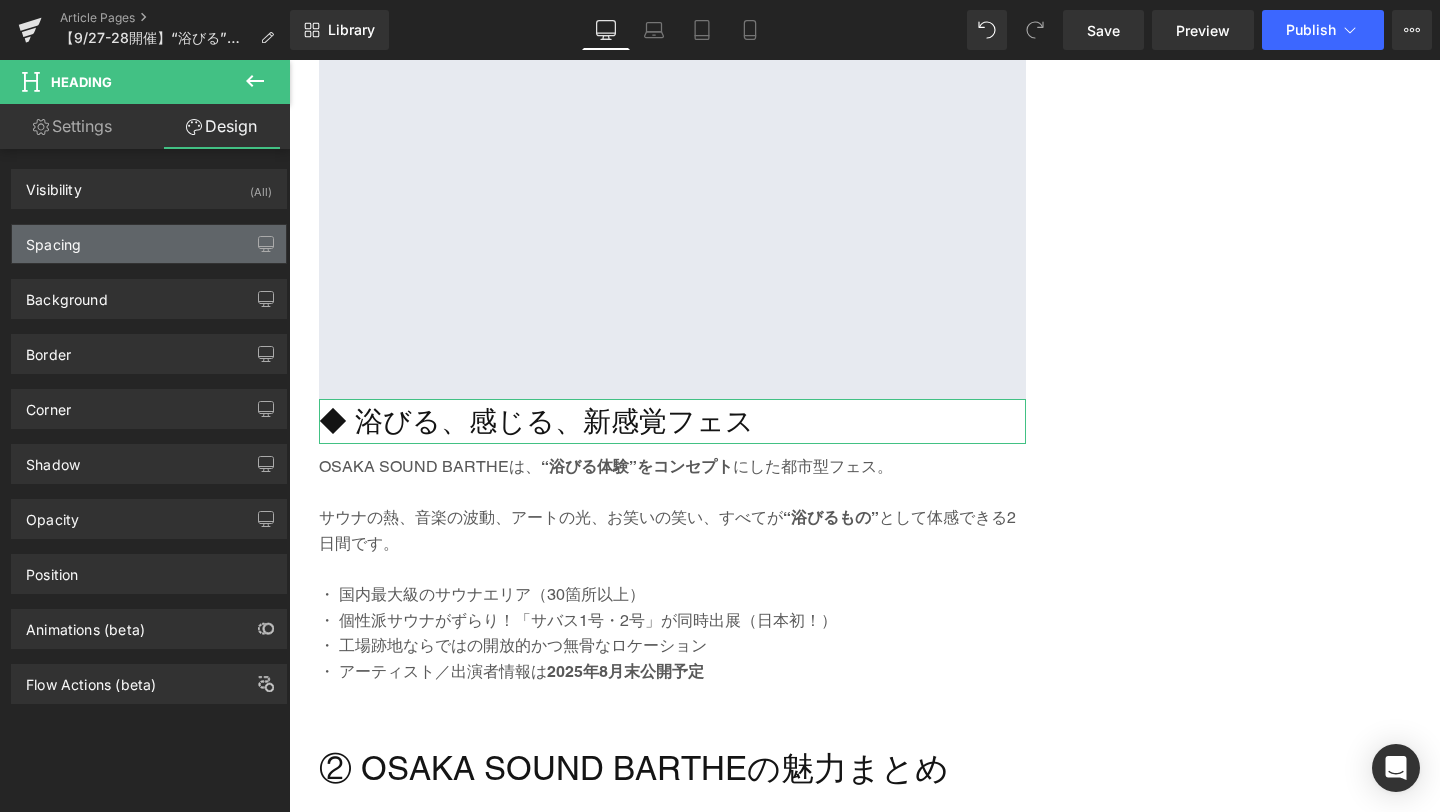 click on "Spacing" at bounding box center (149, 244) 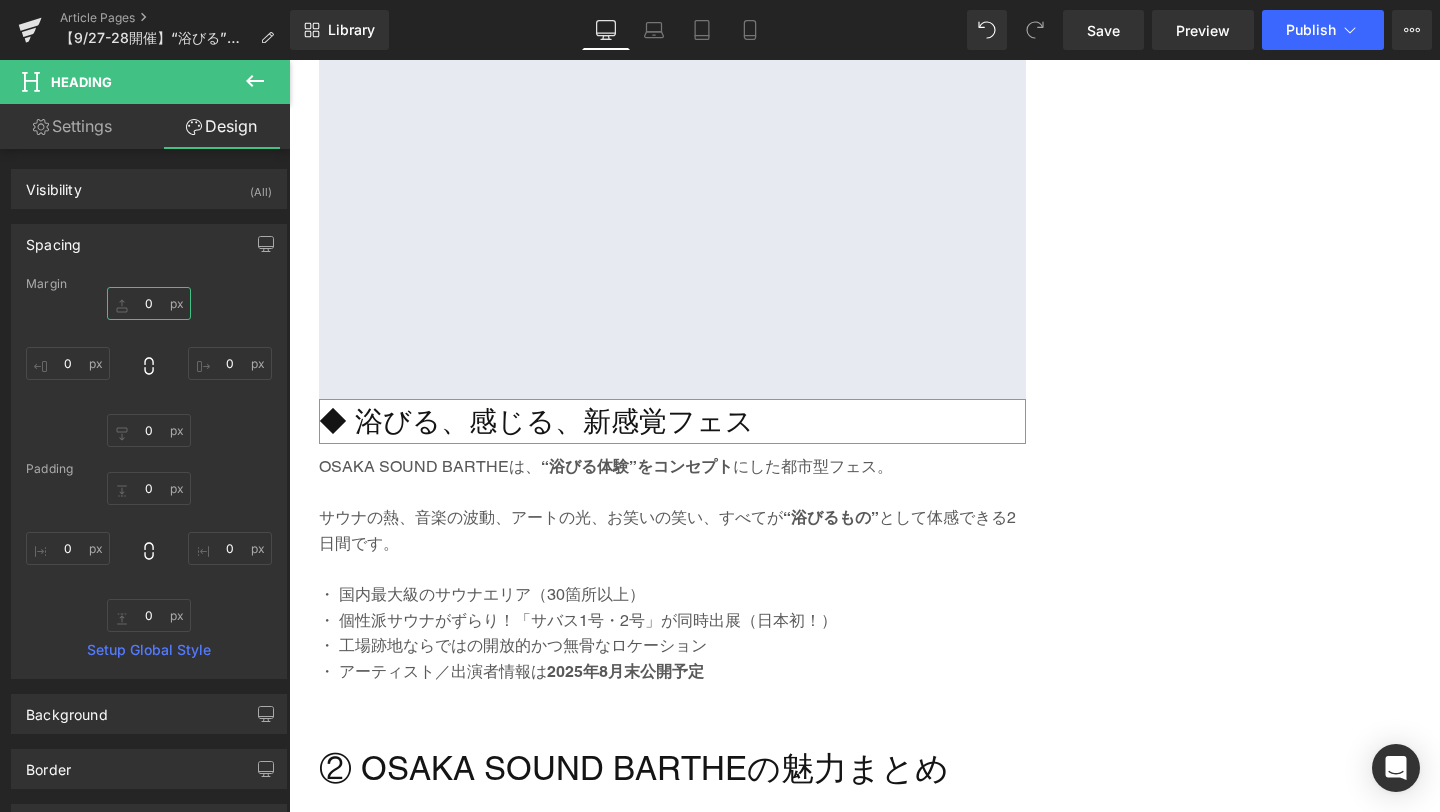click on "0" at bounding box center [149, 303] 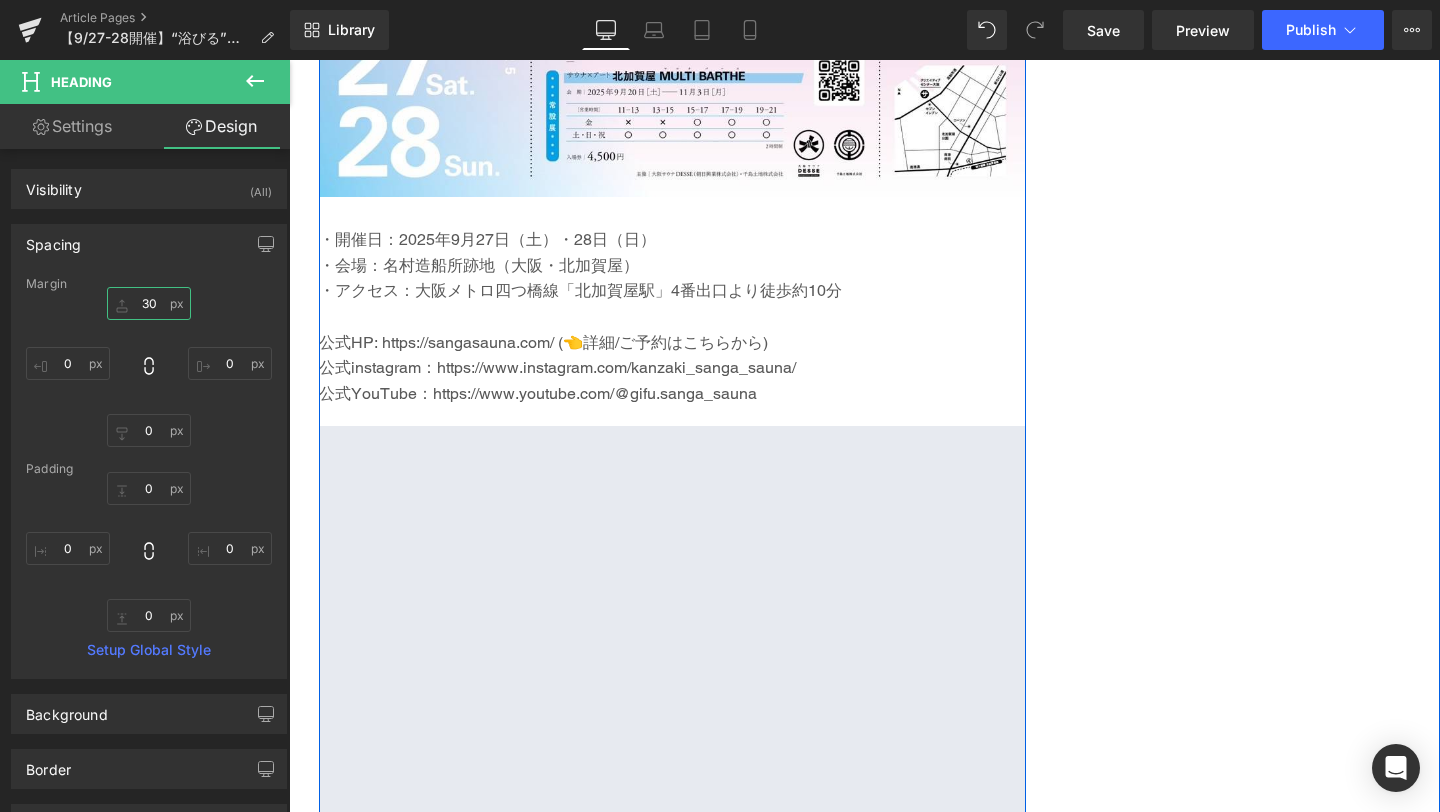 scroll, scrollTop: 2219, scrollLeft: 0, axis: vertical 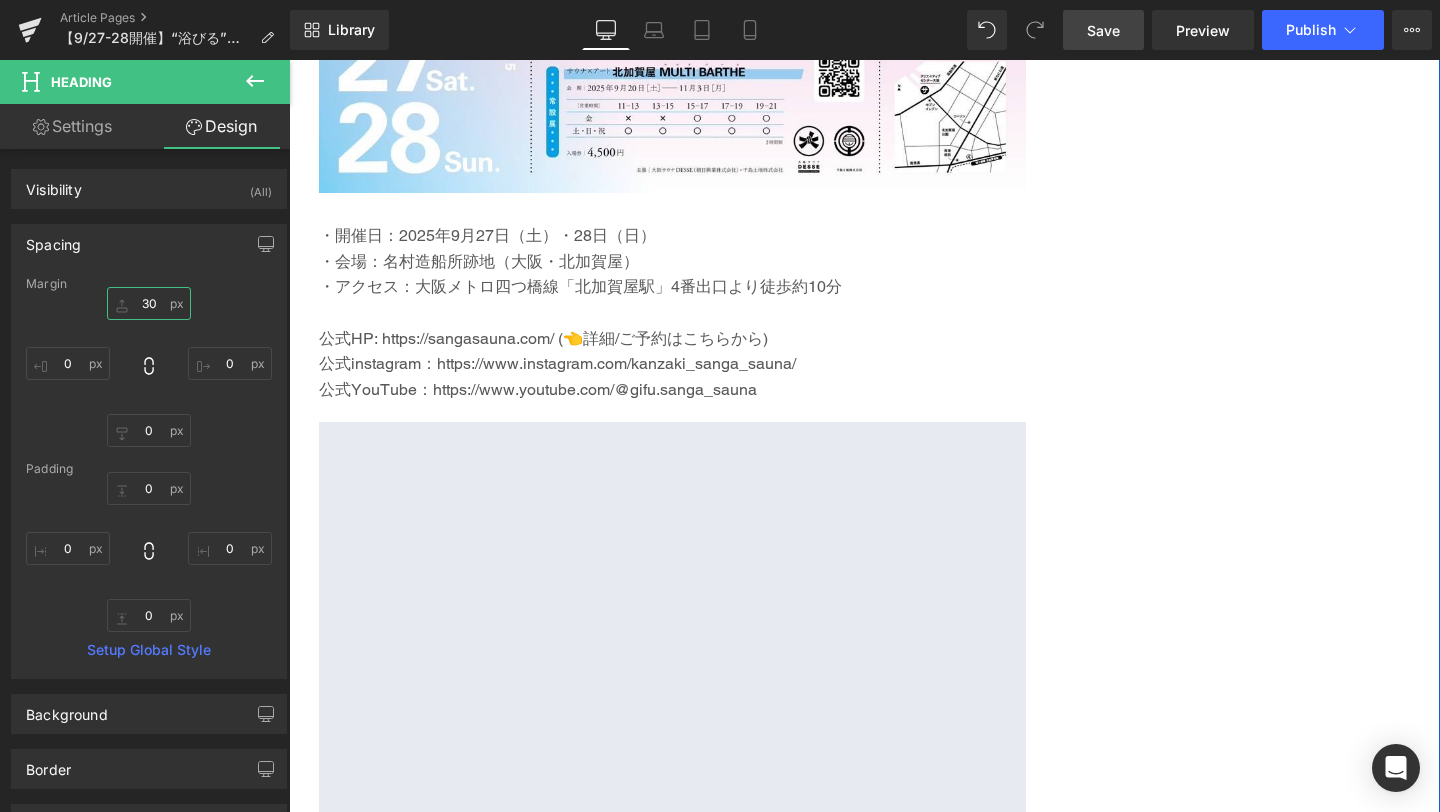 type on "30" 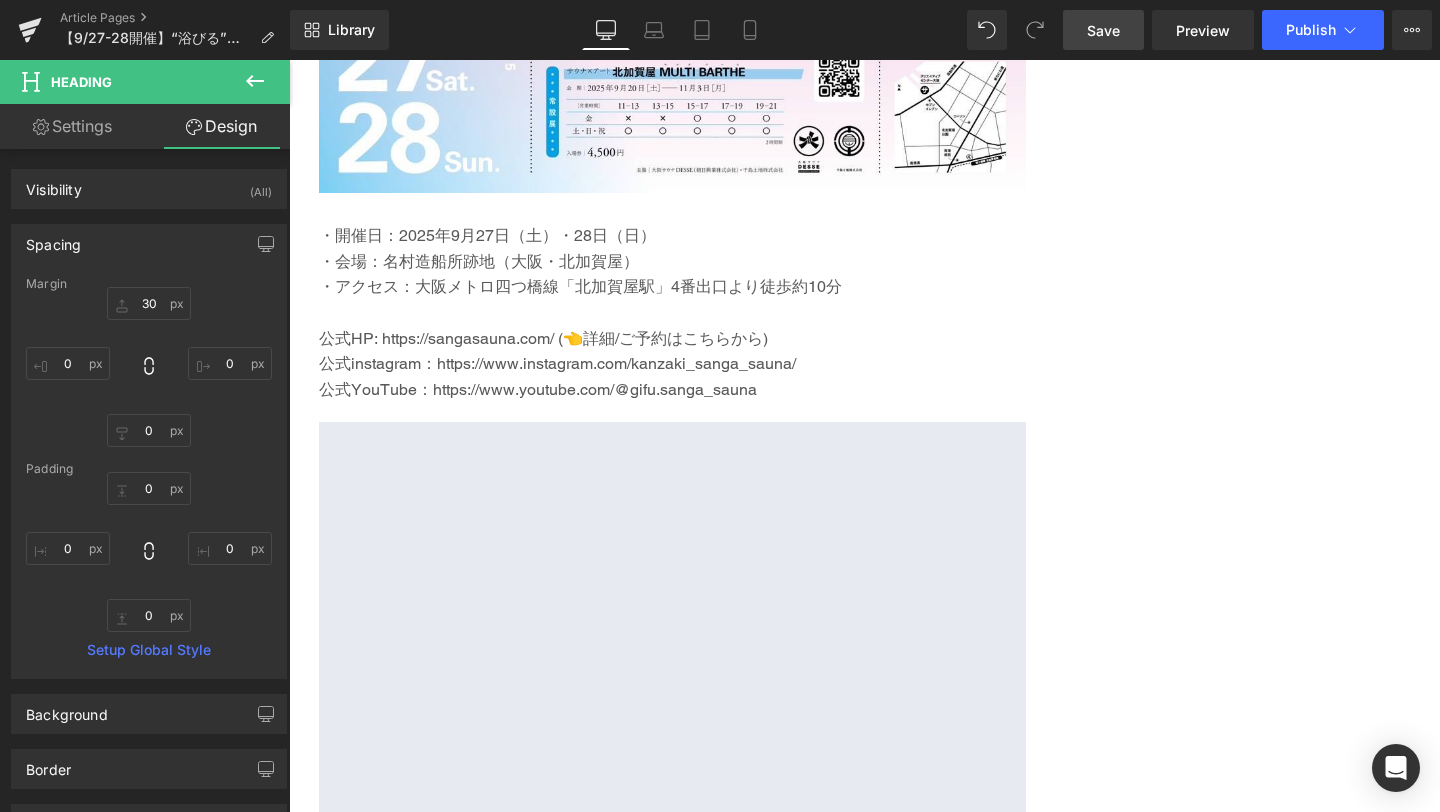 click on "Save" at bounding box center (1103, 30) 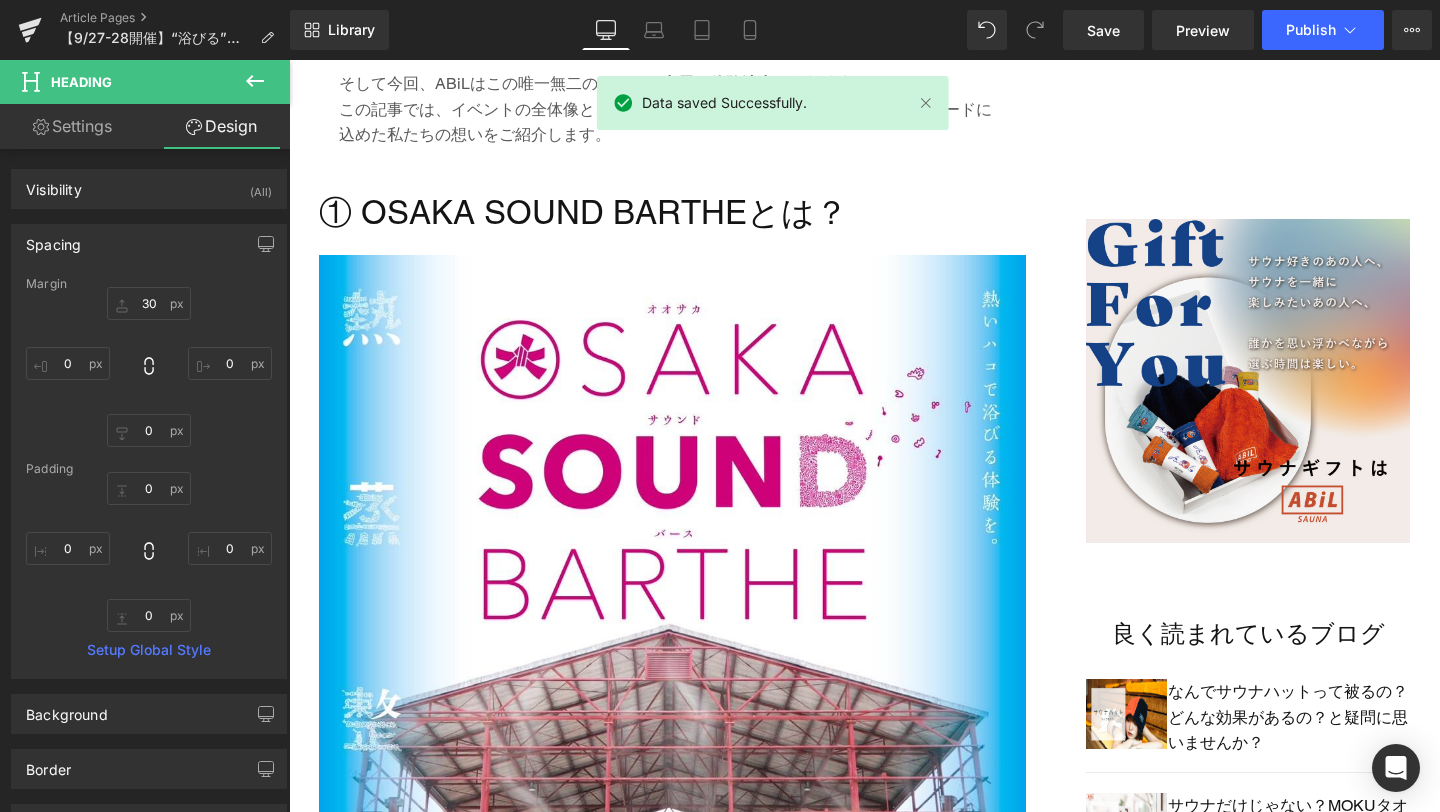 scroll, scrollTop: 1159, scrollLeft: 0, axis: vertical 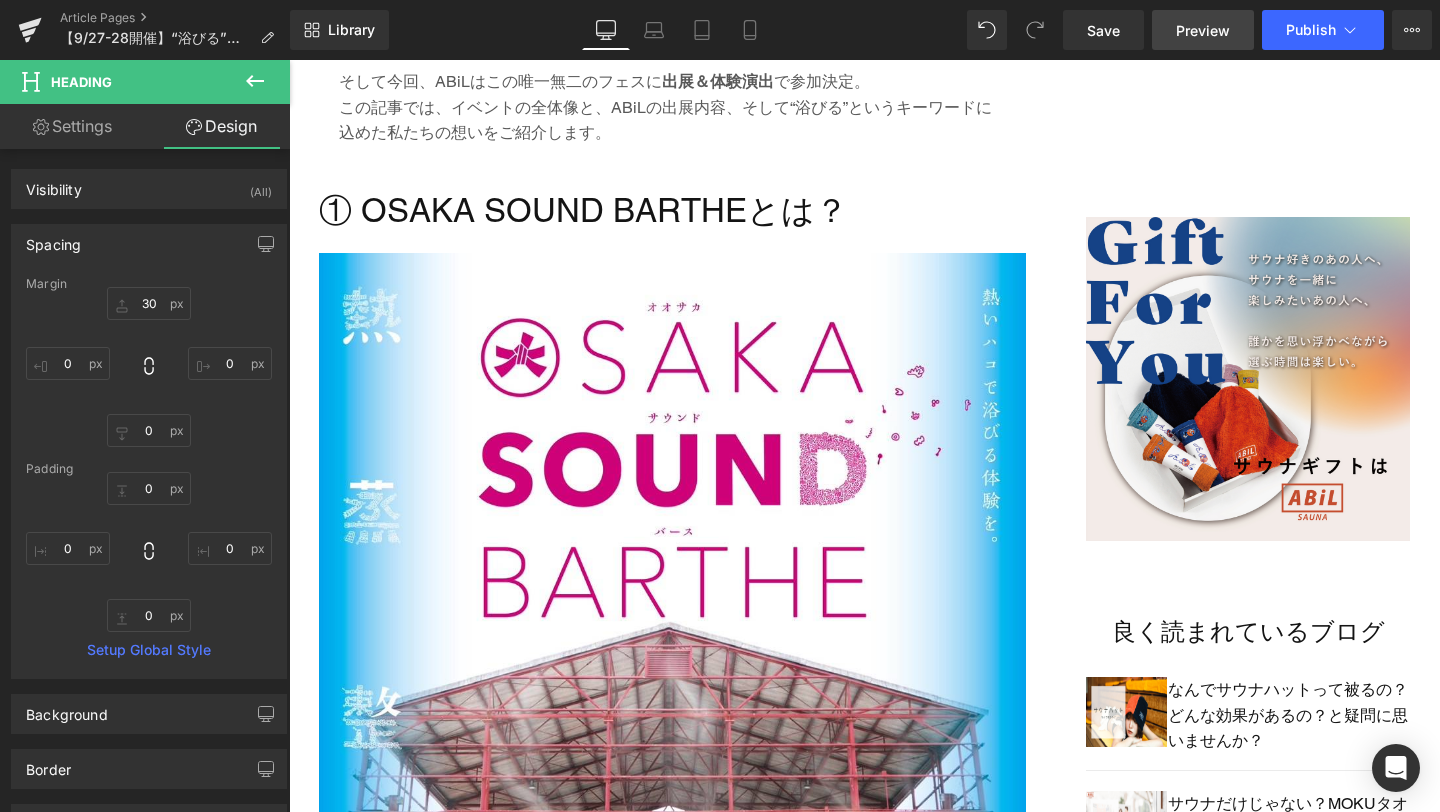 click on "Preview" at bounding box center [1203, 30] 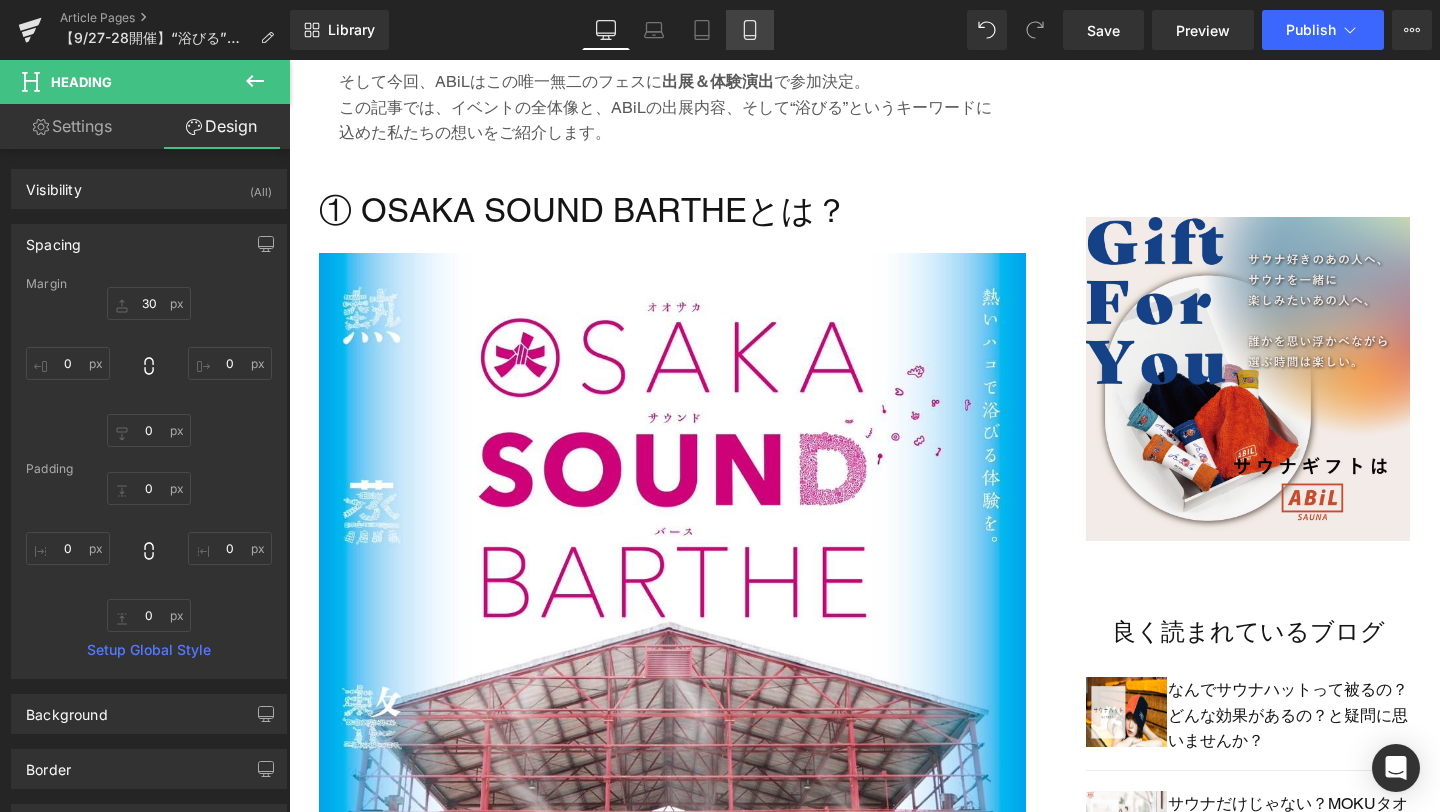 click 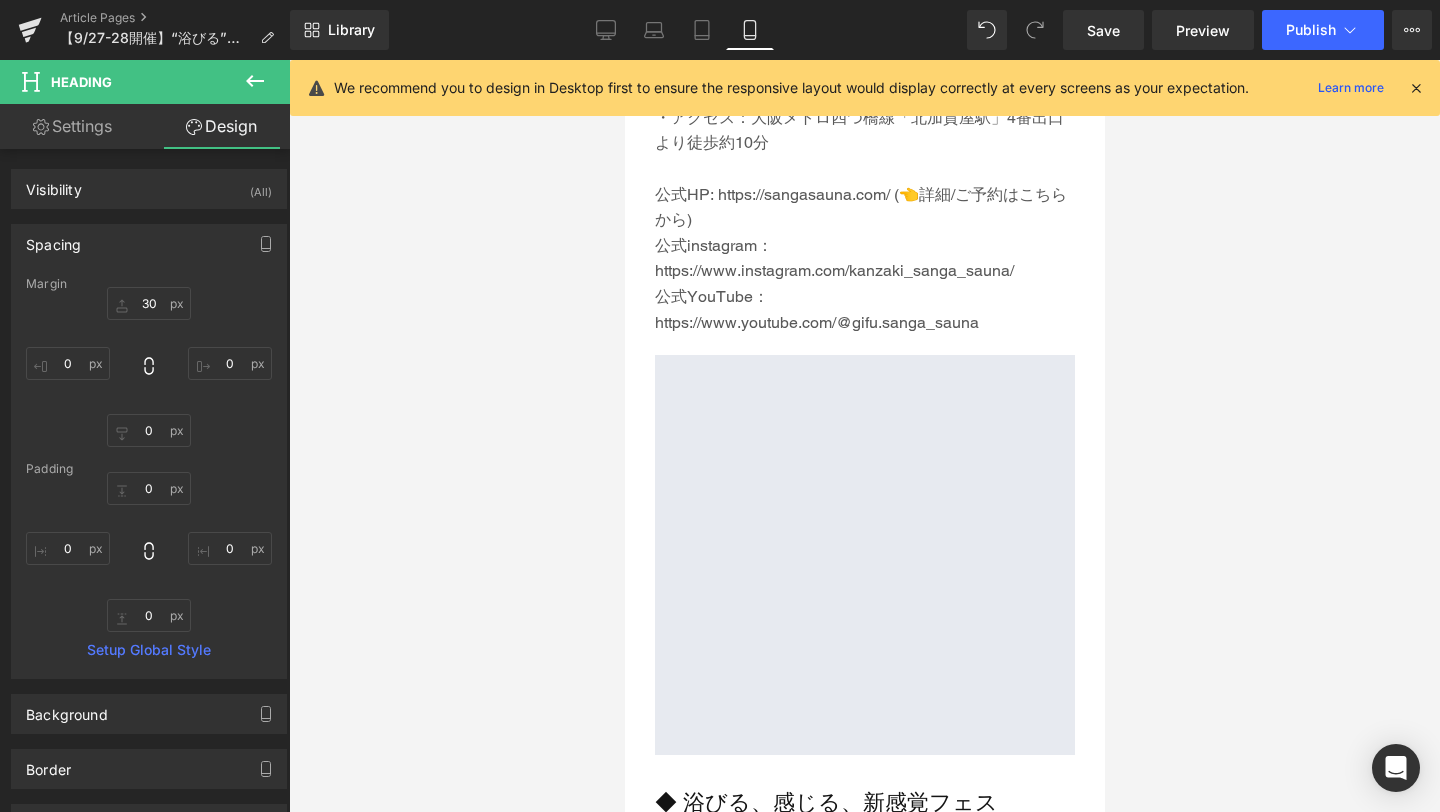 scroll, scrollTop: 1602, scrollLeft: 0, axis: vertical 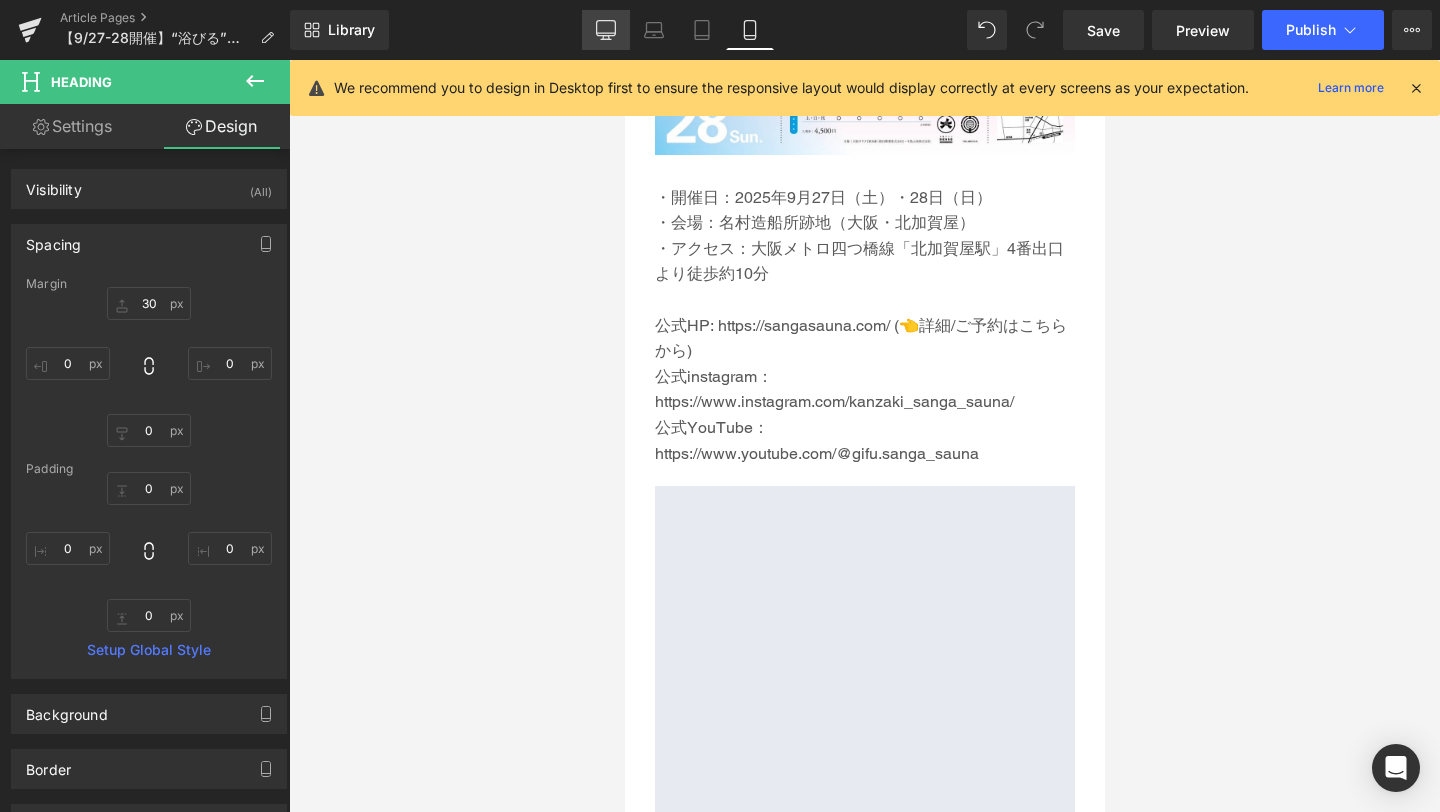 click 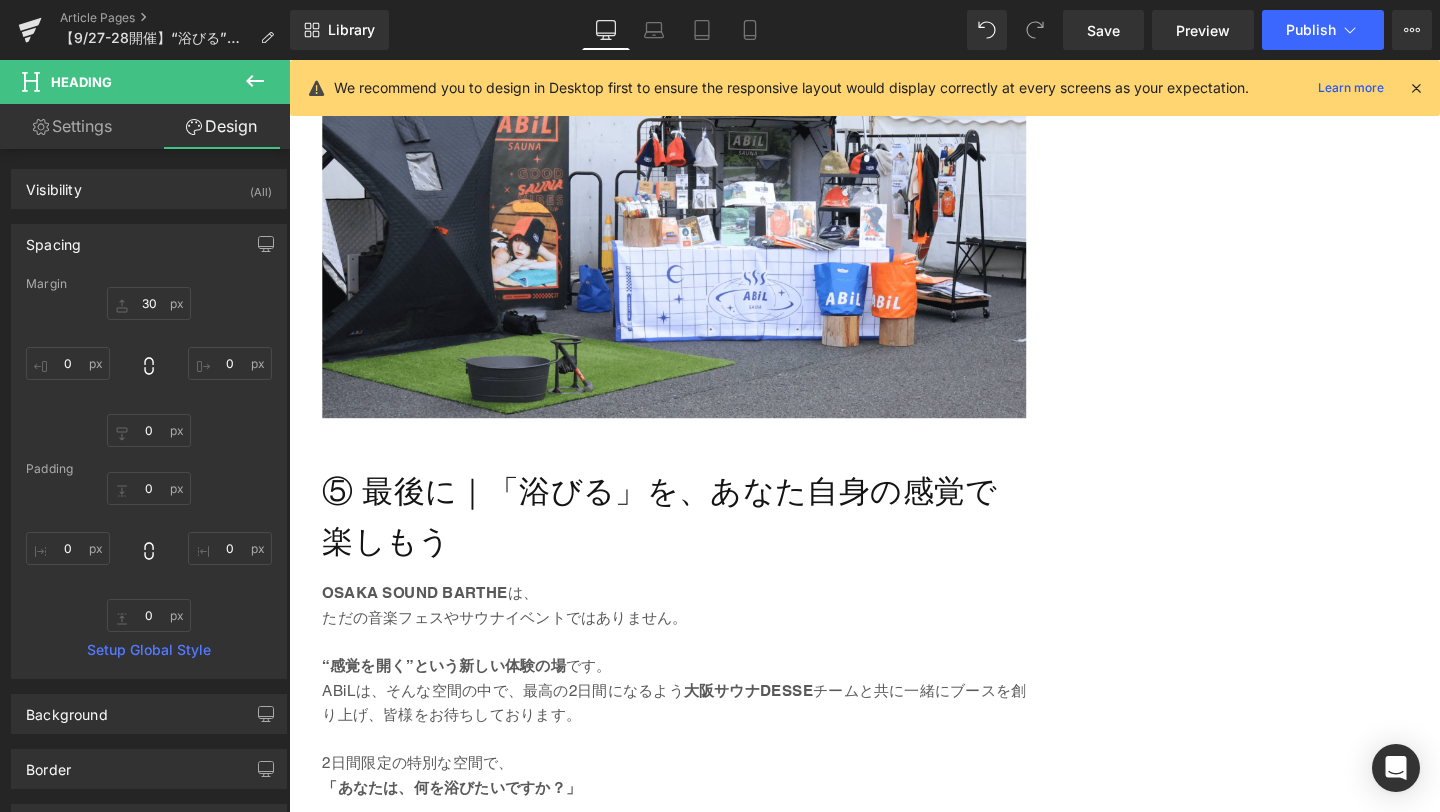 scroll, scrollTop: 5576, scrollLeft: 0, axis: vertical 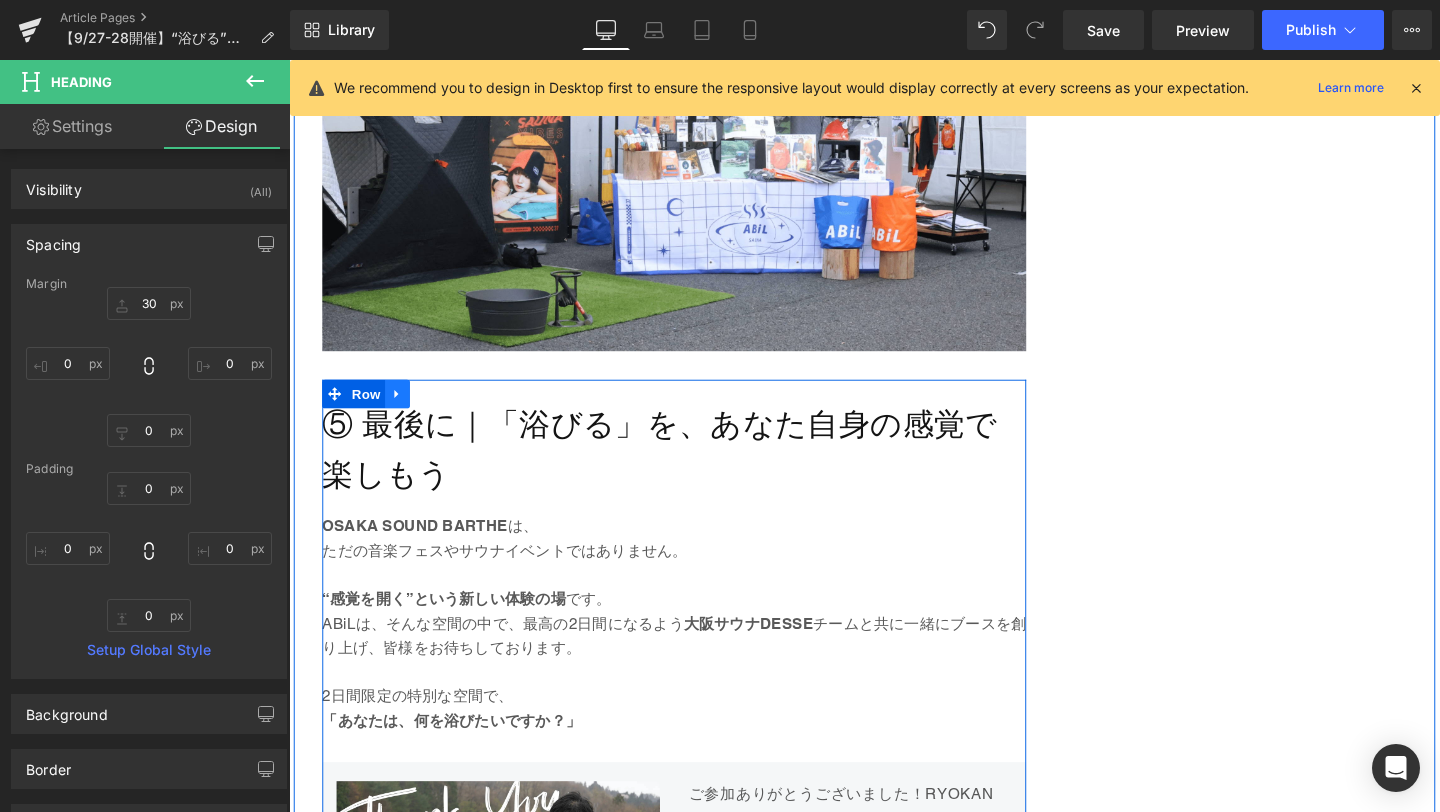 click 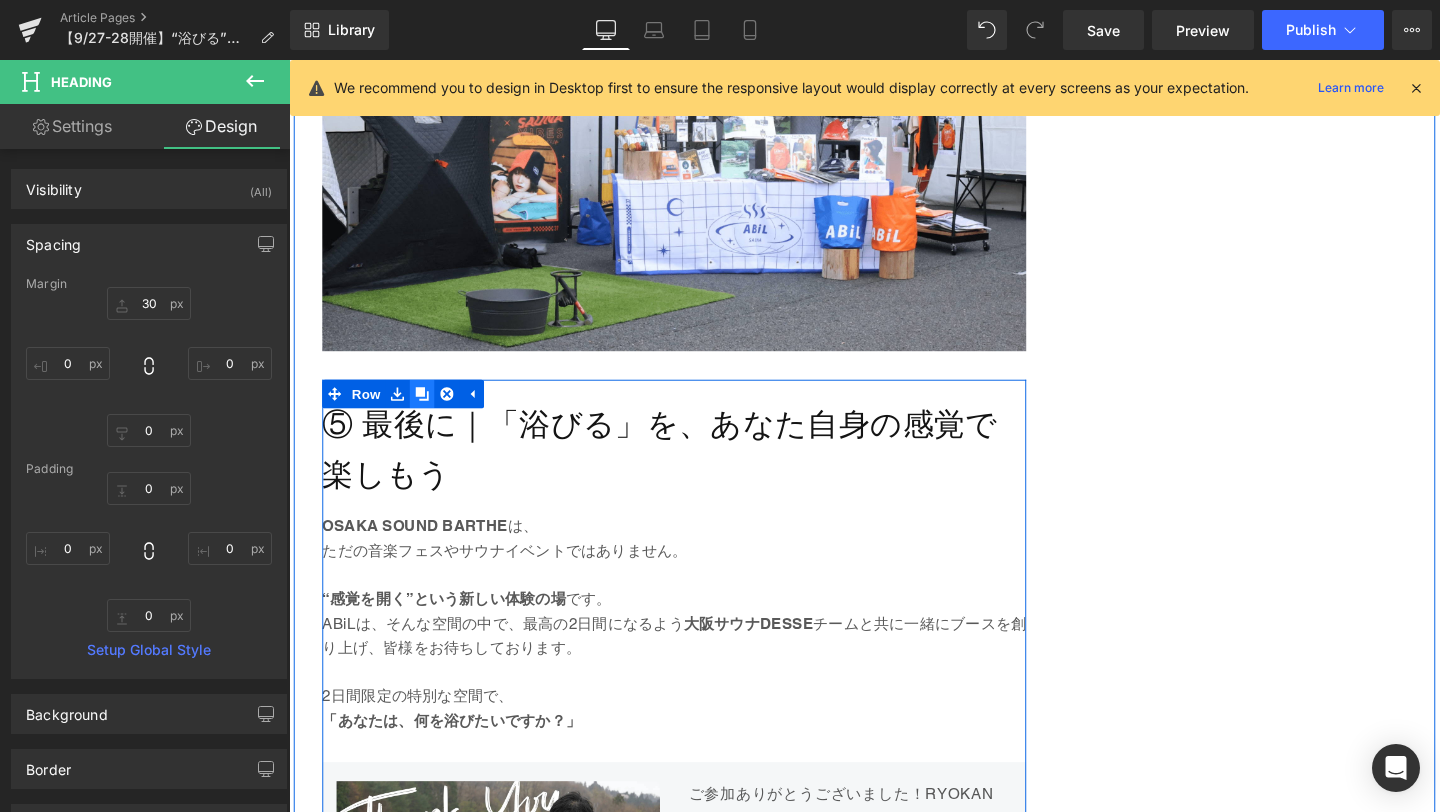 click 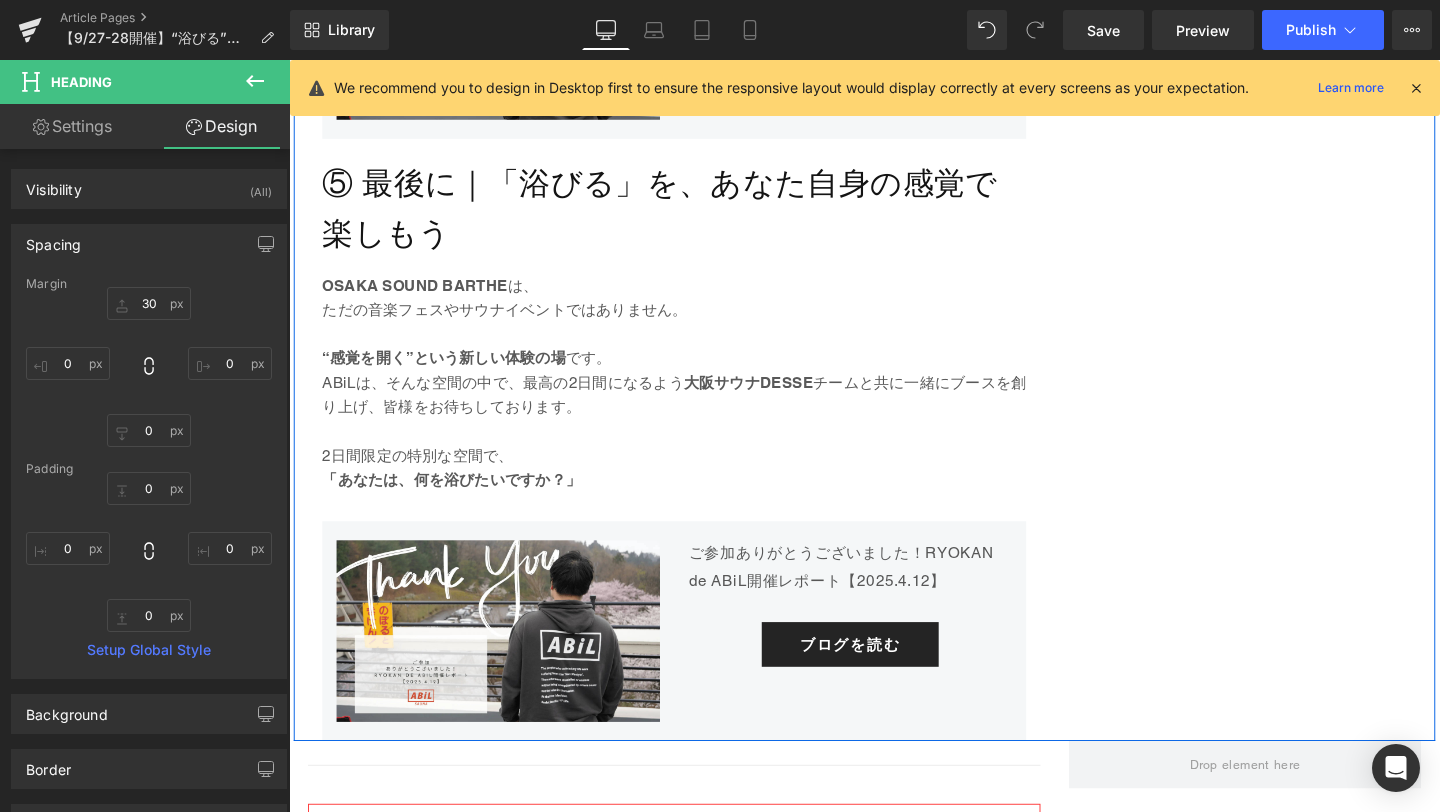 scroll, scrollTop: 6465, scrollLeft: 0, axis: vertical 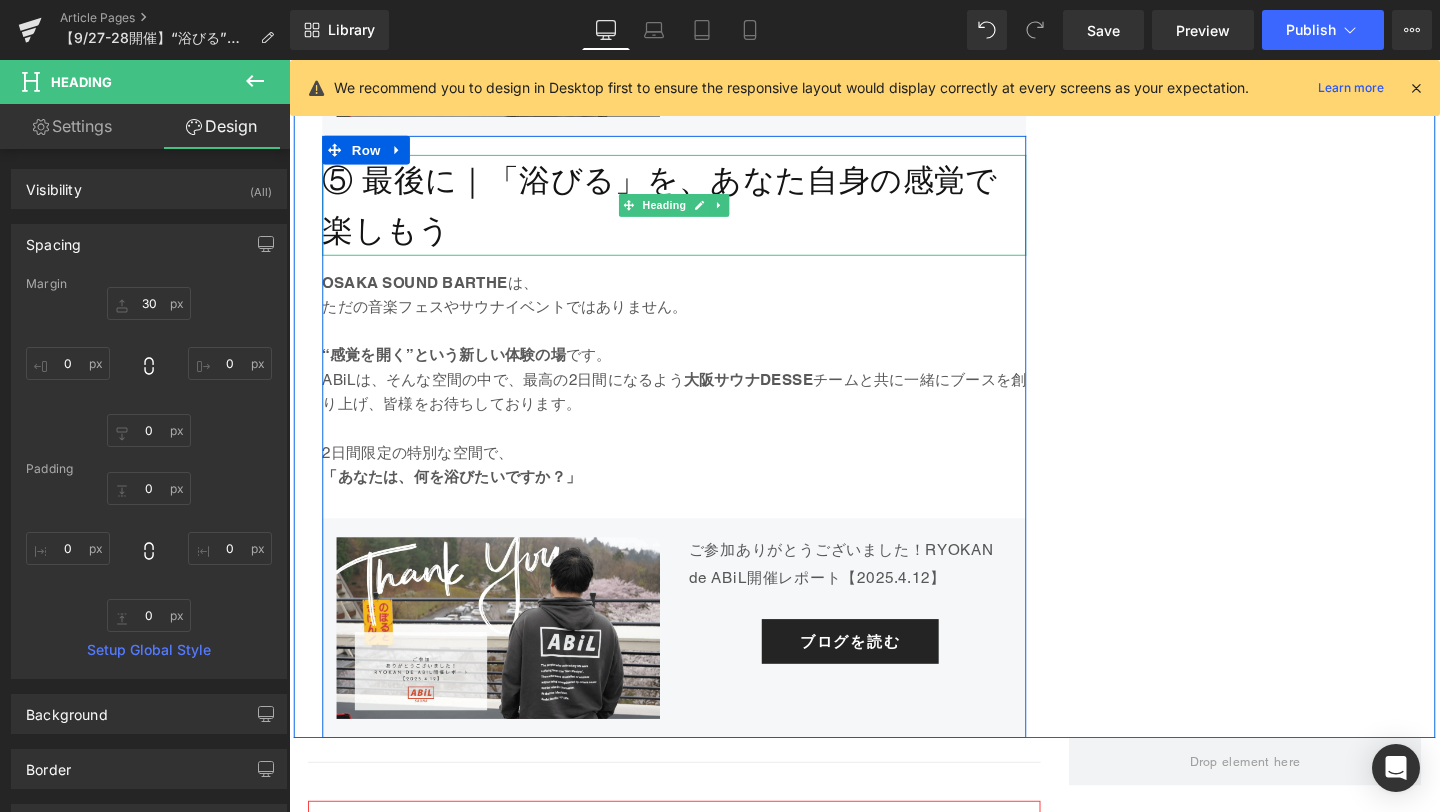 click on "⑤ 最後に｜「浴びる」を、あなた自身の感覚で楽しもう" at bounding box center (694, 213) 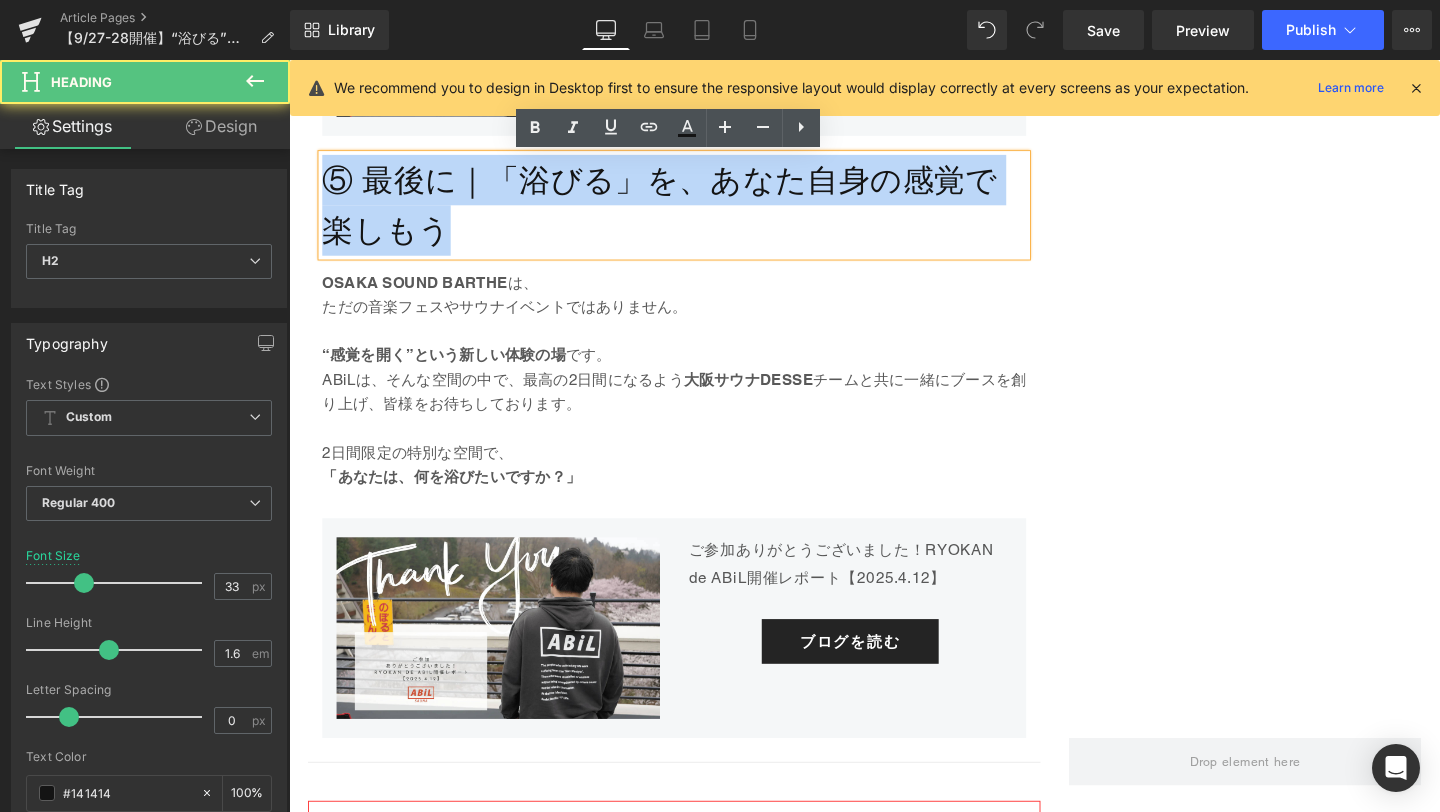 drag, startPoint x: 448, startPoint y: 231, endPoint x: 325, endPoint y: 167, distance: 138.65425 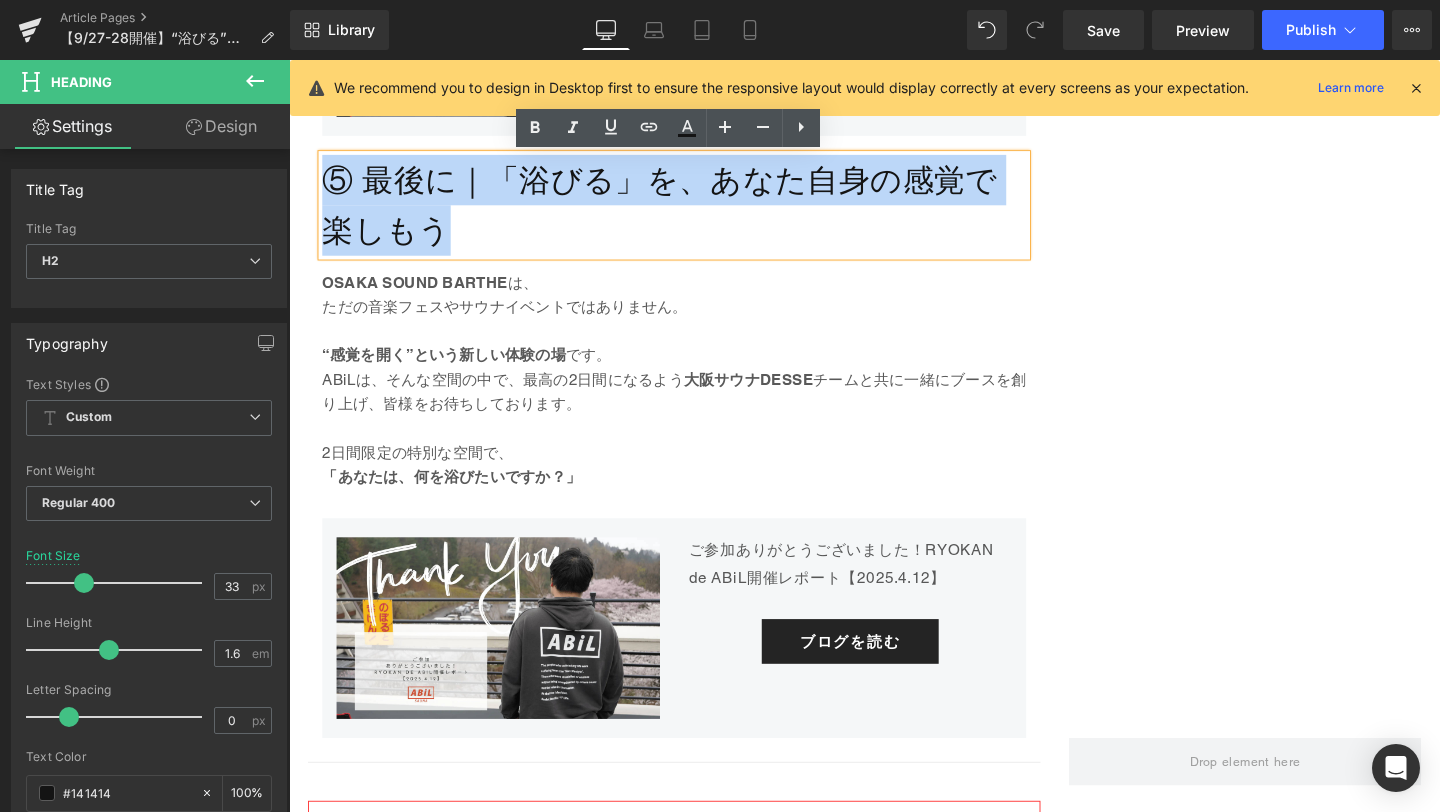 type 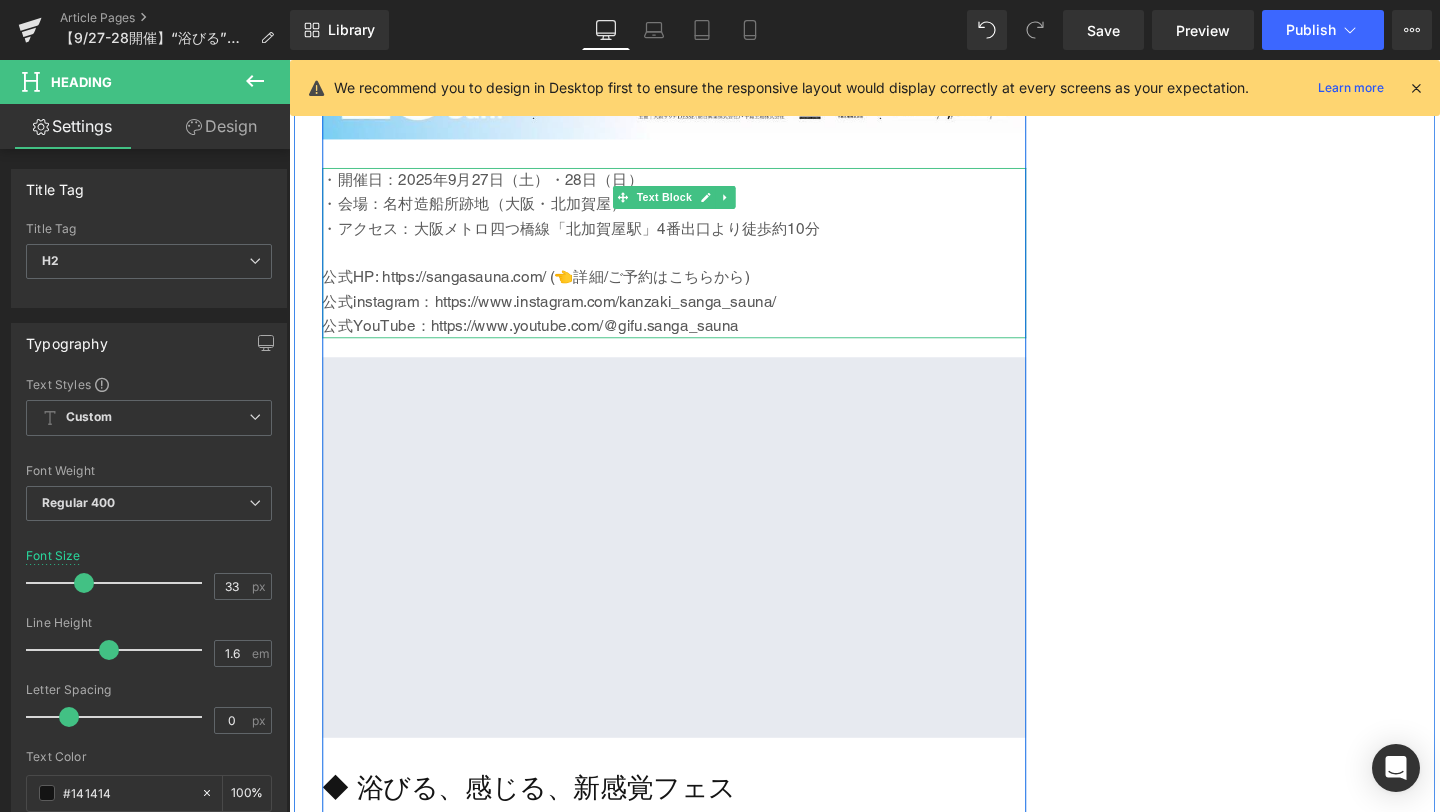 scroll, scrollTop: 2270, scrollLeft: 0, axis: vertical 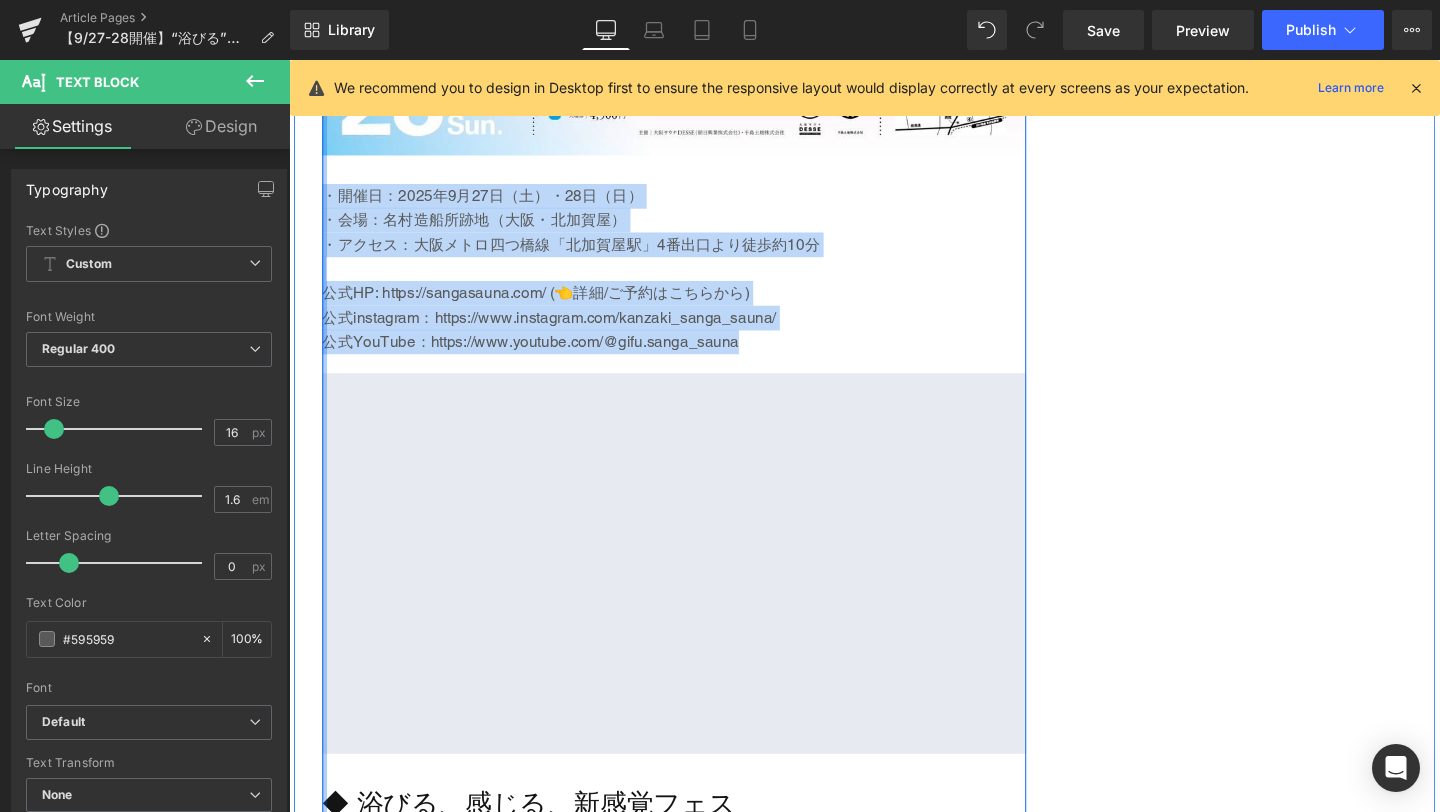 drag, startPoint x: 795, startPoint y: 351, endPoint x: 328, endPoint y: 196, distance: 492.0508 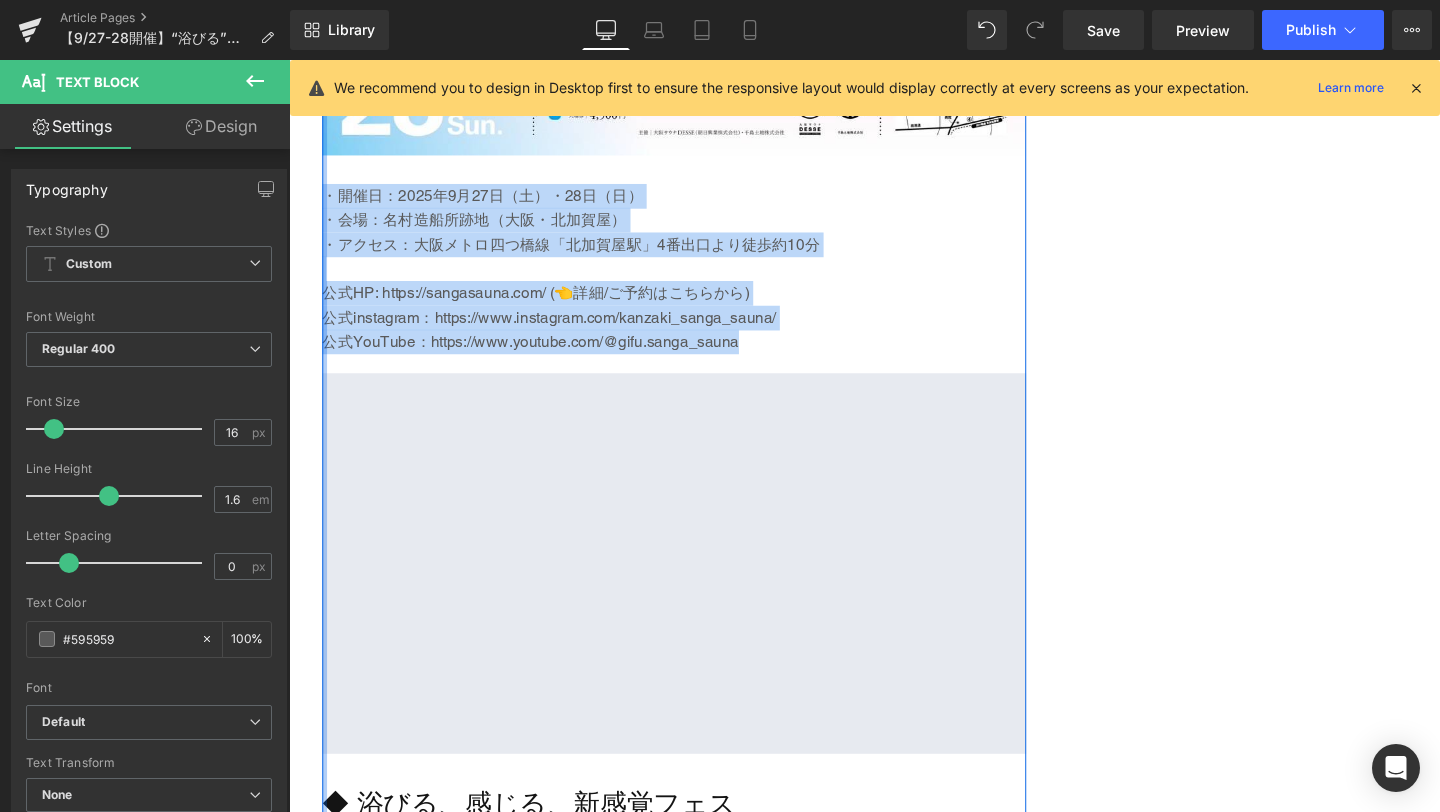 copy on "・開催日：2025年9月27日（土）・28日（日） ・会場：名村造船所跡地（大阪・北加賀屋） ・アクセス：大阪メトロ四つ橋線「北加賀屋駅」4番出口より徒歩約10分 公式HP: https://sangasauna.com/ (👈詳細/ご予約はこちらから) 公式instagram：https://www.instagram.com/kanzaki_sanga_sauna/ 公式YouTube：https://www.youtube.com/@gifu.sanga_sauna" 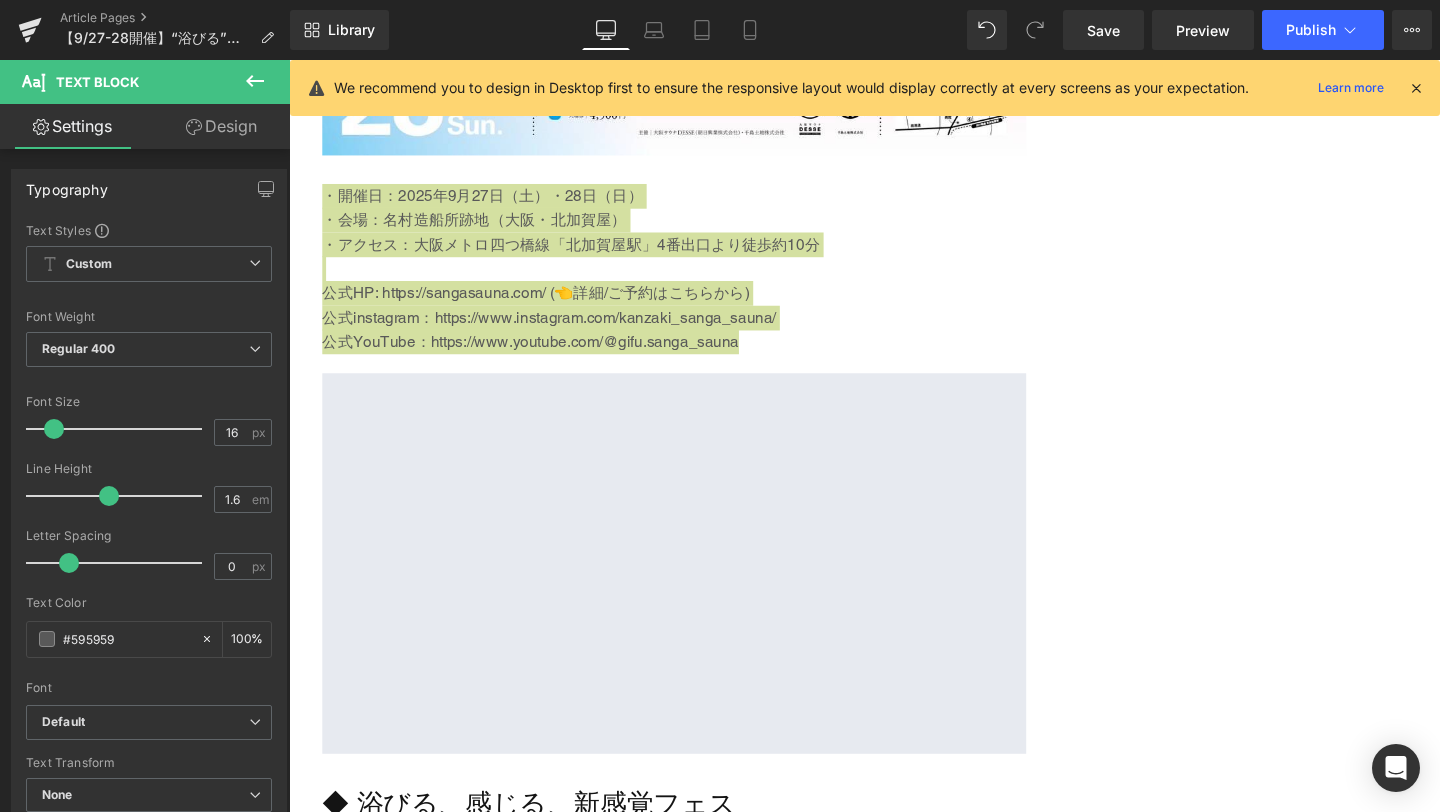 click on "We recommend you to design in Desktop first to ensure the responsive layout would display correctly at every screens as your expectation. Learn more" at bounding box center [865, 88] 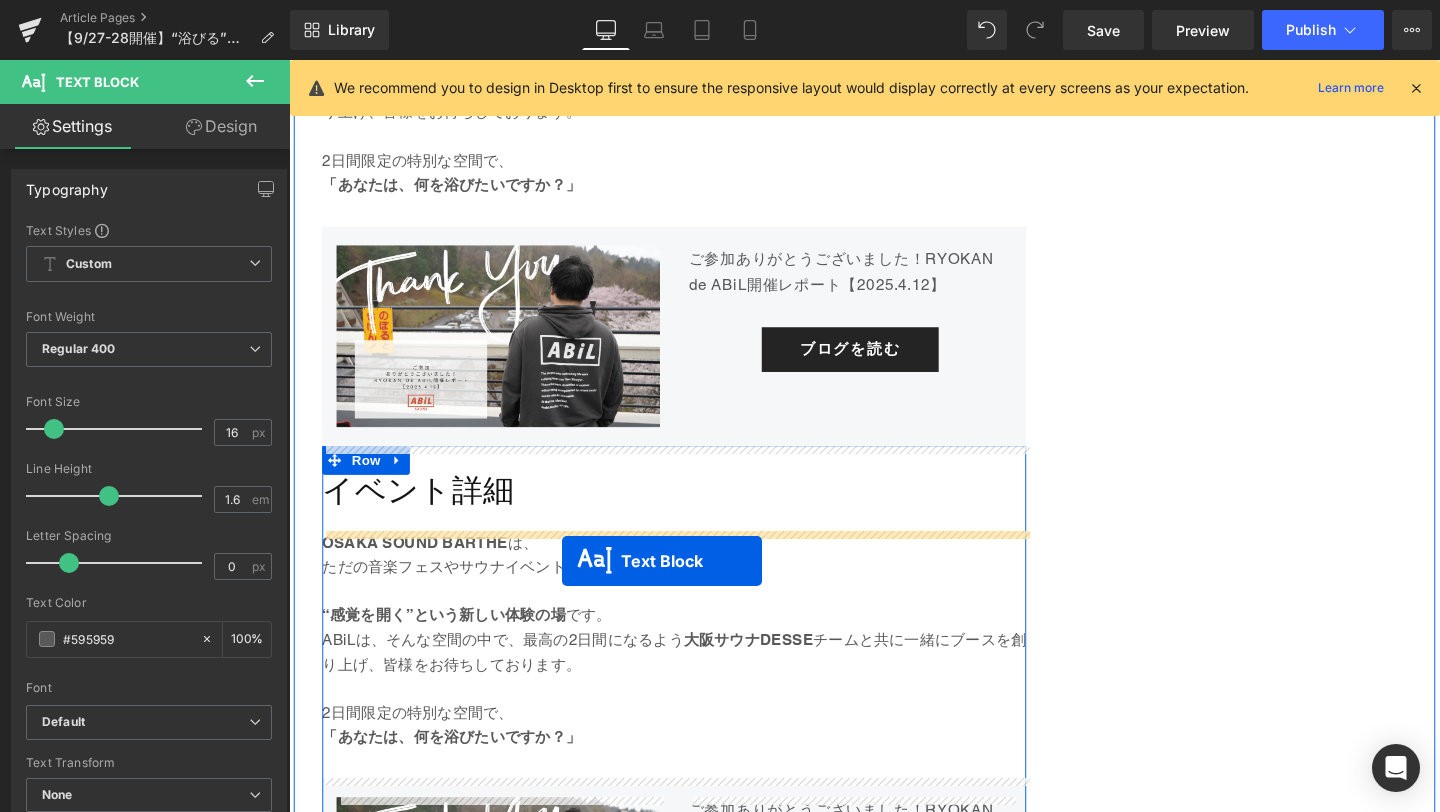 drag, startPoint x: 638, startPoint y: 279, endPoint x: 576, endPoint y: 587, distance: 314.17828 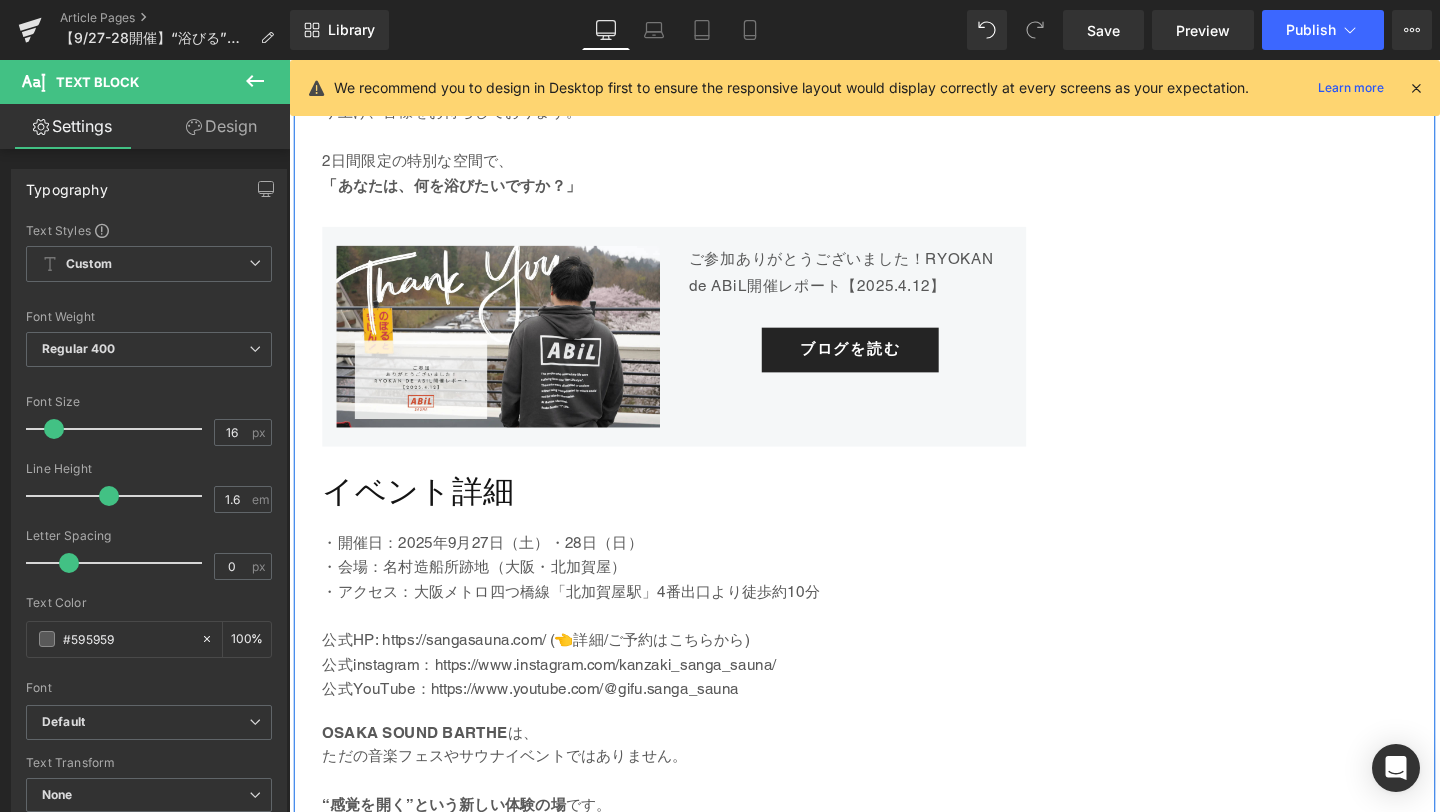 scroll, scrollTop: 6058, scrollLeft: 0, axis: vertical 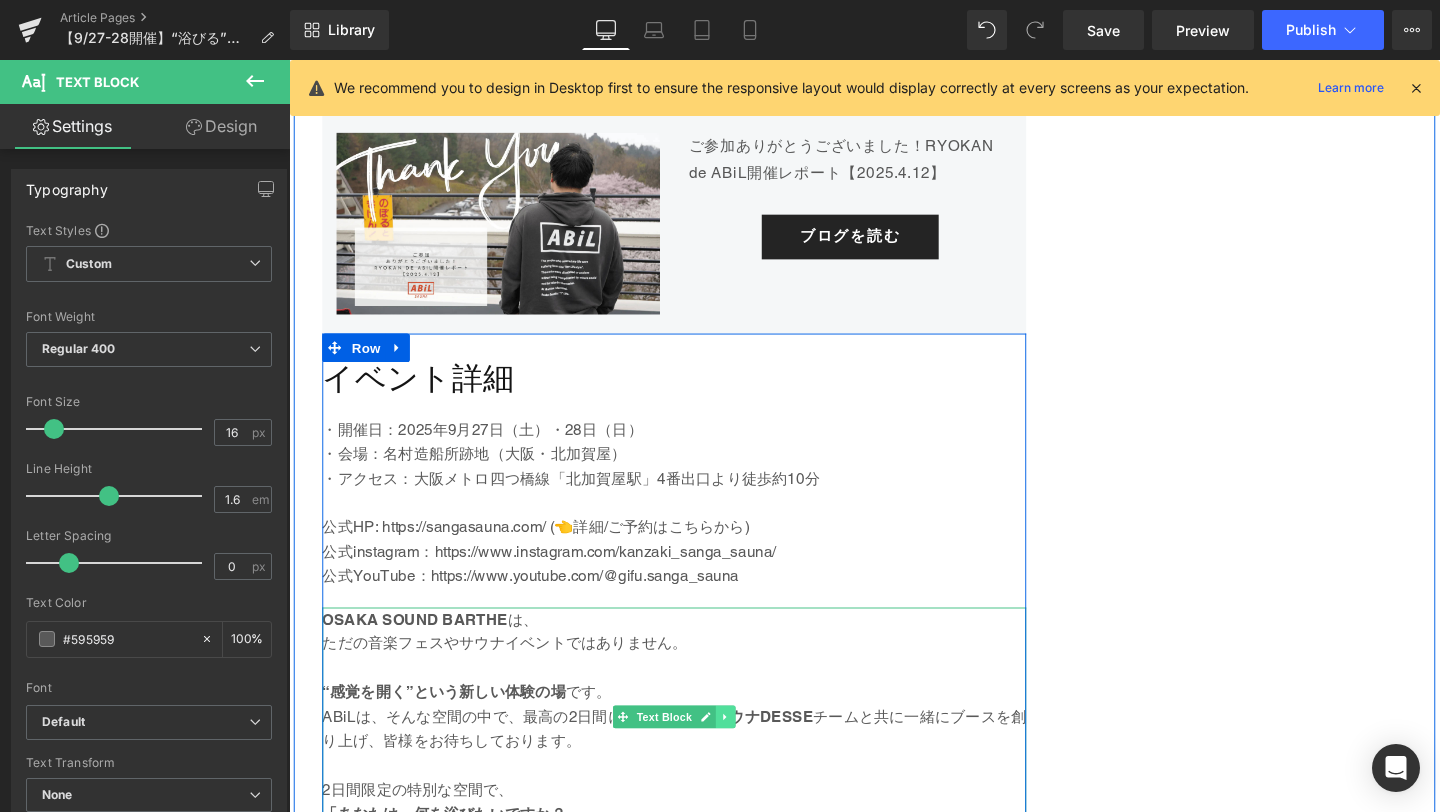 click 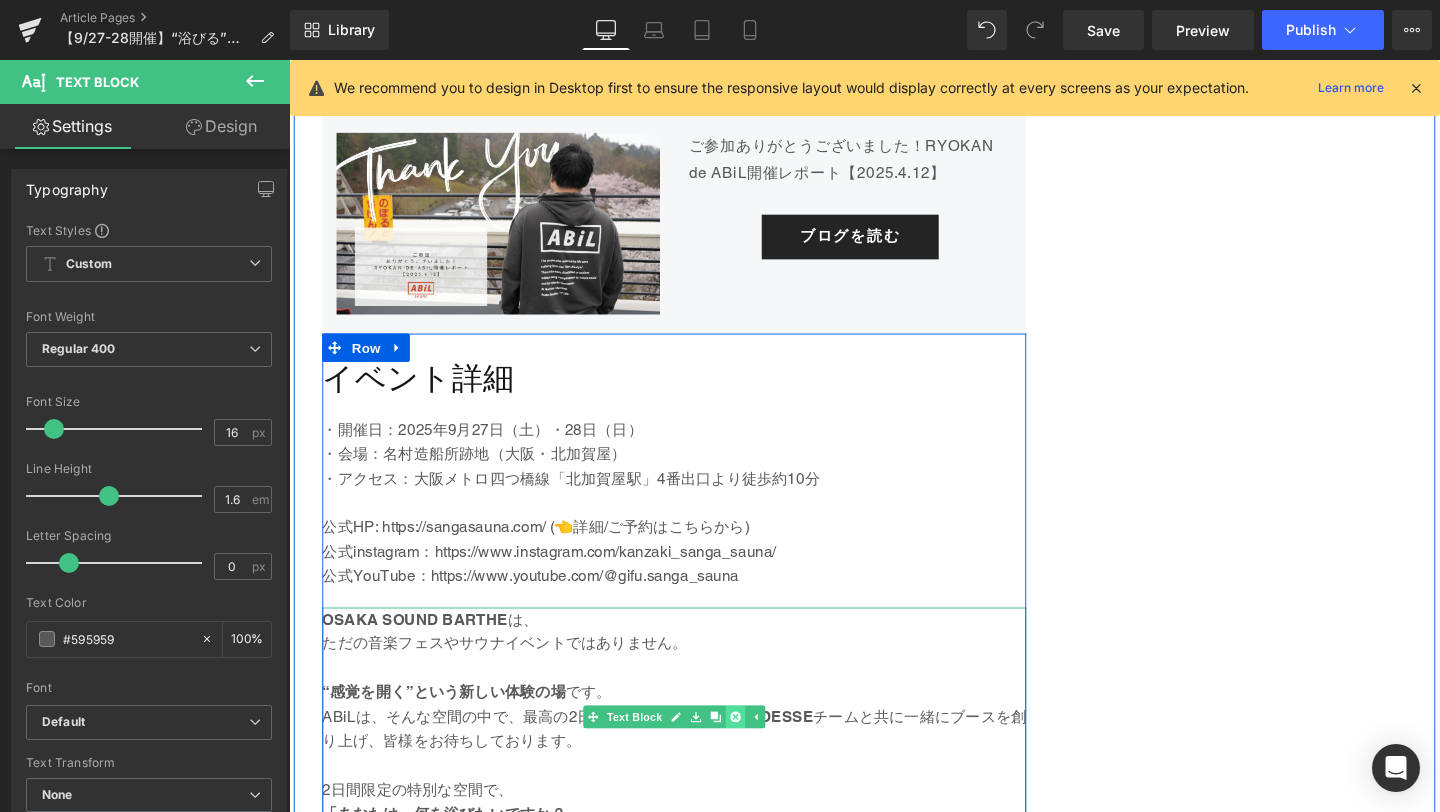 click 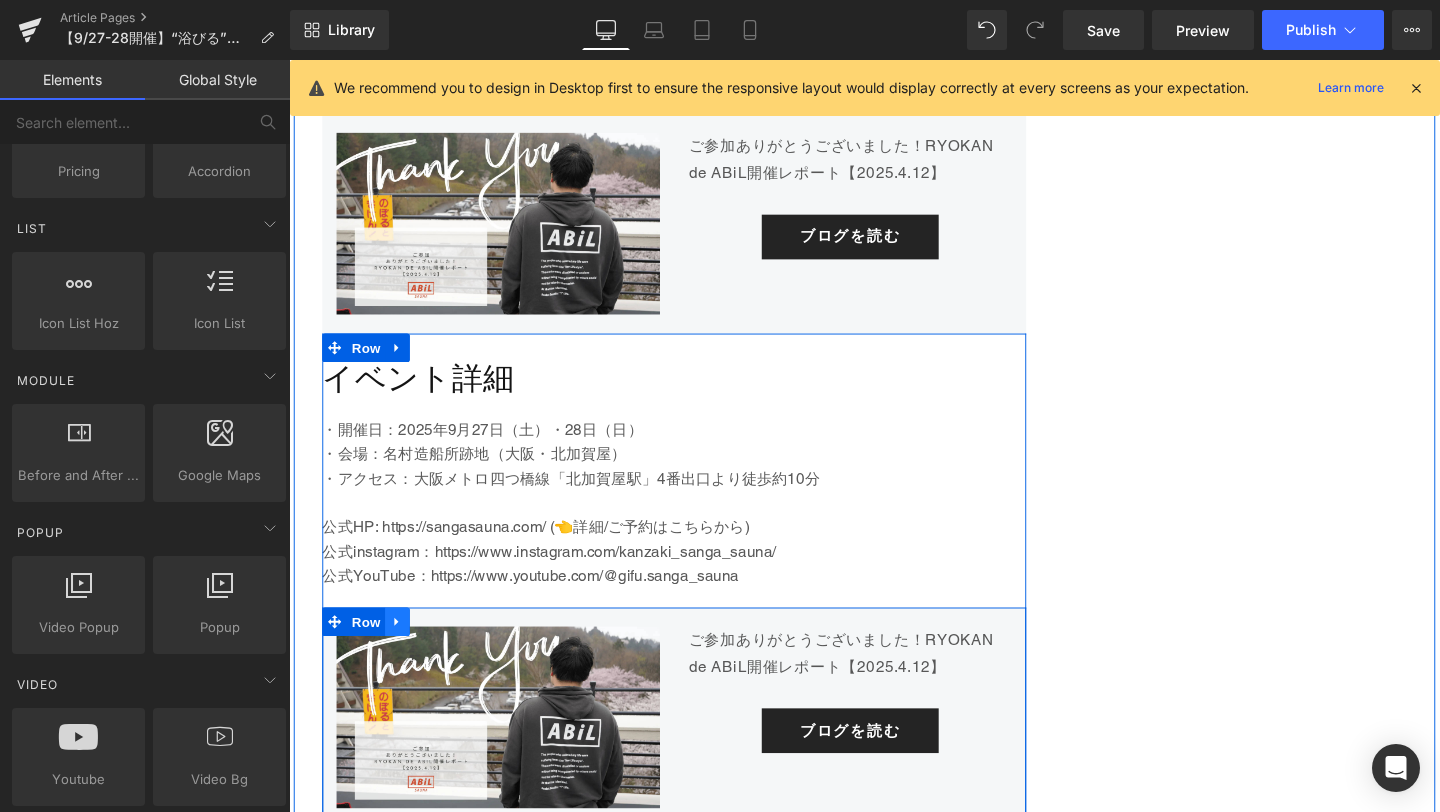click 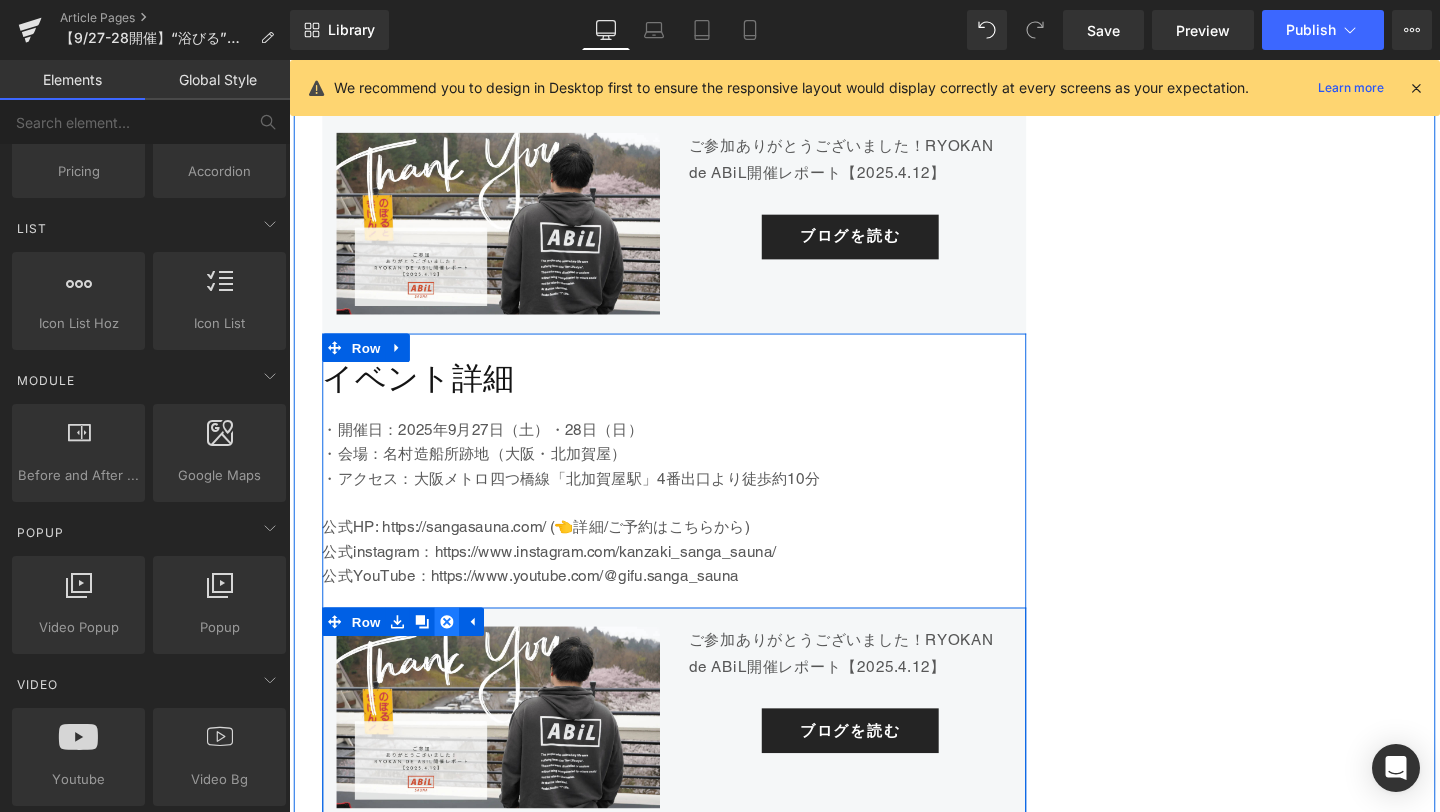 click 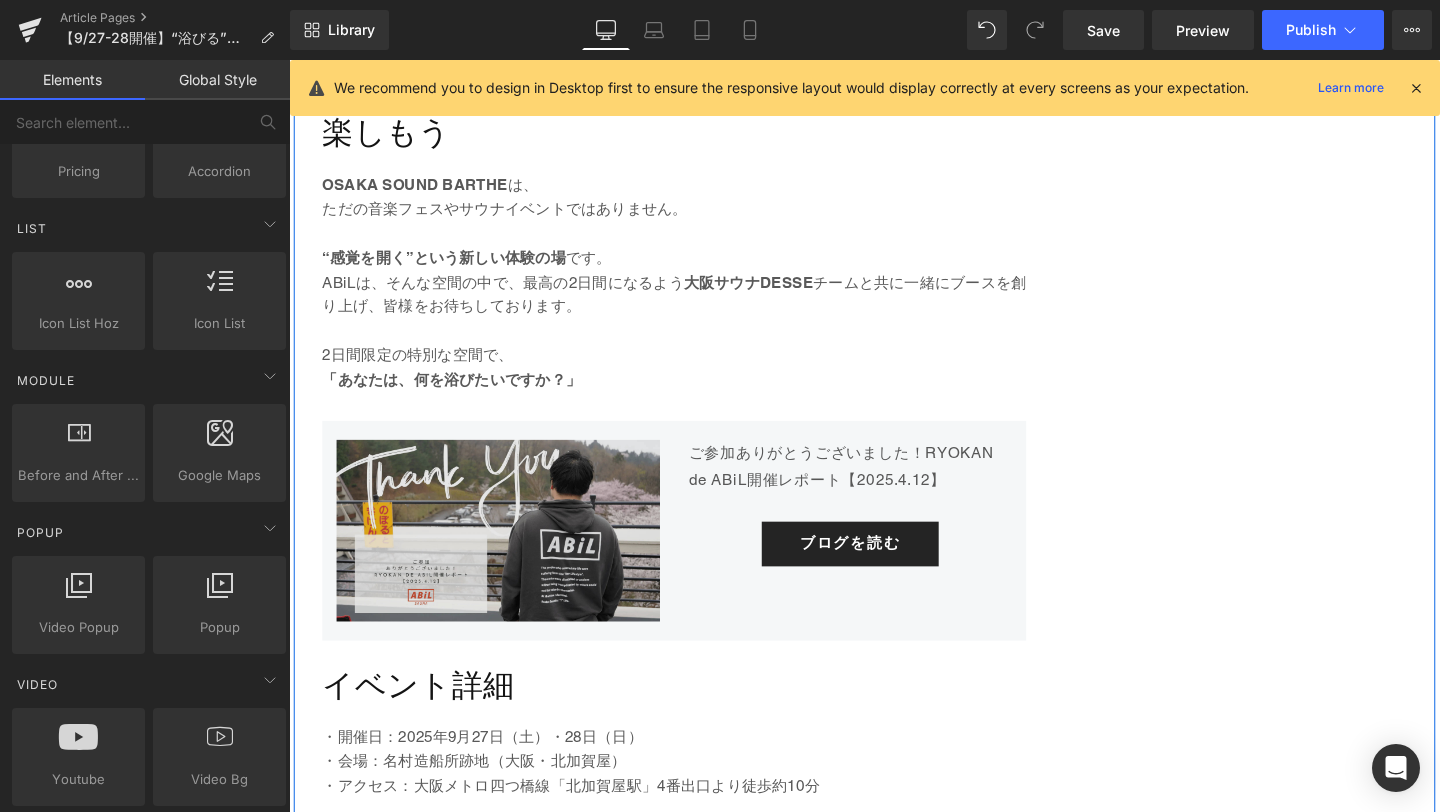scroll, scrollTop: 5751, scrollLeft: 0, axis: vertical 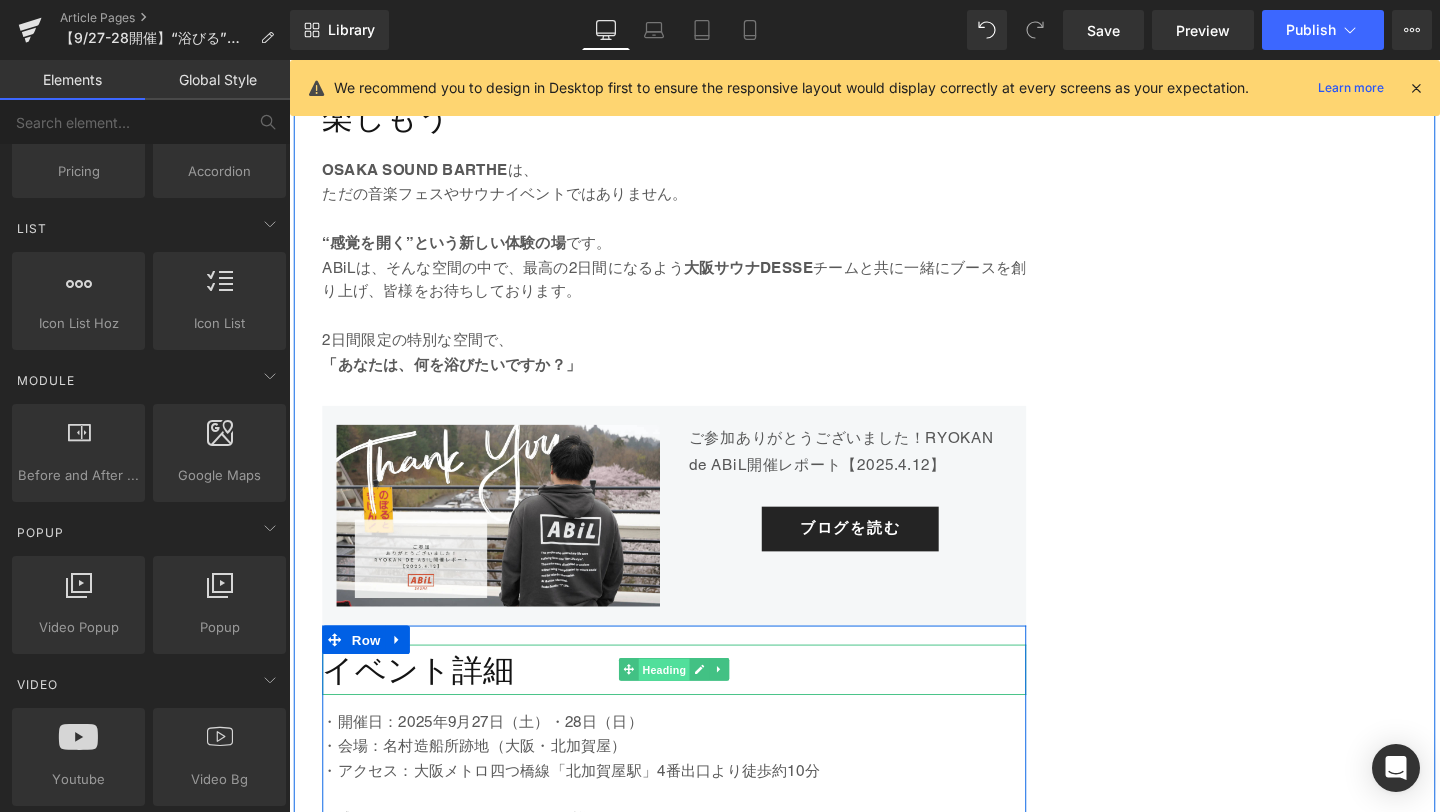 click on "Heading" at bounding box center (684, 702) 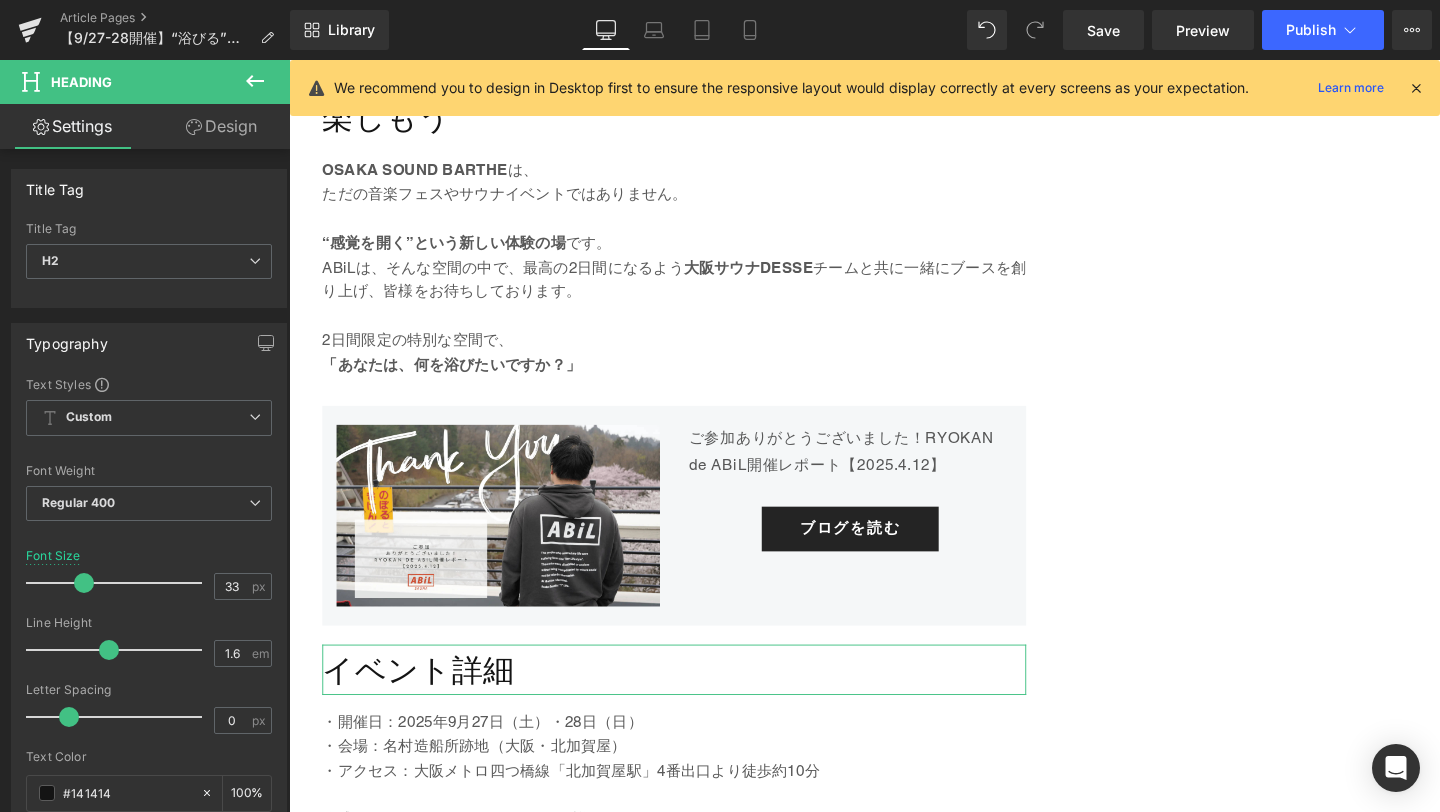 click on "Design" at bounding box center (221, 126) 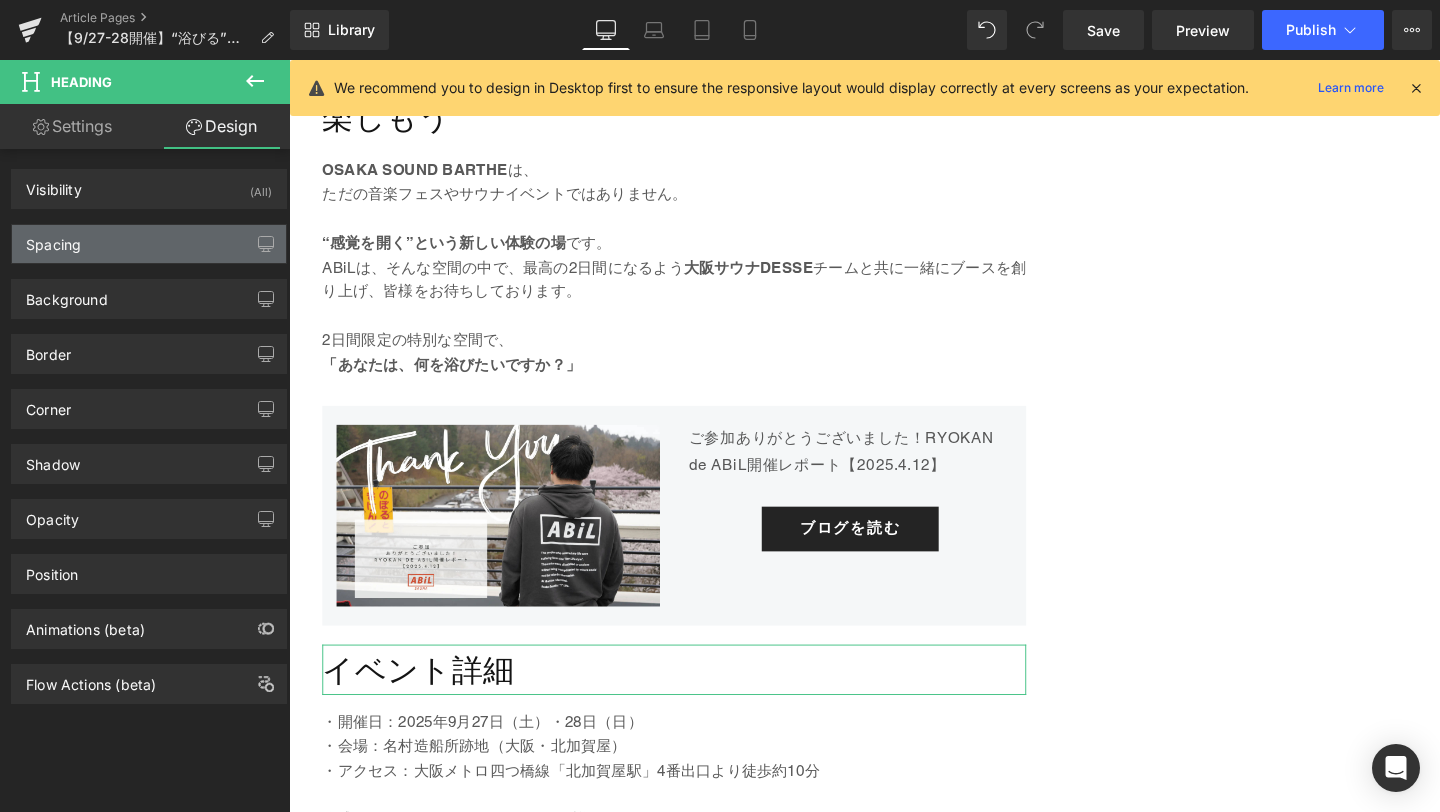 click on "Spacing" at bounding box center [149, 244] 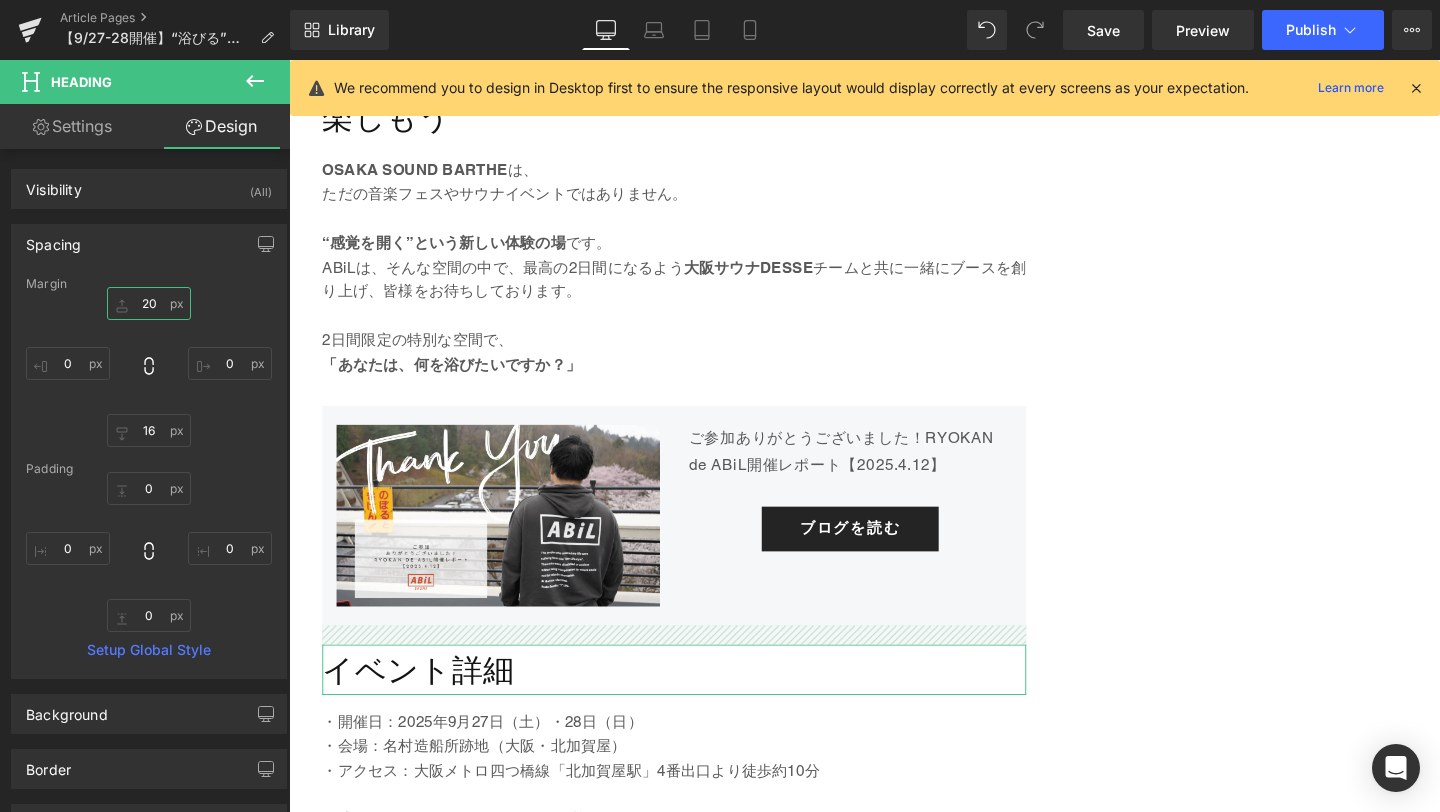 click on "20" at bounding box center (149, 303) 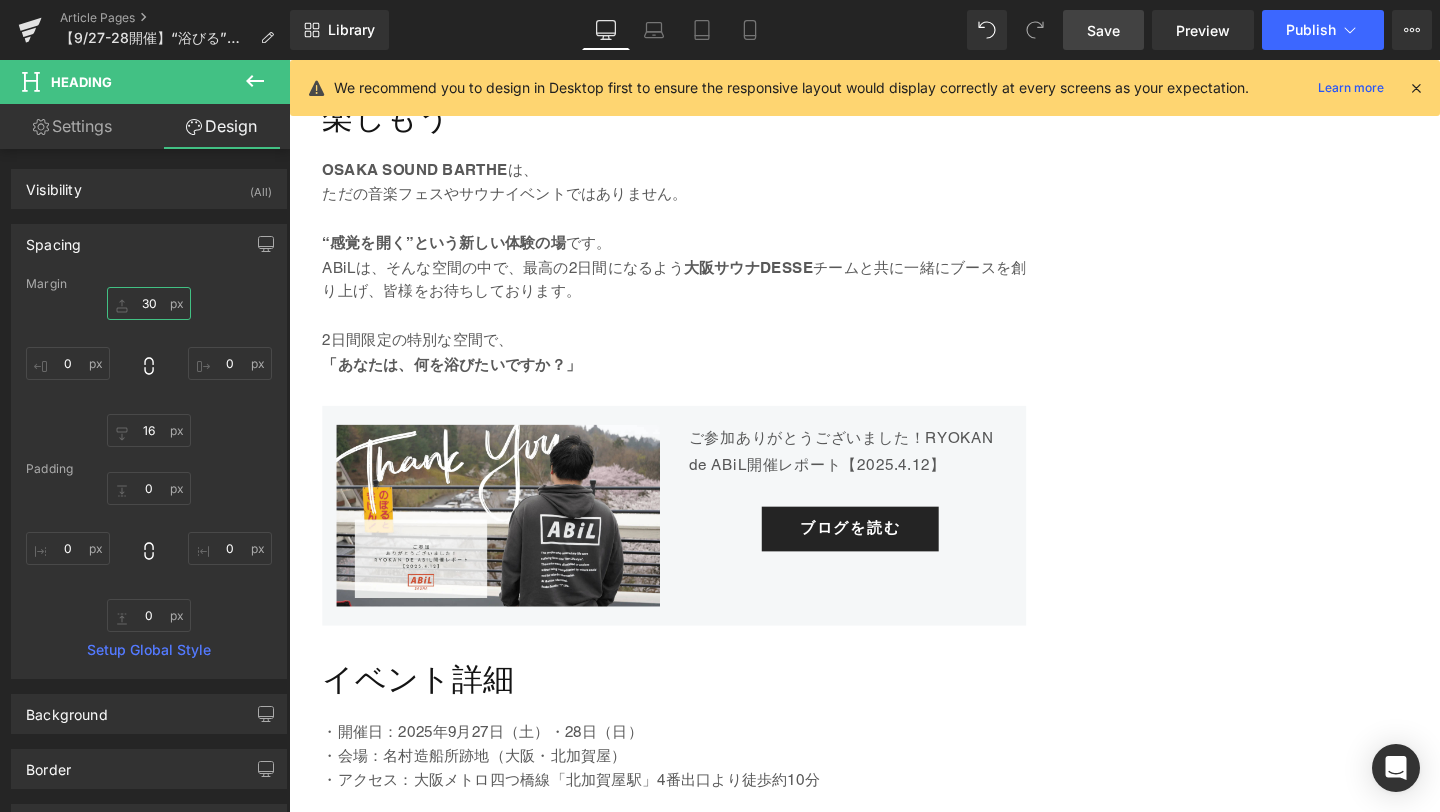 type on "30" 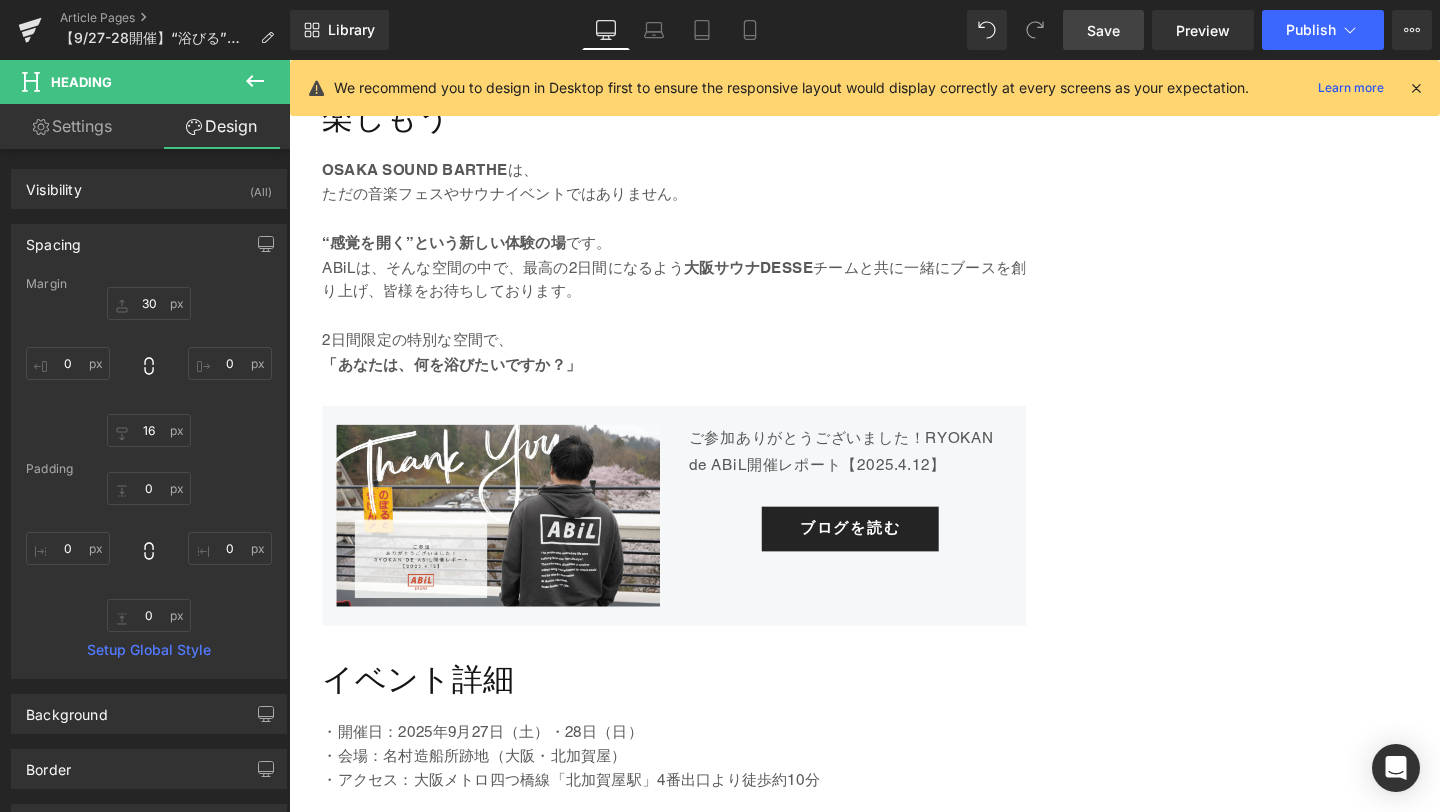 click on "Save" at bounding box center (1103, 30) 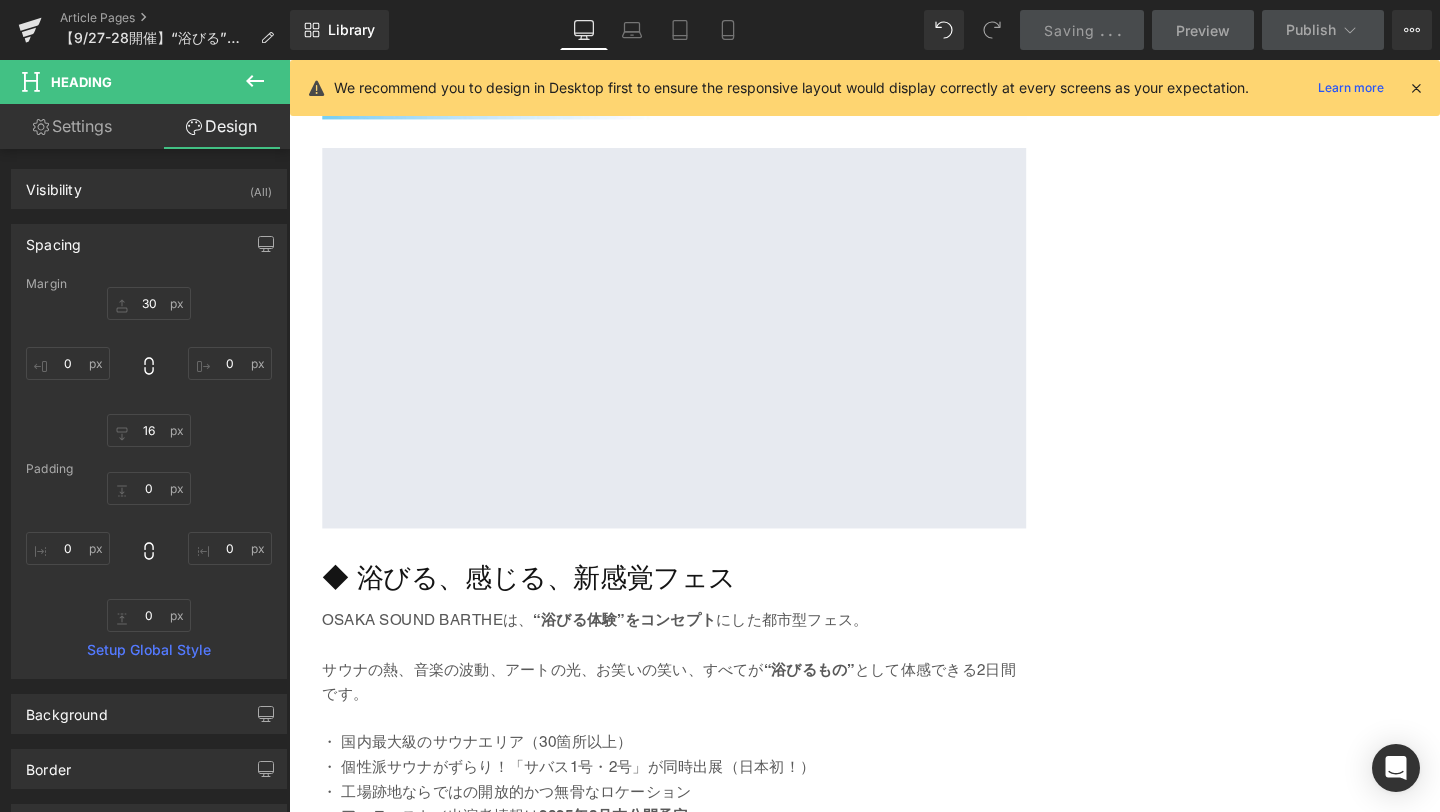 scroll, scrollTop: 2299, scrollLeft: 0, axis: vertical 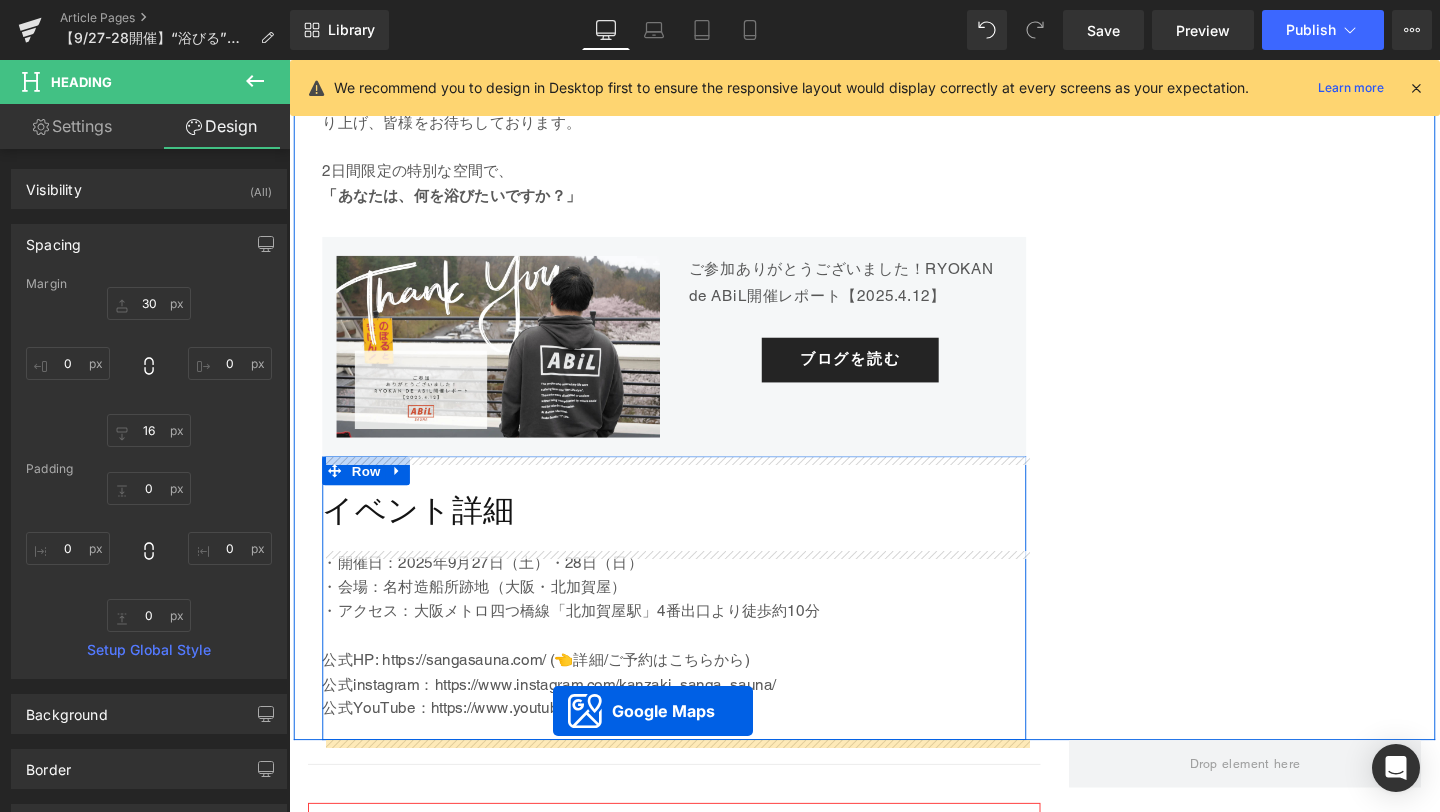 drag, startPoint x: 624, startPoint y: 174, endPoint x: 567, endPoint y: 744, distance: 572.8429 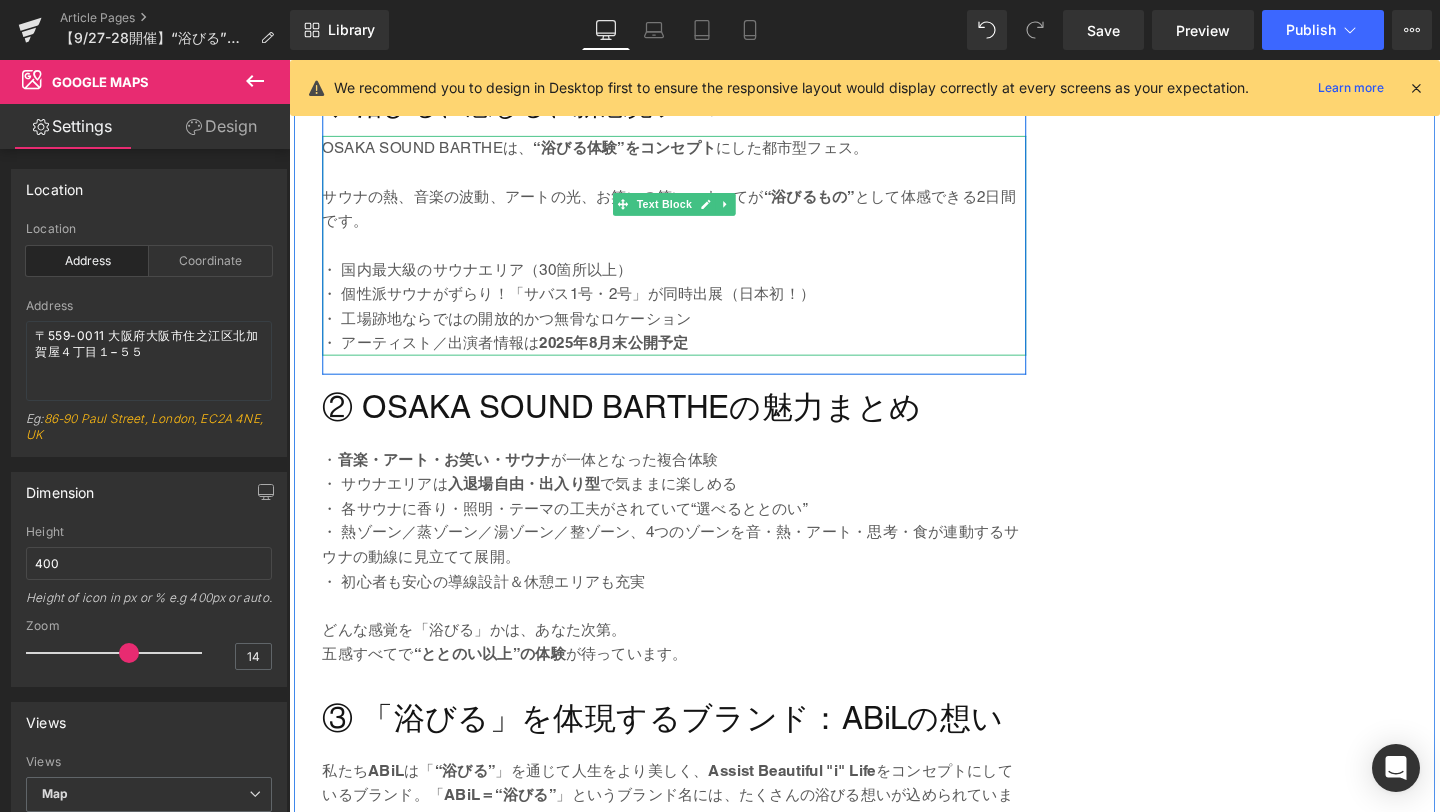 scroll, scrollTop: 2403, scrollLeft: 0, axis: vertical 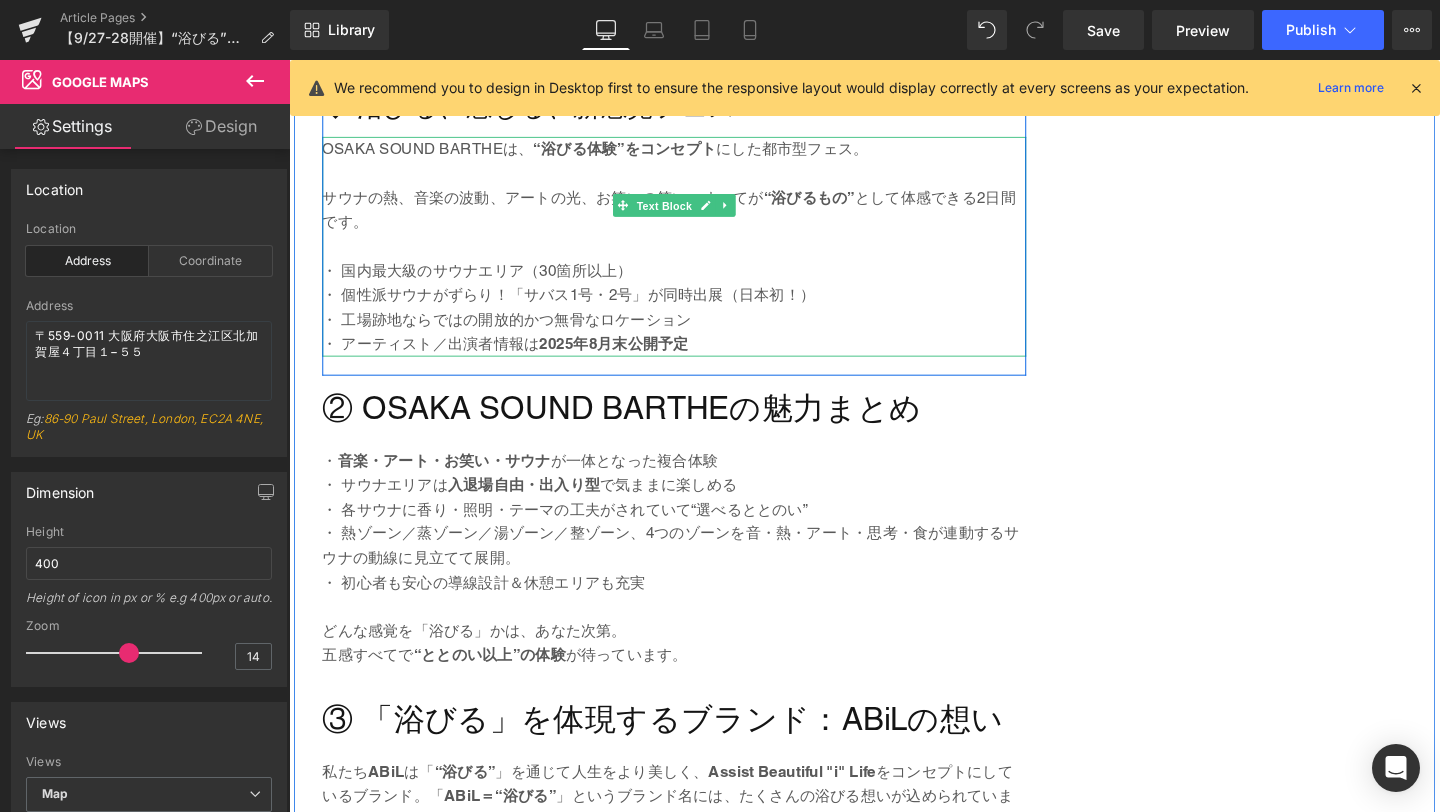 click on "Text Block" at bounding box center [683, 214] 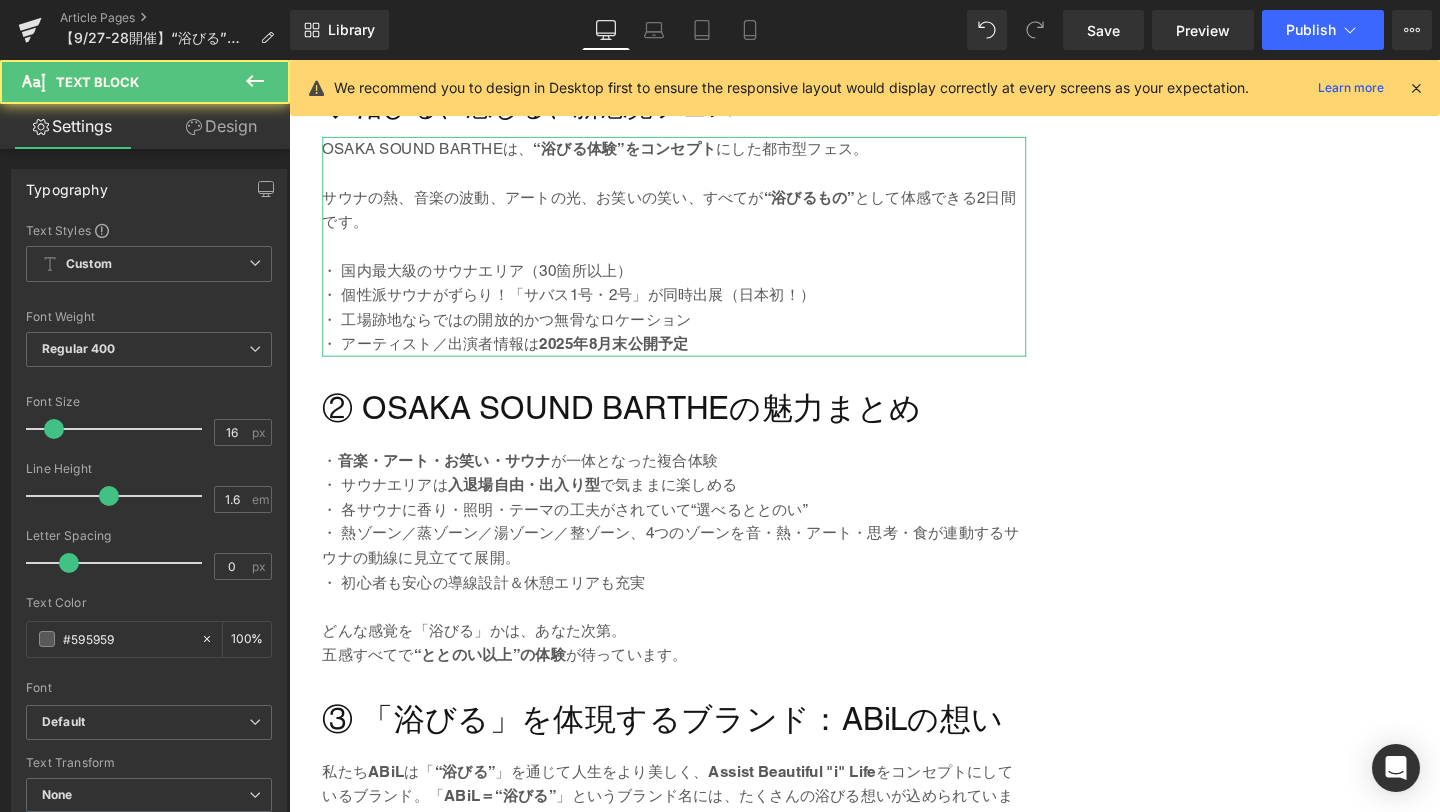 click on "Design" at bounding box center (221, 126) 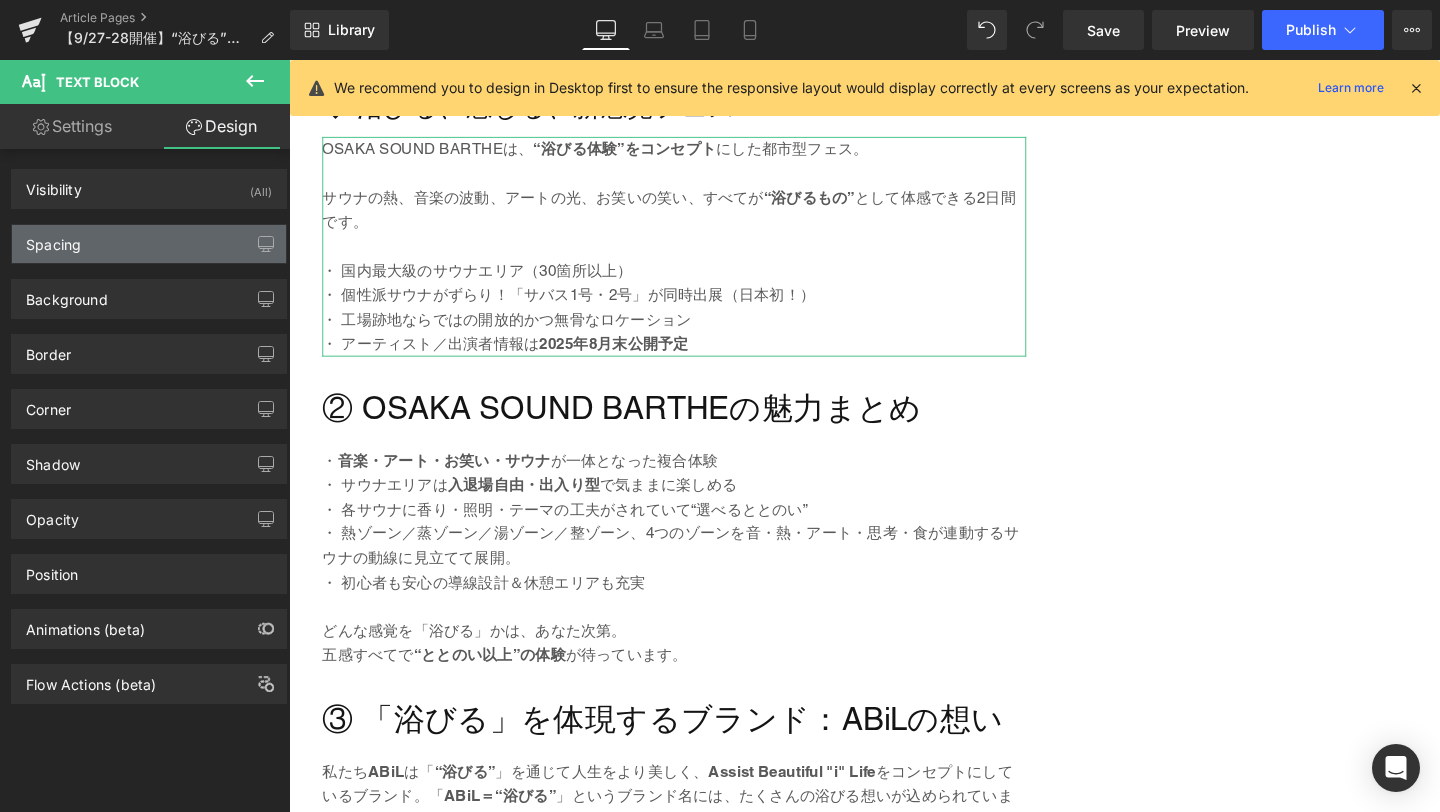 click on "Spacing" at bounding box center (149, 244) 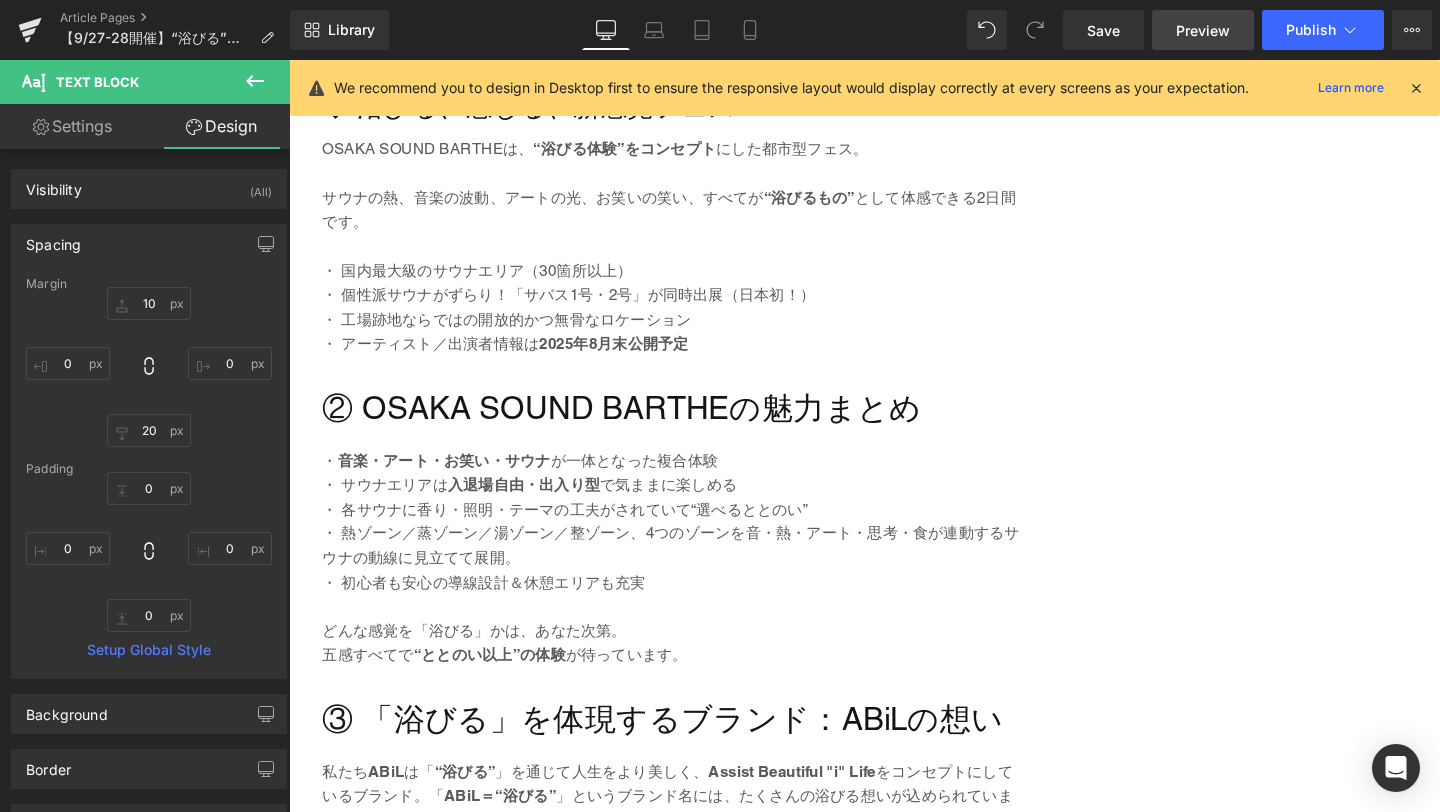 click on "Preview" at bounding box center (1203, 30) 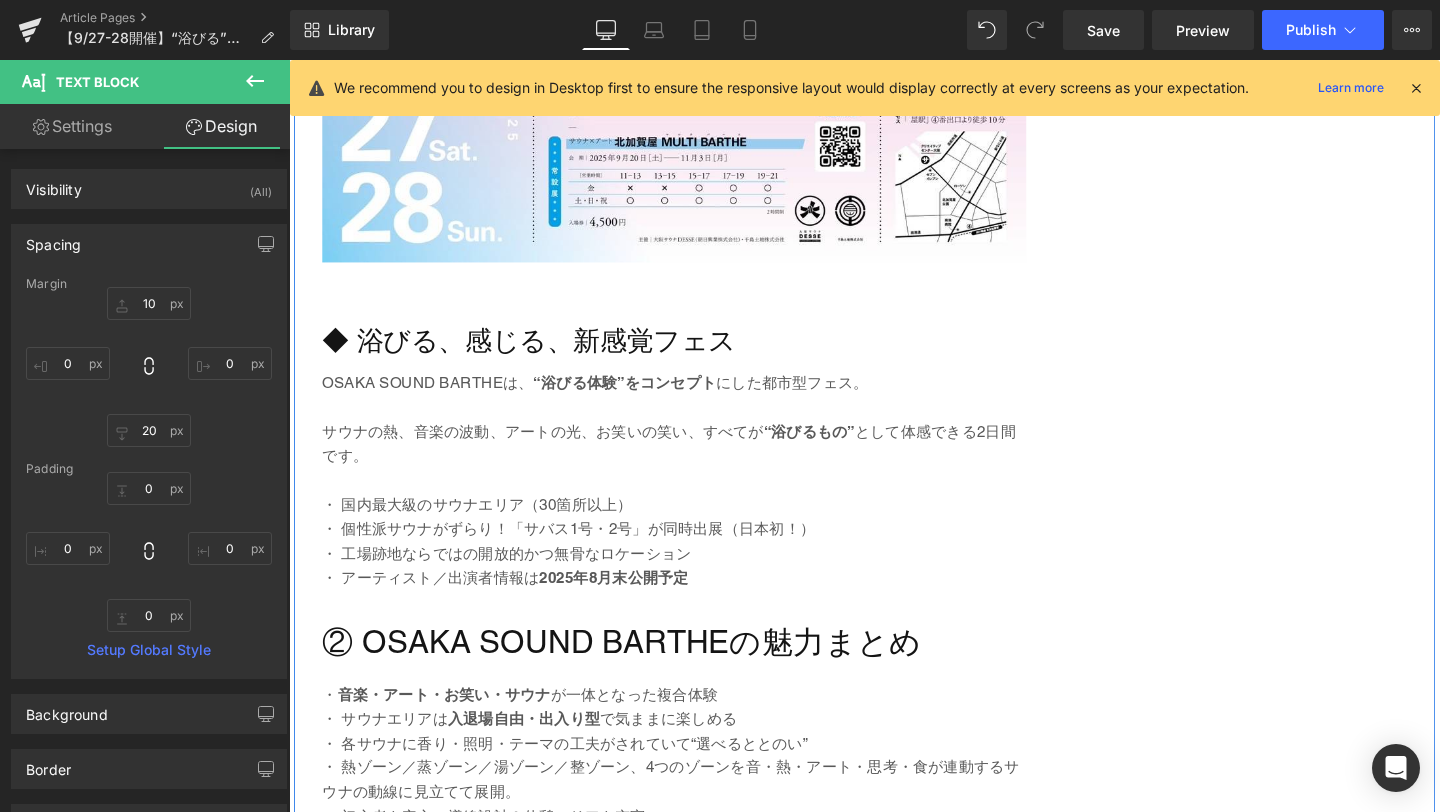 scroll, scrollTop: 2118, scrollLeft: 0, axis: vertical 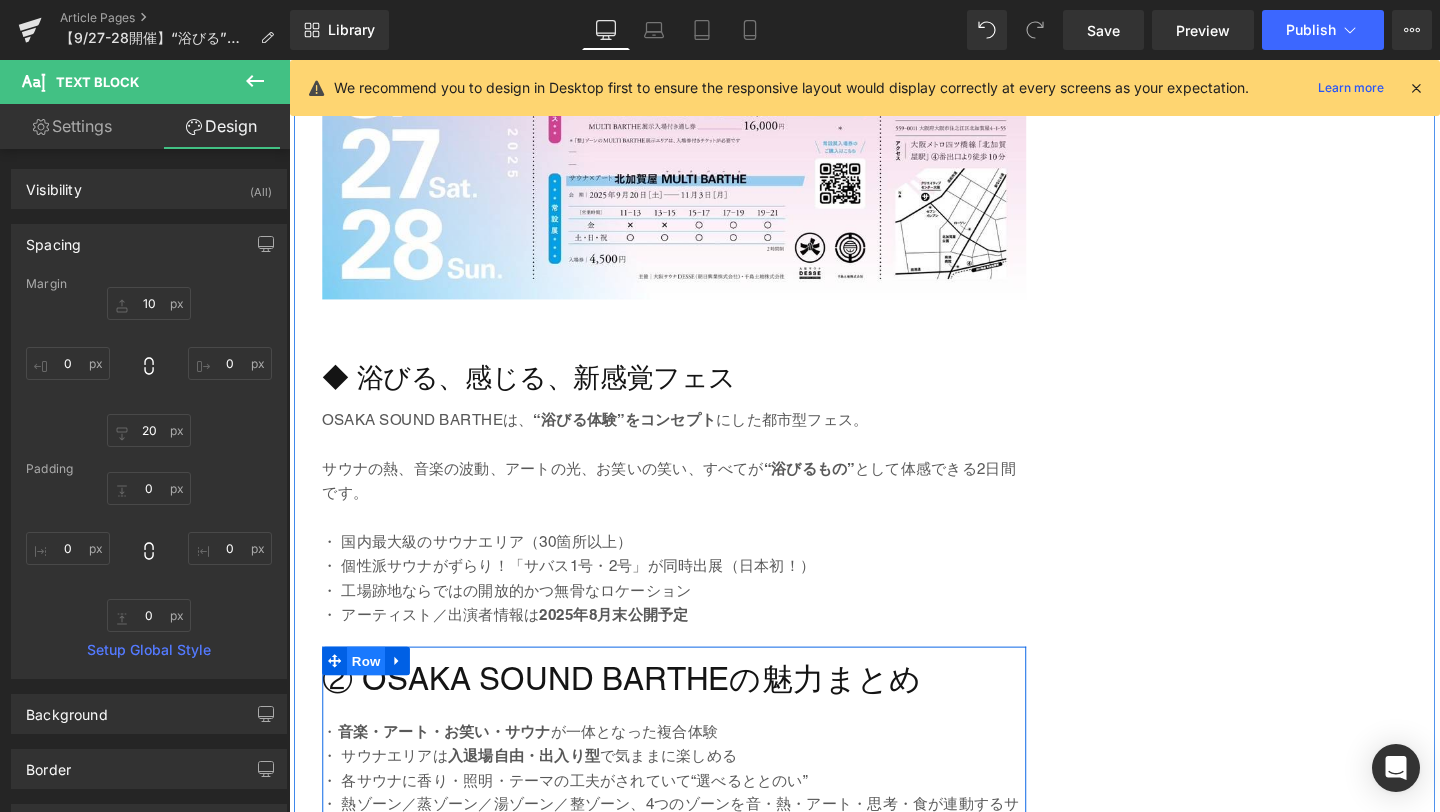 click on "Row" at bounding box center (370, 692) 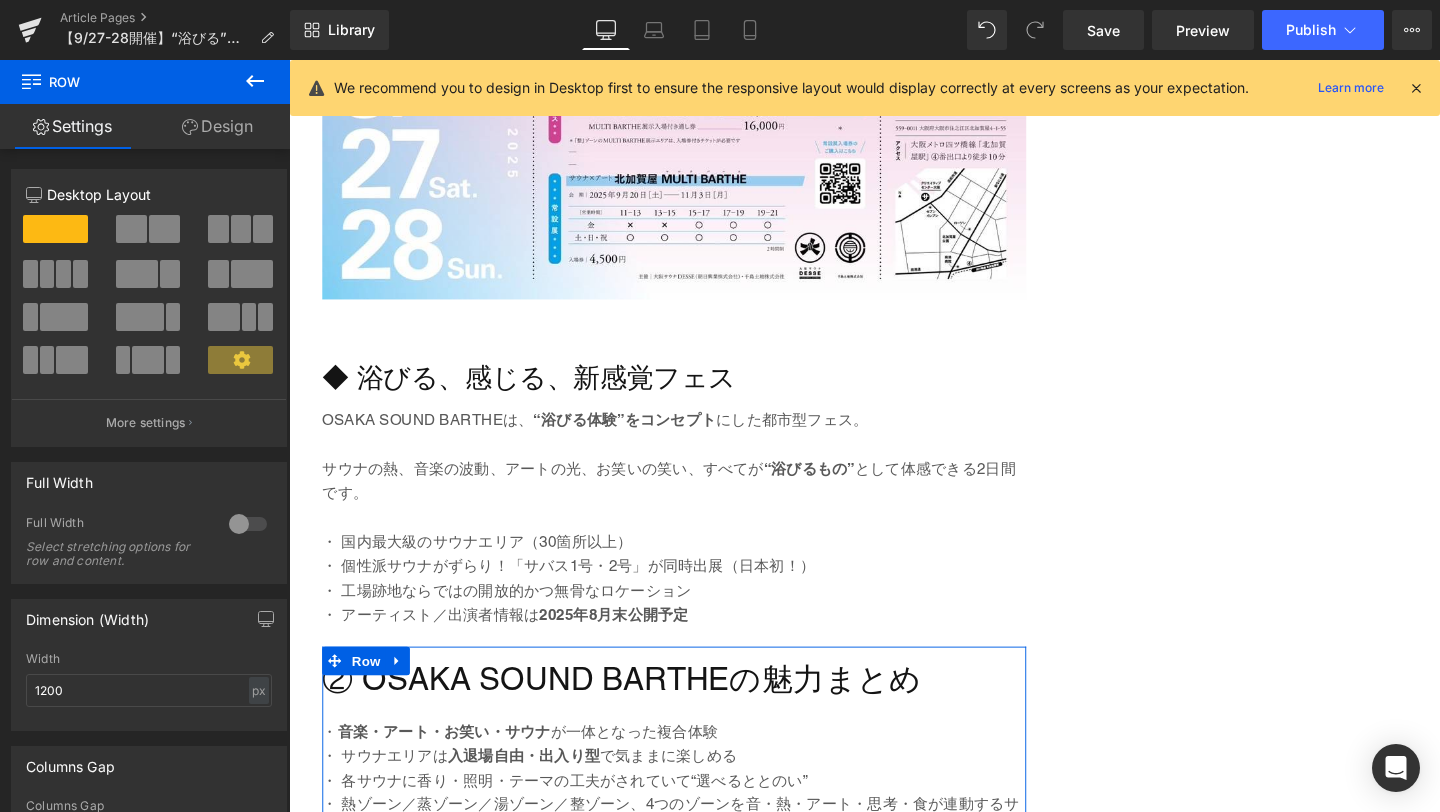 click on "Design" at bounding box center (217, 126) 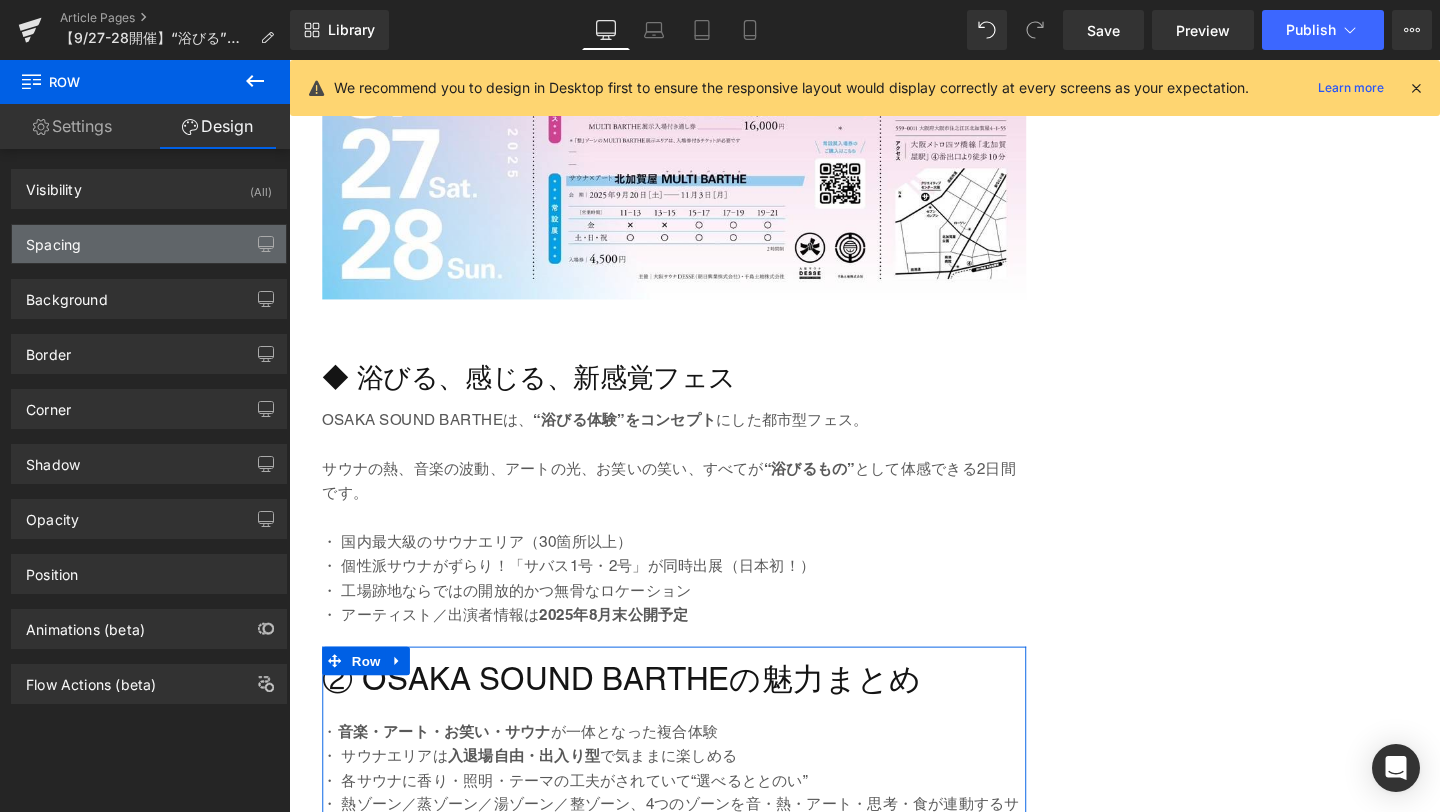 click on "Spacing" at bounding box center (149, 244) 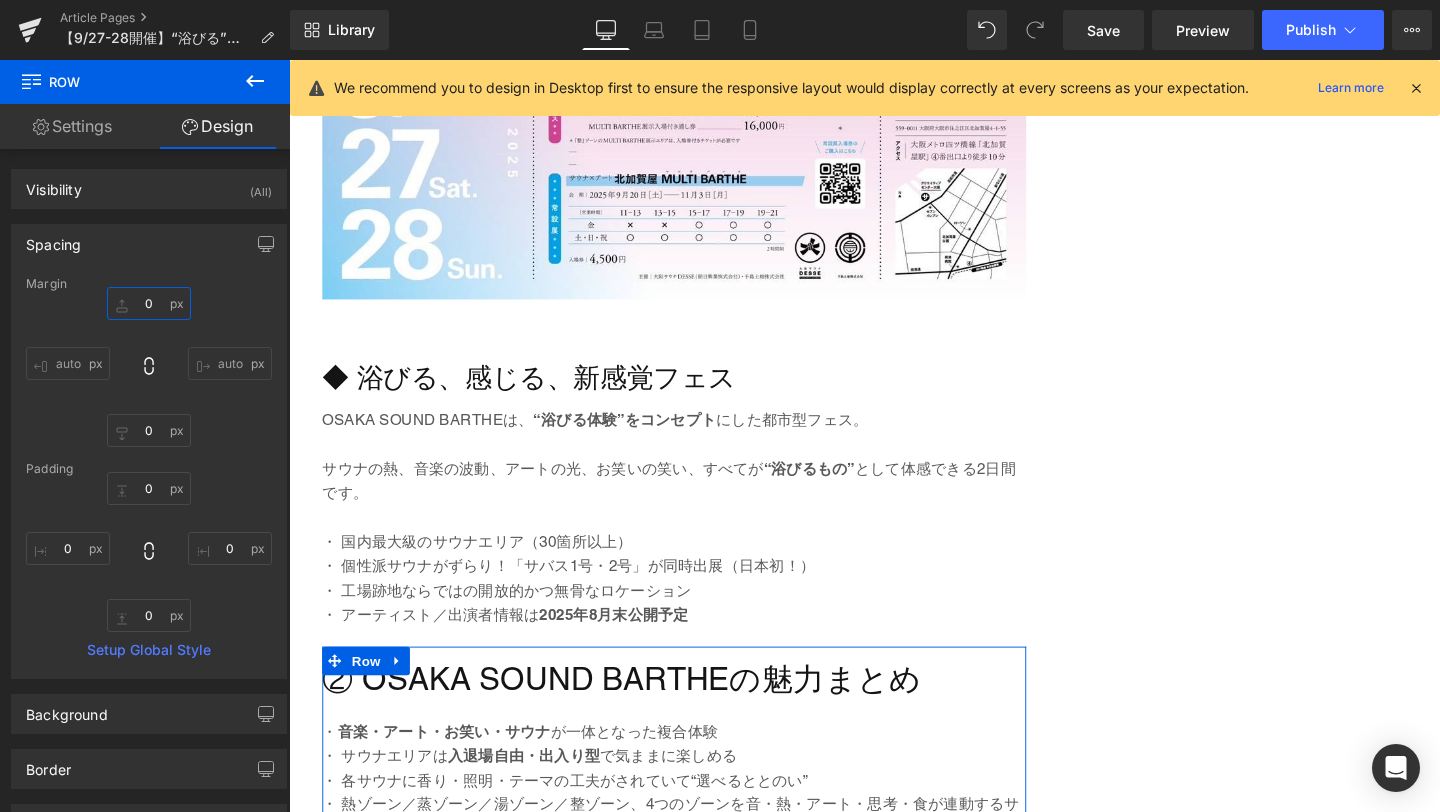 click on "0" at bounding box center [149, 303] 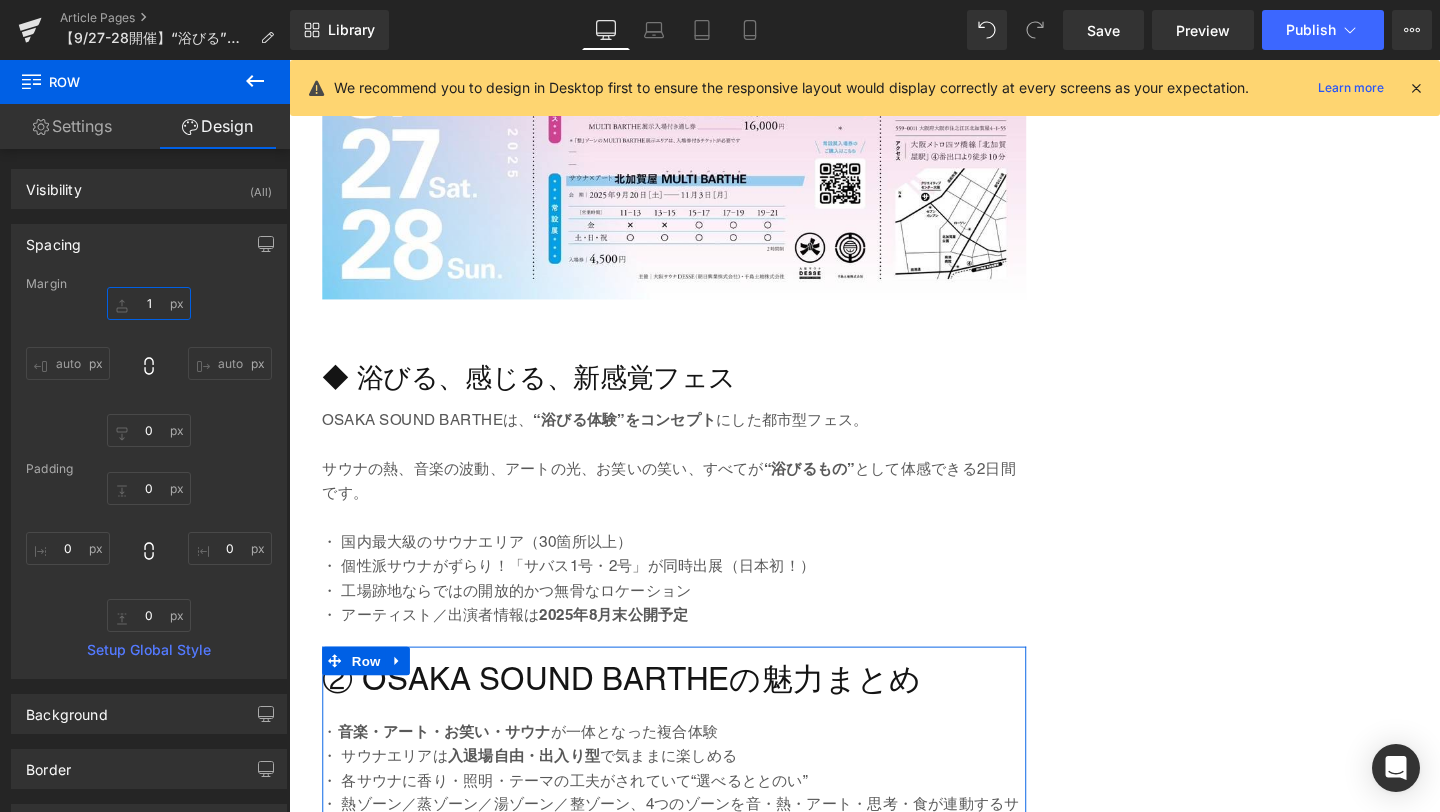 type on "10" 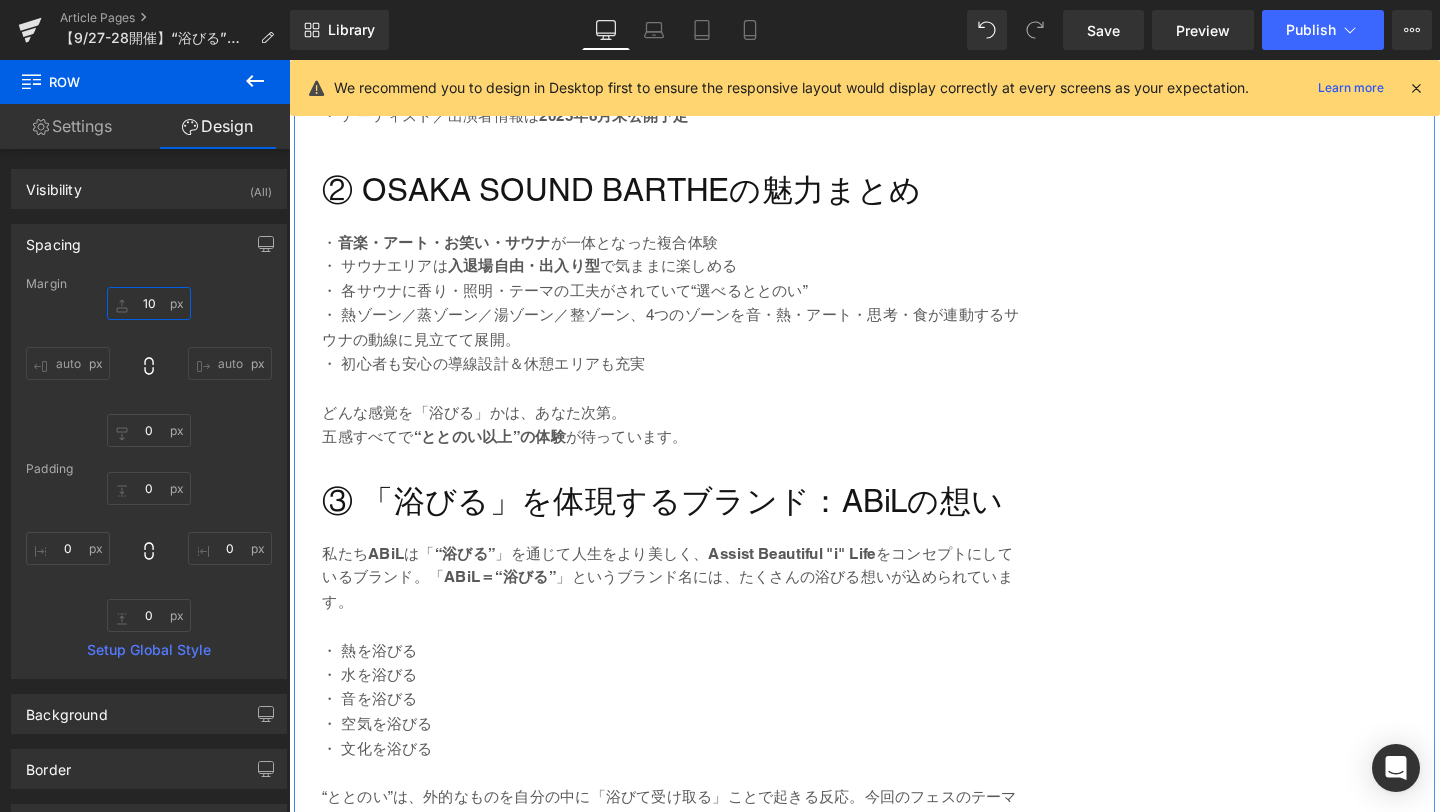 scroll, scrollTop: 2646, scrollLeft: 0, axis: vertical 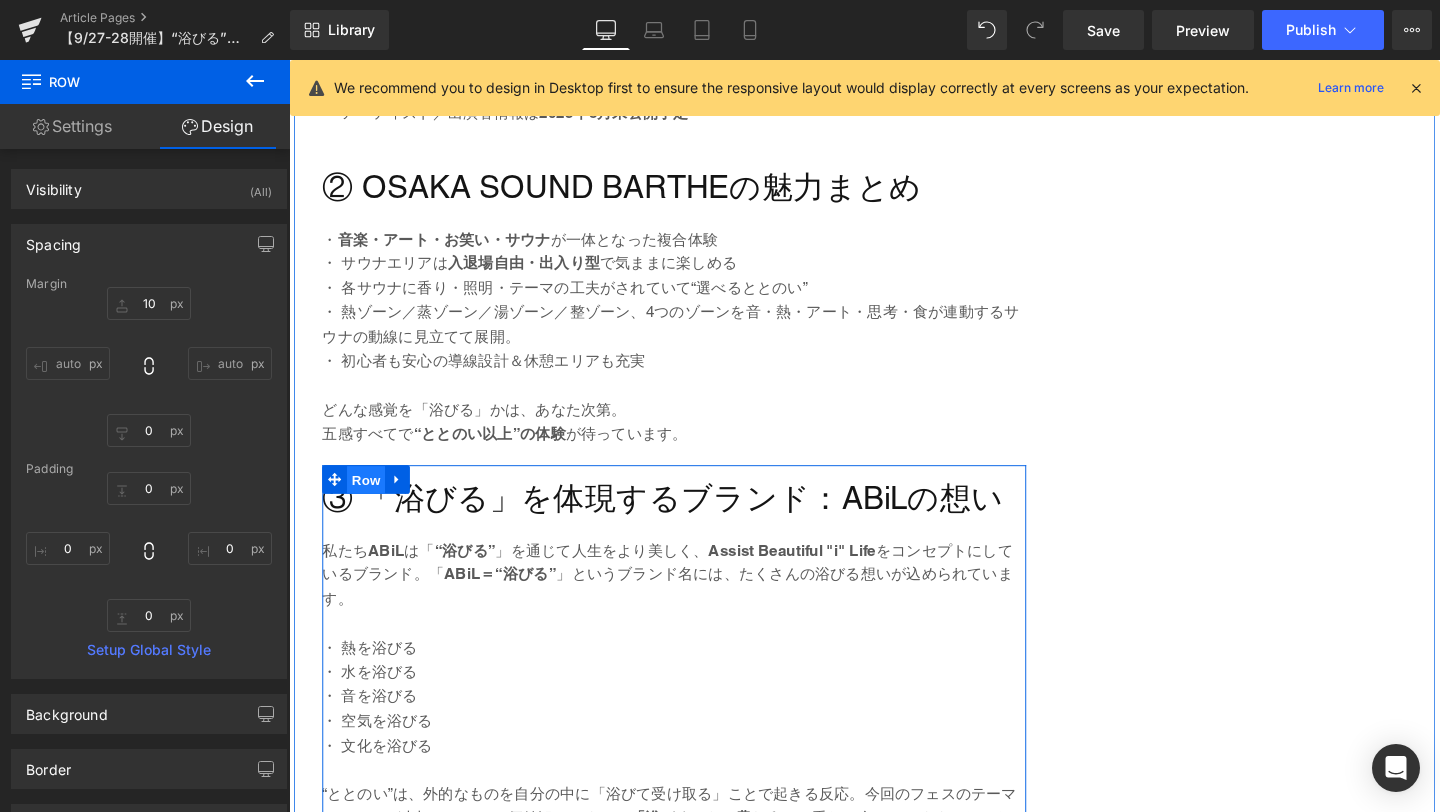 click on "Row" at bounding box center [370, 502] 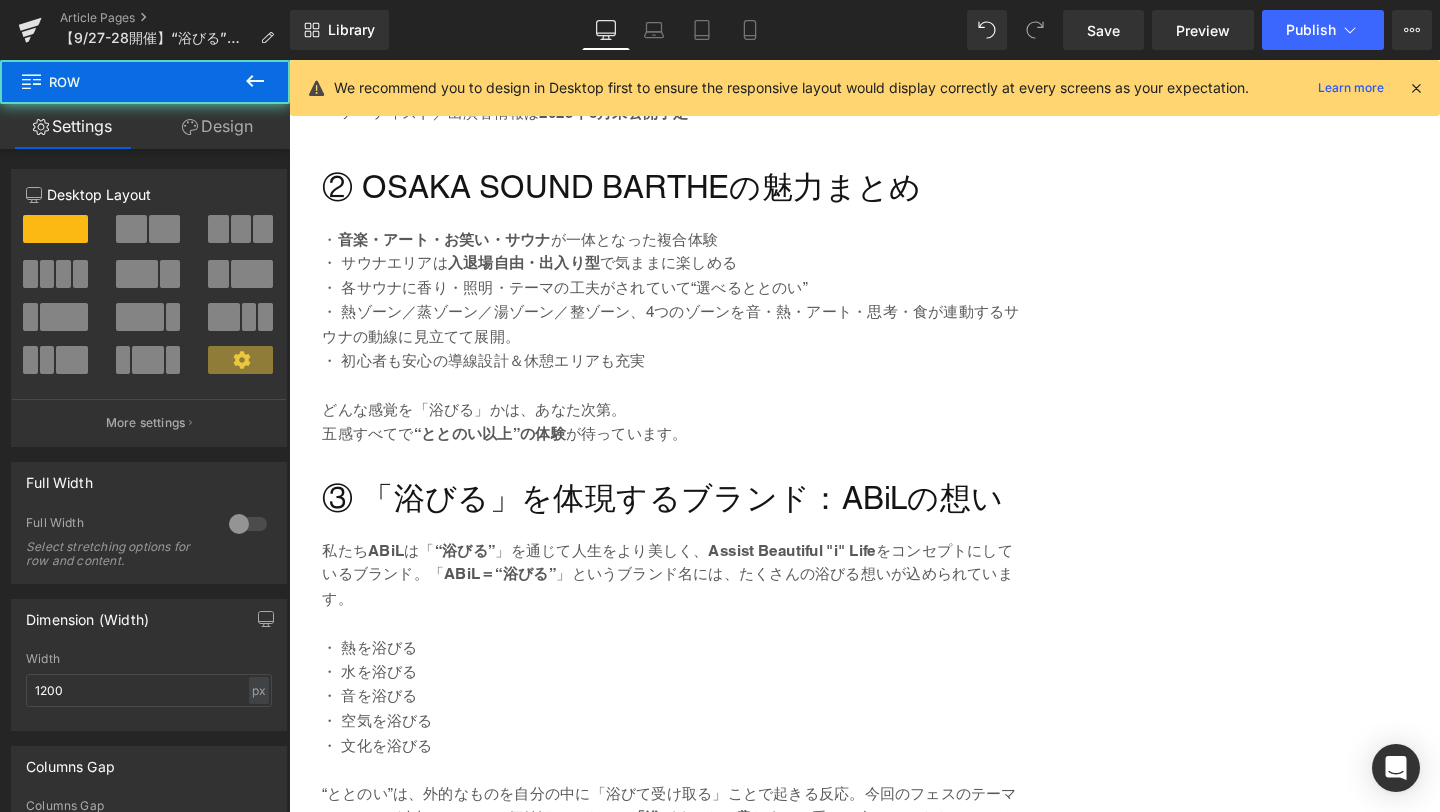 click 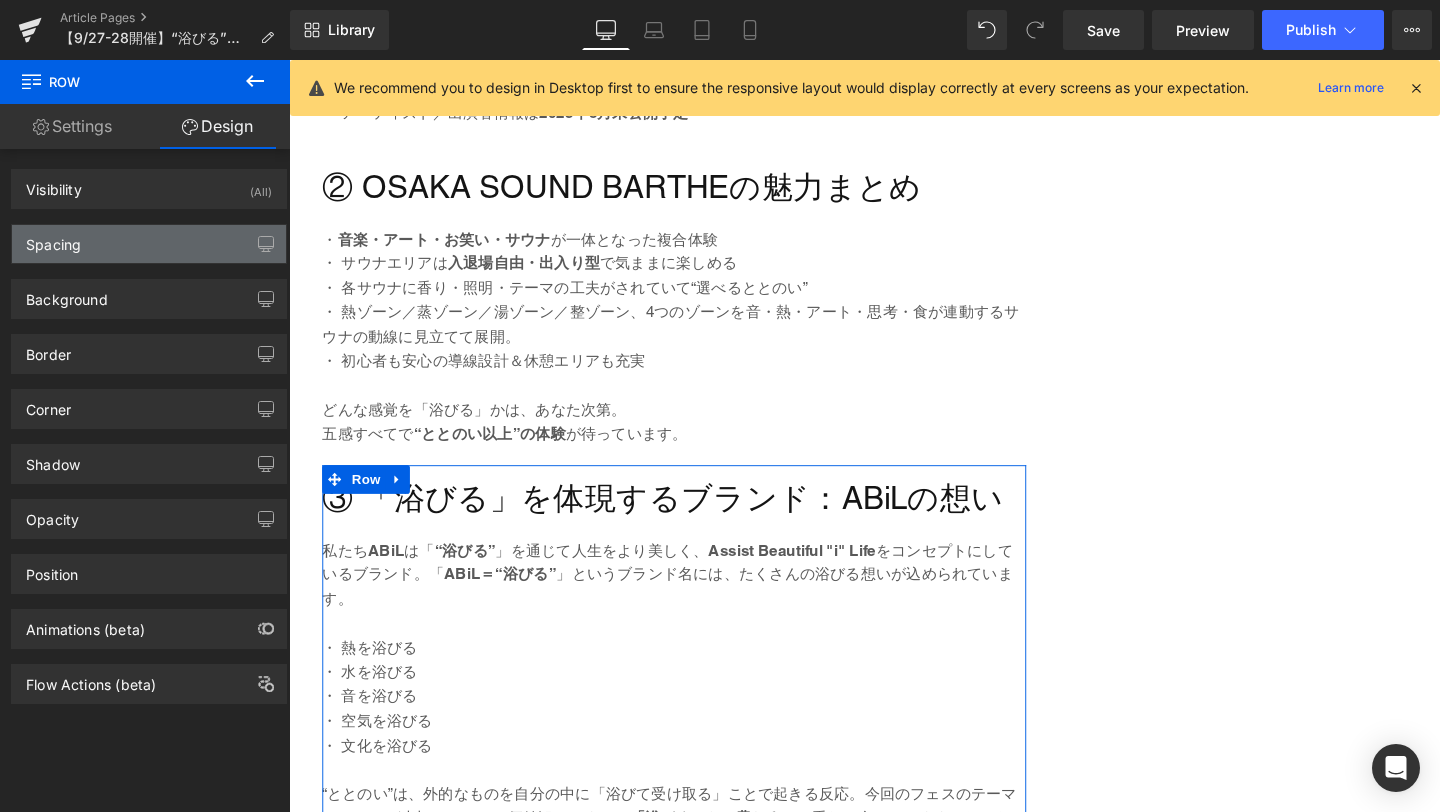 click on "Spacing" at bounding box center (149, 244) 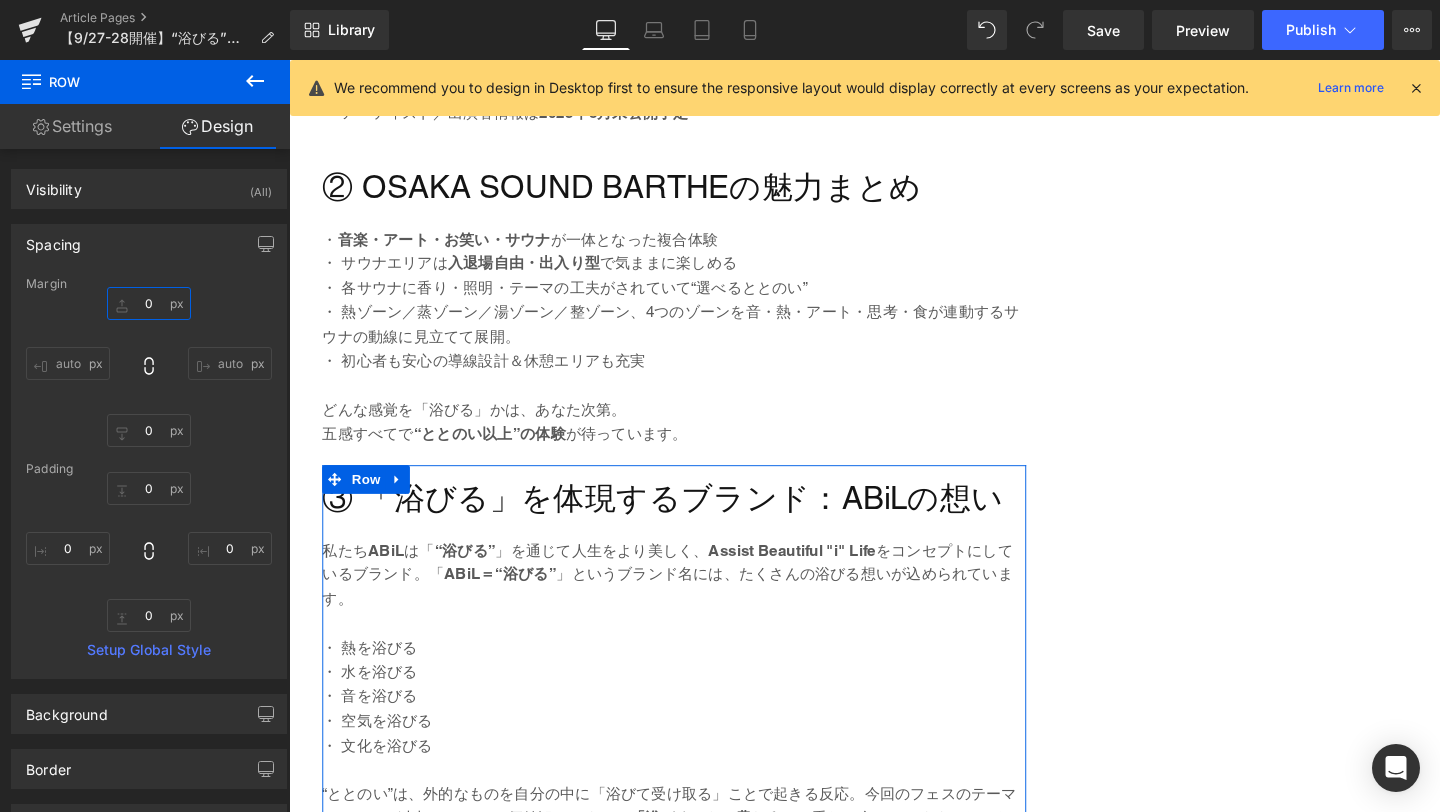 click on "0" at bounding box center [149, 303] 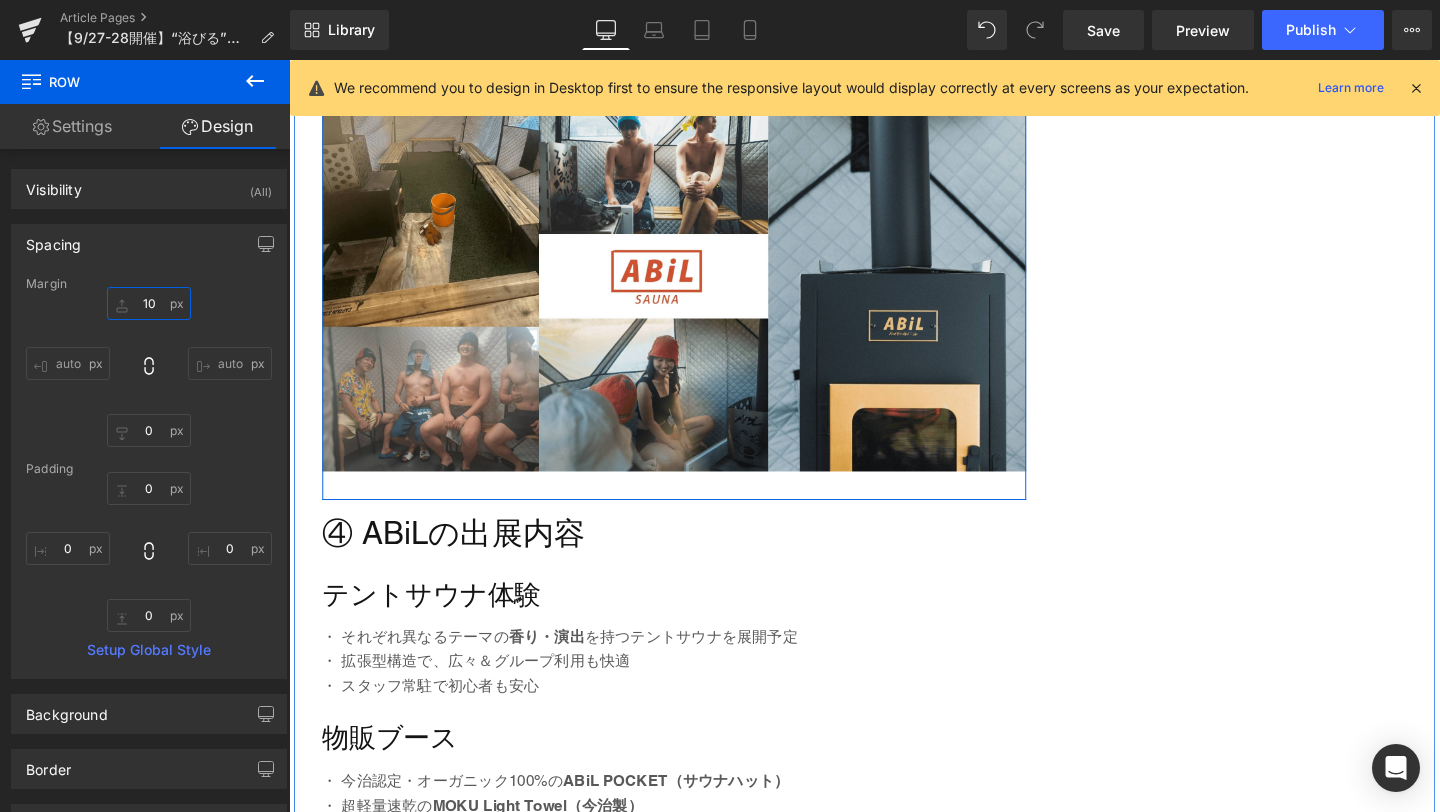 scroll, scrollTop: 3637, scrollLeft: 0, axis: vertical 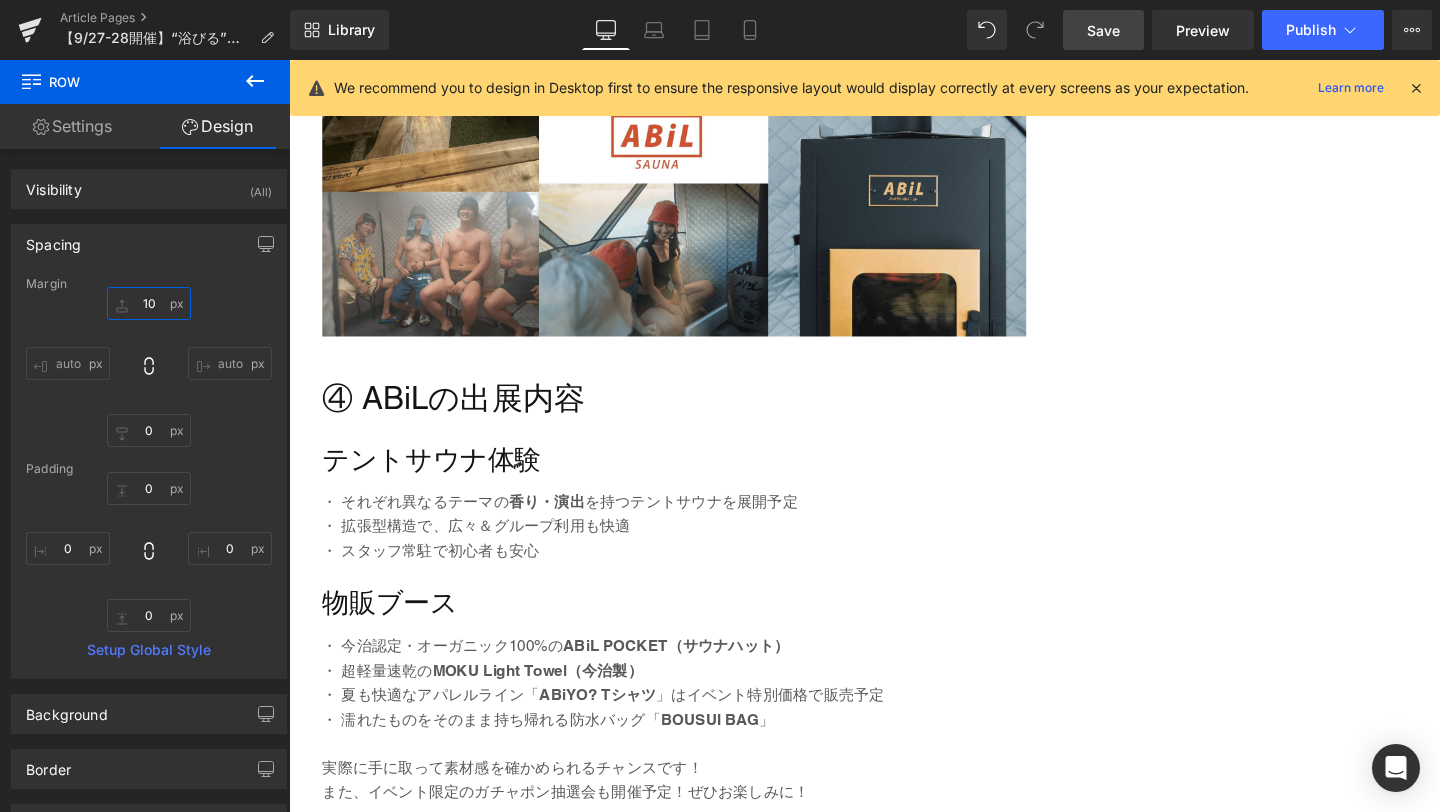 type on "10" 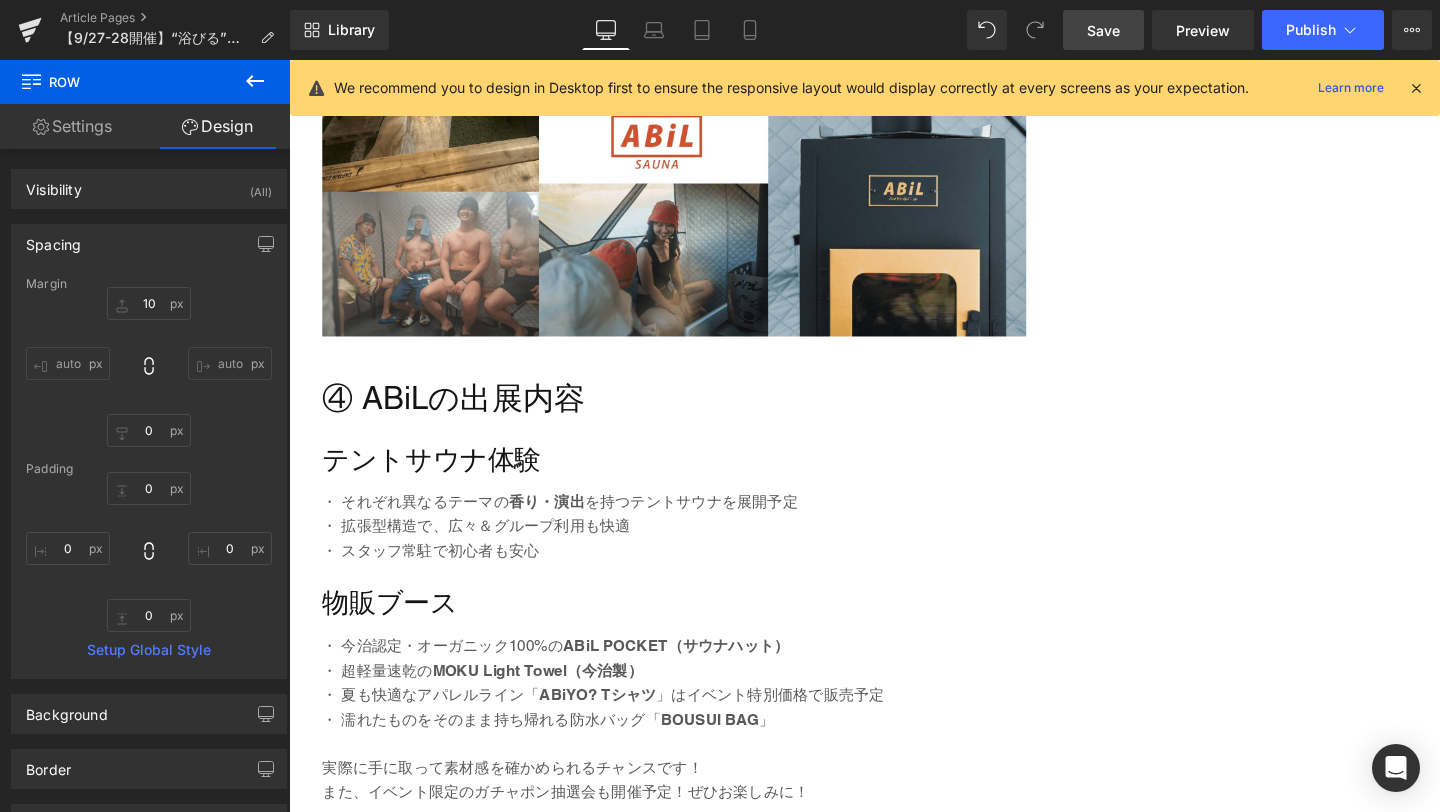 click on "Save" at bounding box center (1103, 30) 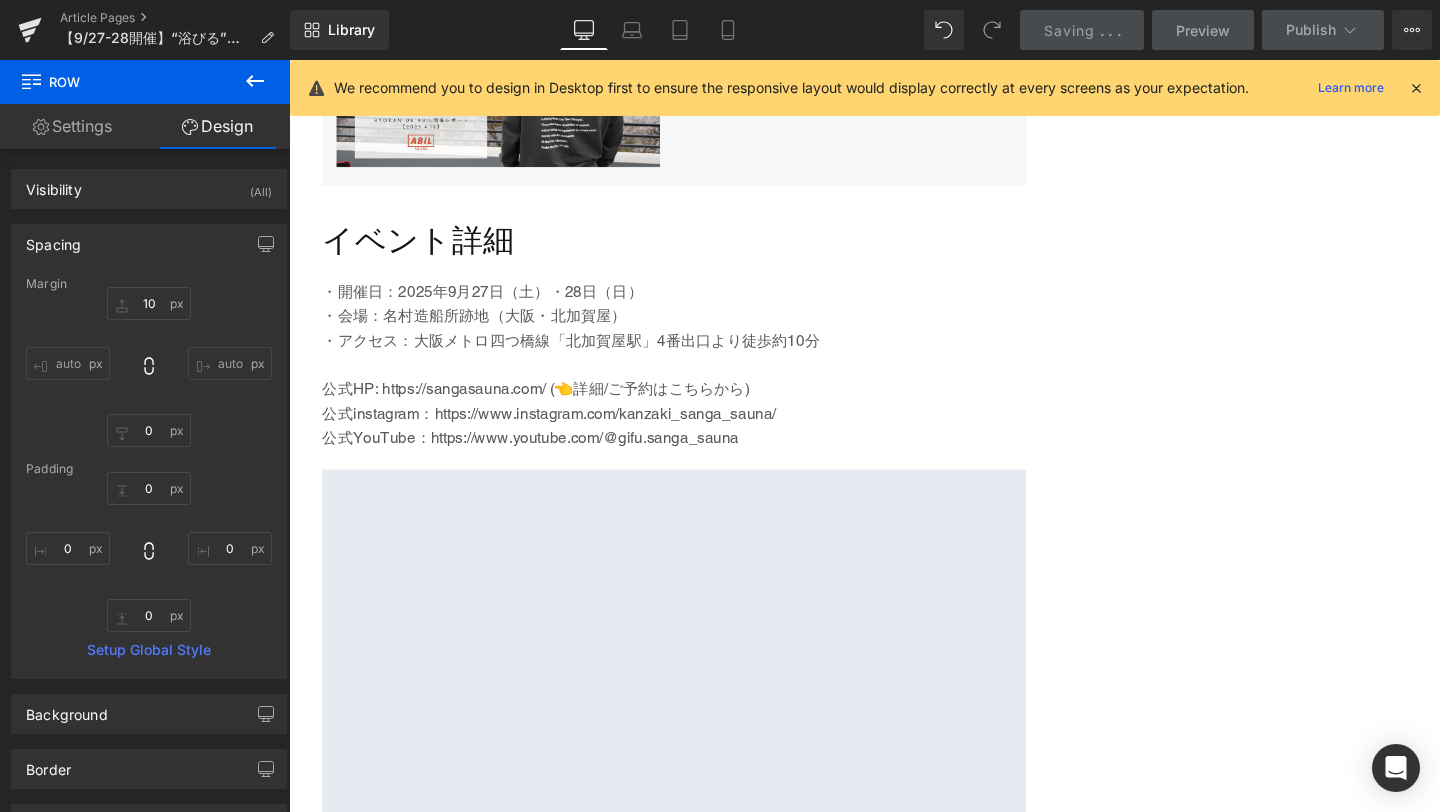 scroll, scrollTop: 5816, scrollLeft: 0, axis: vertical 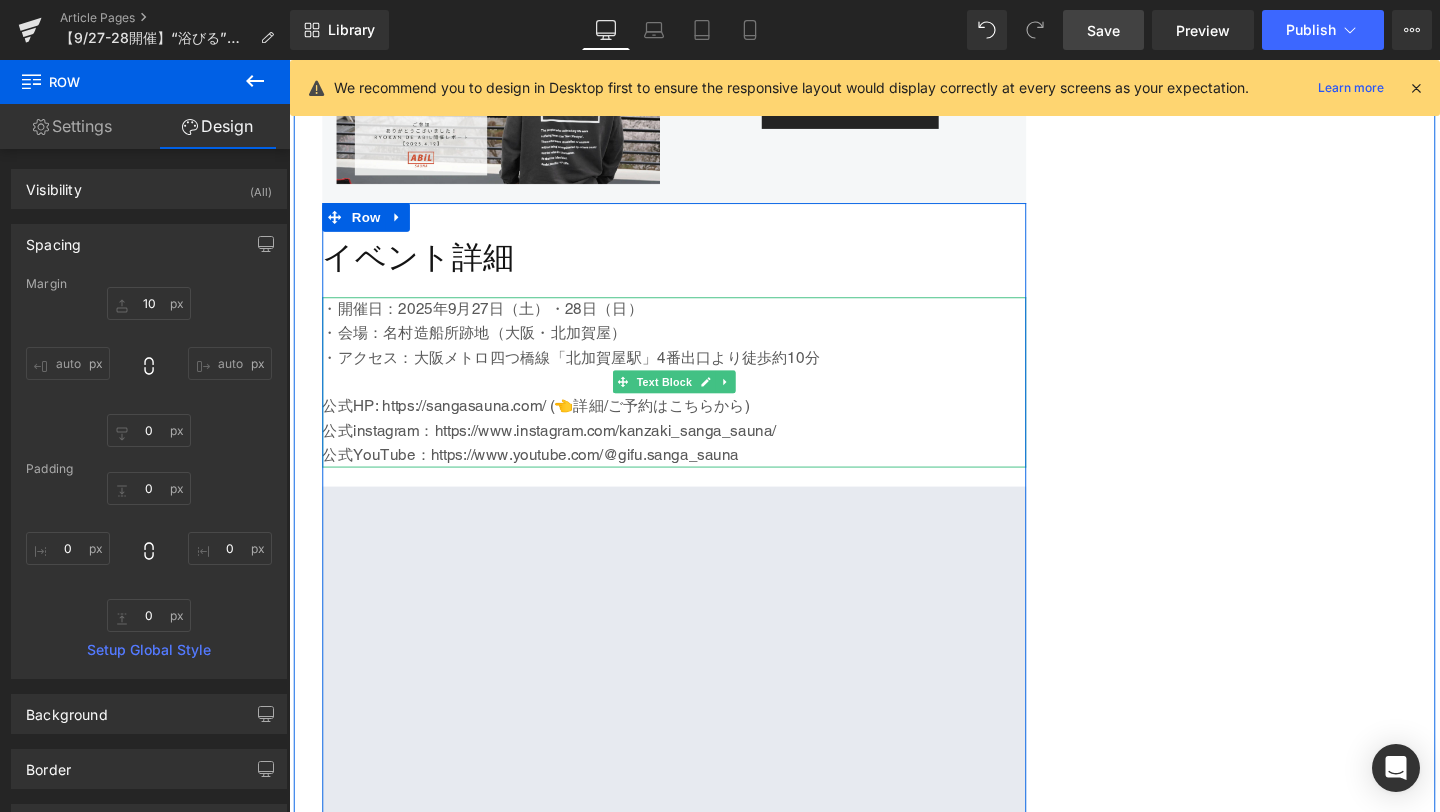 click on "公式instagram：https://www.instagram.com/kanzaki_sanga_sauna/" at bounding box center [694, 450] 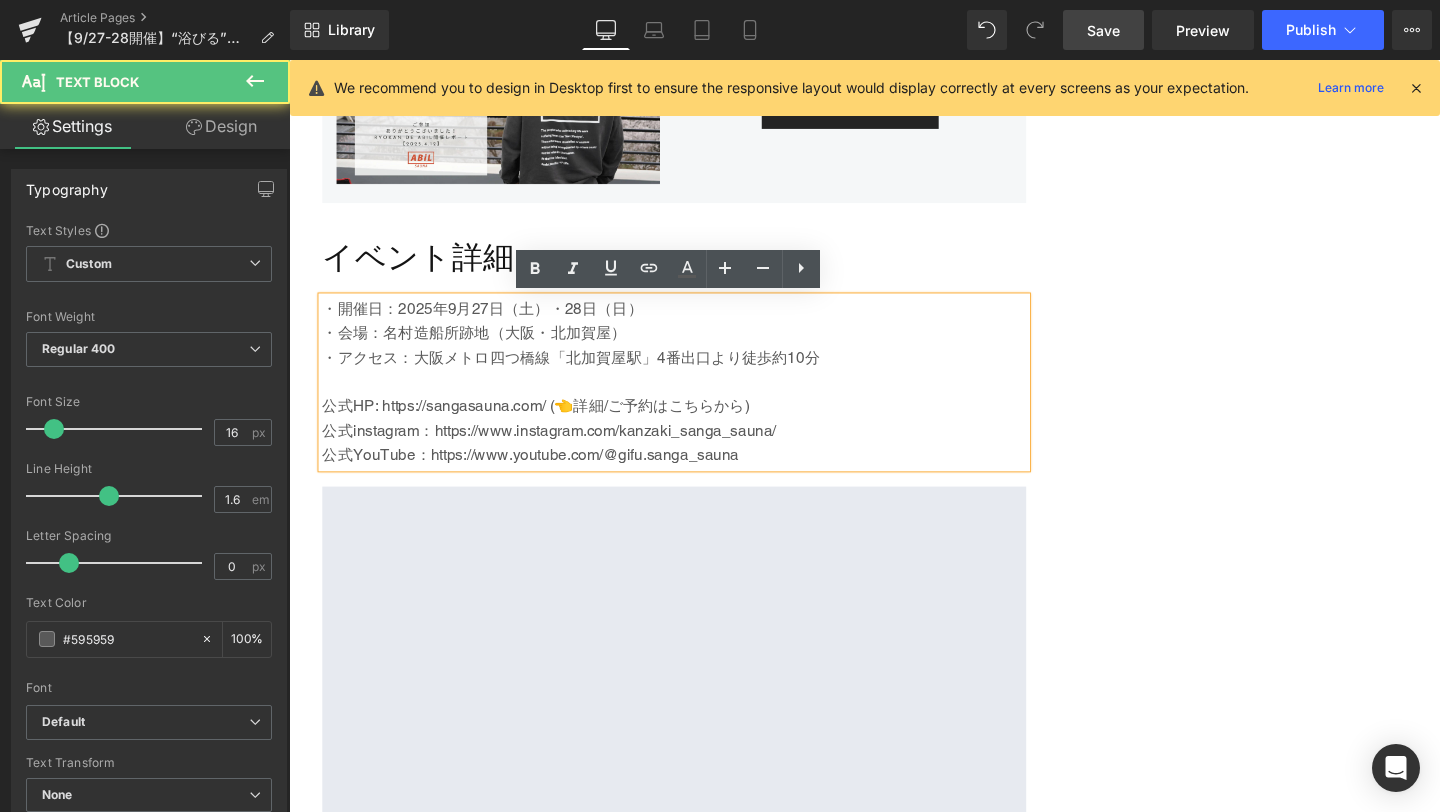 click on "公式instagram：https://www.instagram.com/kanzaki_sanga_sauna/" at bounding box center (694, 450) 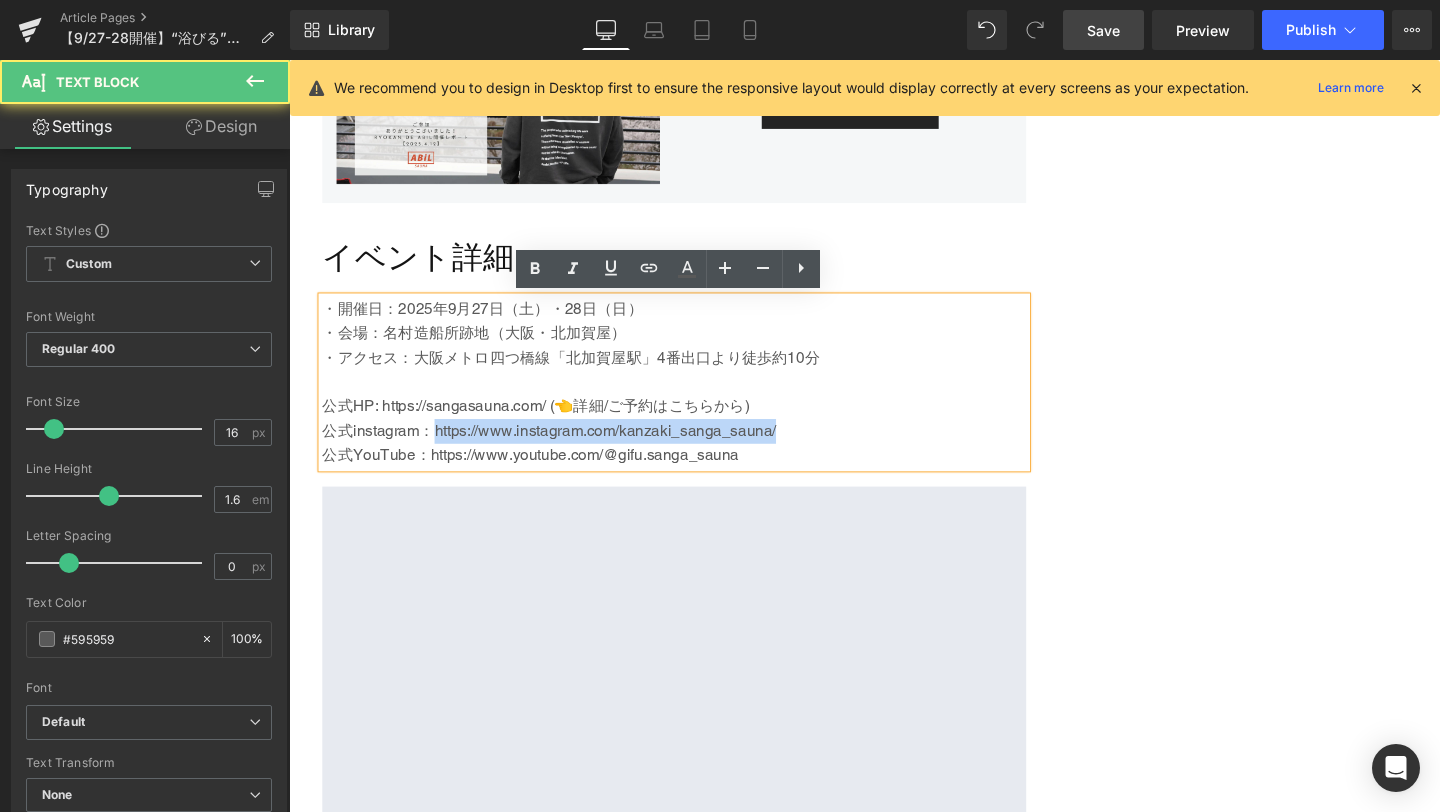 drag, startPoint x: 443, startPoint y: 454, endPoint x: 833, endPoint y: 456, distance: 390.00513 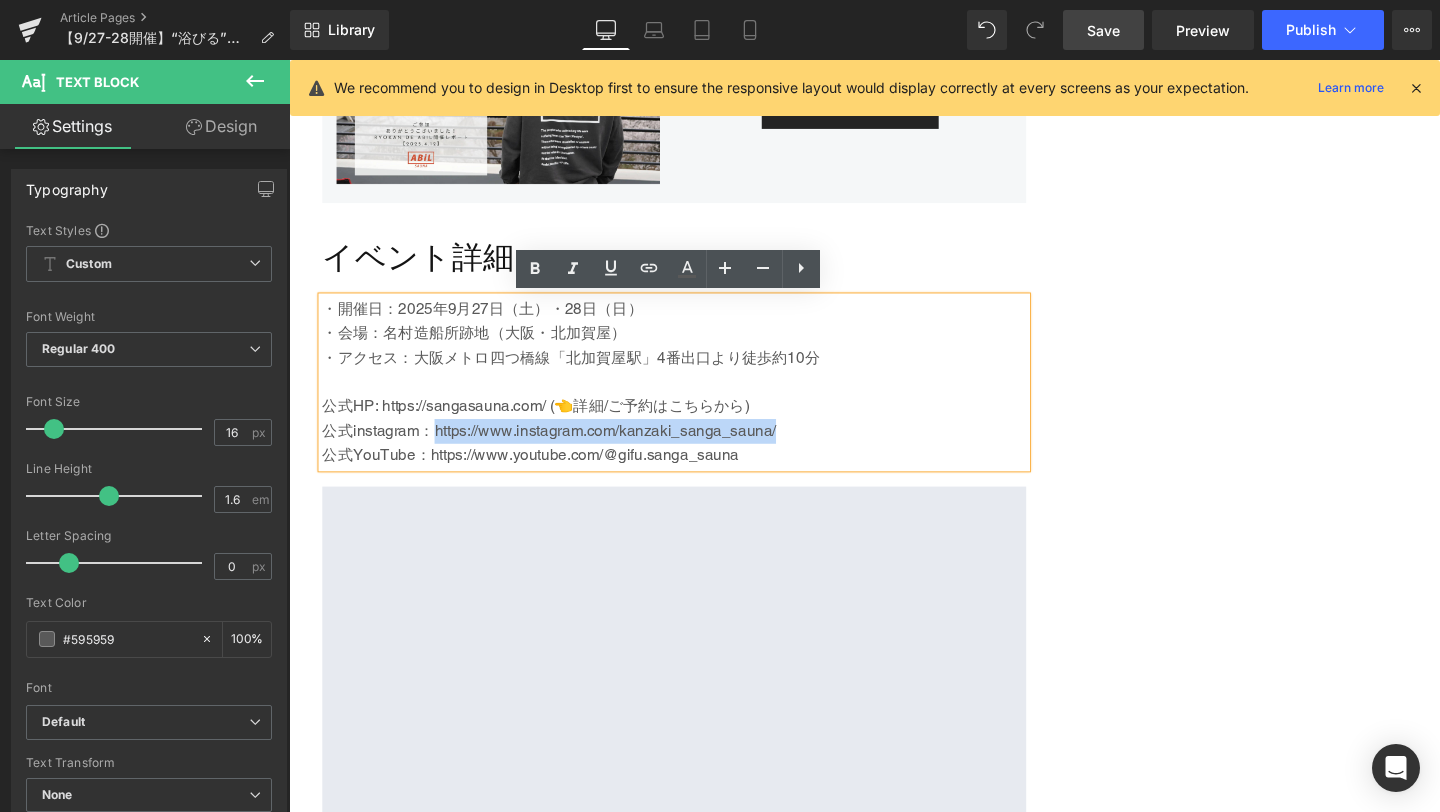 paste 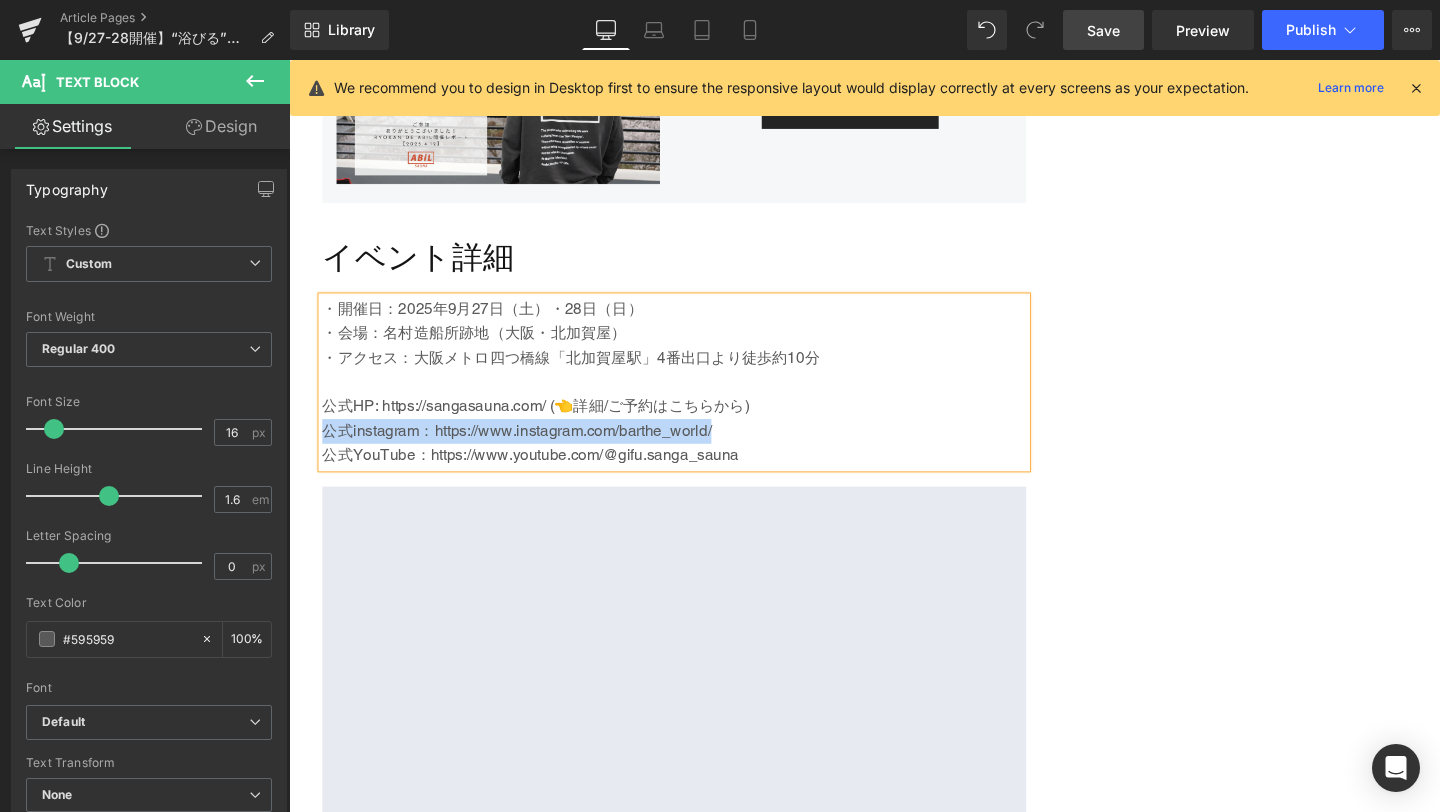 drag, startPoint x: 790, startPoint y: 424, endPoint x: 776, endPoint y: 447, distance: 26.925823 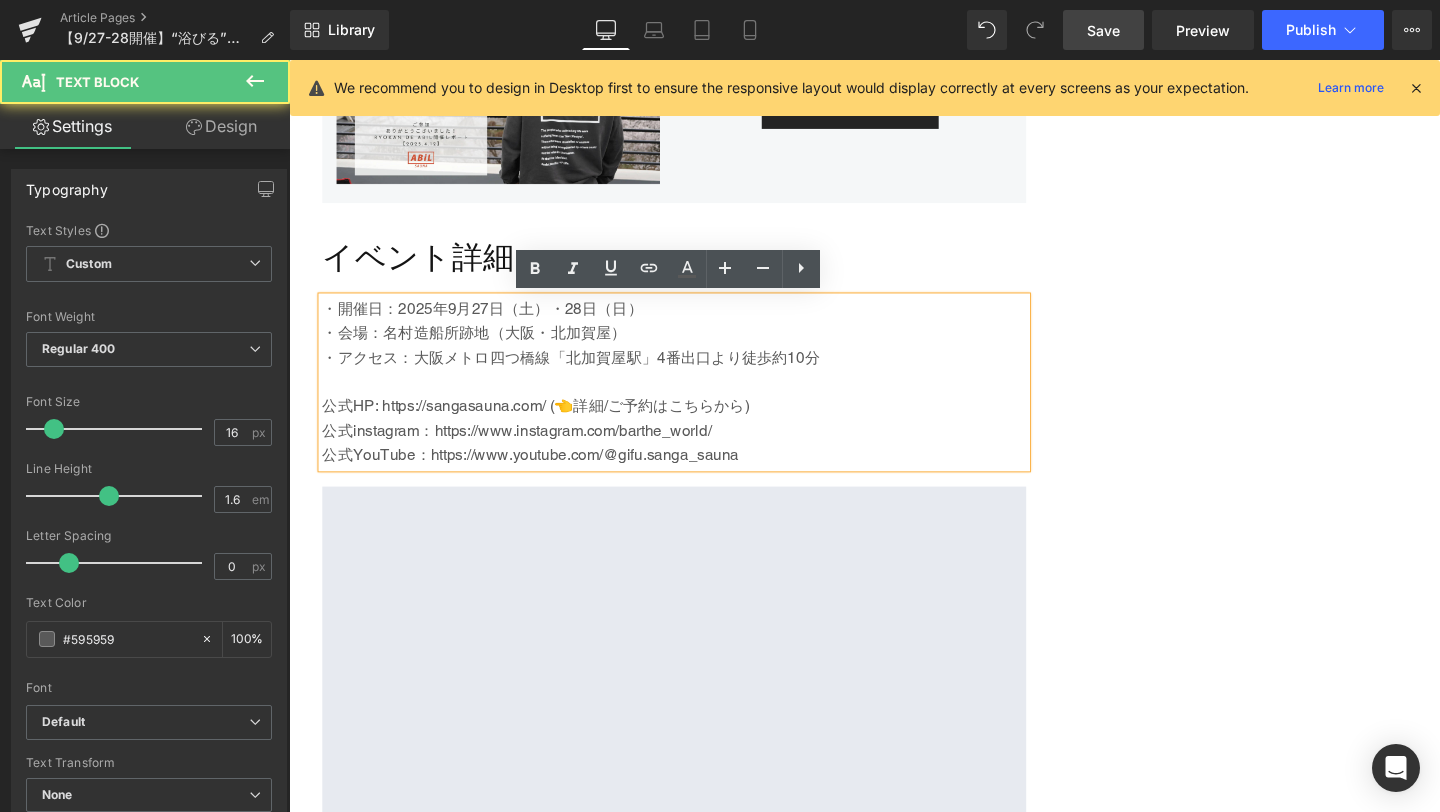 click on "公式HP: https://sangasauna.com/ (👈詳細/ご予約はこちらから)" at bounding box center (694, 424) 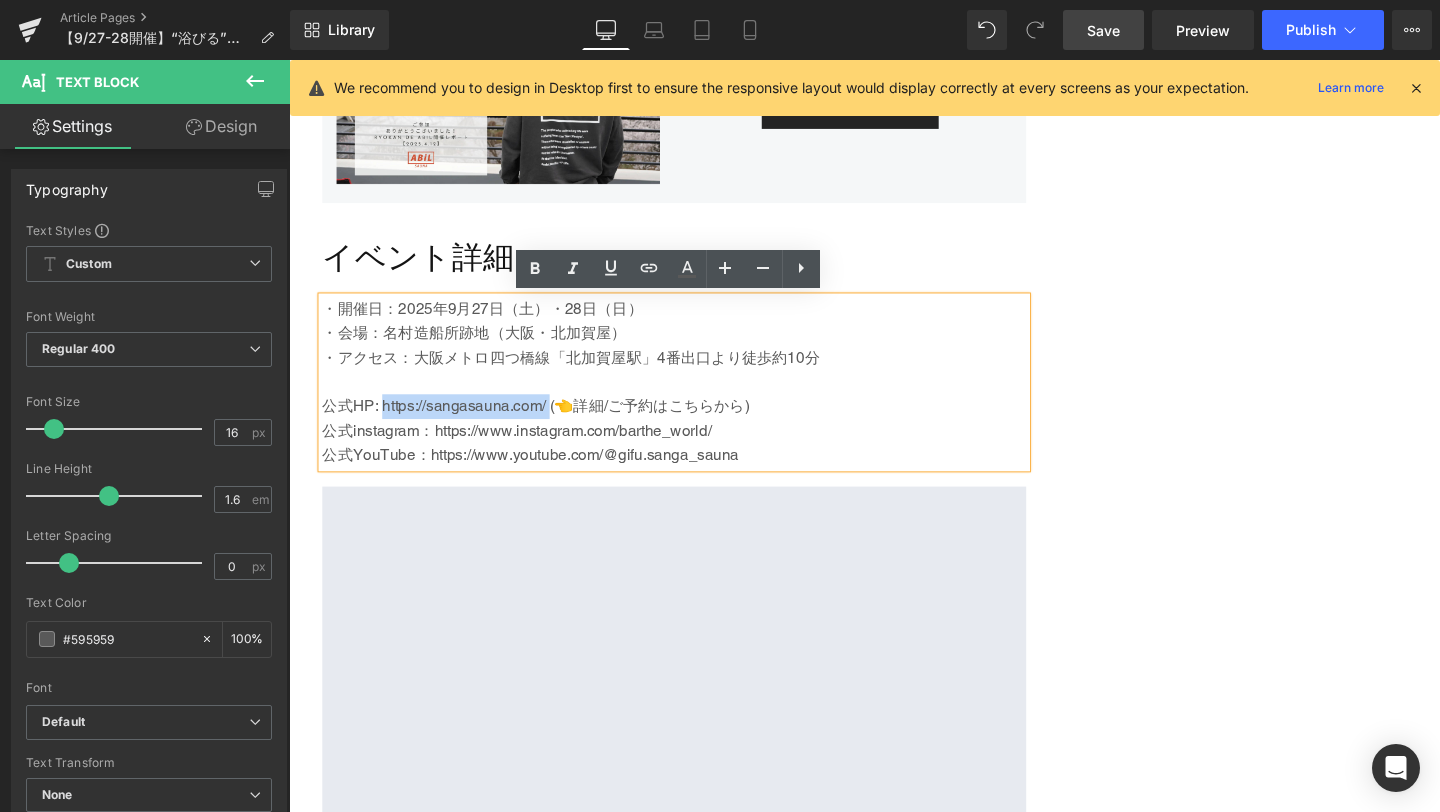 drag, startPoint x: 387, startPoint y: 425, endPoint x: 566, endPoint y: 425, distance: 179 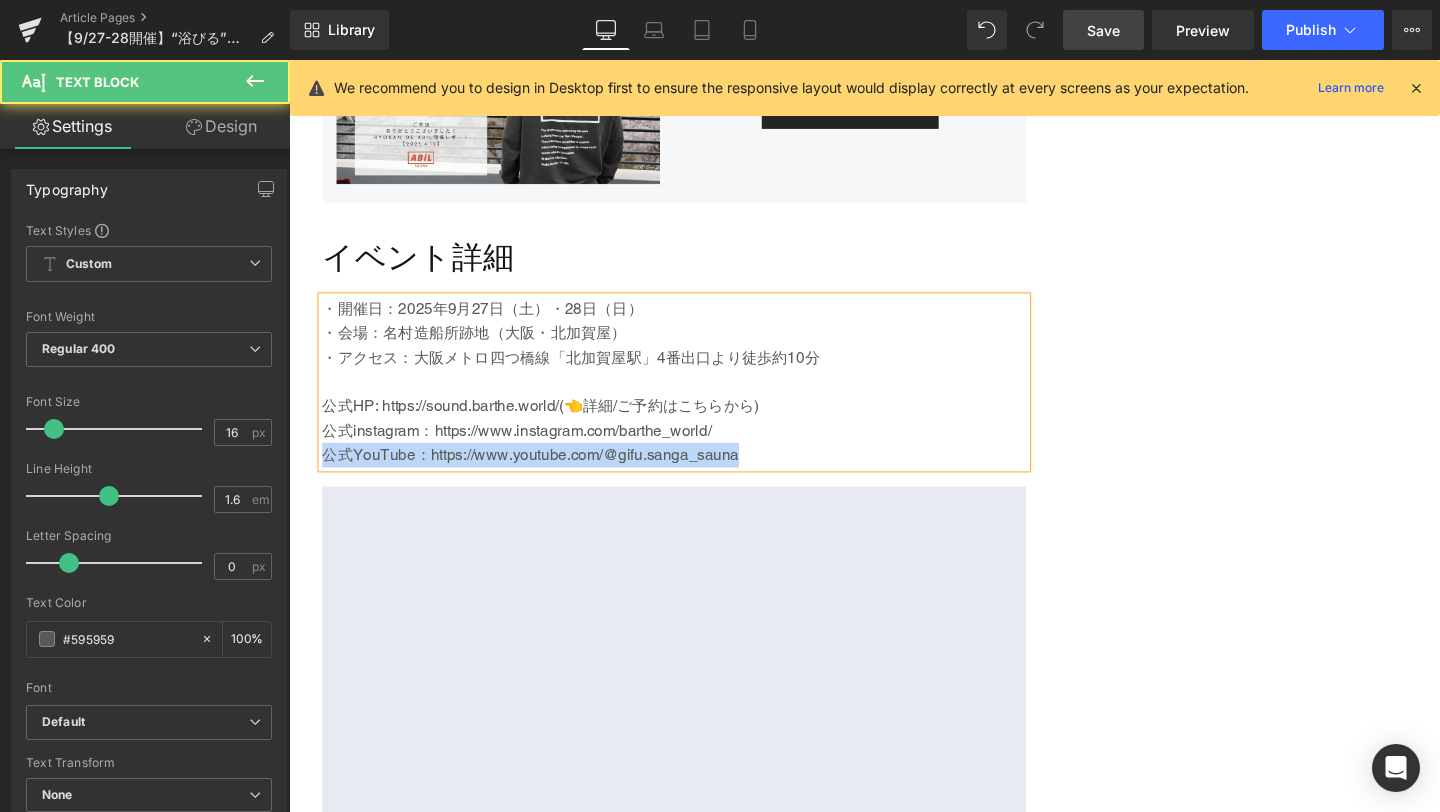 drag, startPoint x: 777, startPoint y: 474, endPoint x: 312, endPoint y: 469, distance: 465.0269 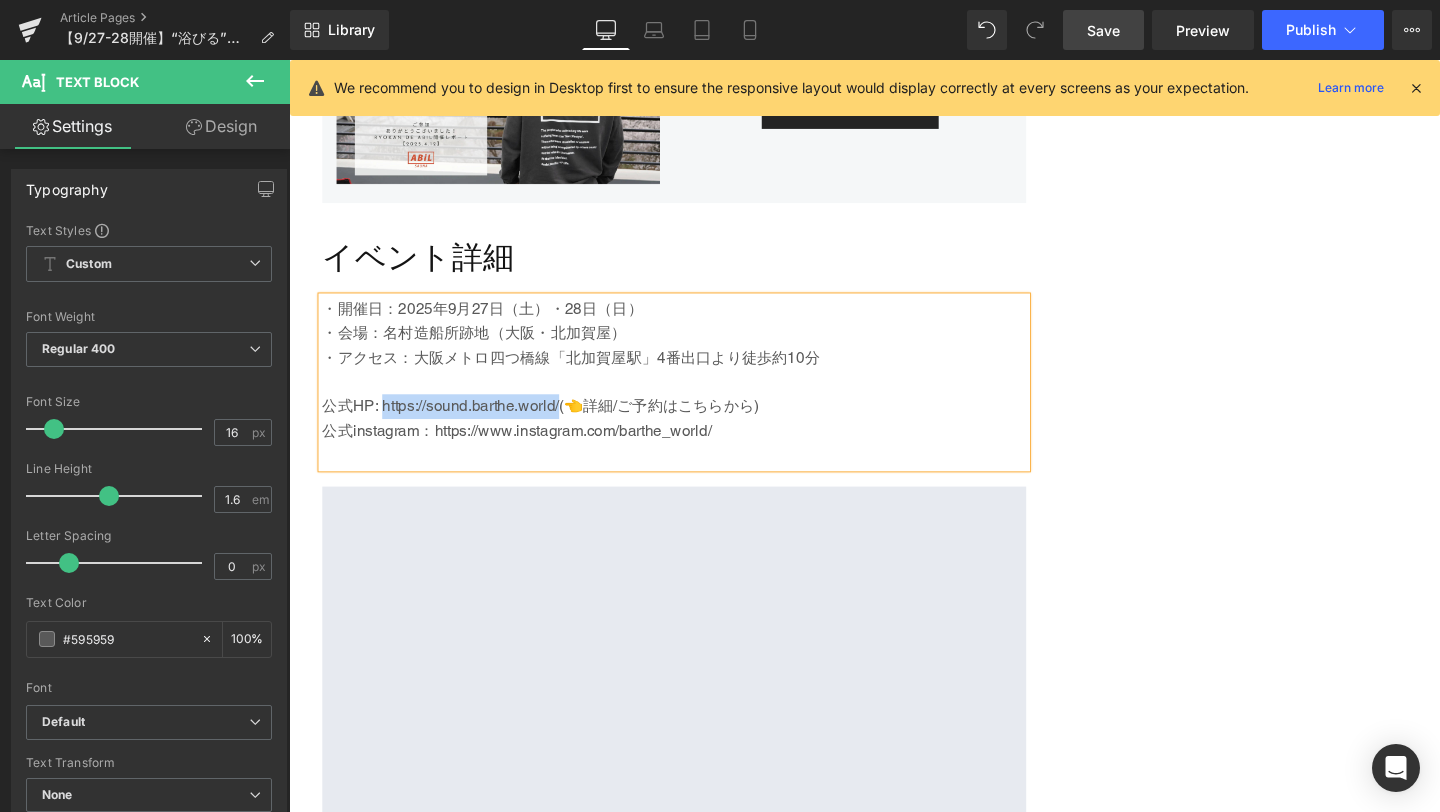 drag, startPoint x: 387, startPoint y: 424, endPoint x: 572, endPoint y: 432, distance: 185.1729 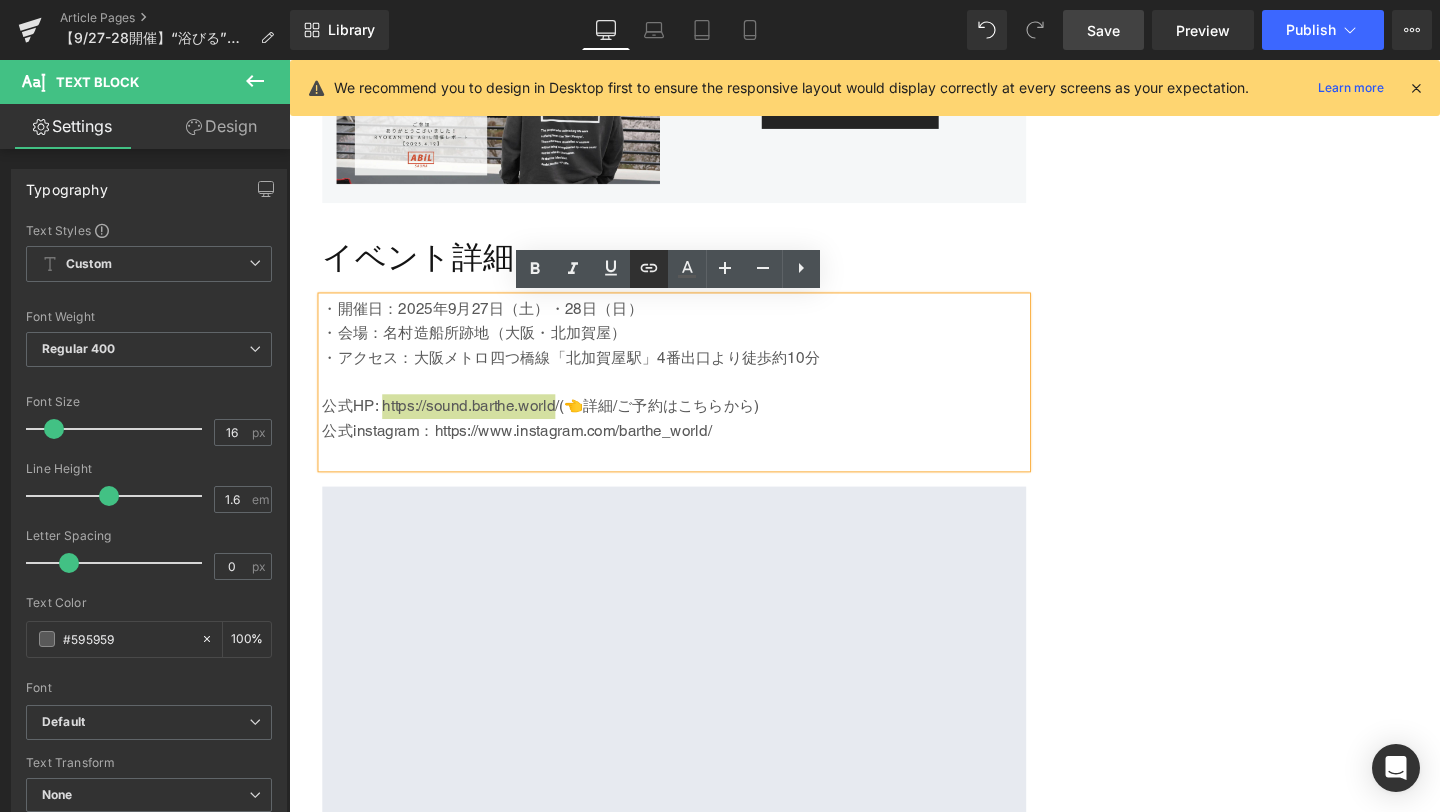 click 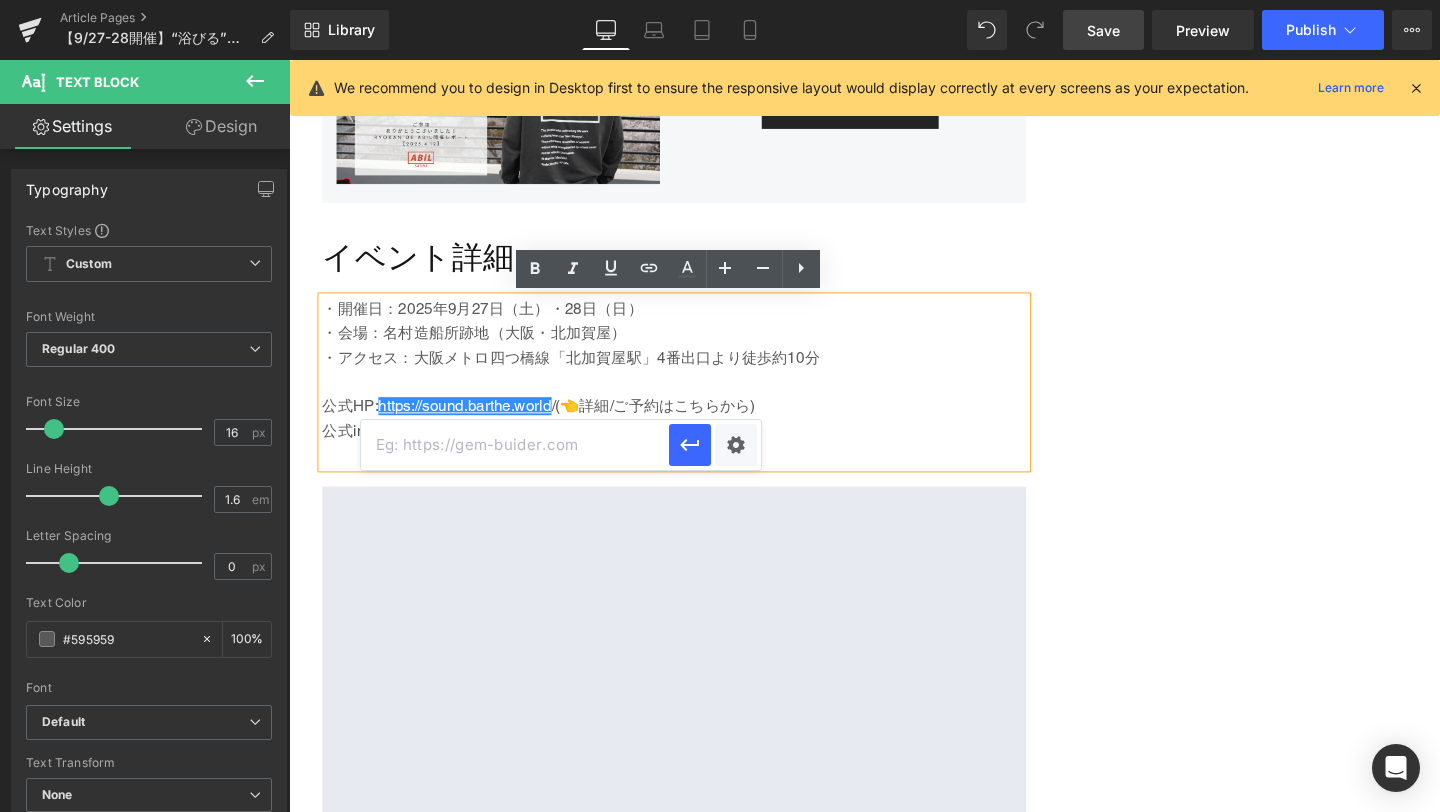 click at bounding box center [515, 445] 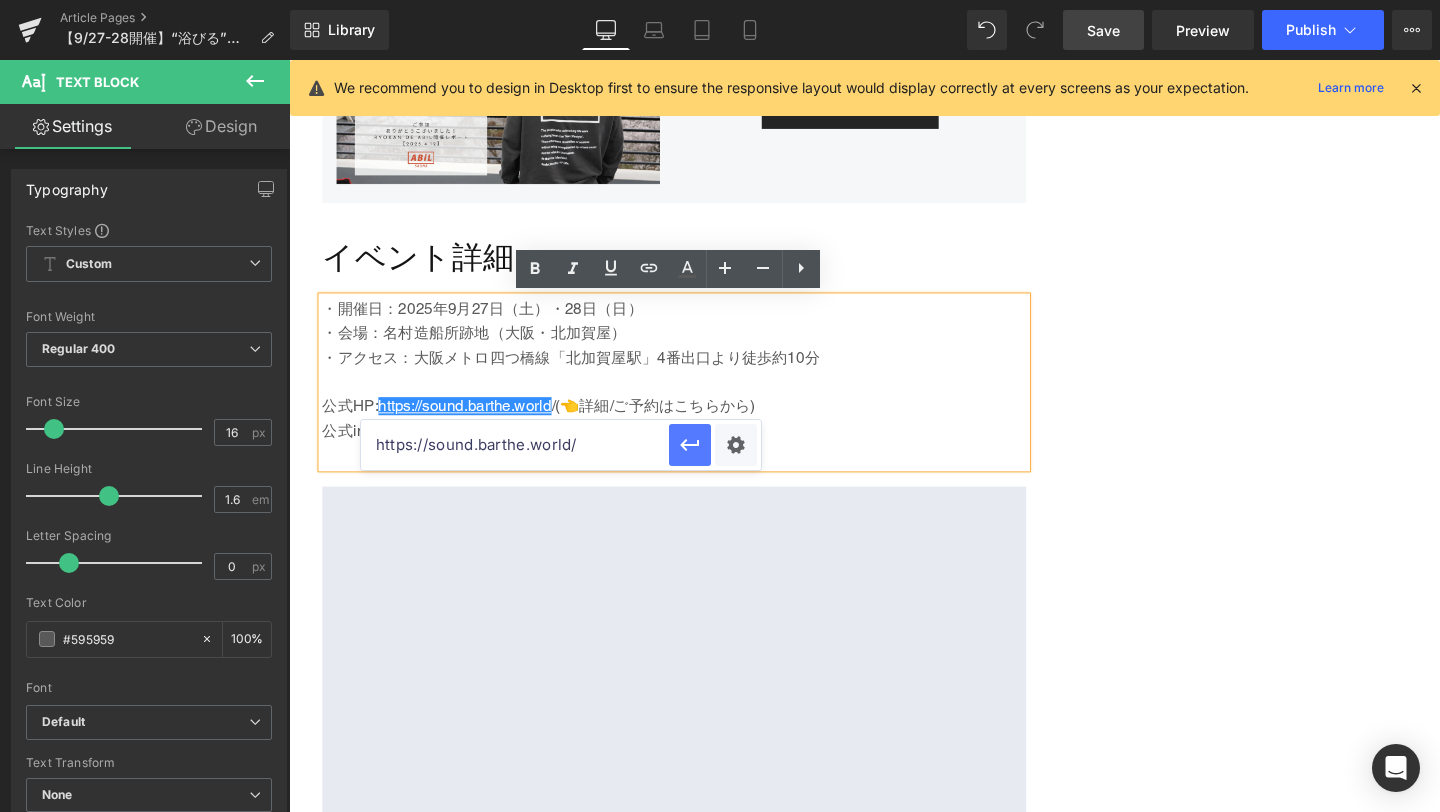 type on "https://sound.barthe.world/" 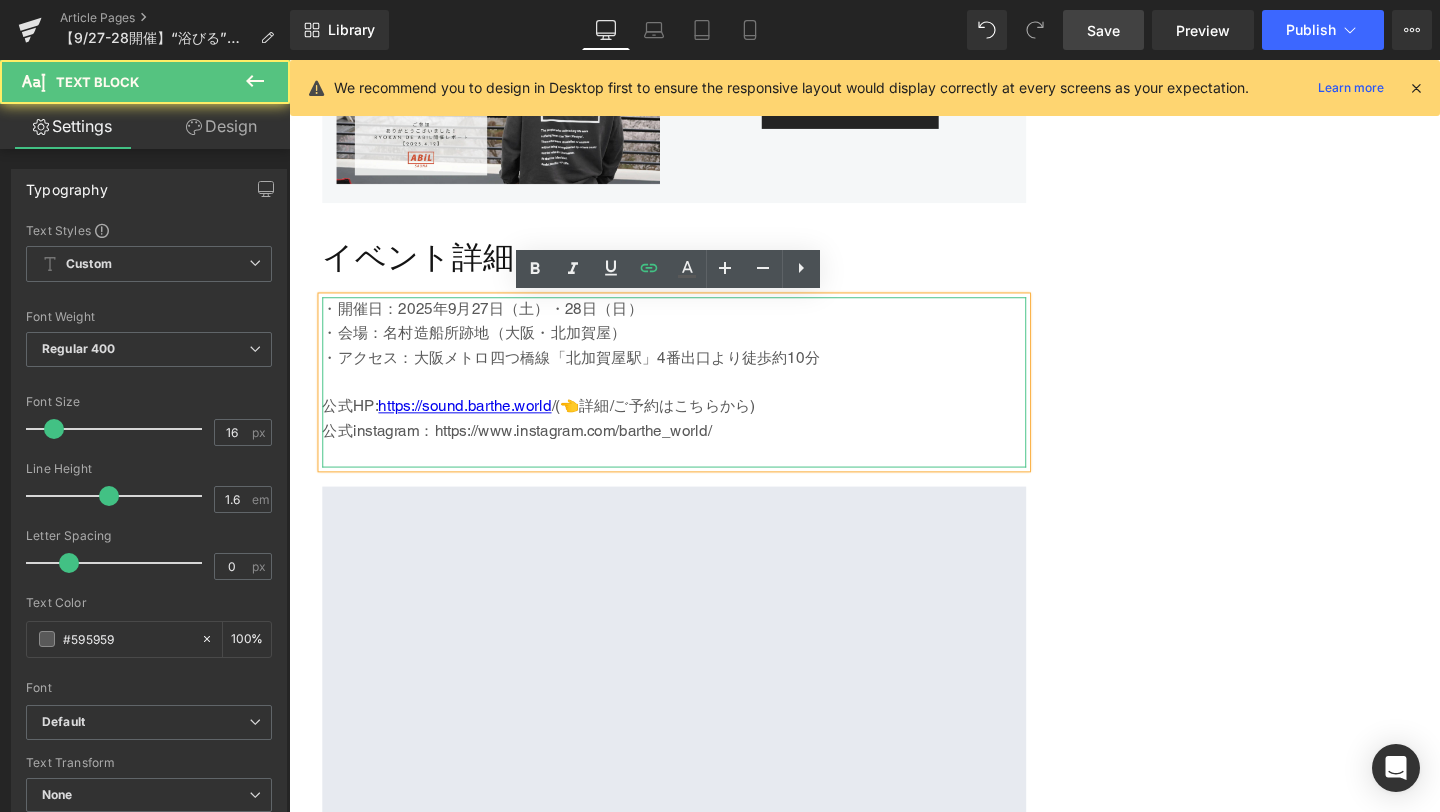click on "公式instagram：https://www.instagram.com/barthe_world/" at bounding box center [694, 450] 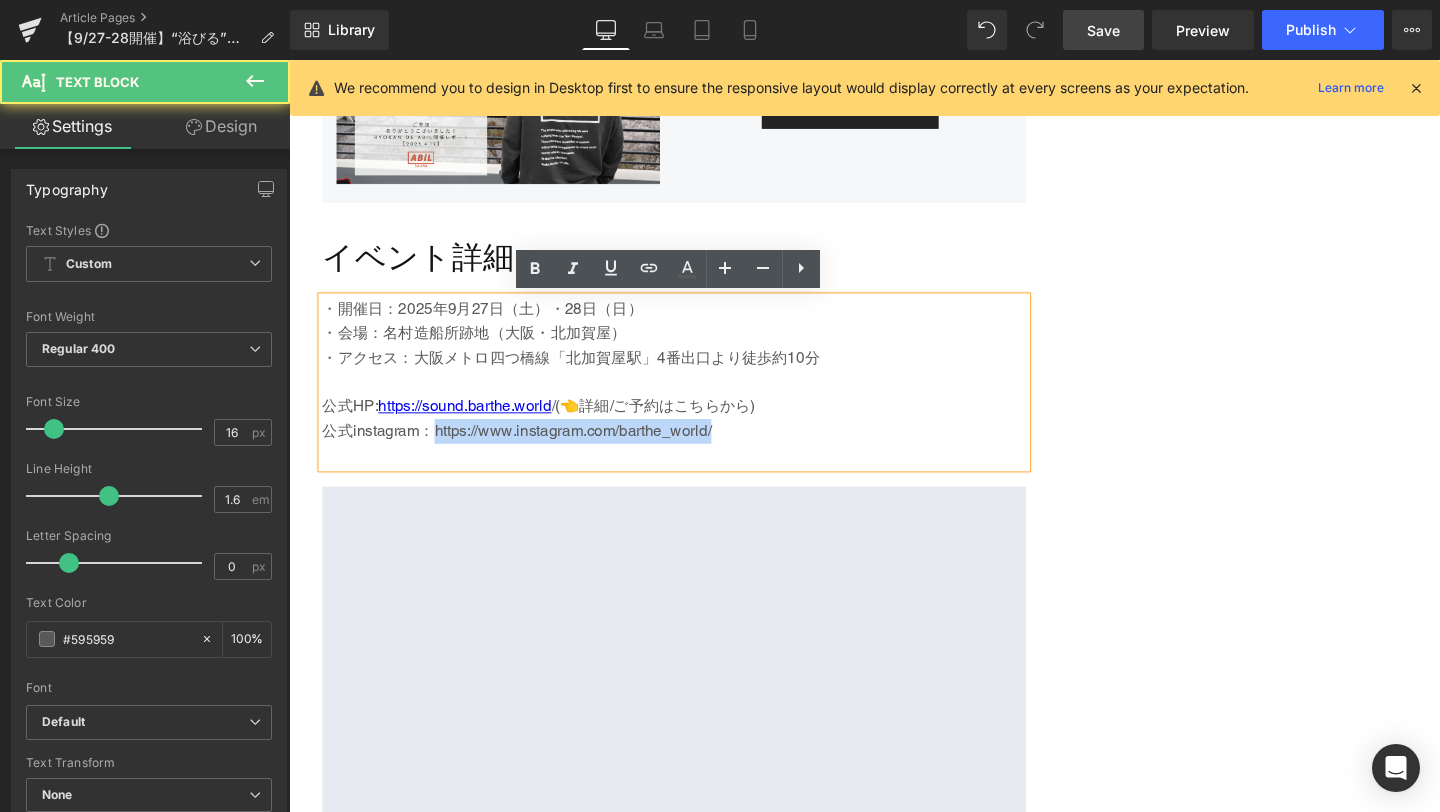drag, startPoint x: 438, startPoint y: 453, endPoint x: 782, endPoint y: 458, distance: 344.03635 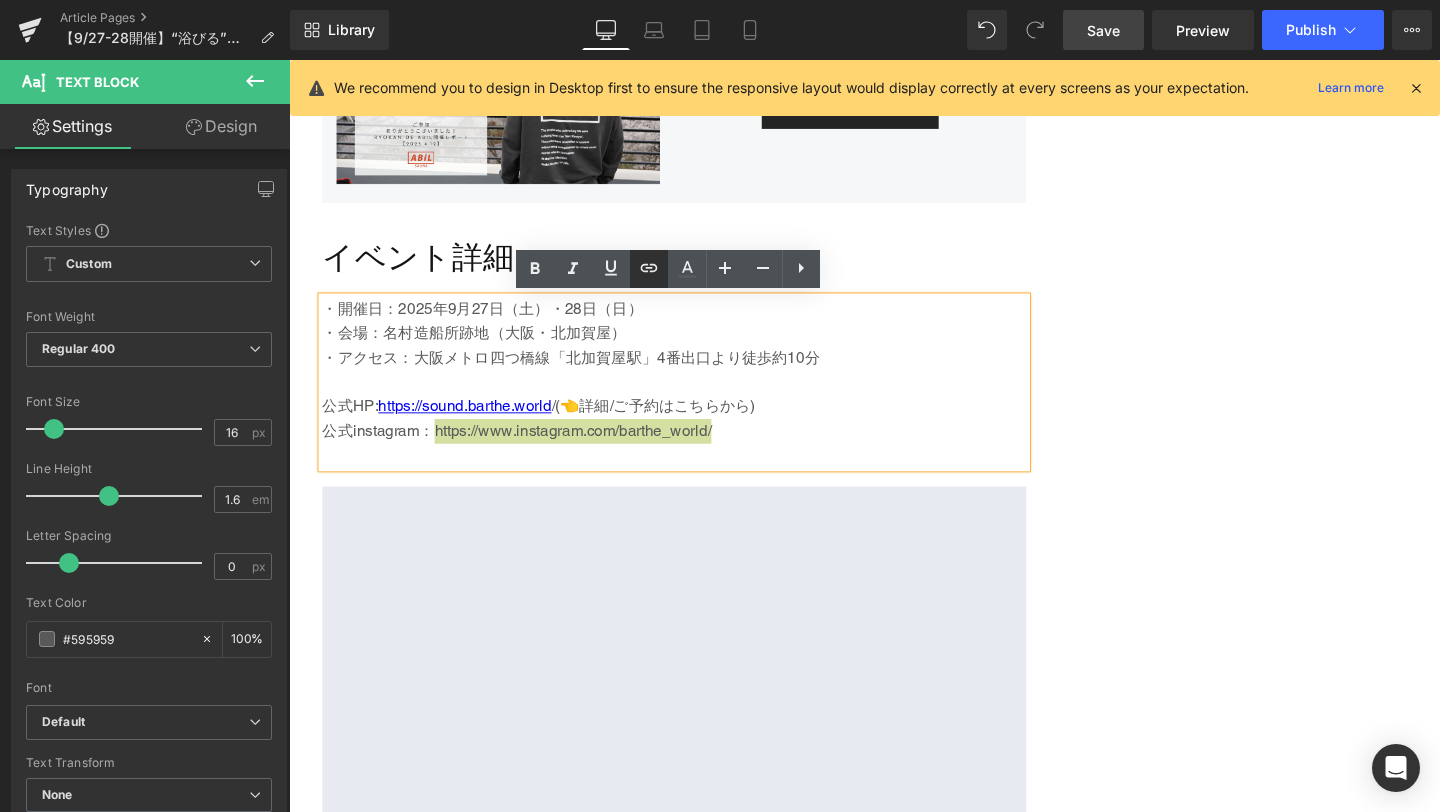 click 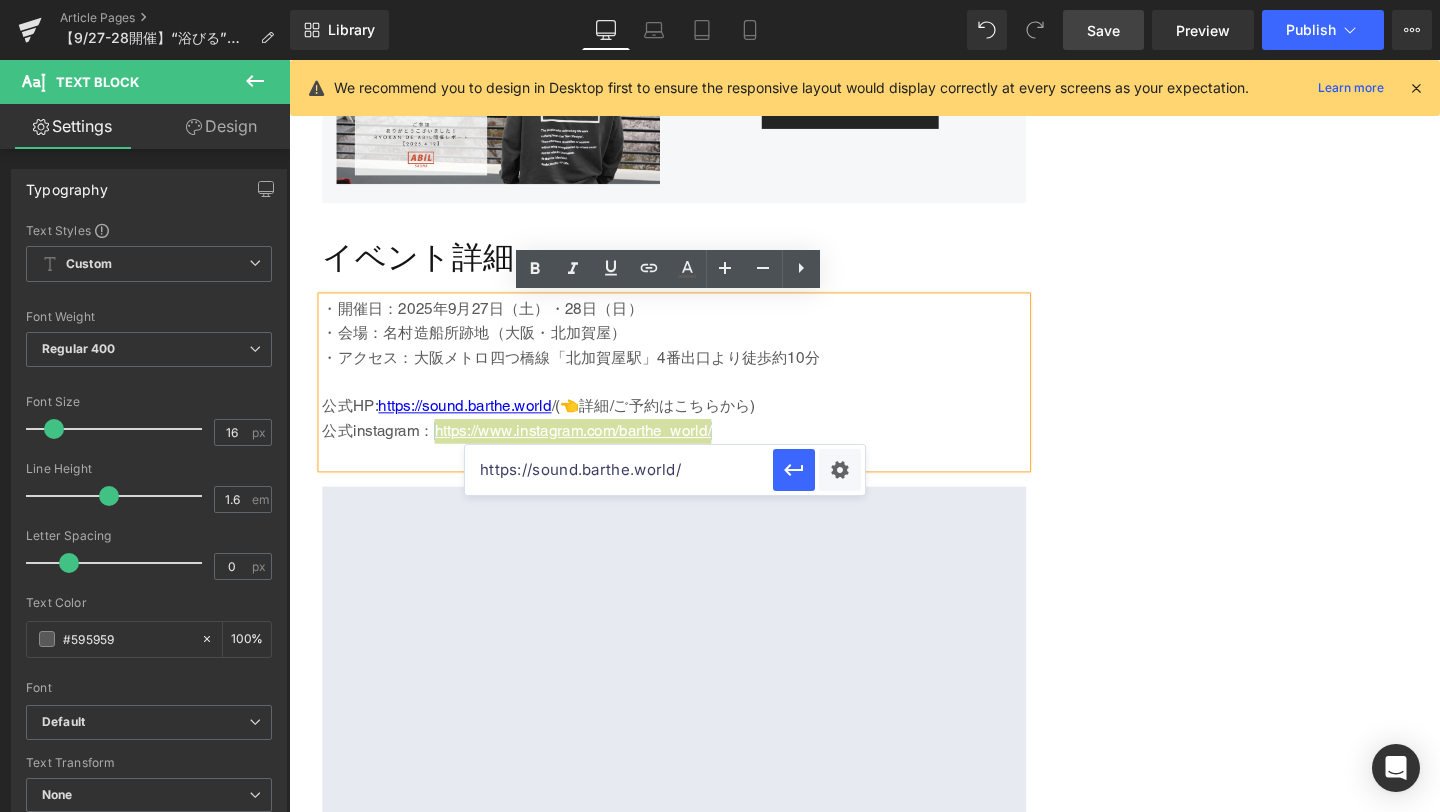 click on "https://sound.barthe.world/" at bounding box center [619, 470] 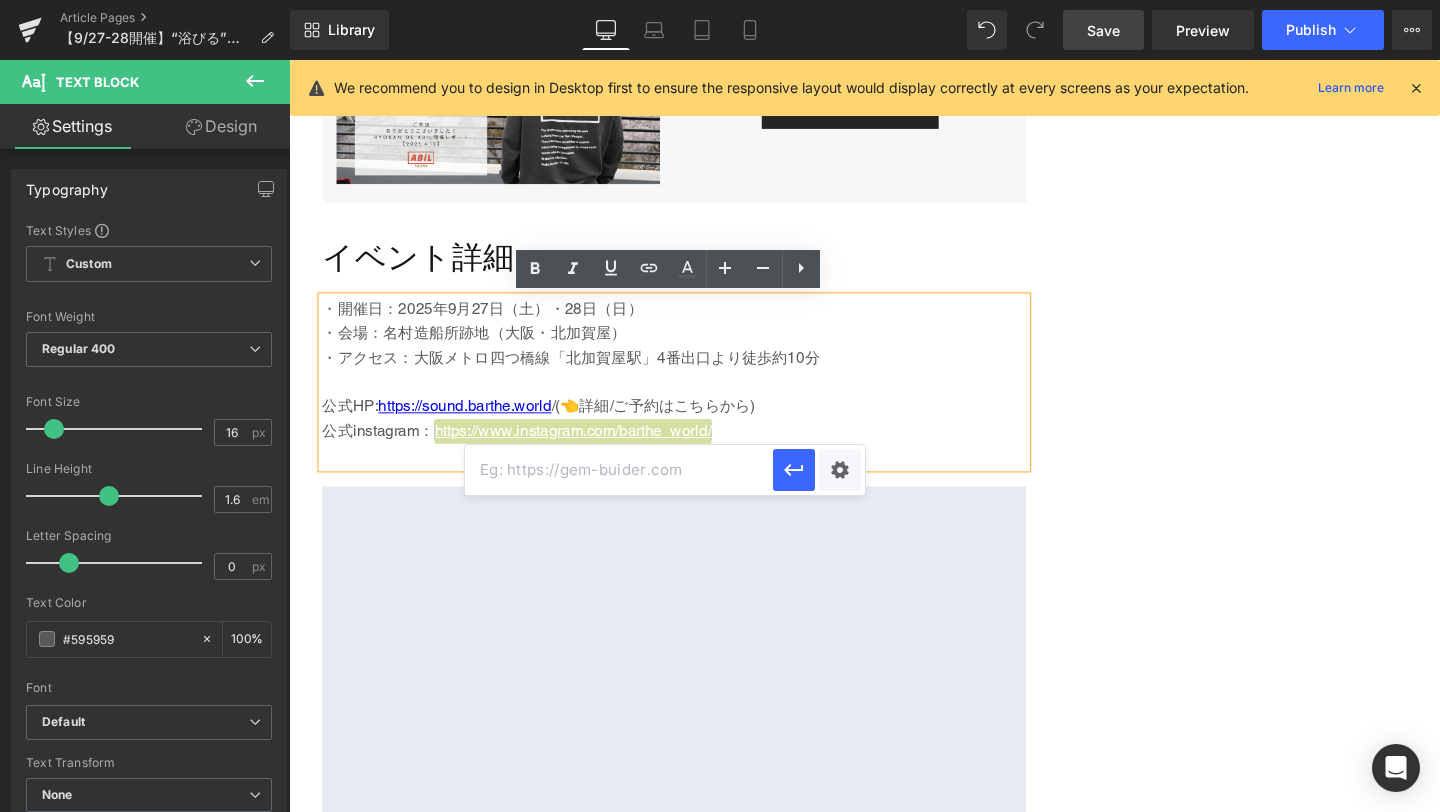 paste on "https://www.instagram.com/barthe_world/" 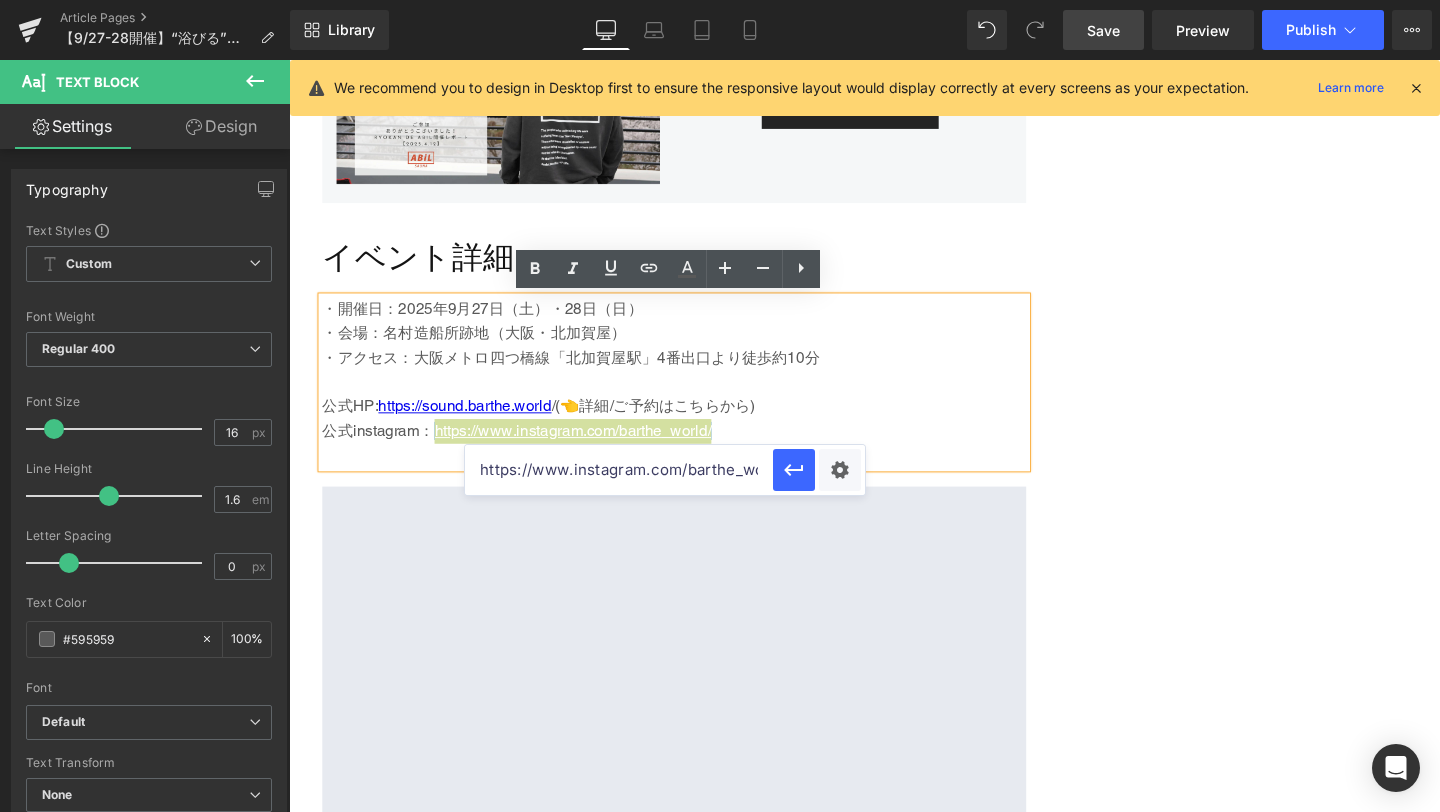 scroll, scrollTop: 0, scrollLeft: 34, axis: horizontal 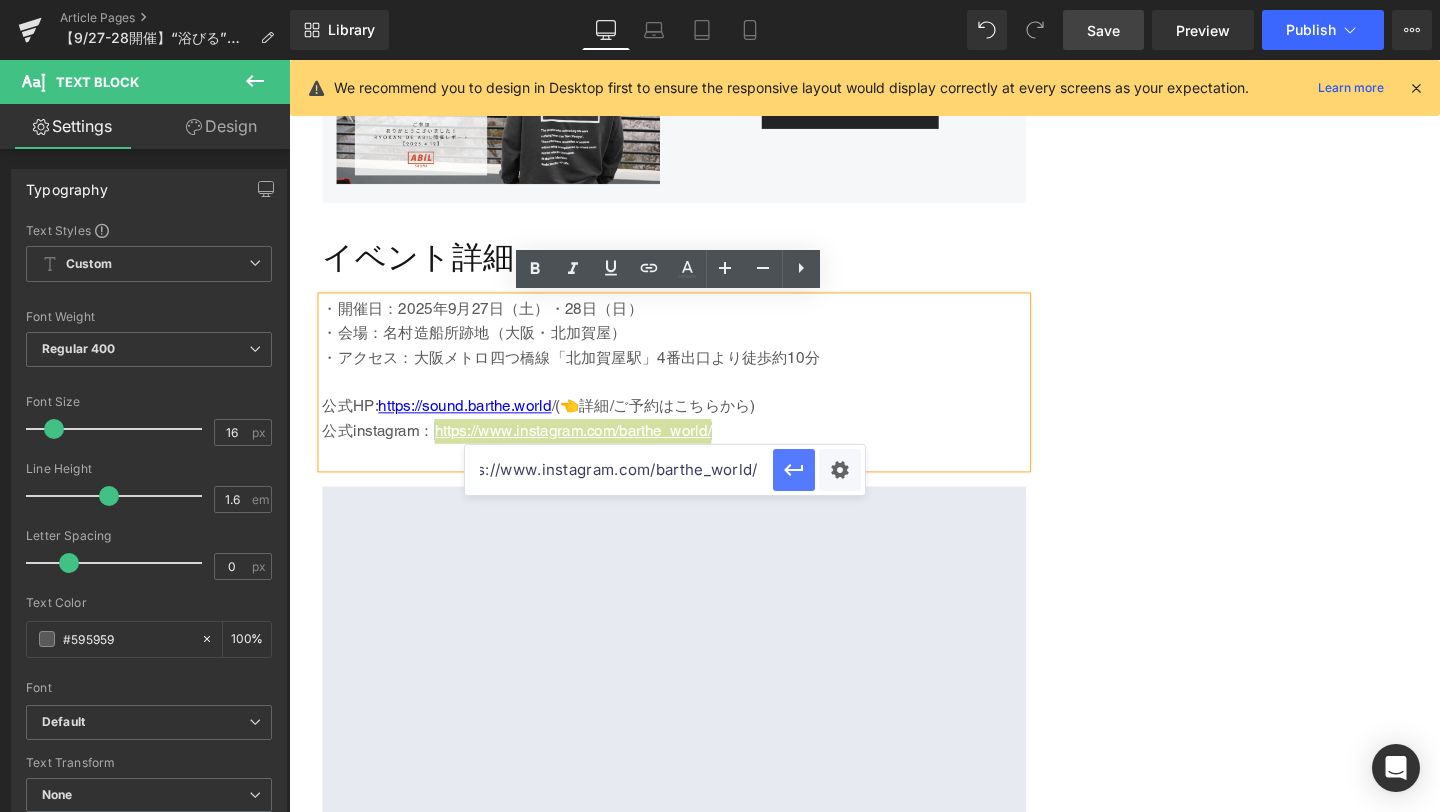 type on "https://www.instagram.com/barthe_world/" 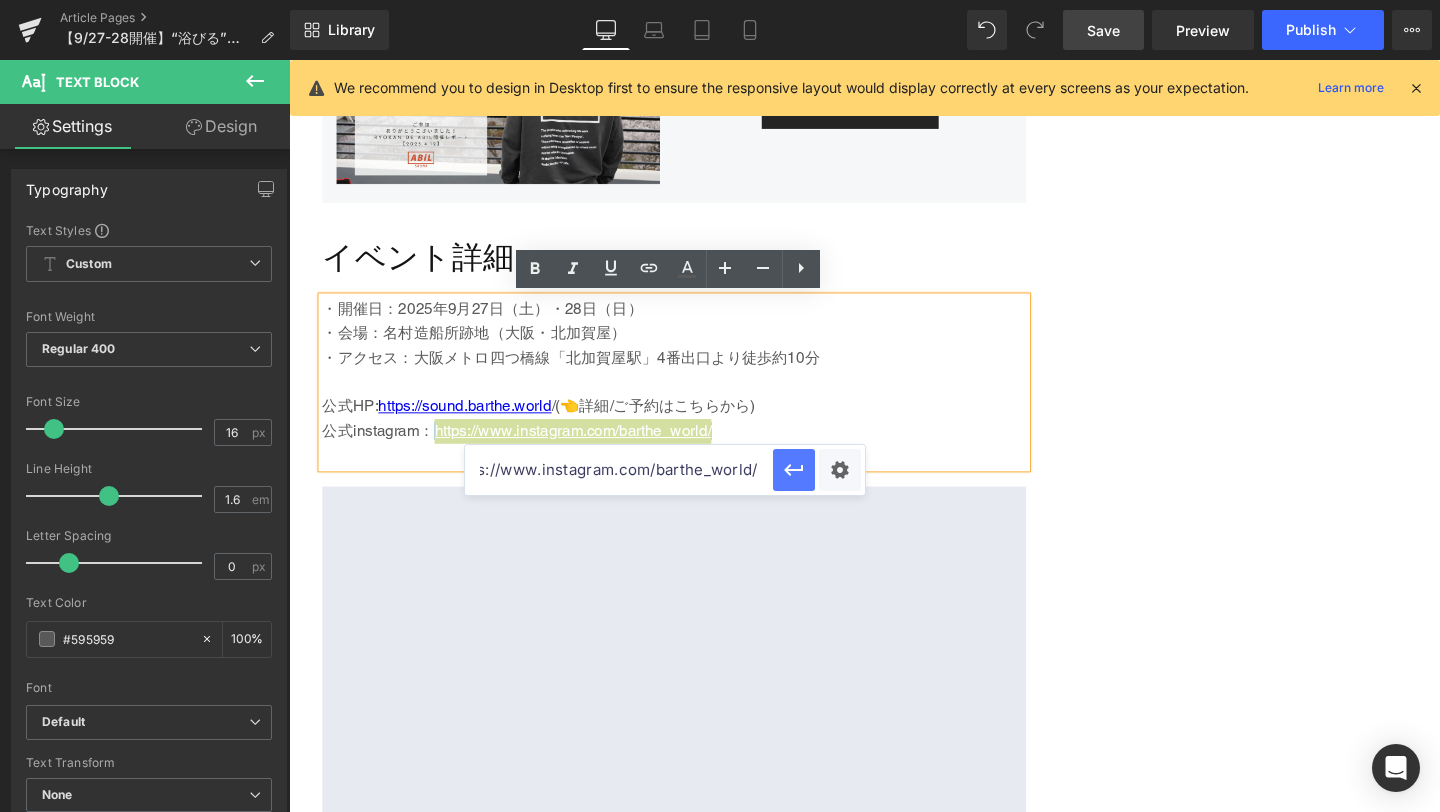 click 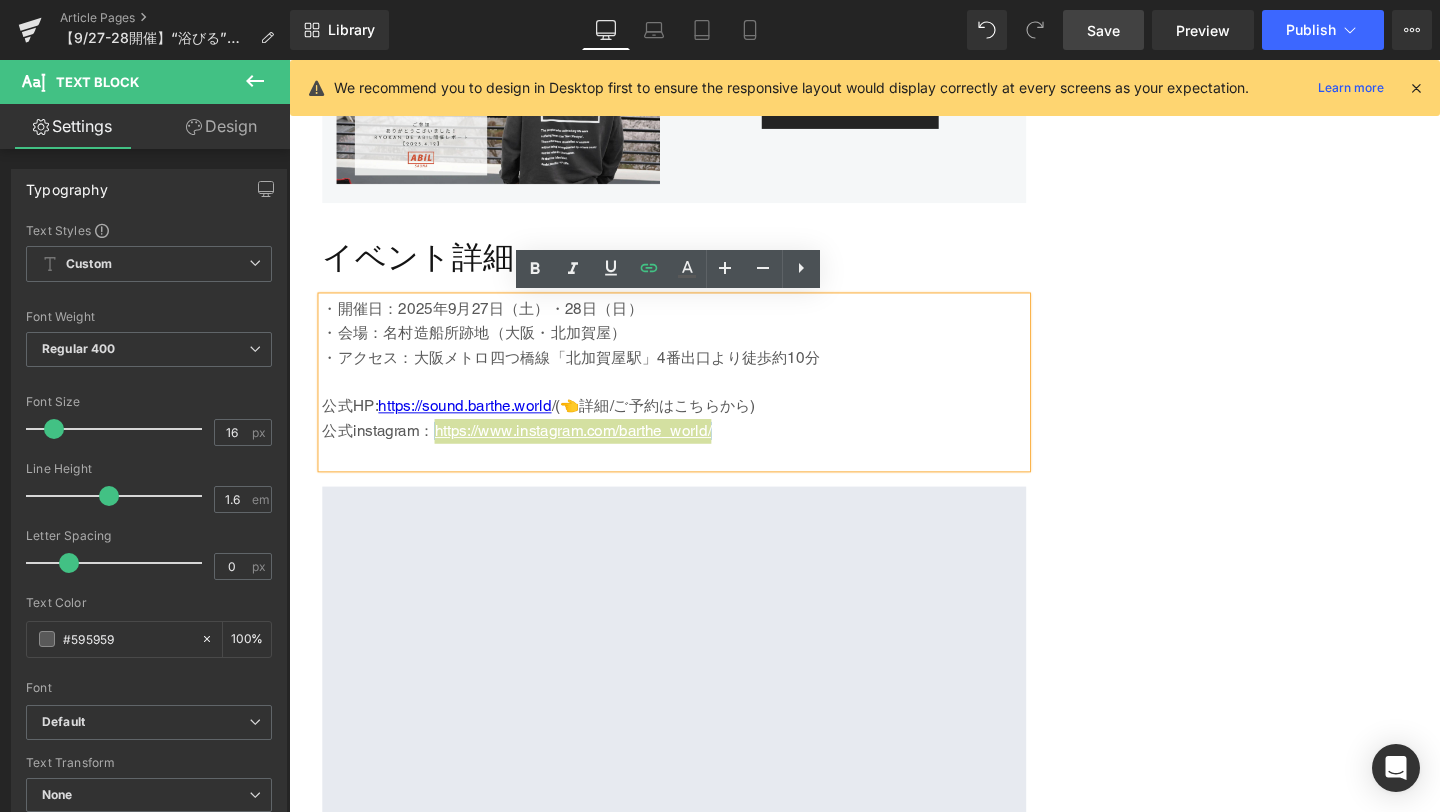 scroll, scrollTop: 0, scrollLeft: 0, axis: both 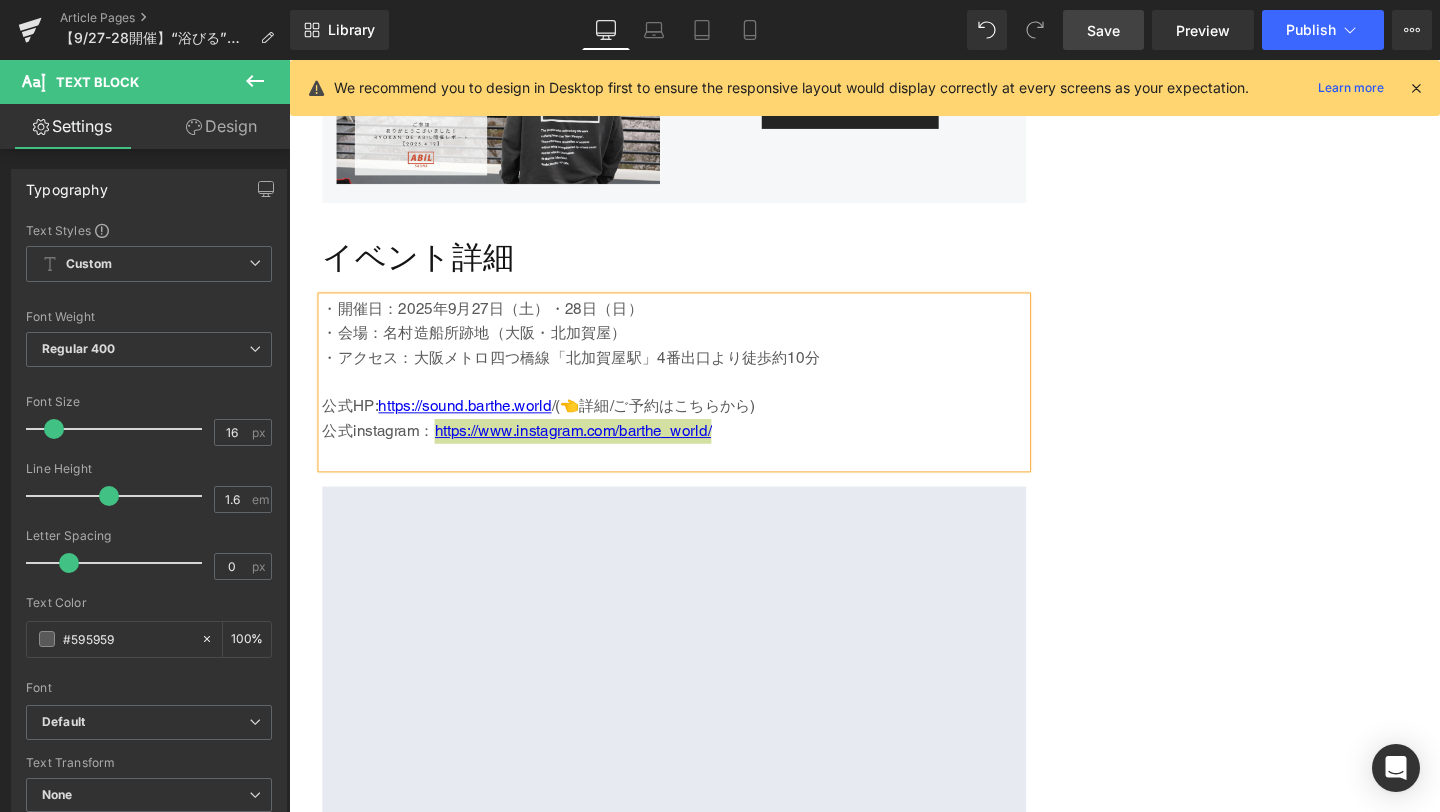 click on "Save" at bounding box center [1103, 30] 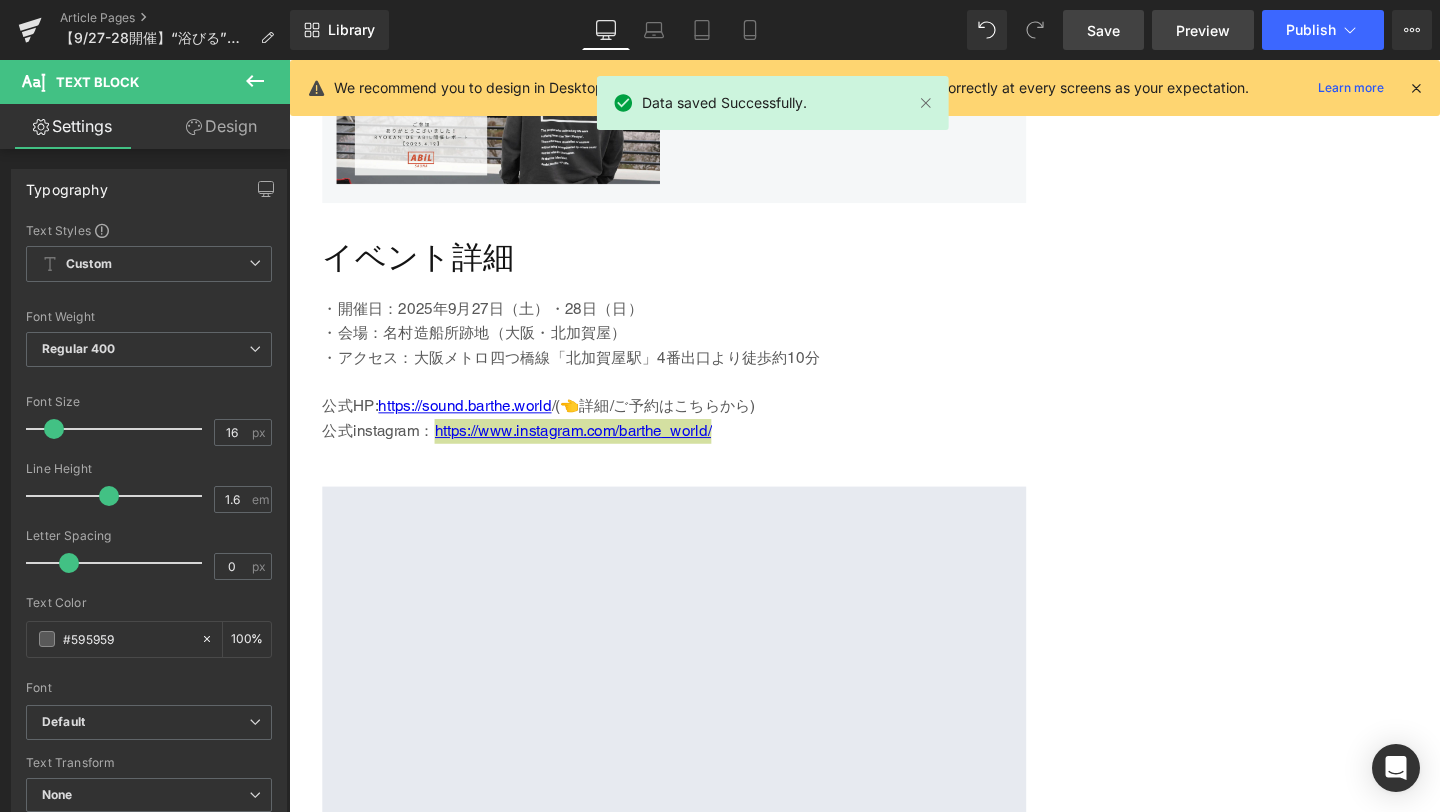 click on "Preview" at bounding box center [1203, 30] 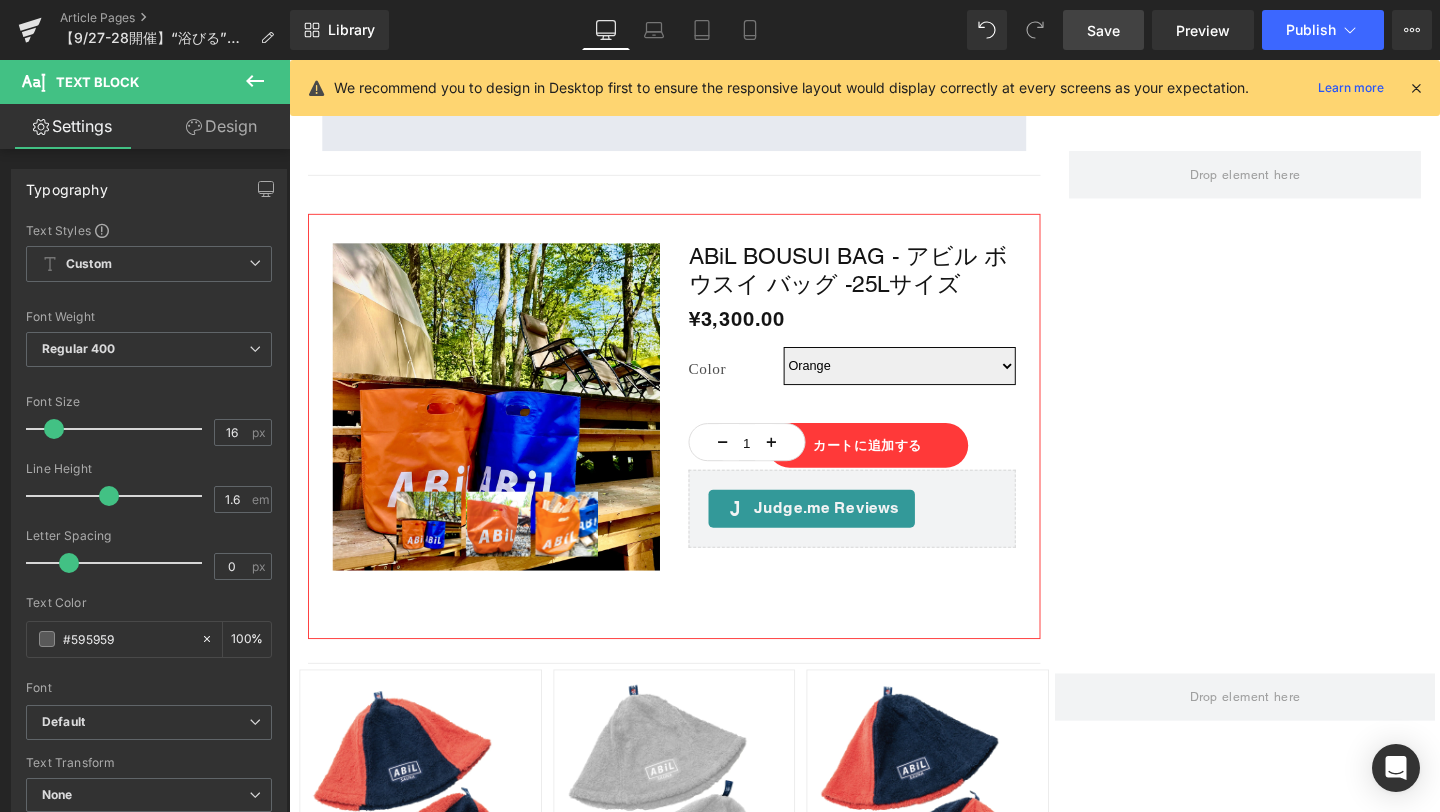 scroll, scrollTop: 6548, scrollLeft: 0, axis: vertical 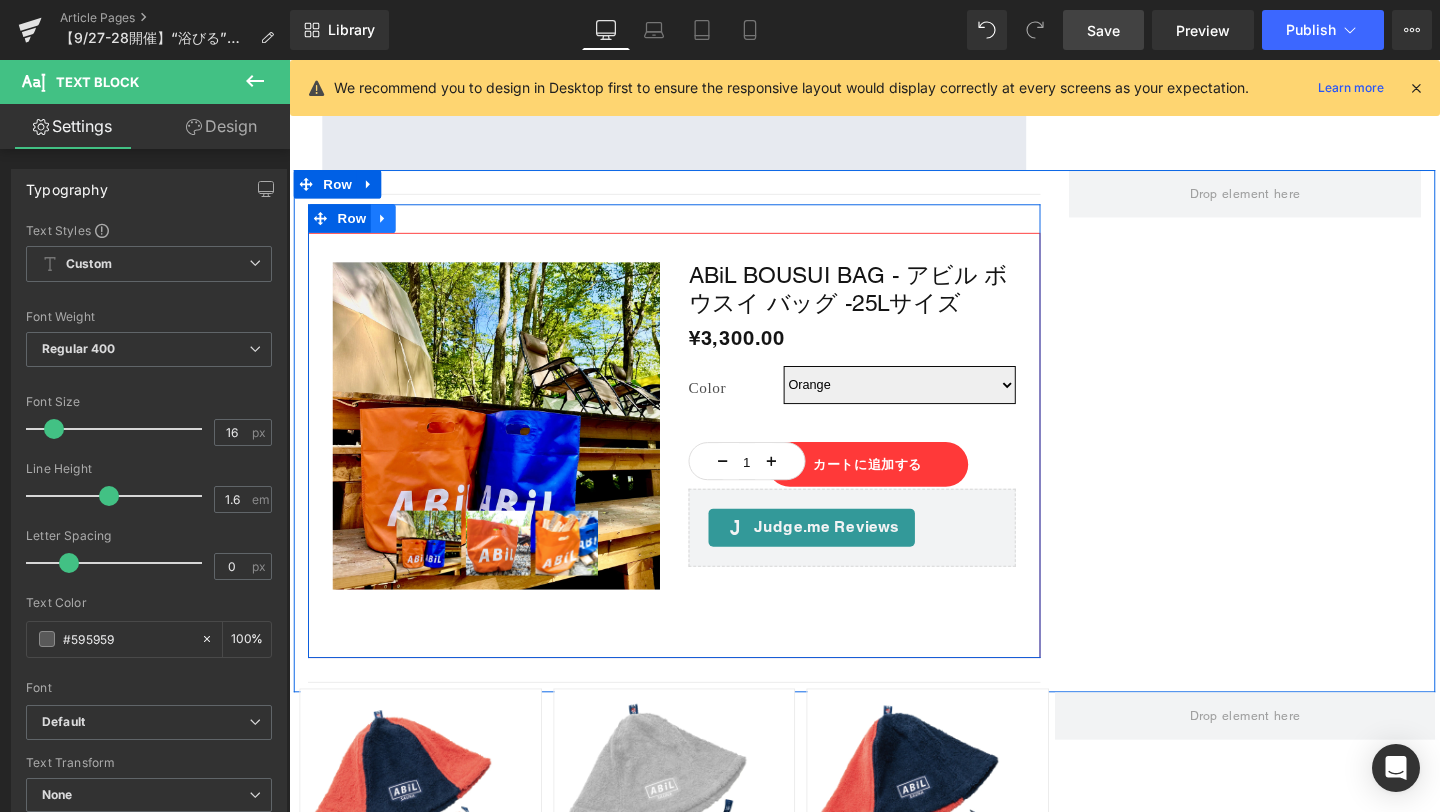 click 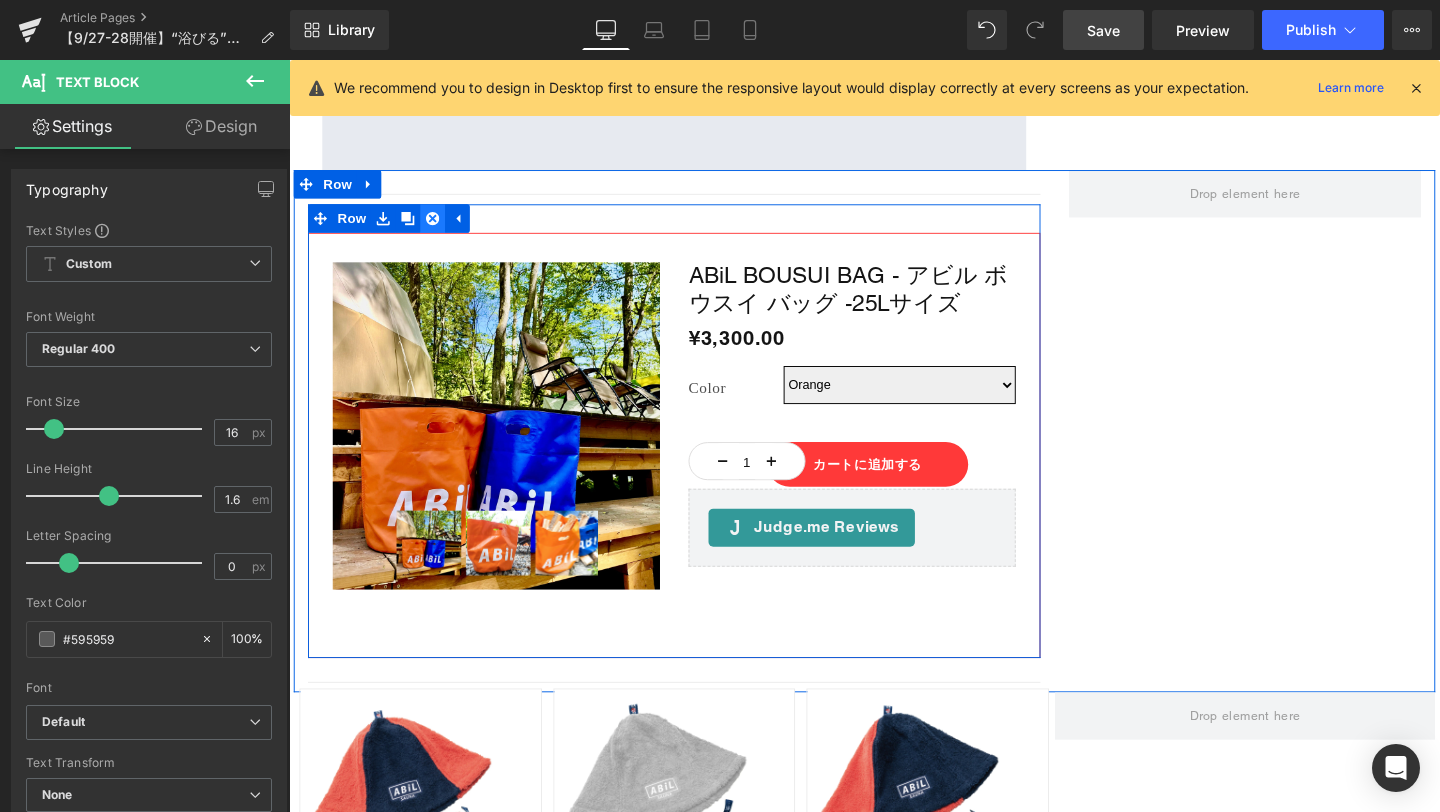 click 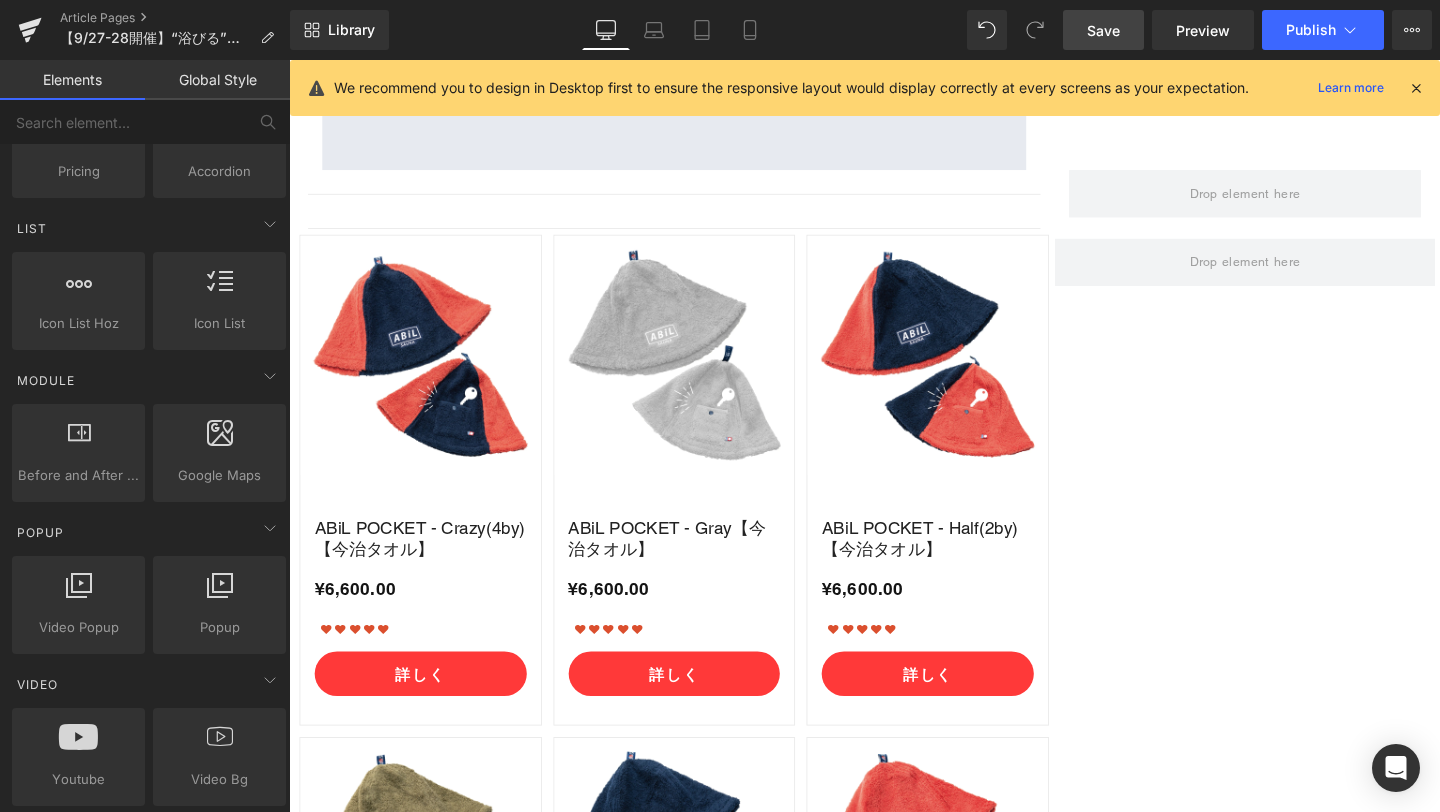 click on "Save" at bounding box center (1103, 30) 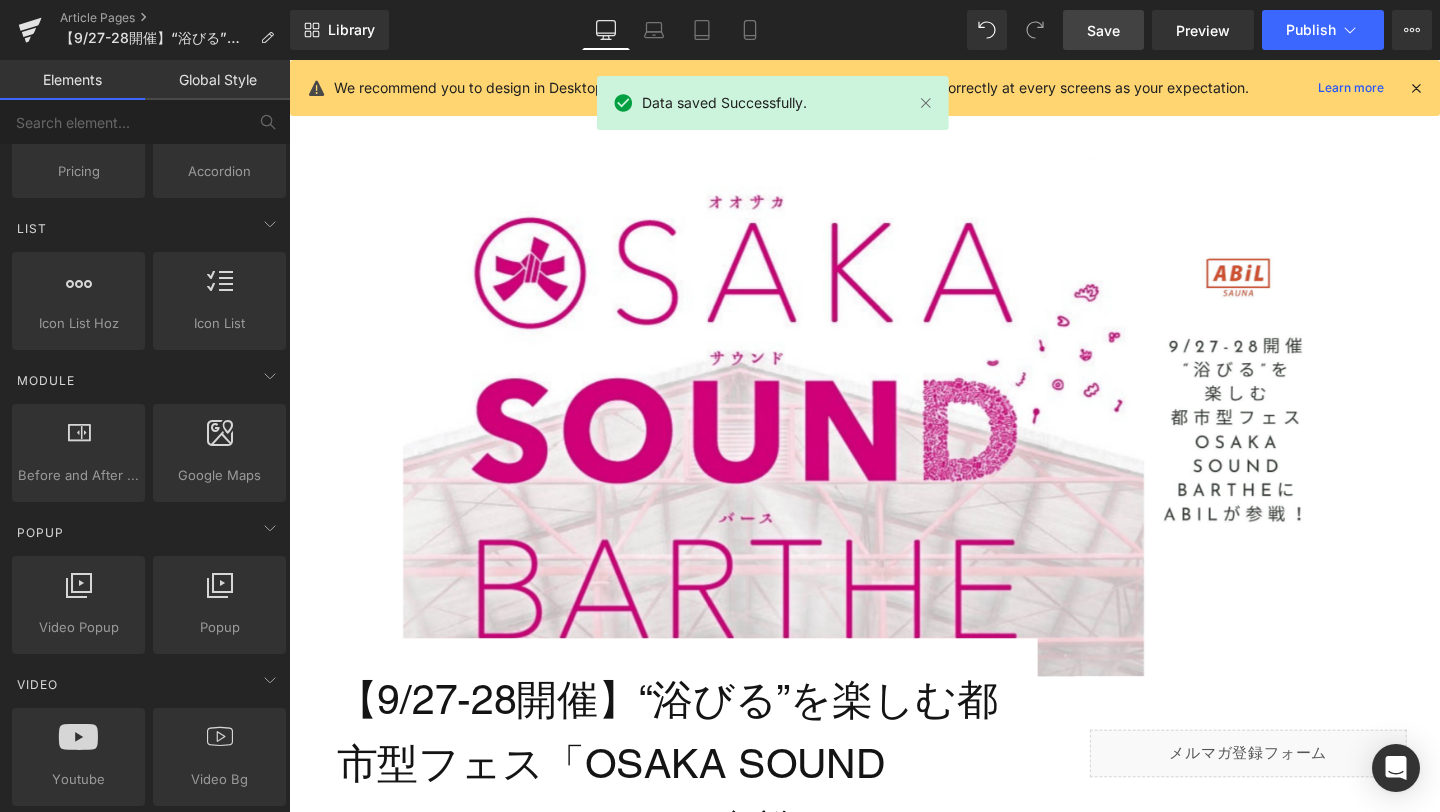 scroll, scrollTop: 0, scrollLeft: 0, axis: both 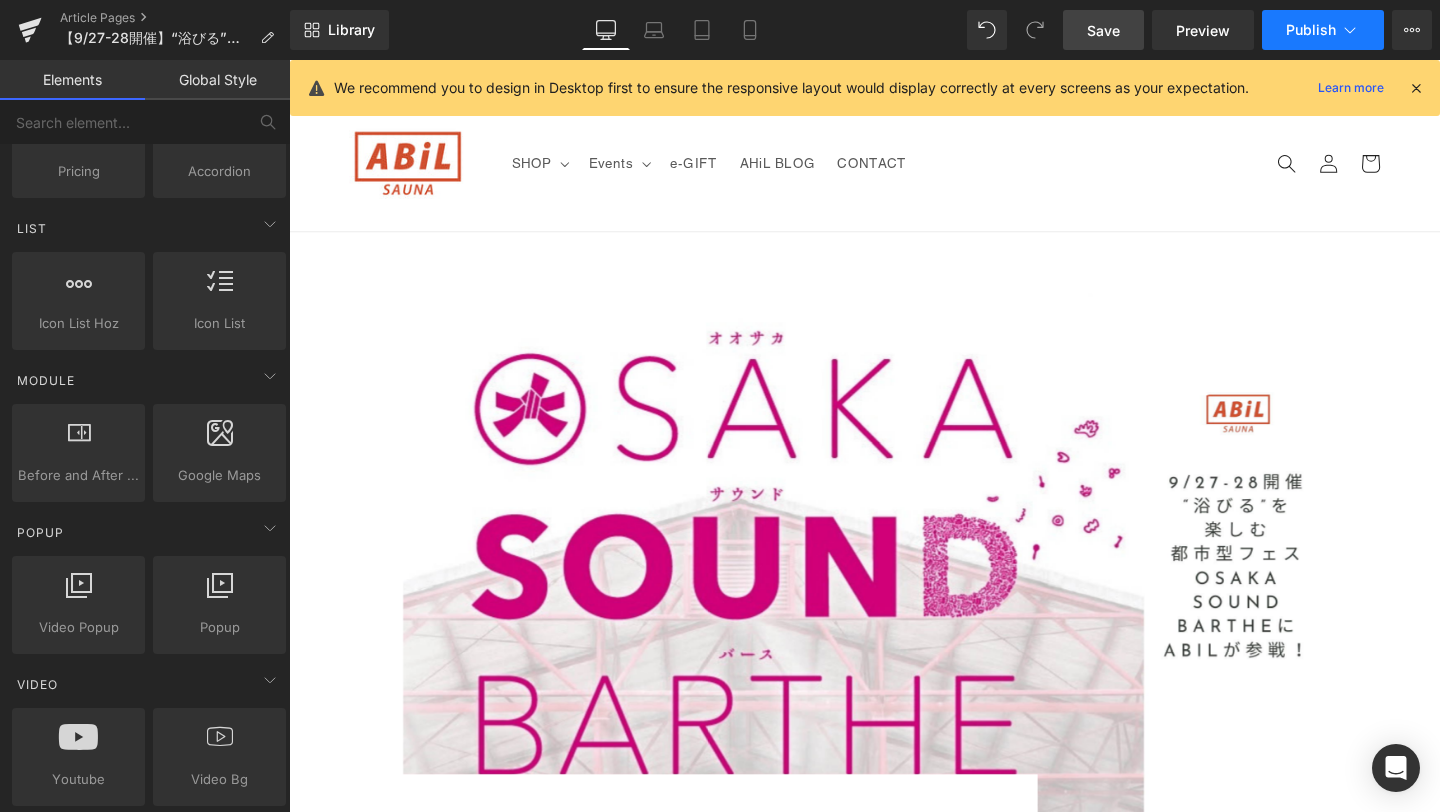 click on "Publish" at bounding box center (1311, 30) 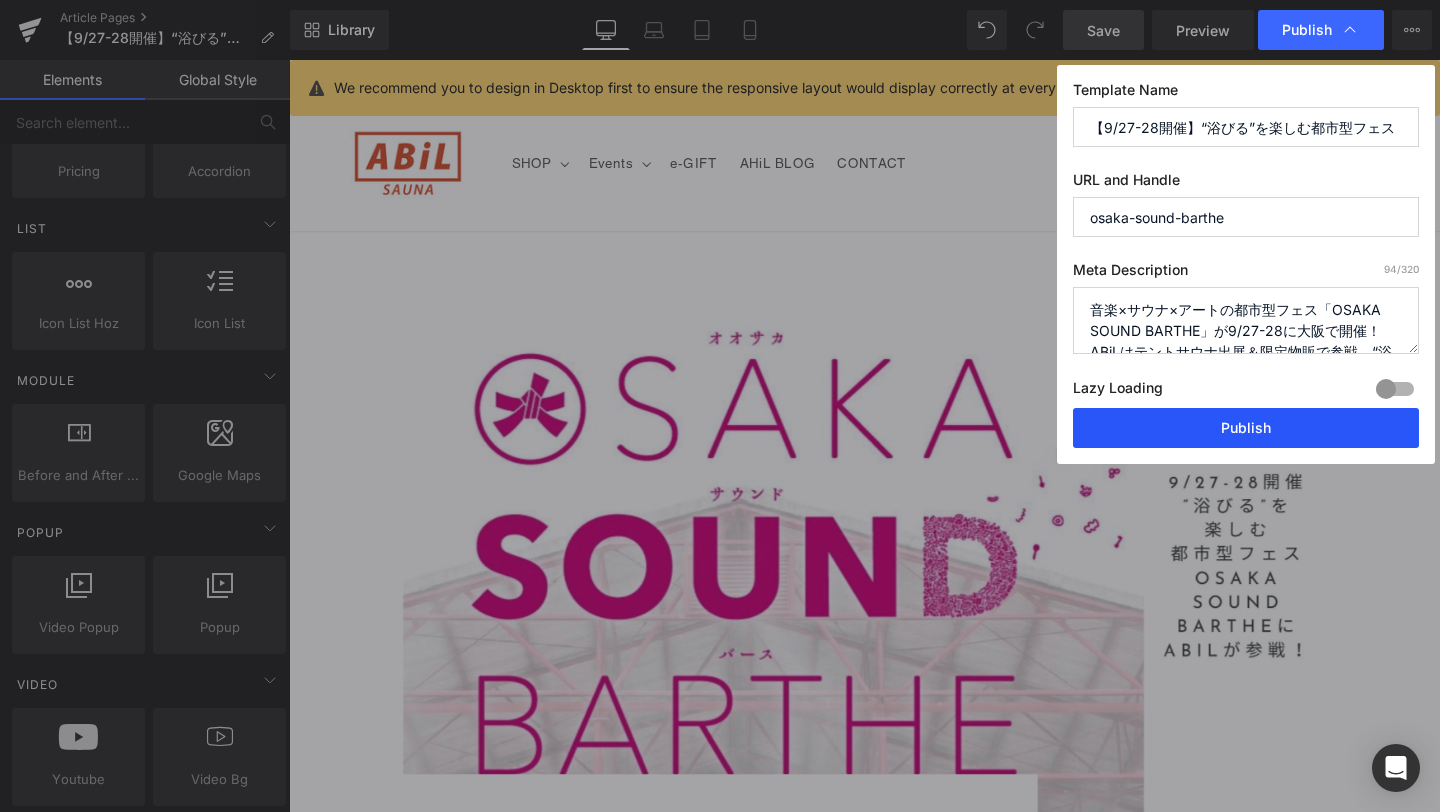 click on "Publish" at bounding box center [1246, 428] 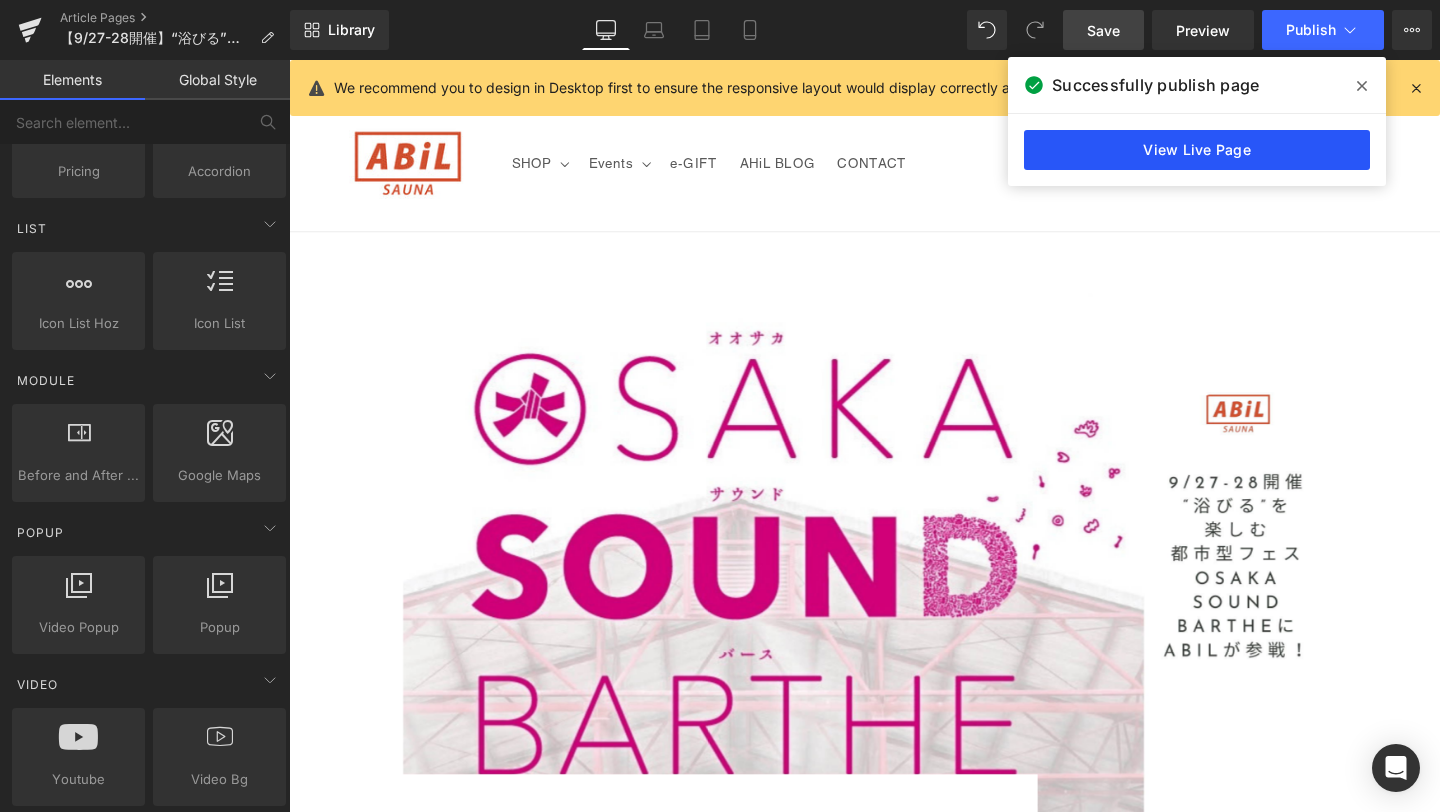 click on "View Live Page" at bounding box center [1197, 150] 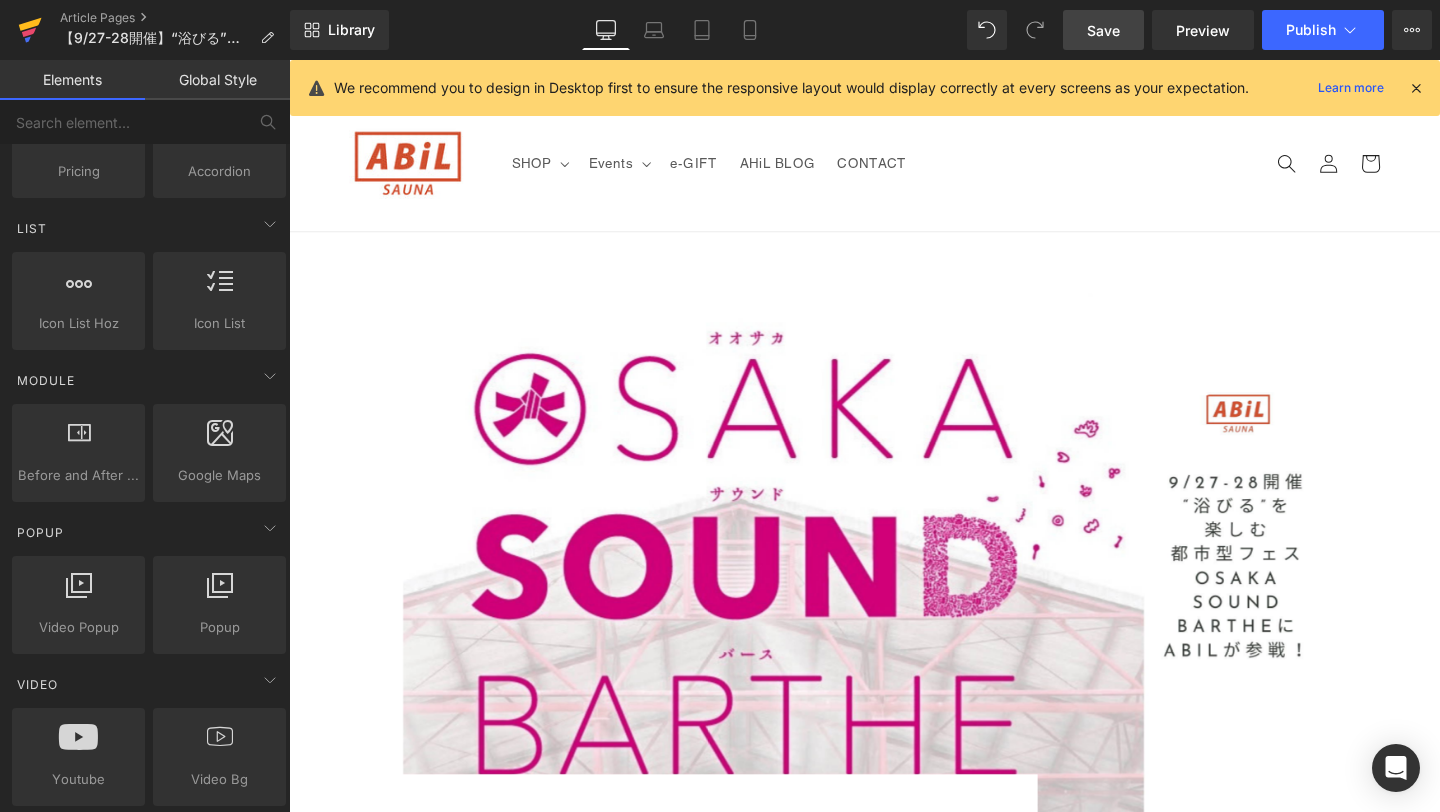 click at bounding box center (30, 30) 